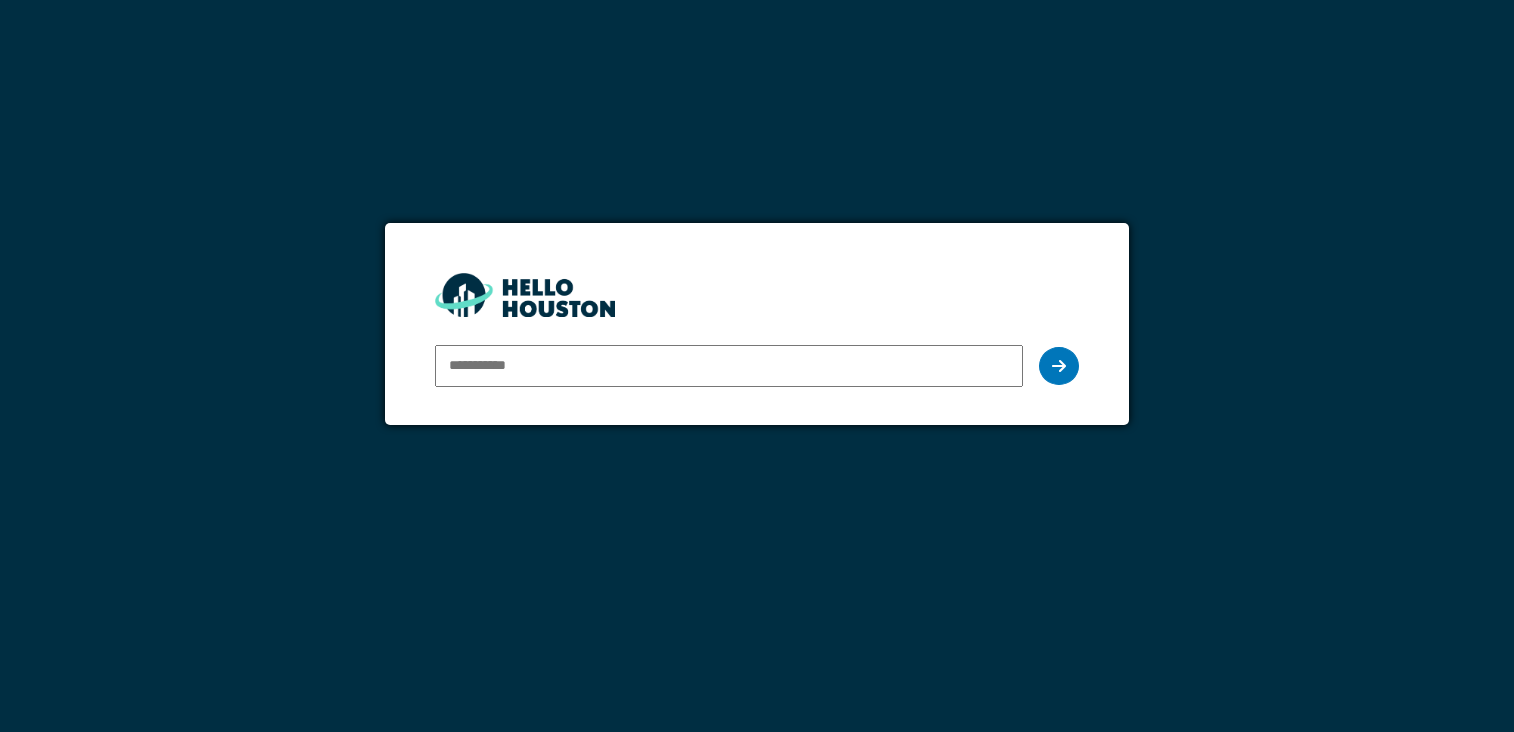 scroll, scrollTop: 0, scrollLeft: 0, axis: both 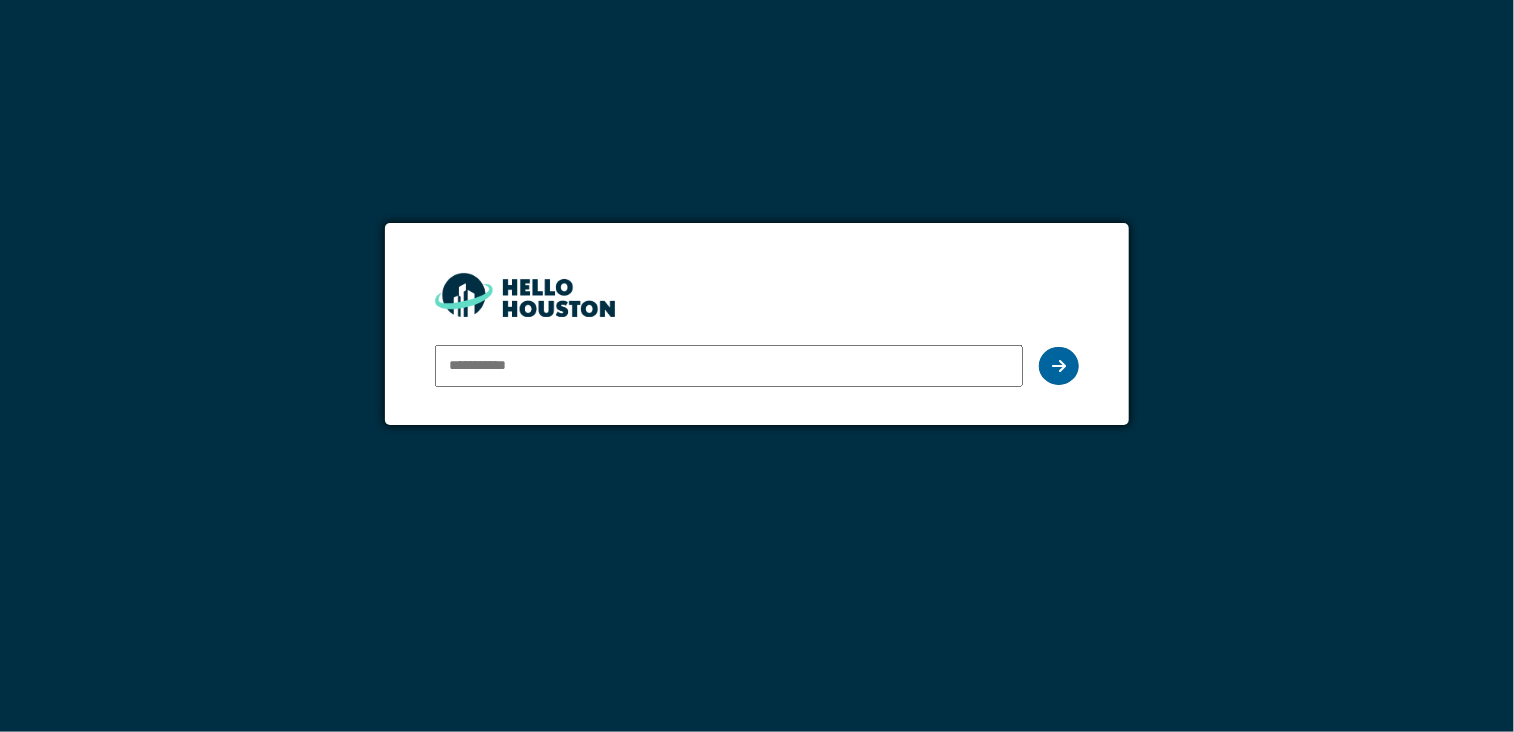 type on "**********" 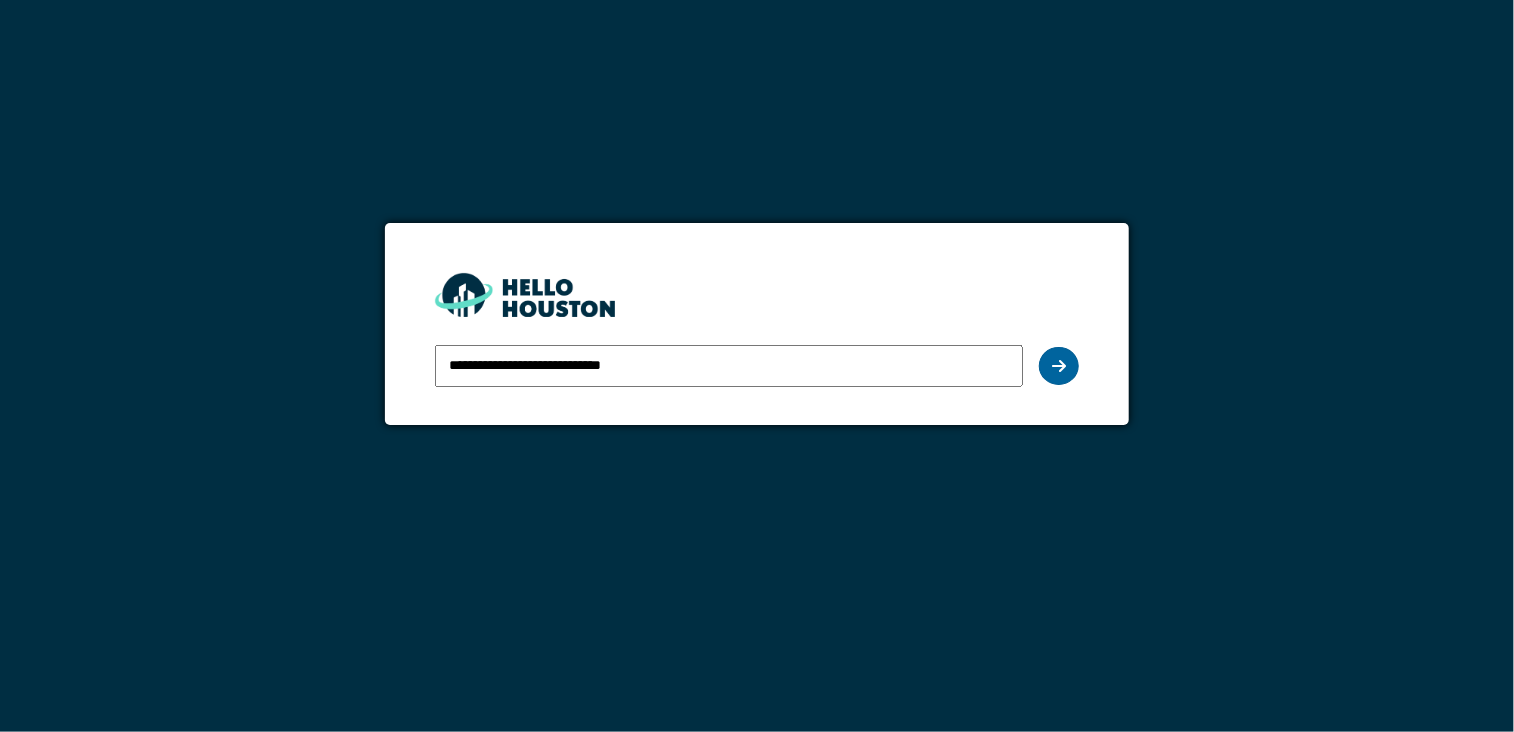 click at bounding box center [1059, 366] 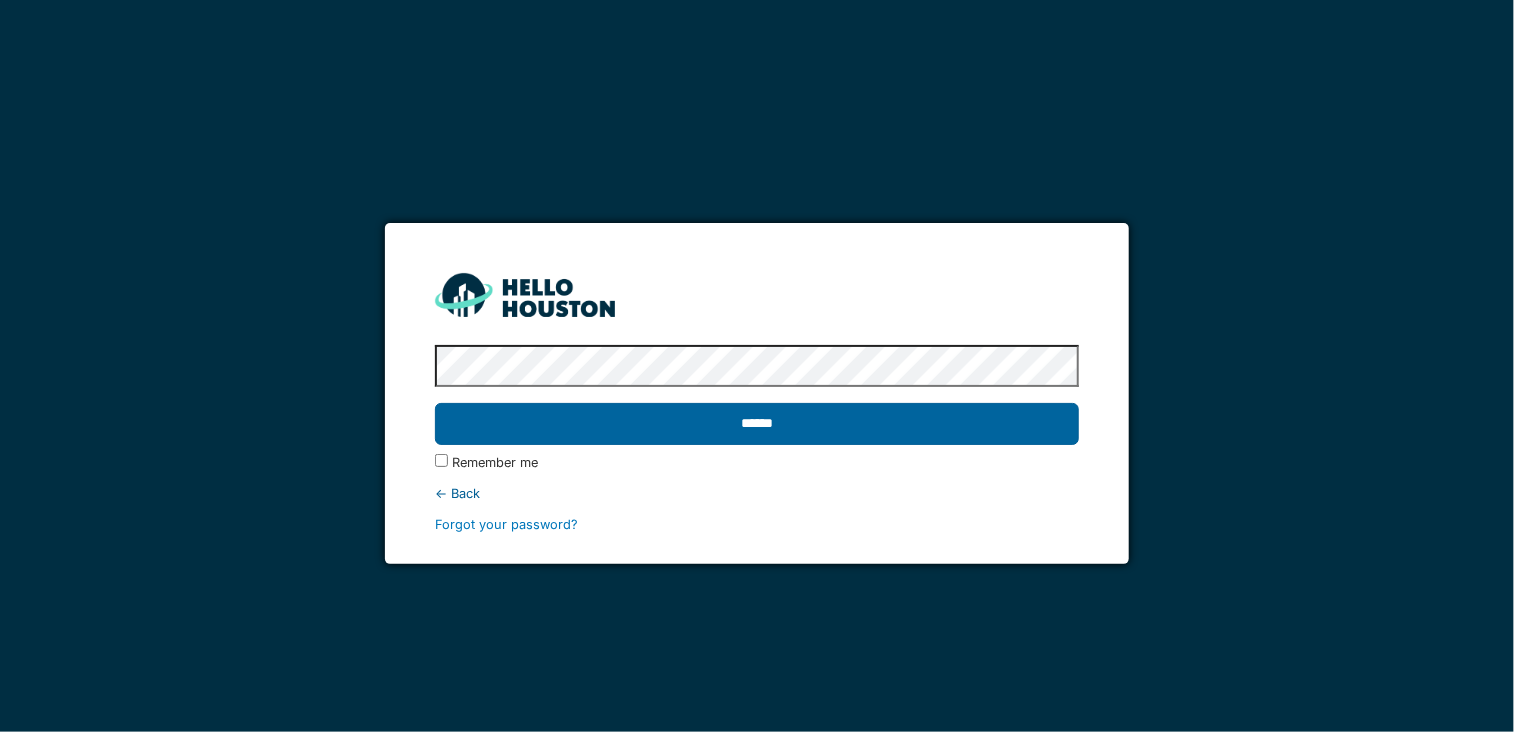 click on "******" at bounding box center (757, 424) 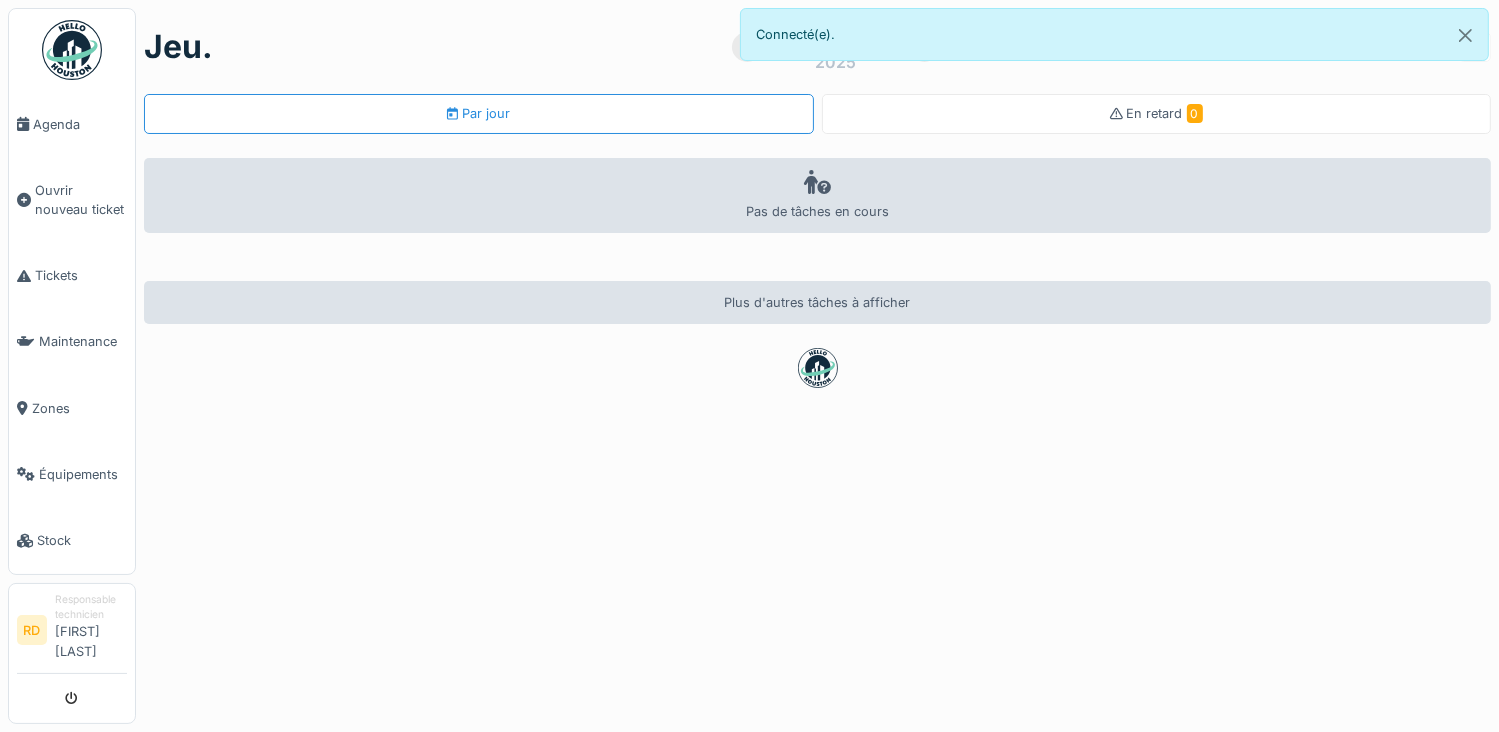 scroll, scrollTop: 0, scrollLeft: 0, axis: both 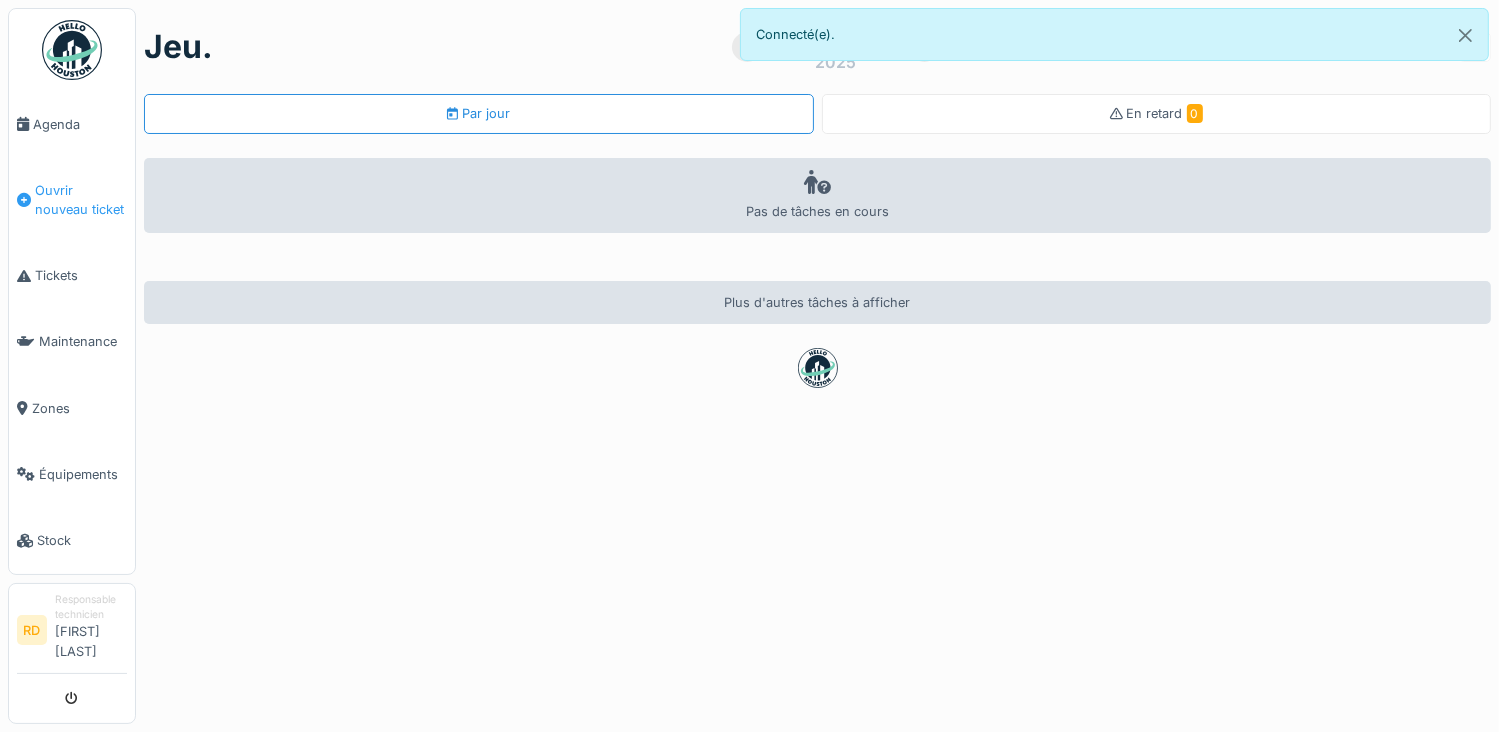 click on "Ouvrir nouveau ticket" at bounding box center (81, 200) 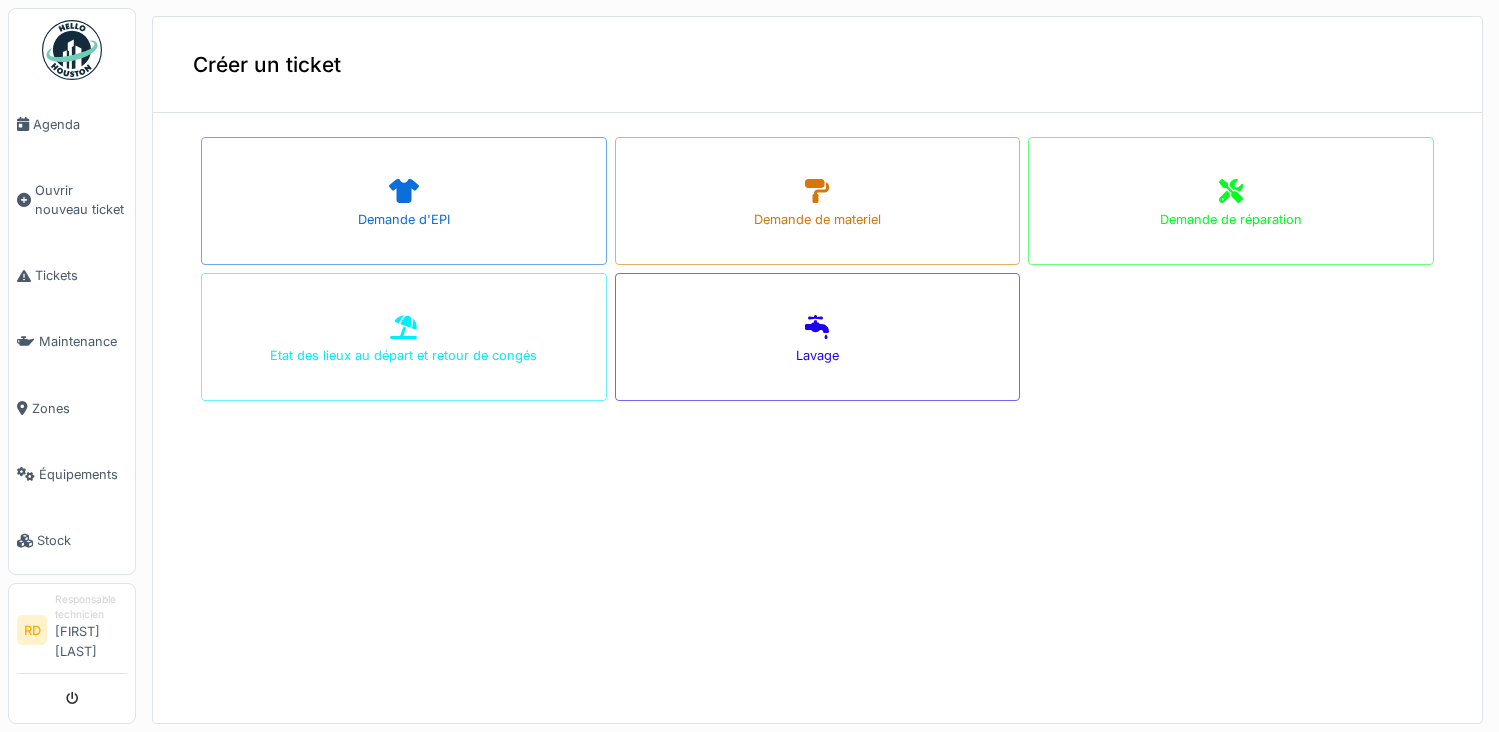 scroll, scrollTop: 0, scrollLeft: 0, axis: both 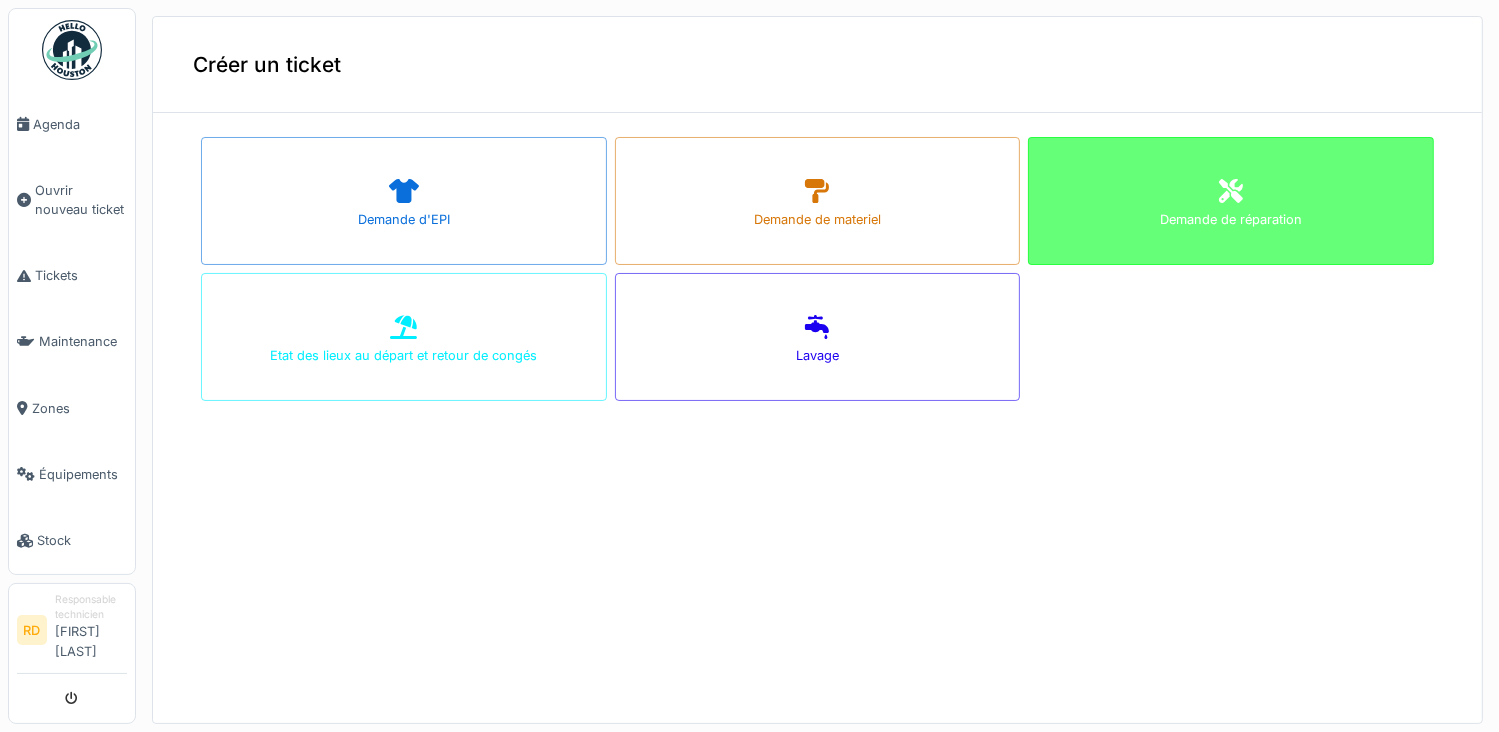 click on "Demande de réparation" at bounding box center (1231, 219) 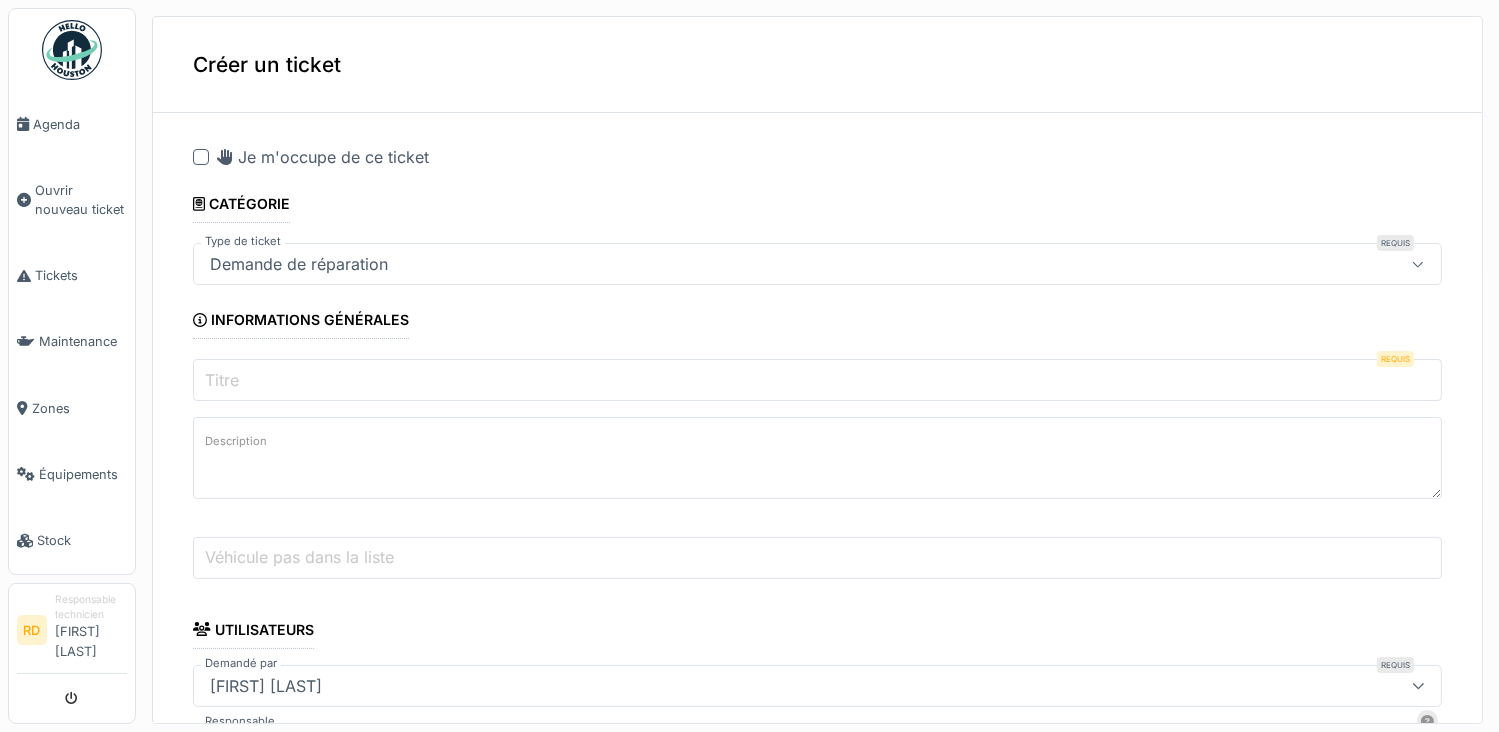 click on "**********" at bounding box center [817, 886] 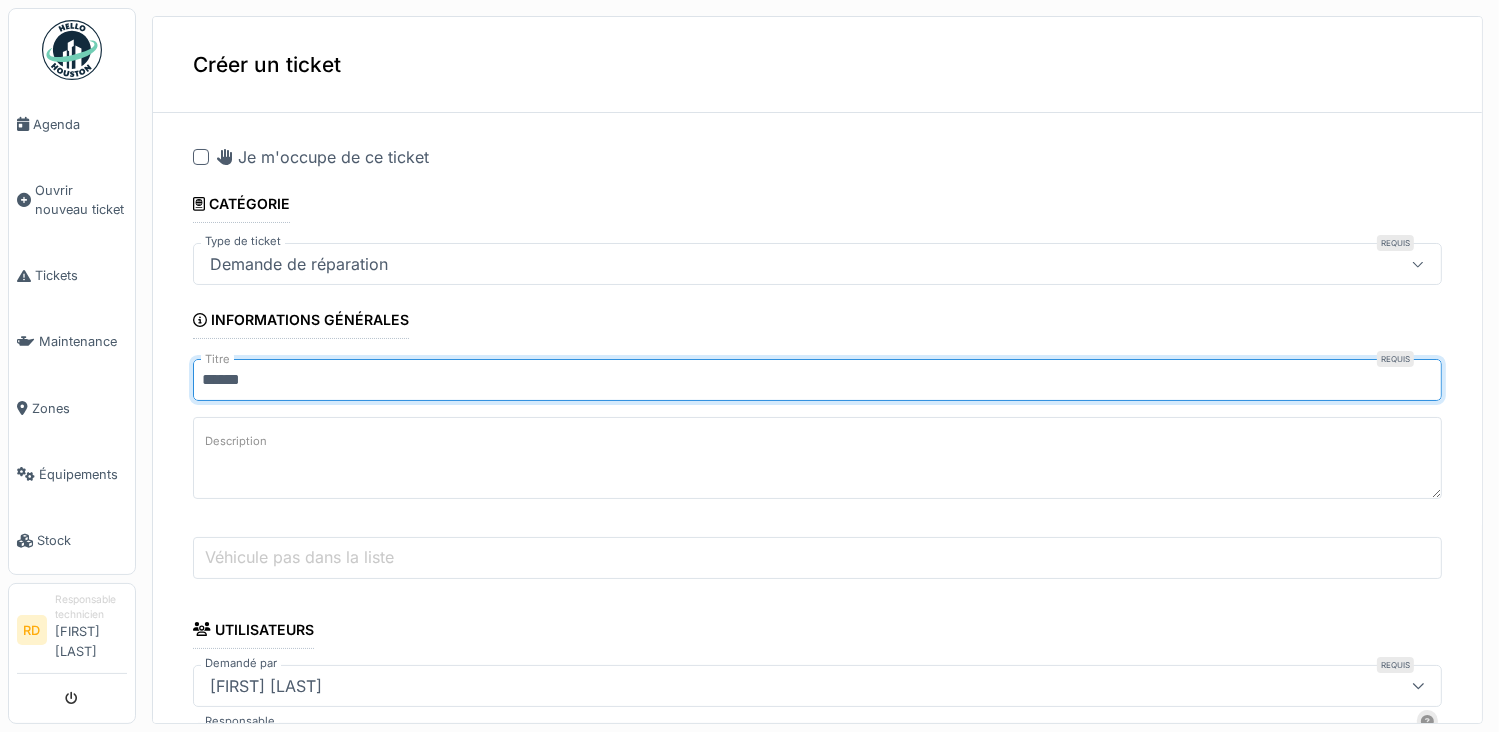 type on "******" 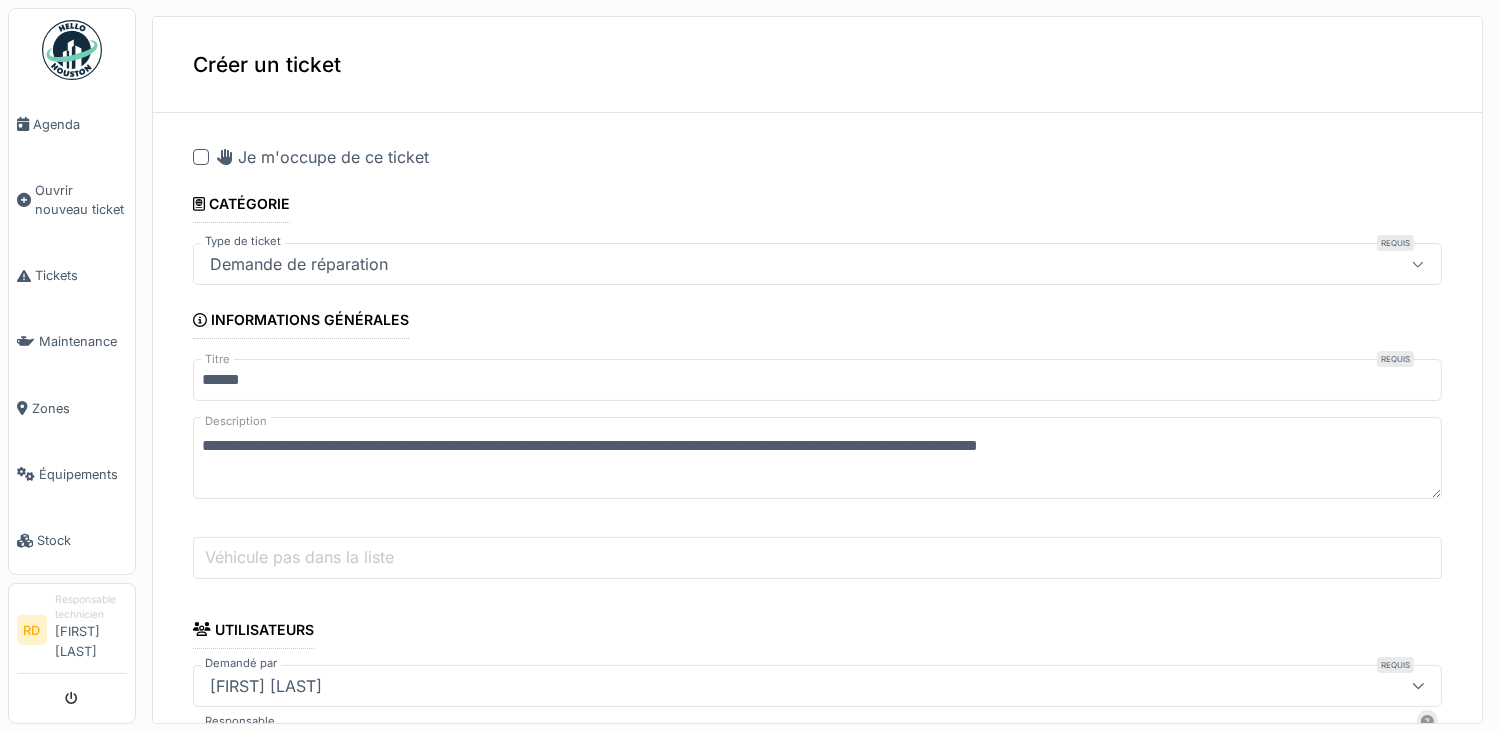 scroll, scrollTop: 200, scrollLeft: 0, axis: vertical 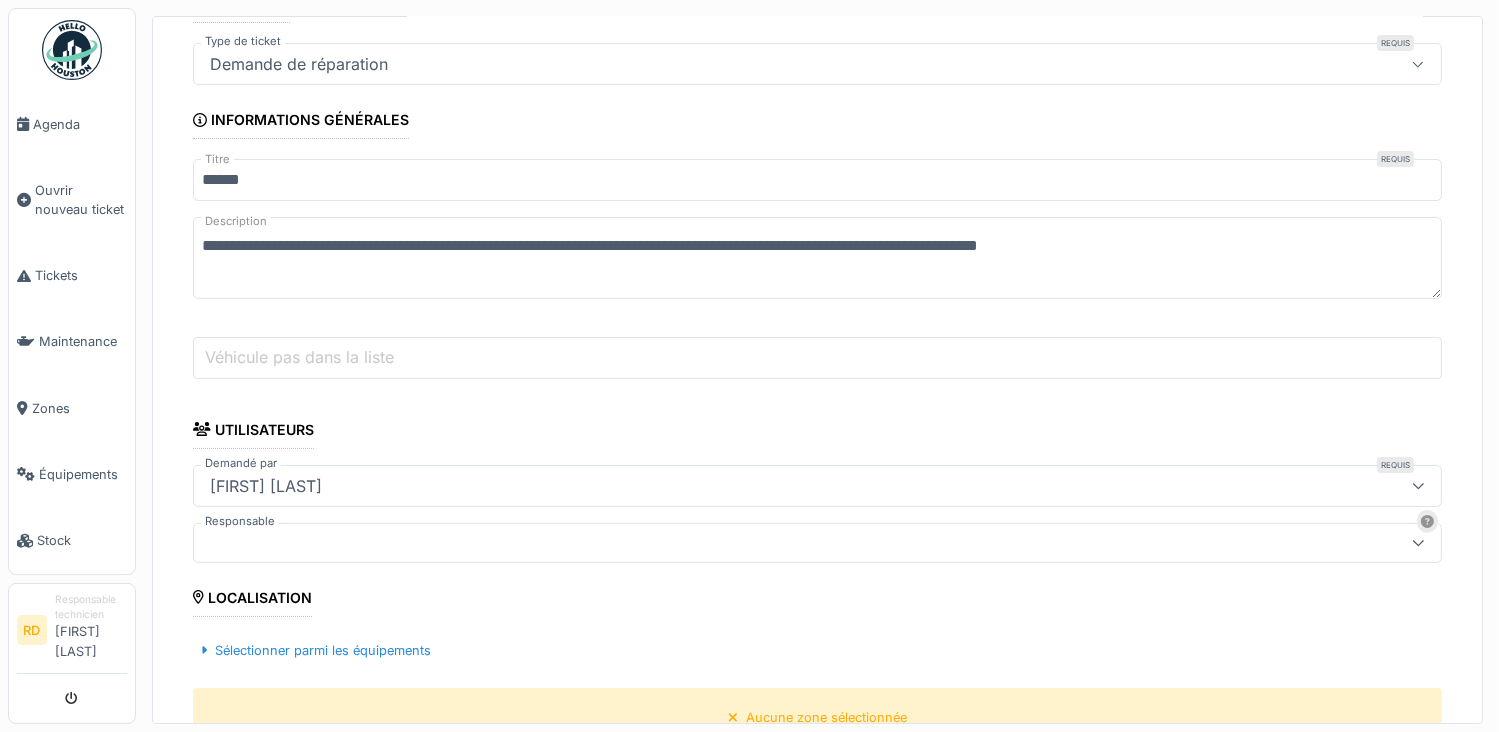 type on "**********" 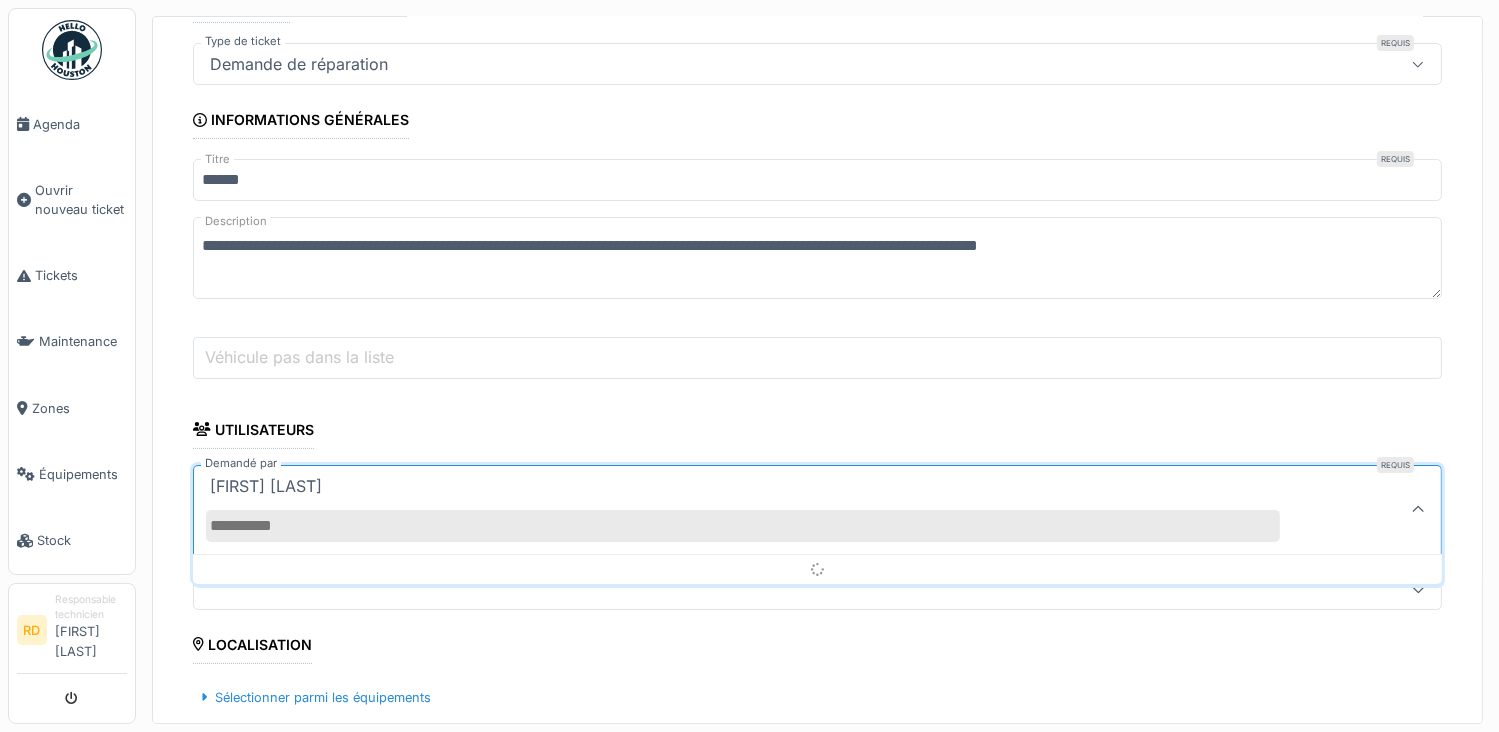 scroll, scrollTop: 336, scrollLeft: 0, axis: vertical 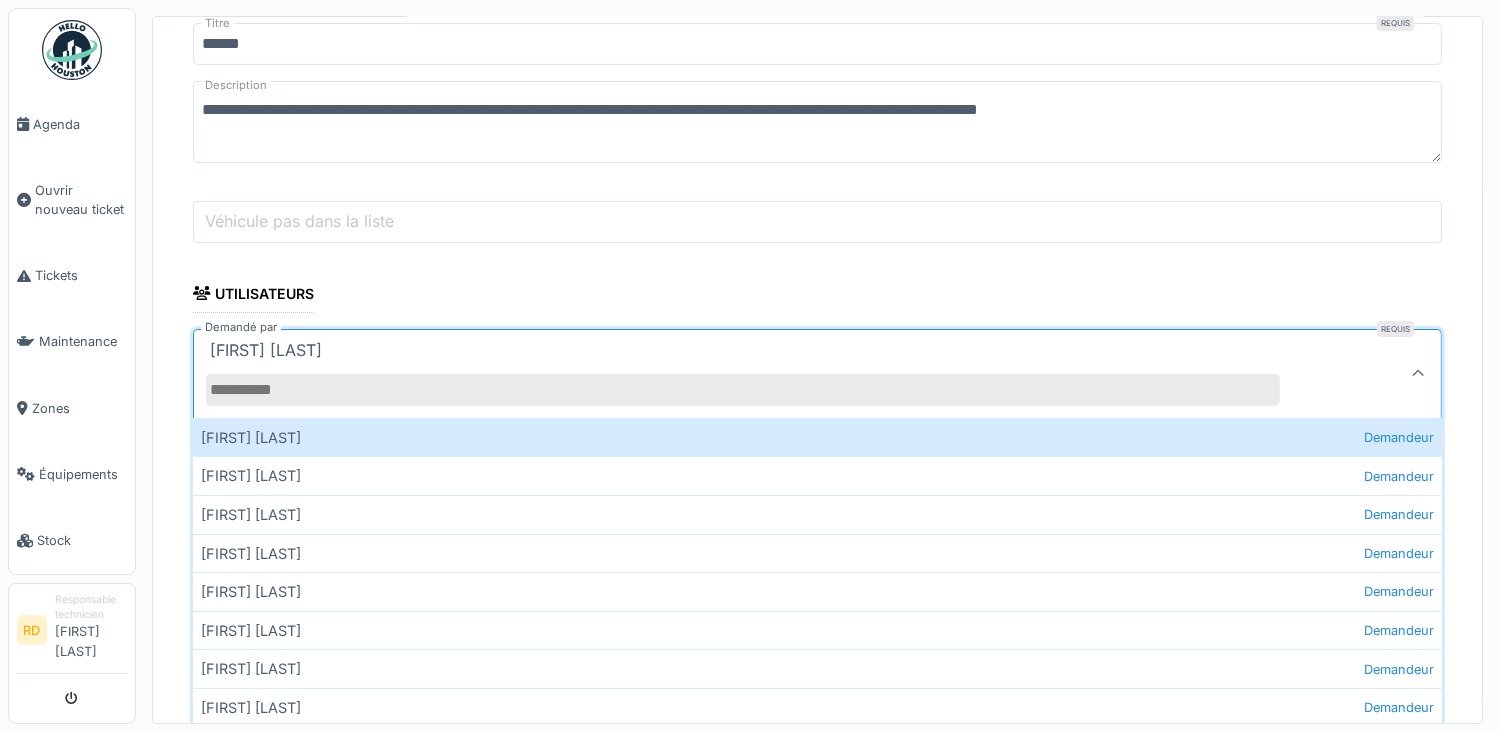 click on "Demandé par" at bounding box center (743, 390) 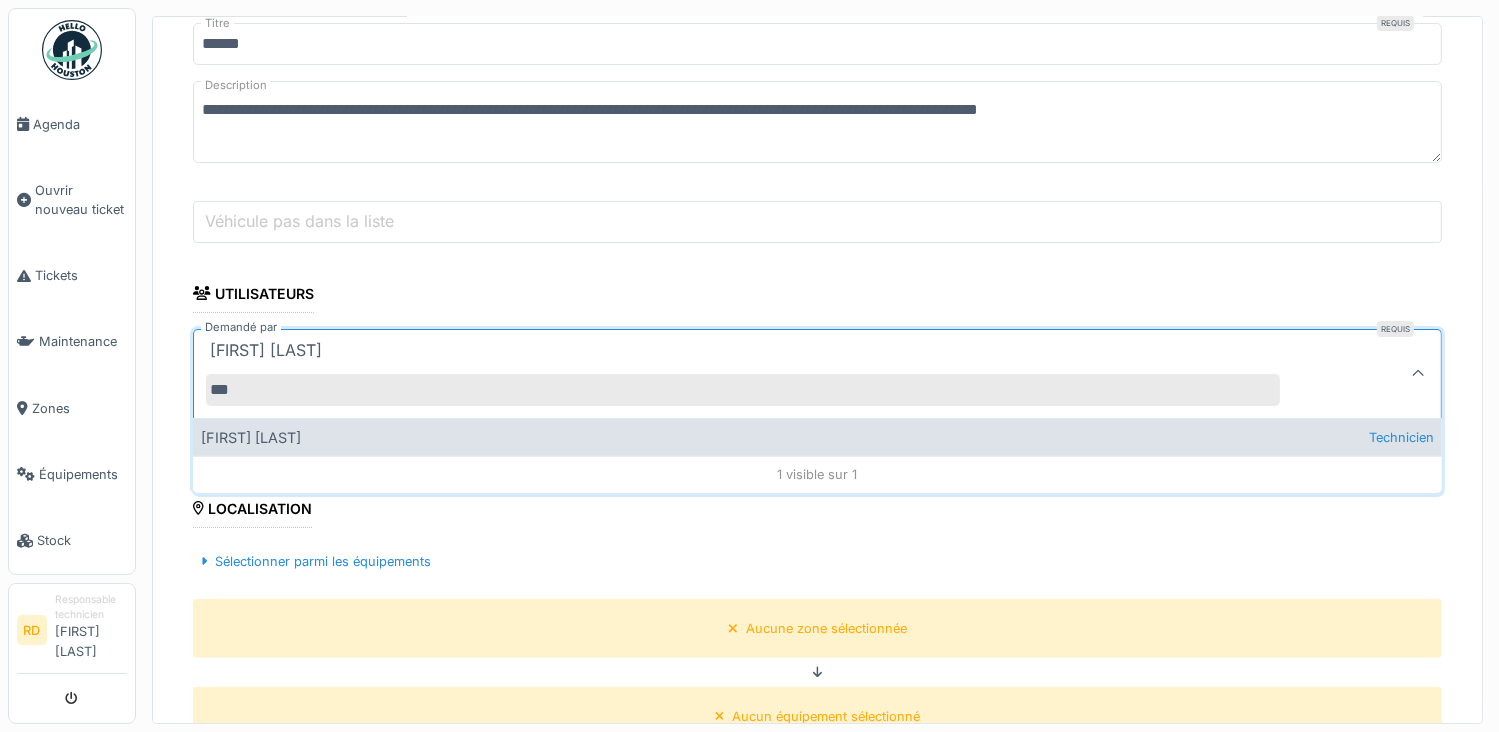 type on "***" 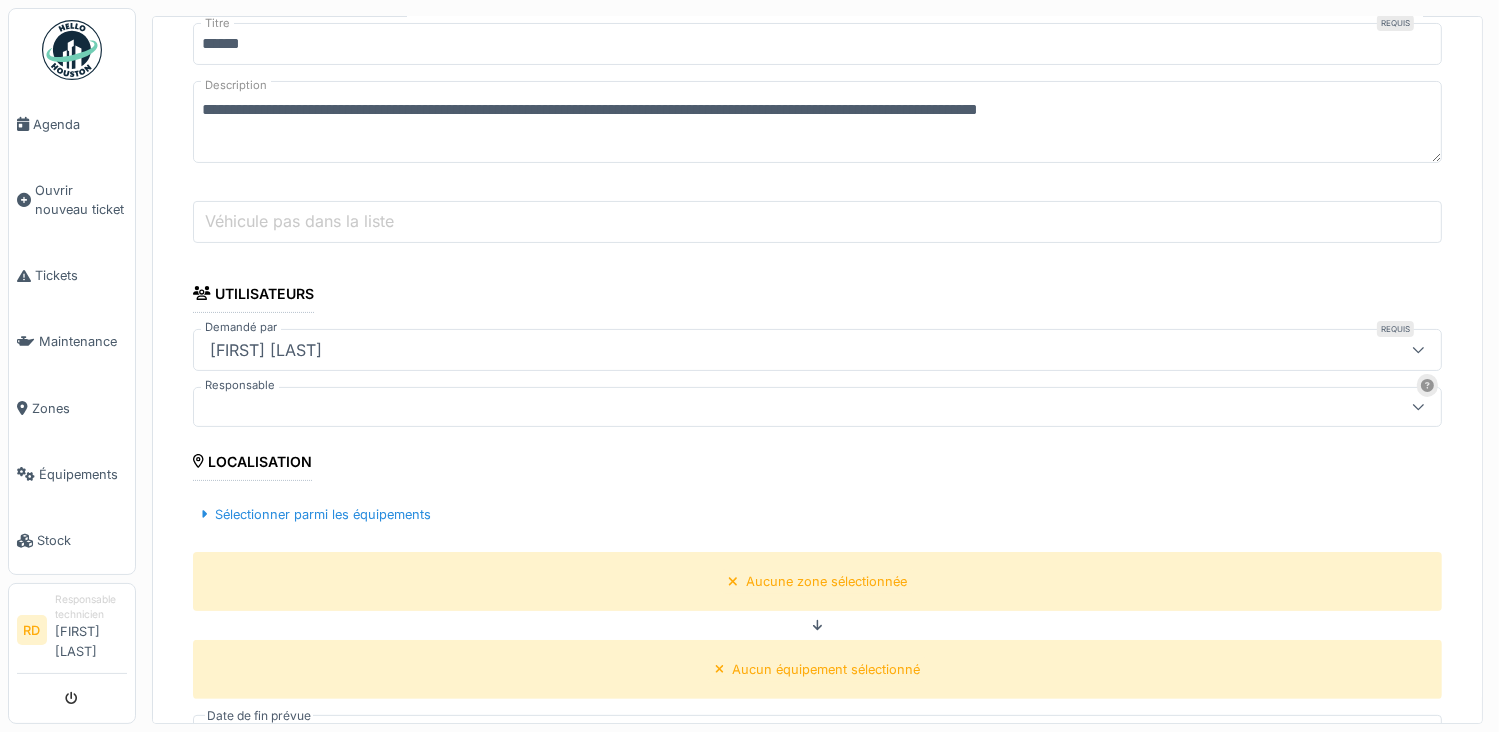 click on "Sélectionner parmi les équipements" at bounding box center (817, 514) 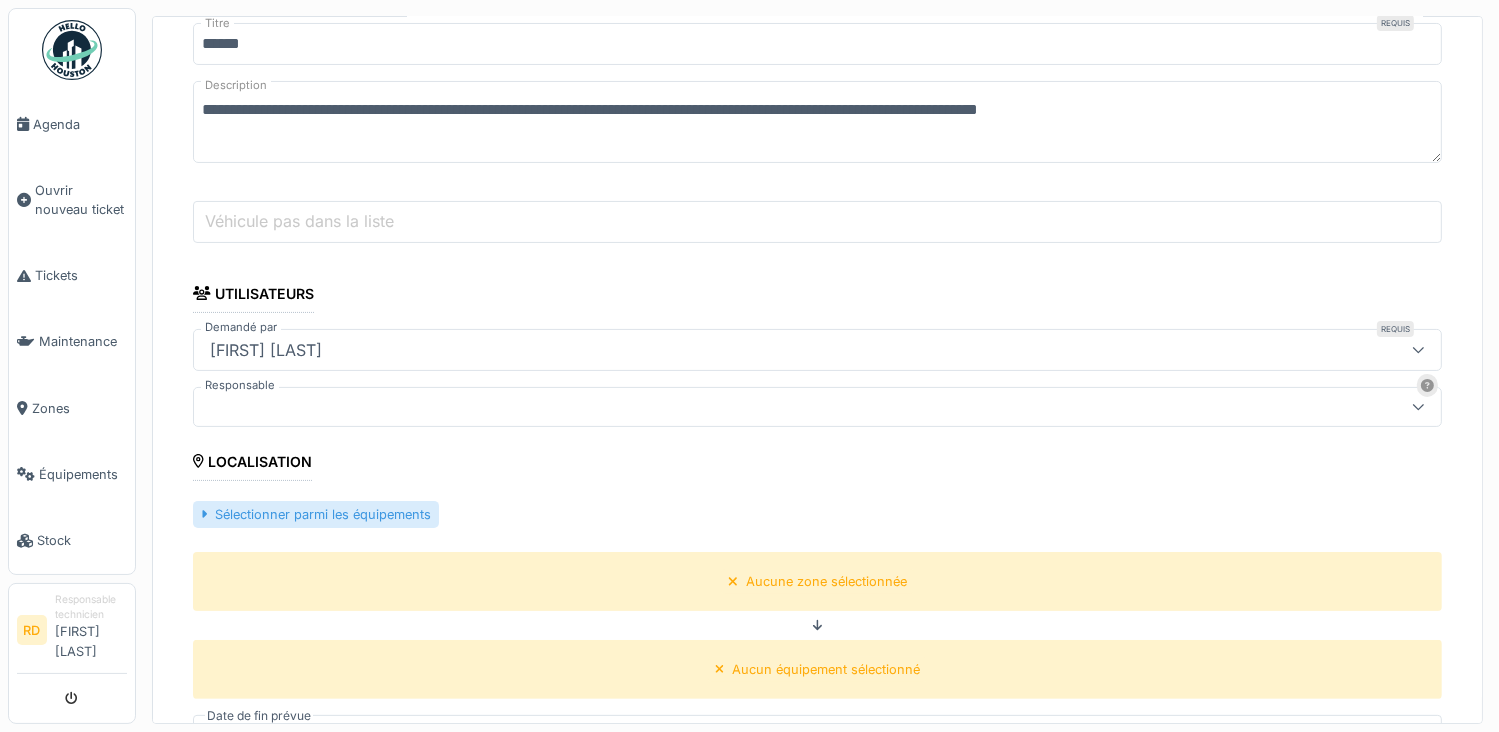 click on "Sélectionner parmi les équipements" at bounding box center (316, 514) 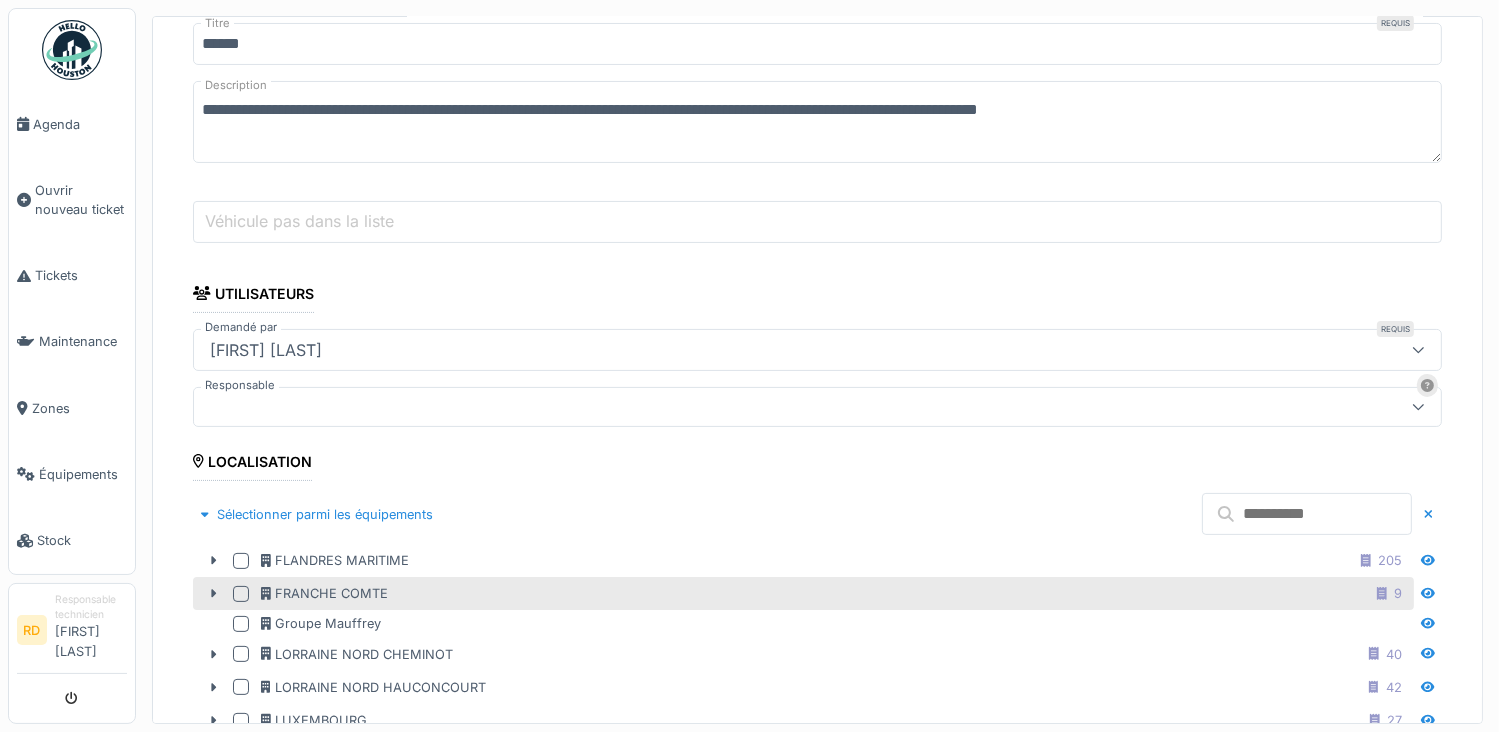 click at bounding box center [241, 594] 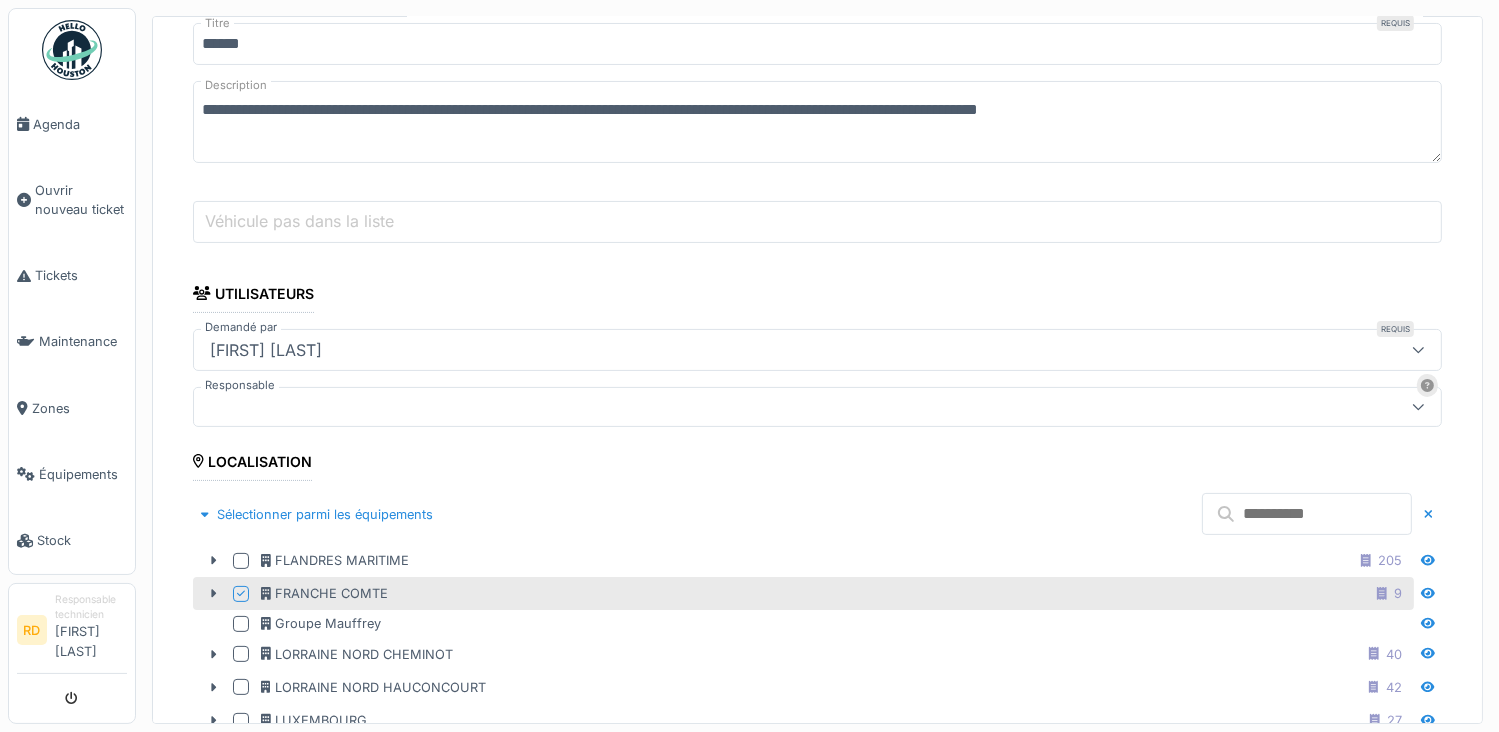 click at bounding box center [1307, 514] 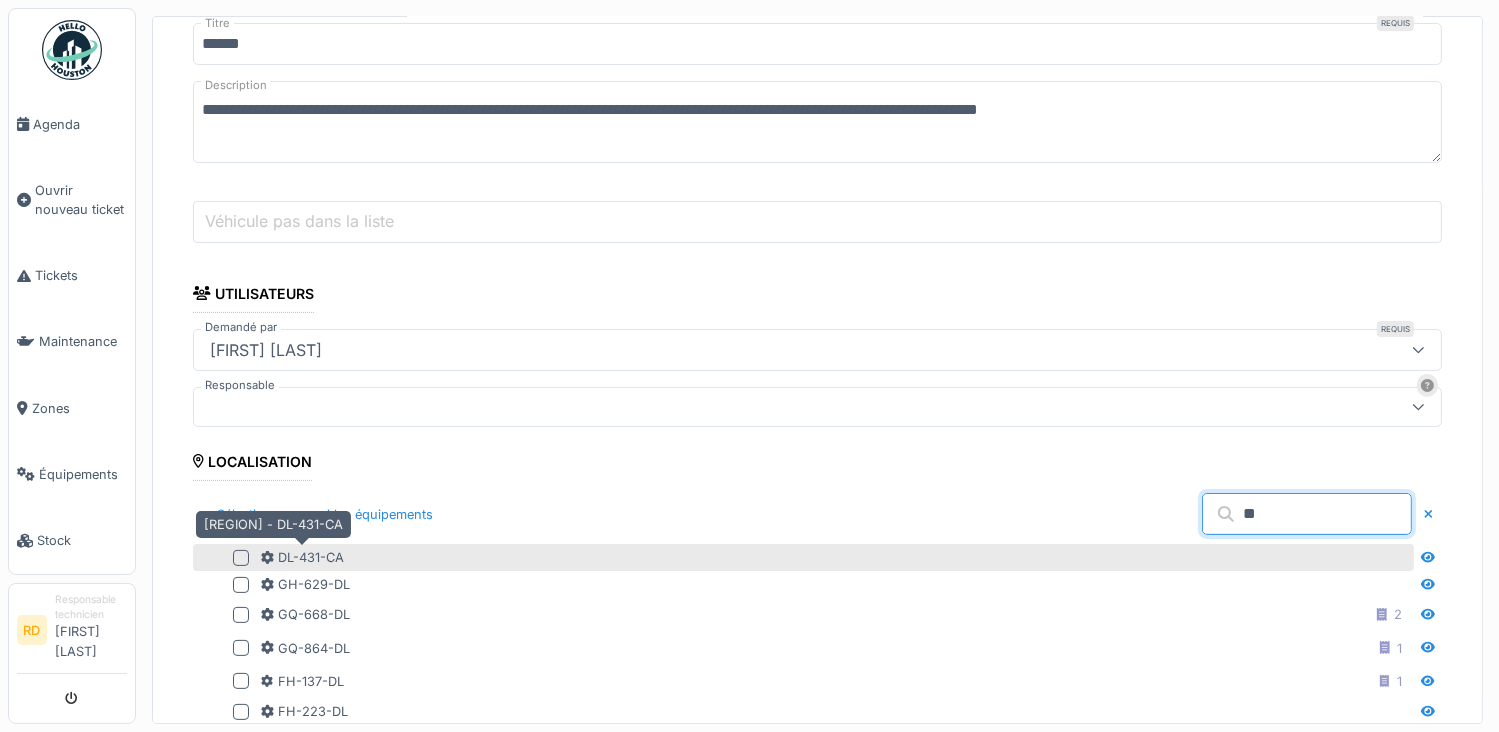 type on "**" 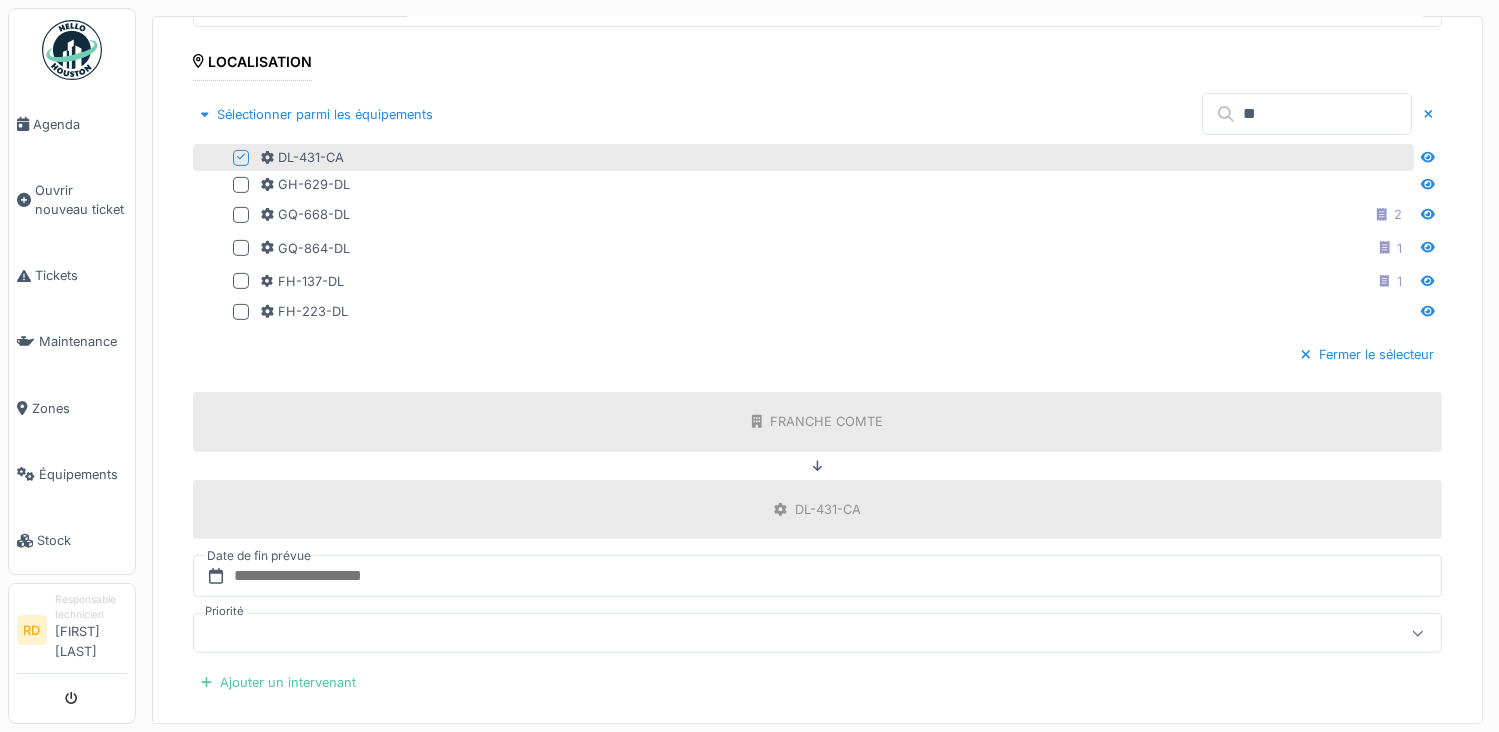 scroll, scrollTop: 936, scrollLeft: 0, axis: vertical 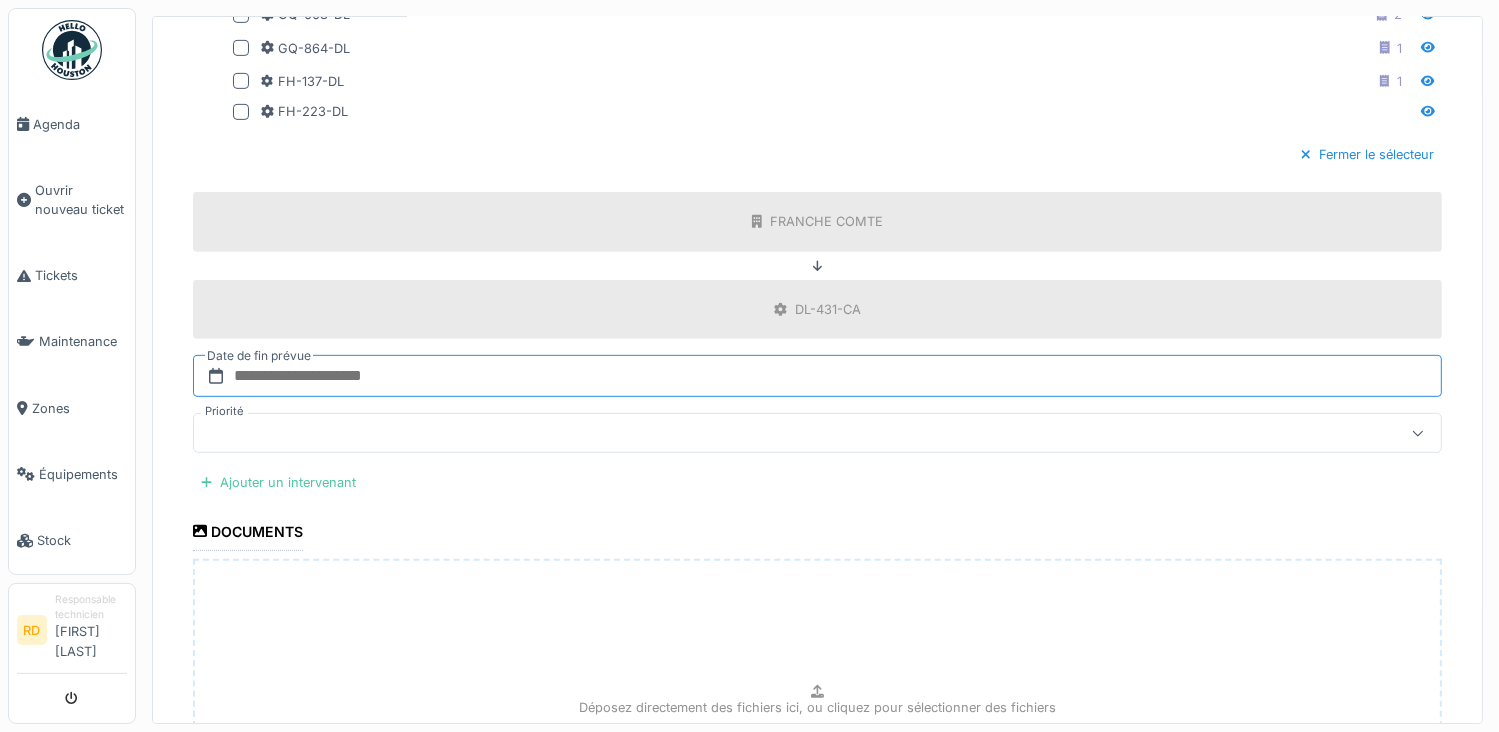 click at bounding box center (817, 376) 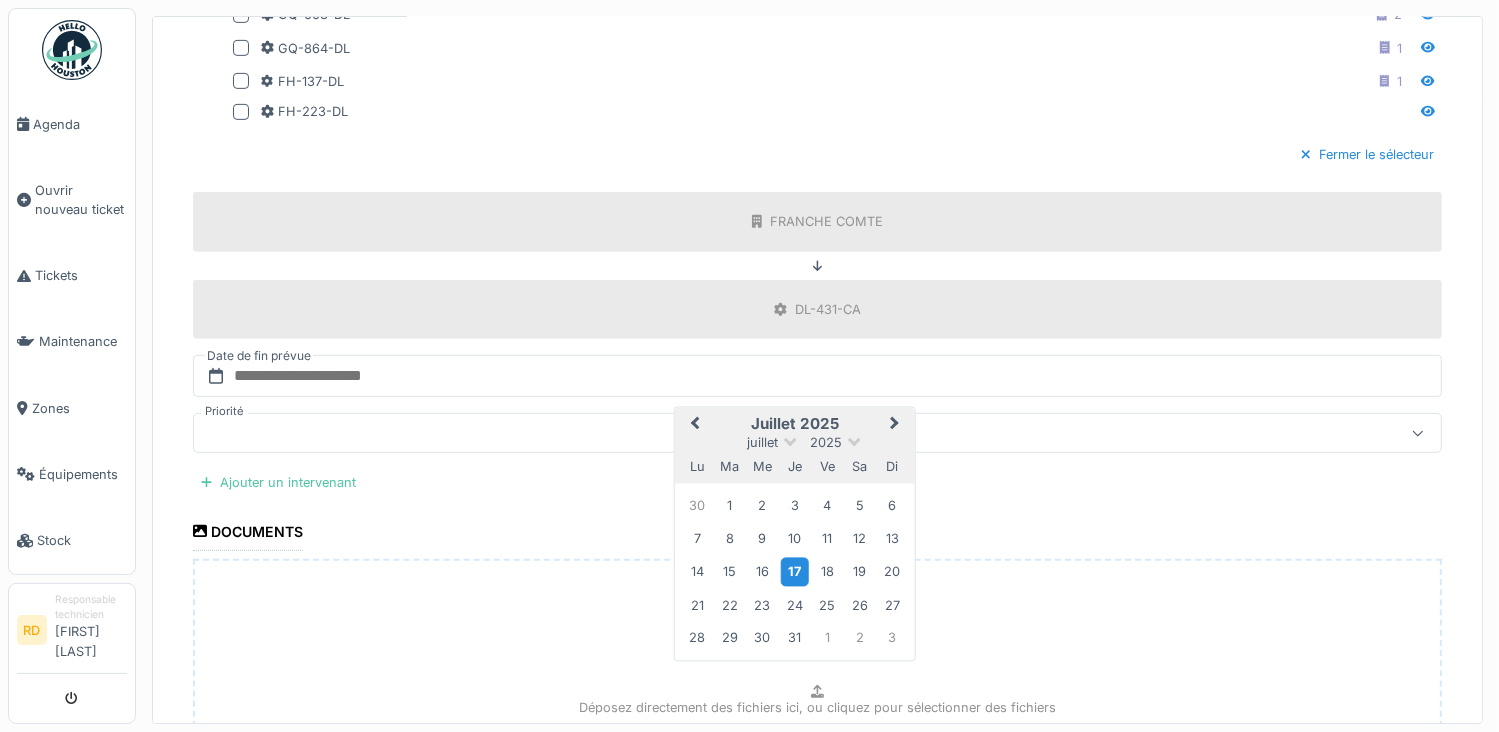 click on "17" at bounding box center (794, 572) 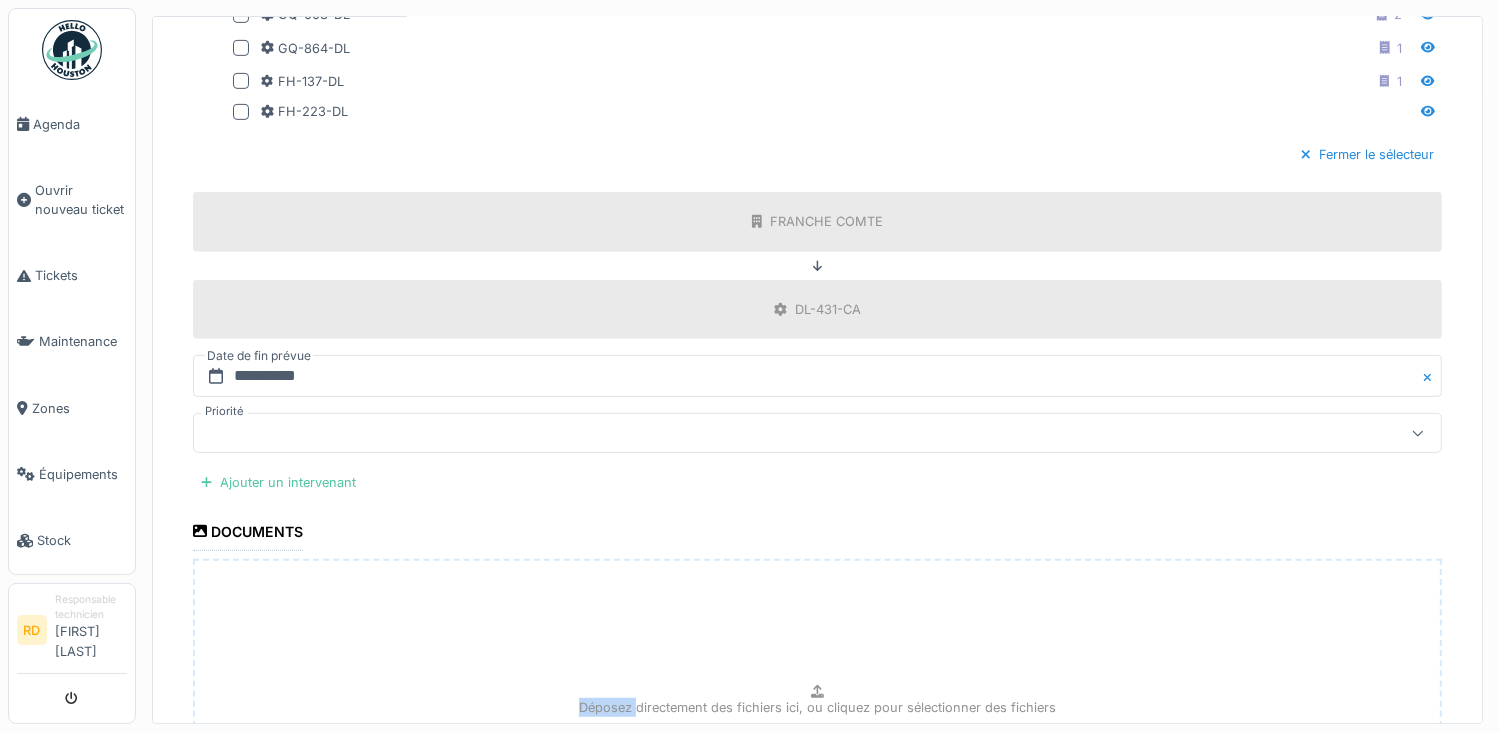 click on "Déposez directement des fichiers ici, ou cliquez pour sélectionner des fichiers" at bounding box center [817, 709] 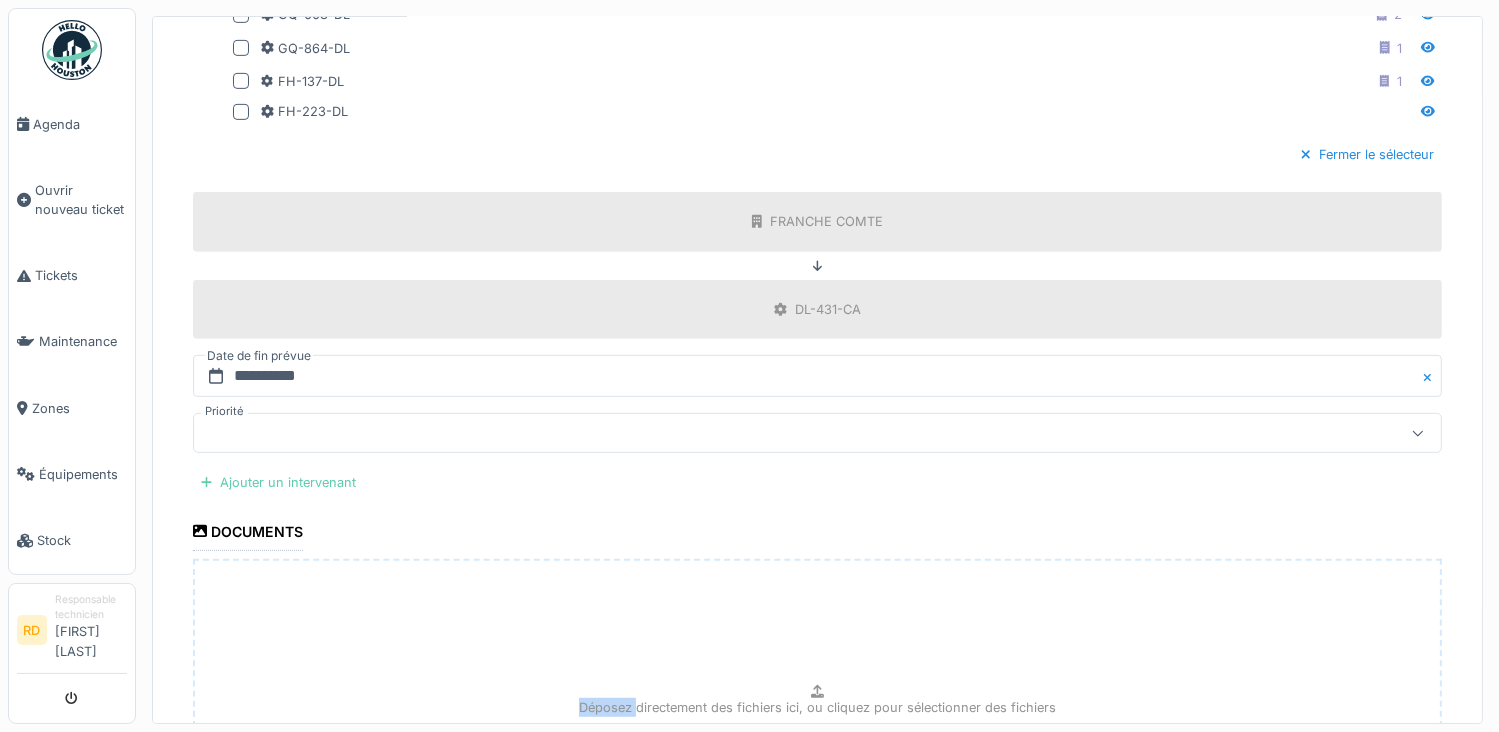click on "Ajouter un intervenant" at bounding box center [278, 482] 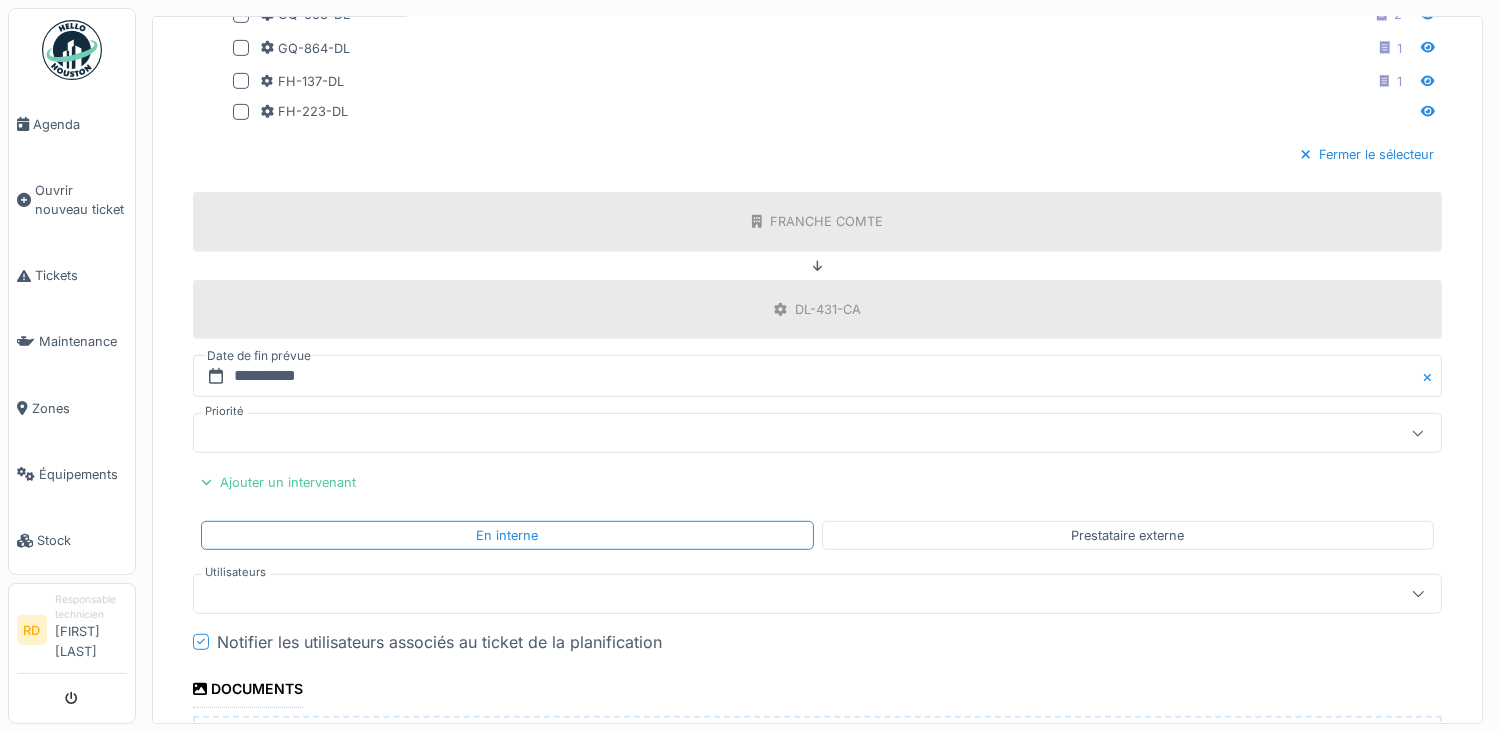 click at bounding box center [755, 594] 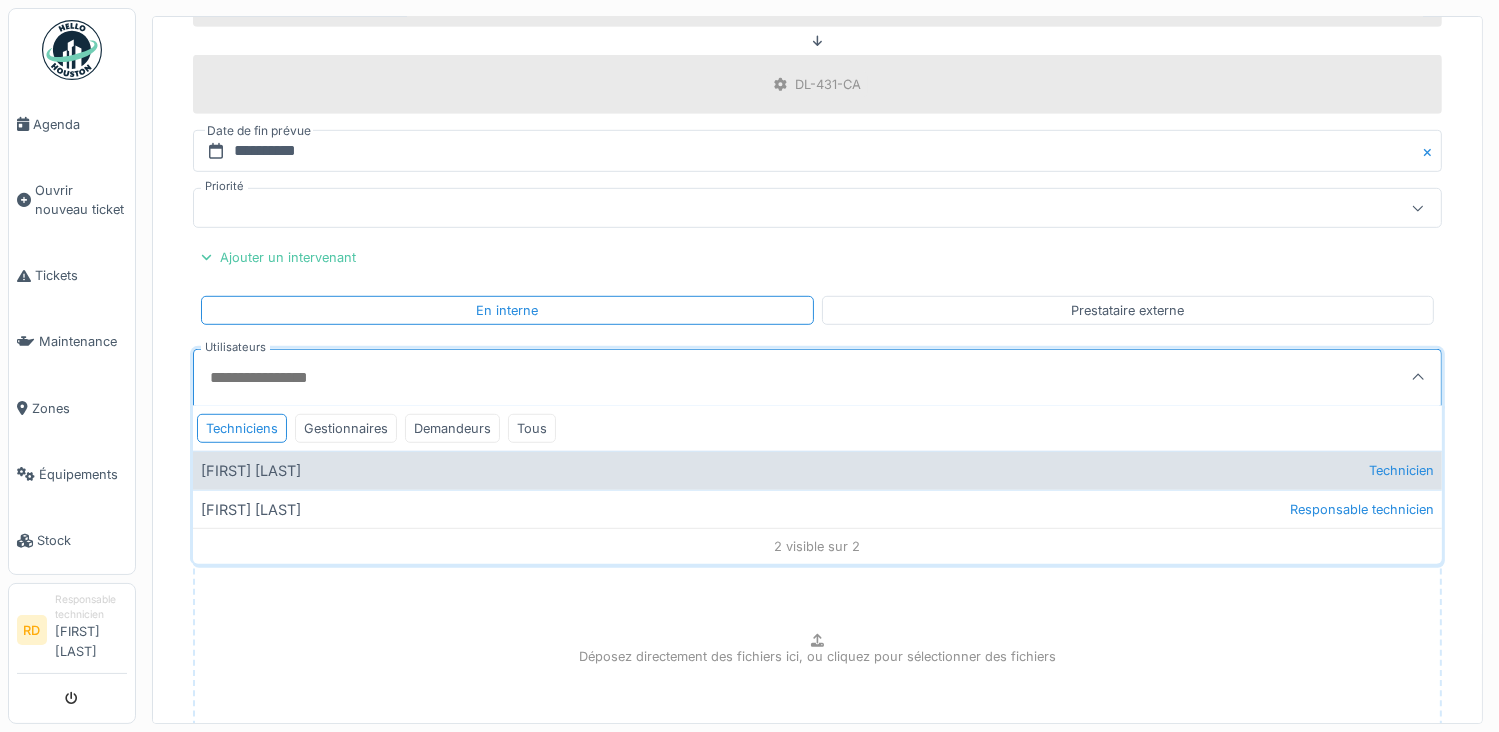 click on "[FIRST] [LAST]   Technicien" at bounding box center (817, 470) 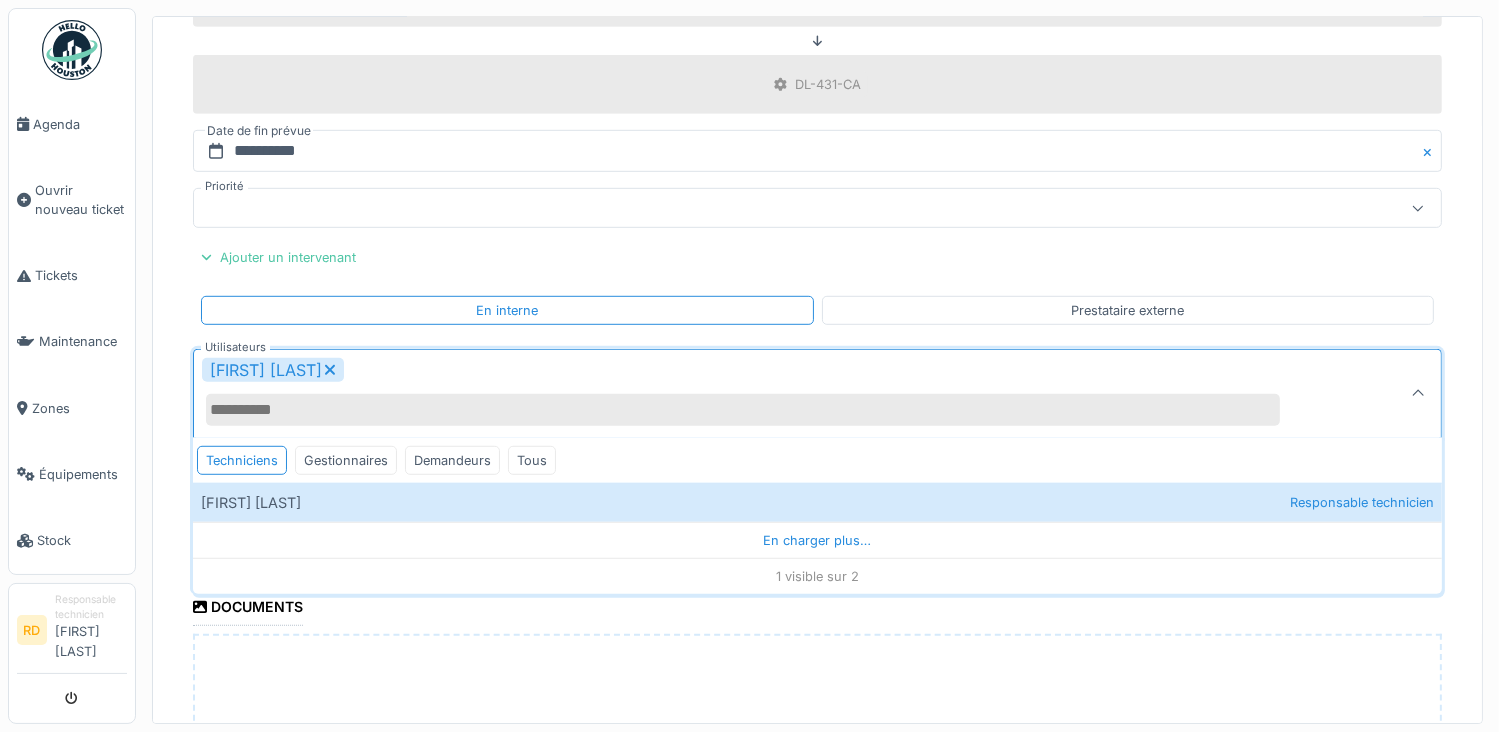 click on "**********" at bounding box center [817, 16] 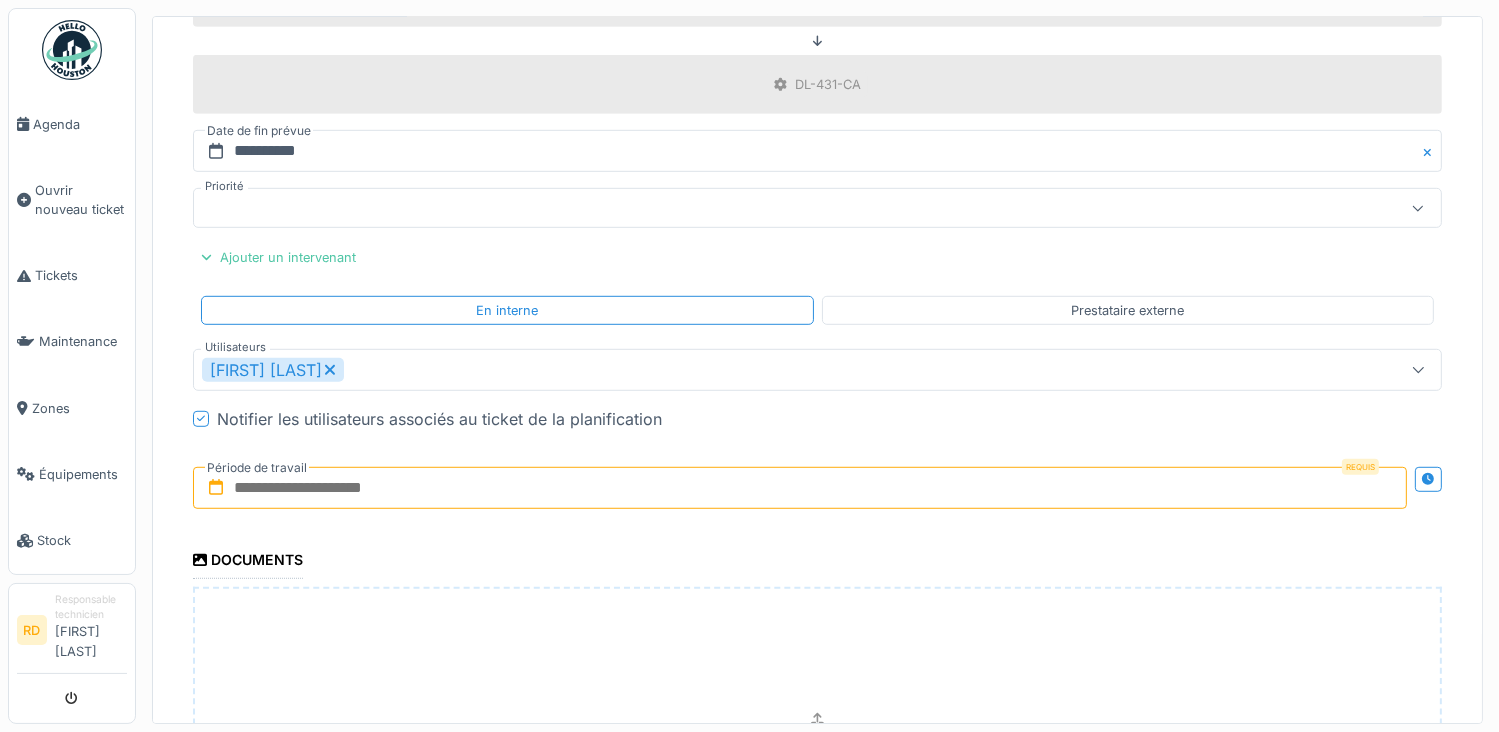 click at bounding box center (800, 488) 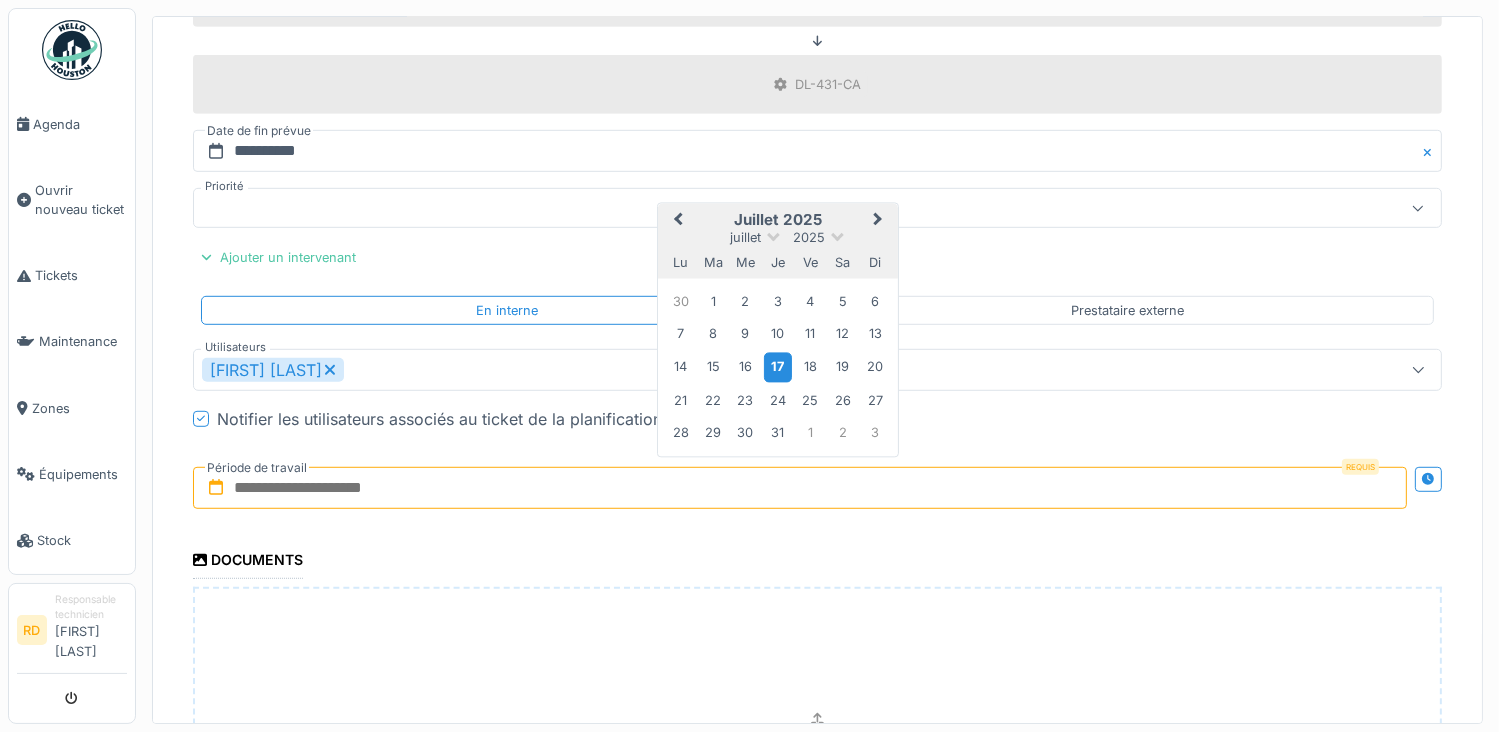 click on "17" at bounding box center [777, 367] 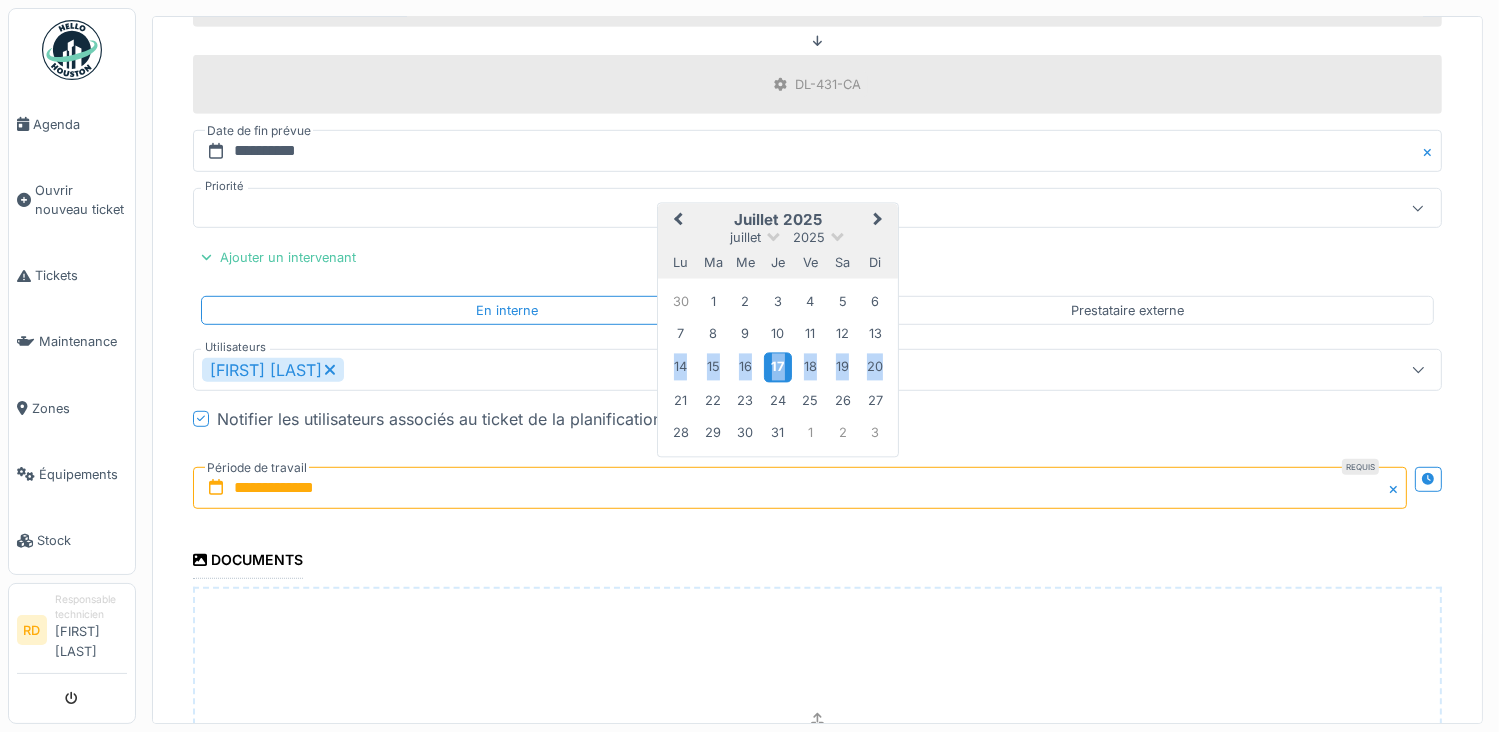 click on "17" at bounding box center (777, 367) 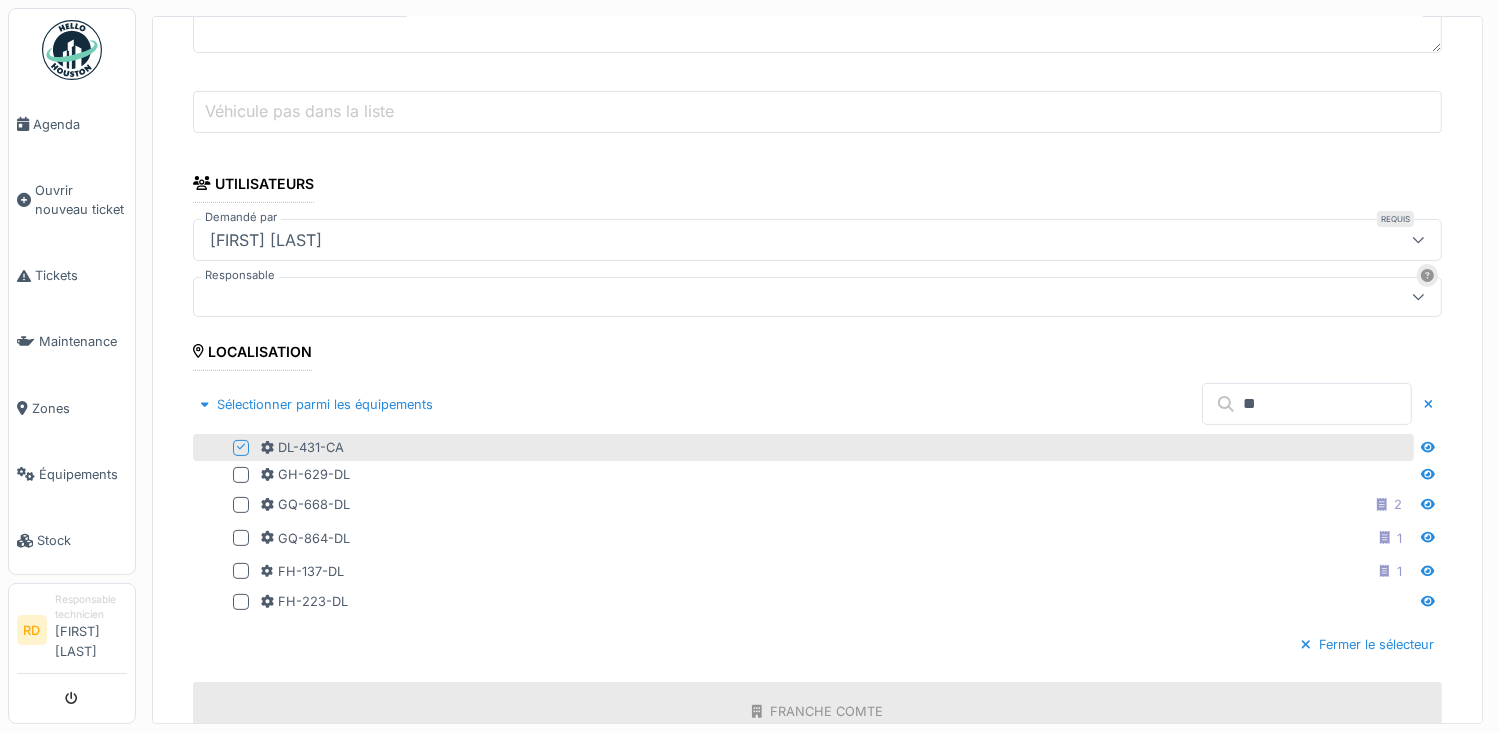 scroll, scrollTop: 0, scrollLeft: 0, axis: both 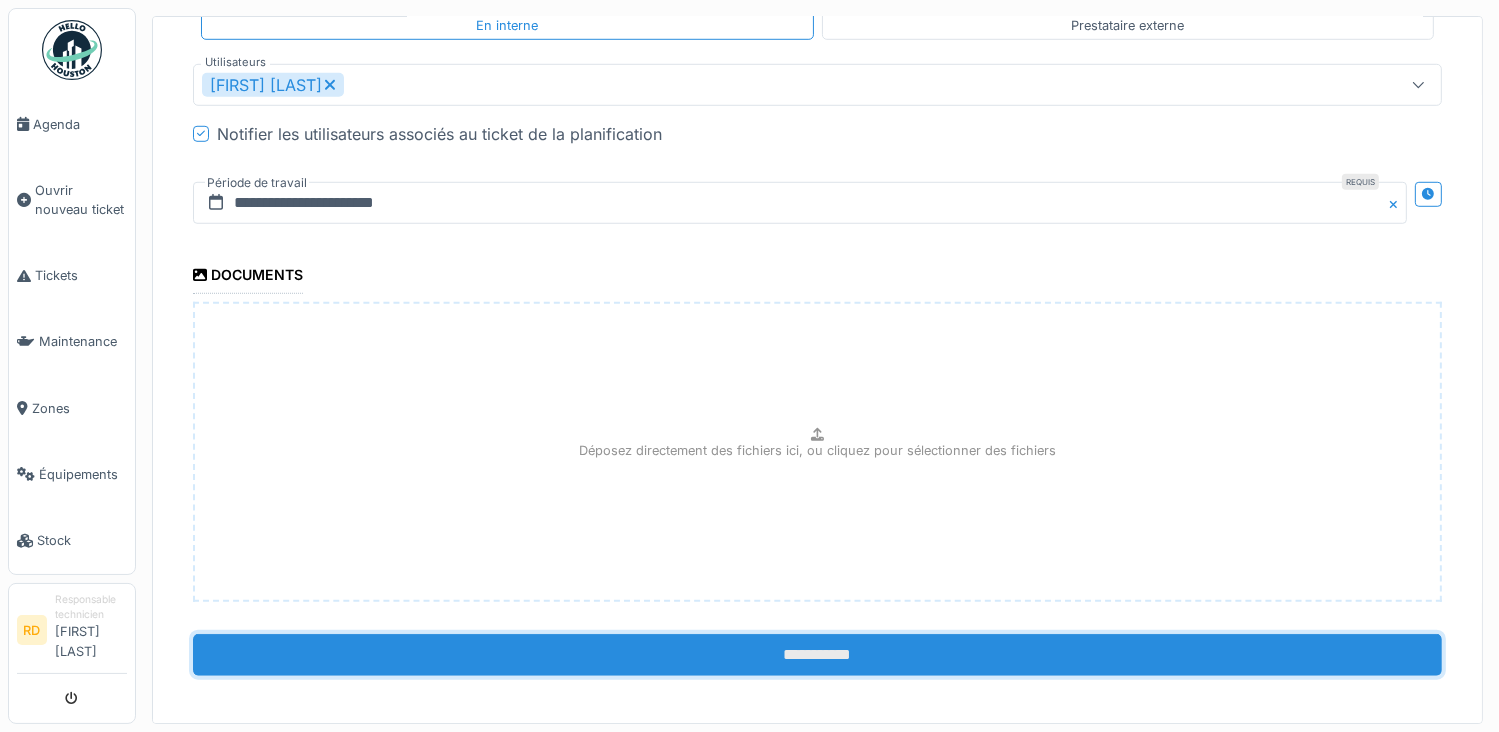click on "**********" at bounding box center [817, 655] 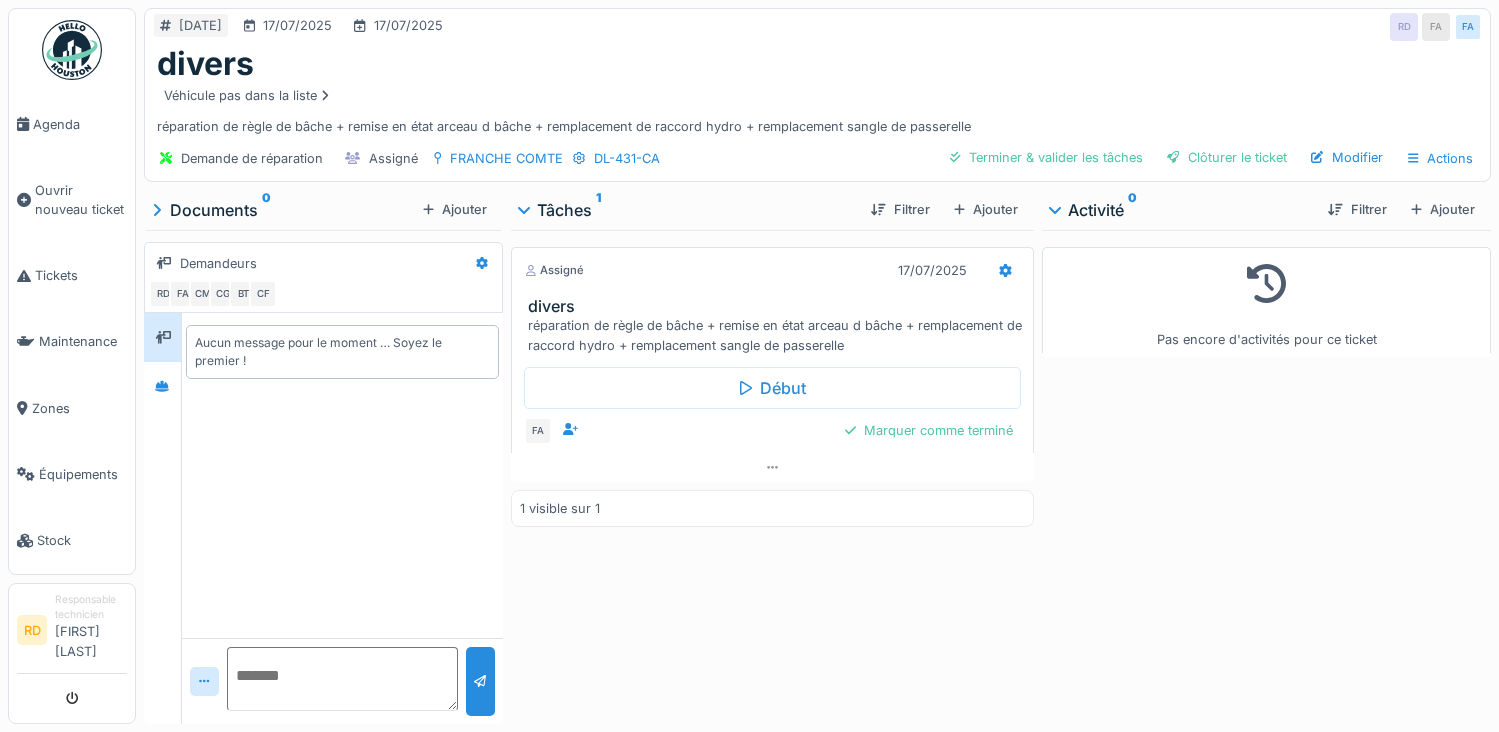 scroll, scrollTop: 0, scrollLeft: 0, axis: both 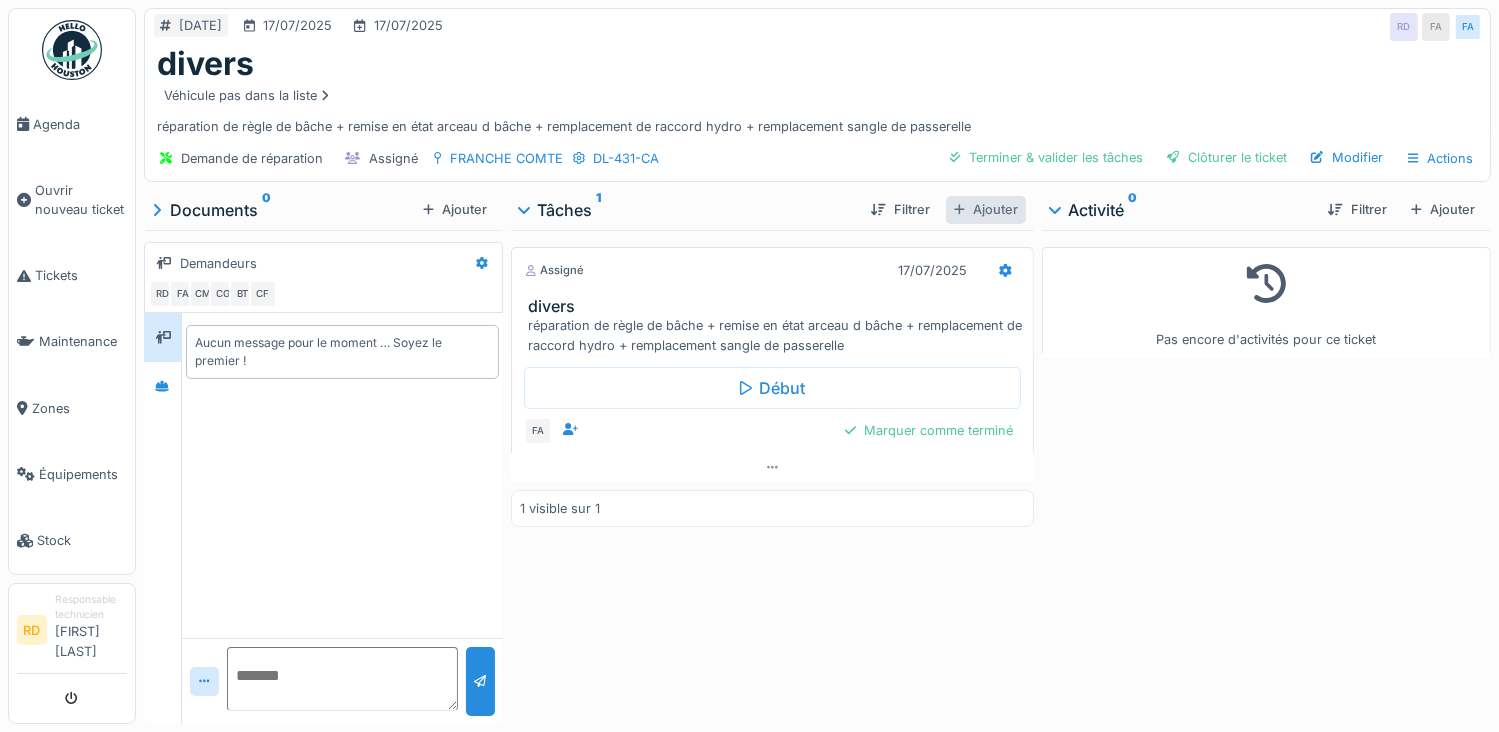 click on "Ajouter" at bounding box center (986, 209) 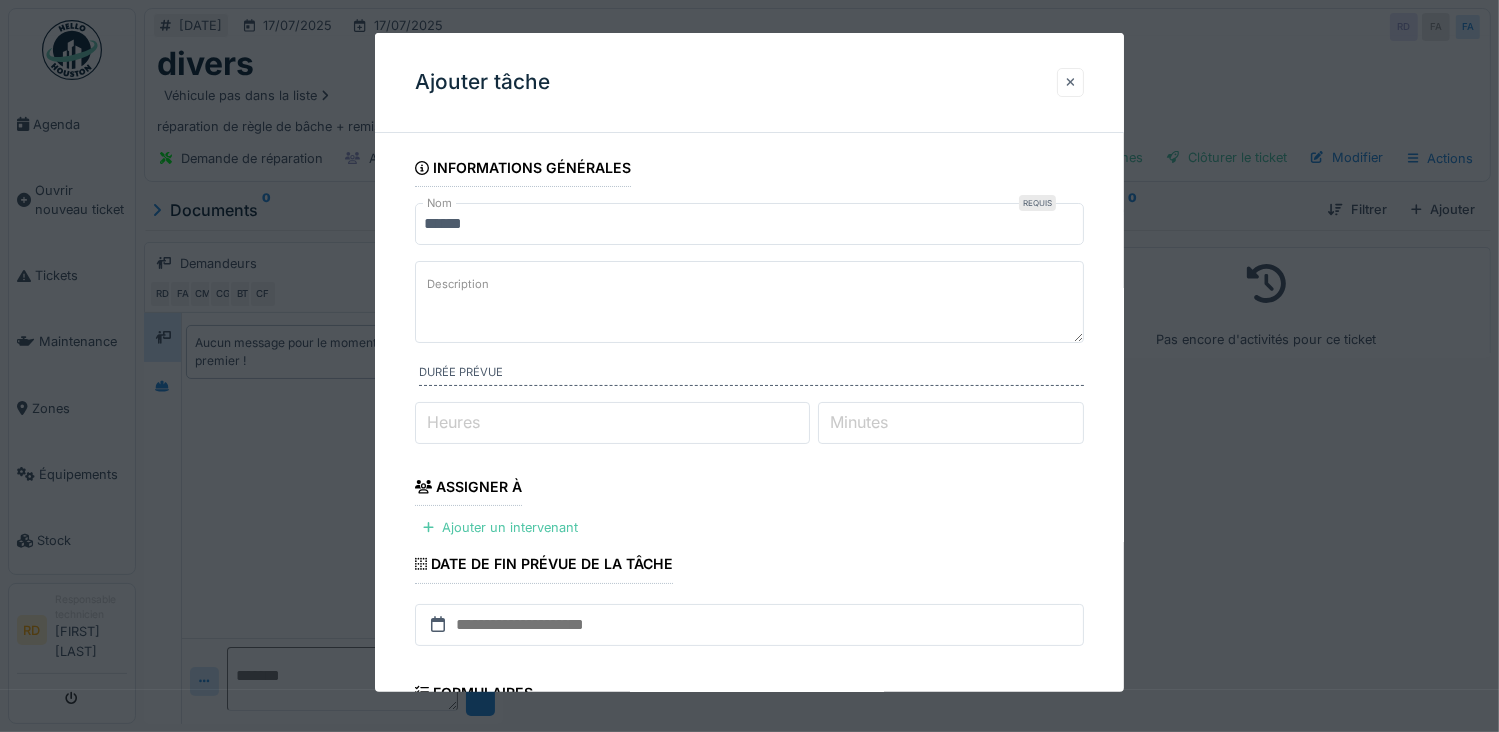 click at bounding box center [1071, 82] 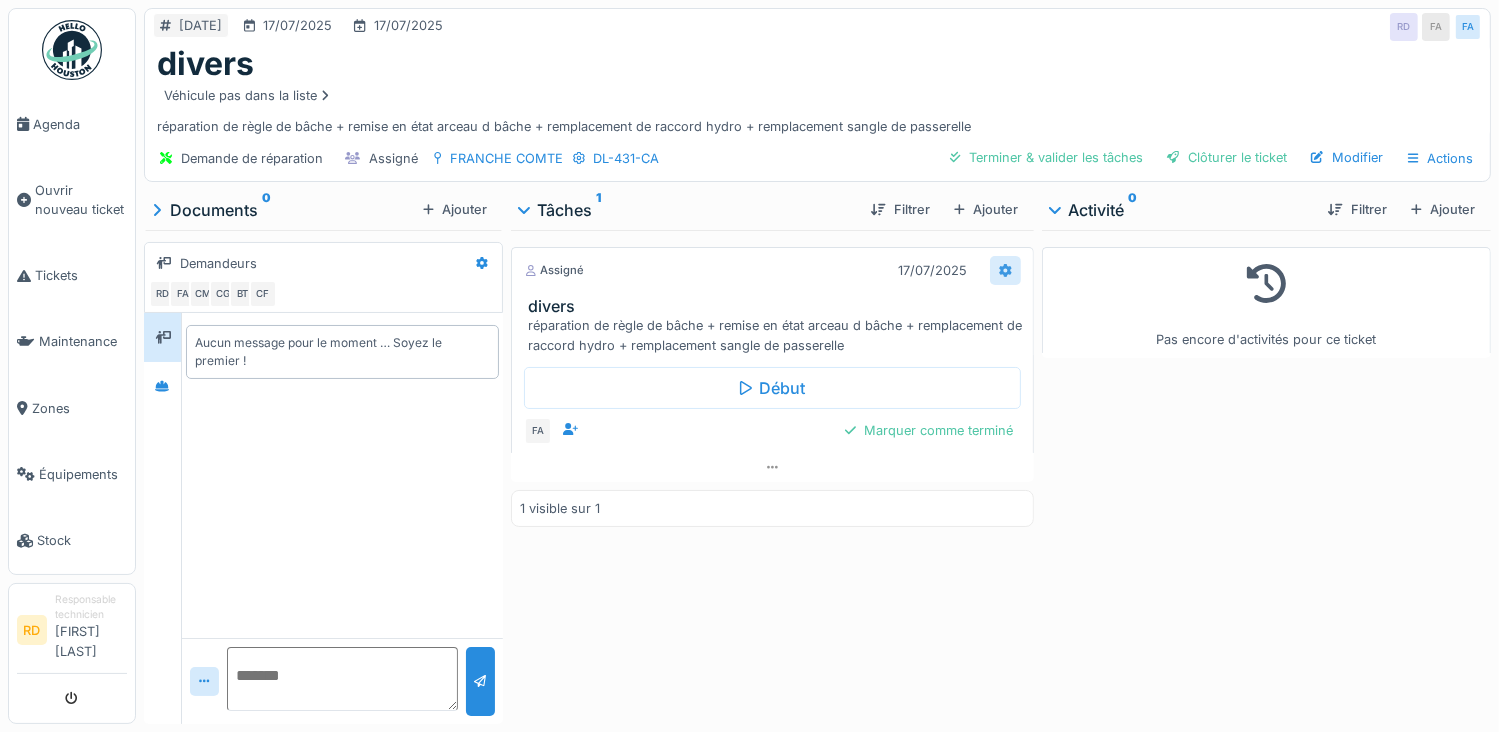 click 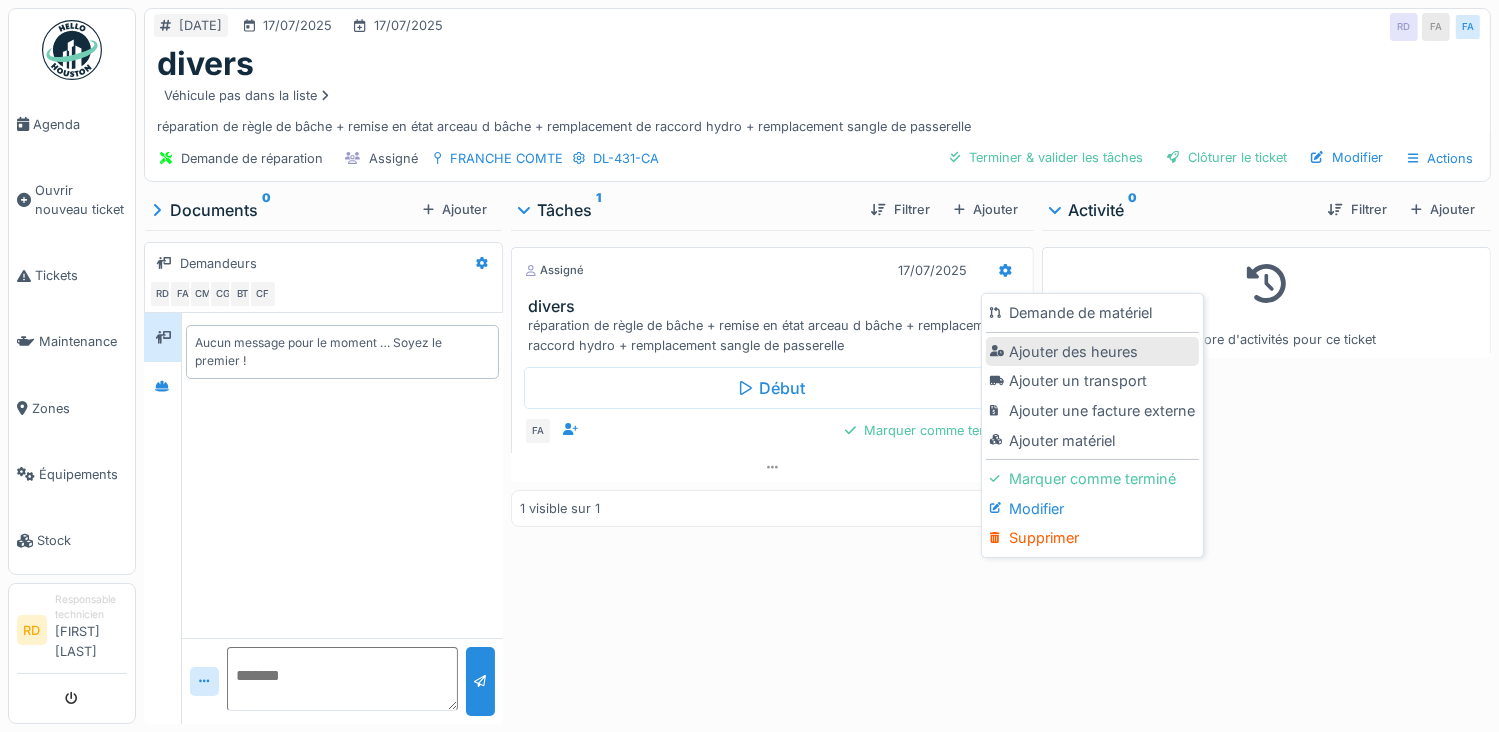 click on "Ajouter des heures" at bounding box center (1092, 352) 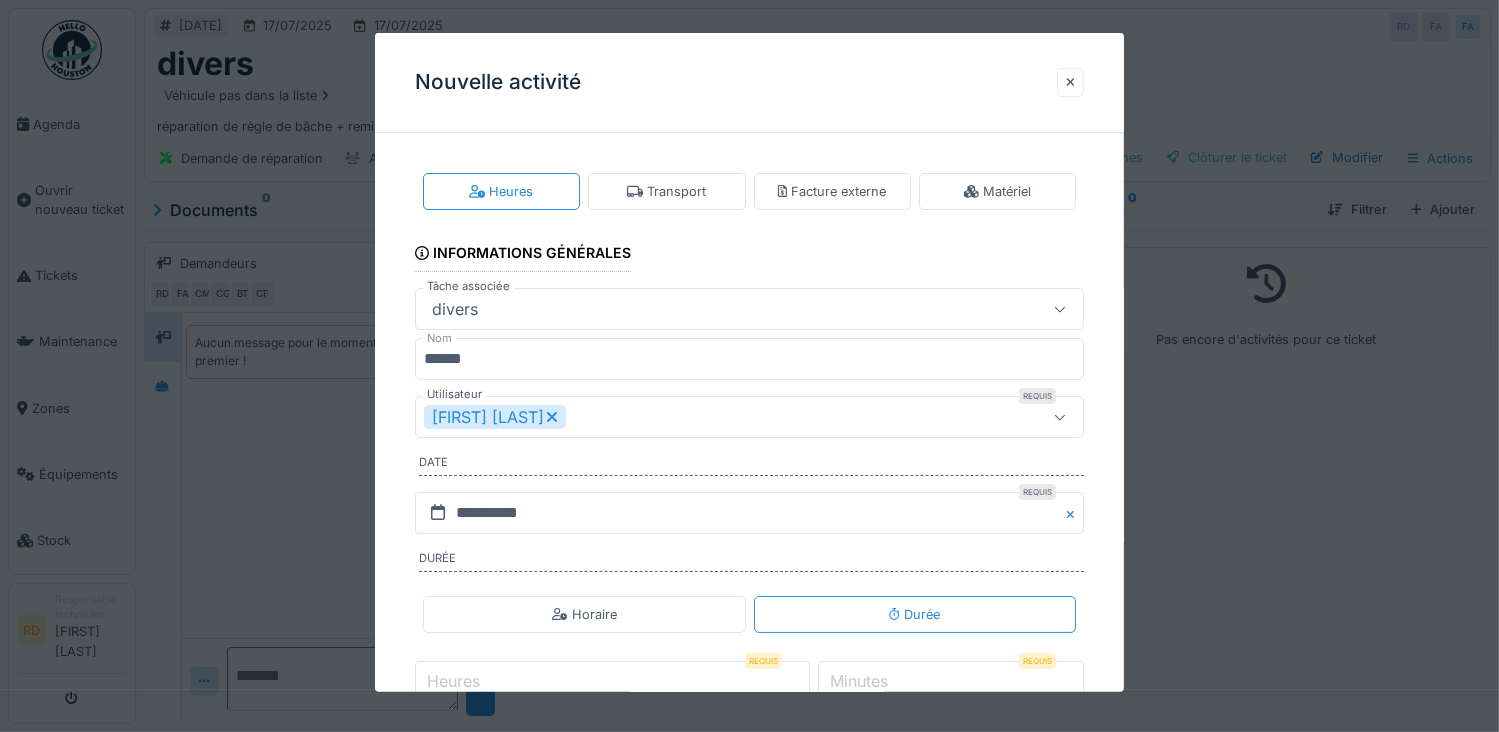 click 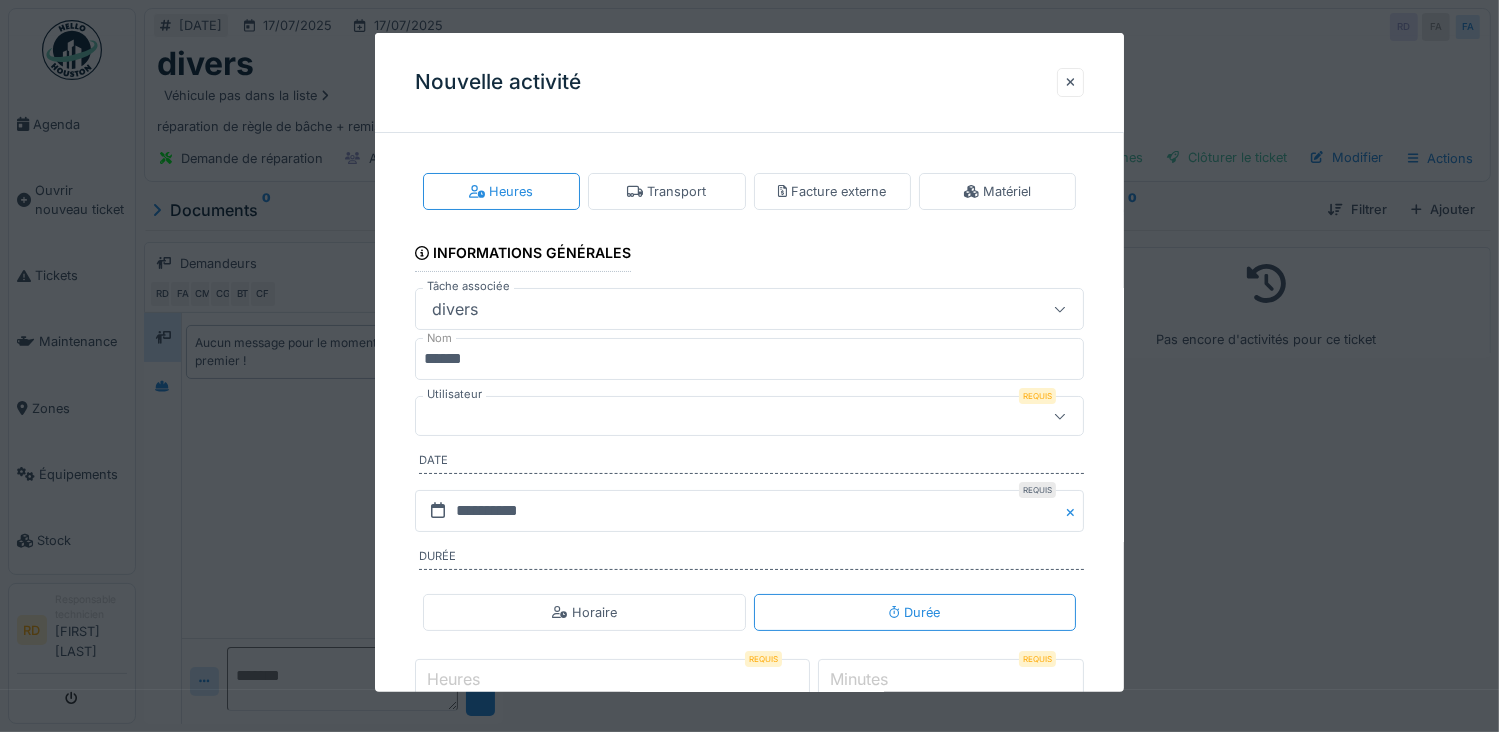 click at bounding box center [716, 416] 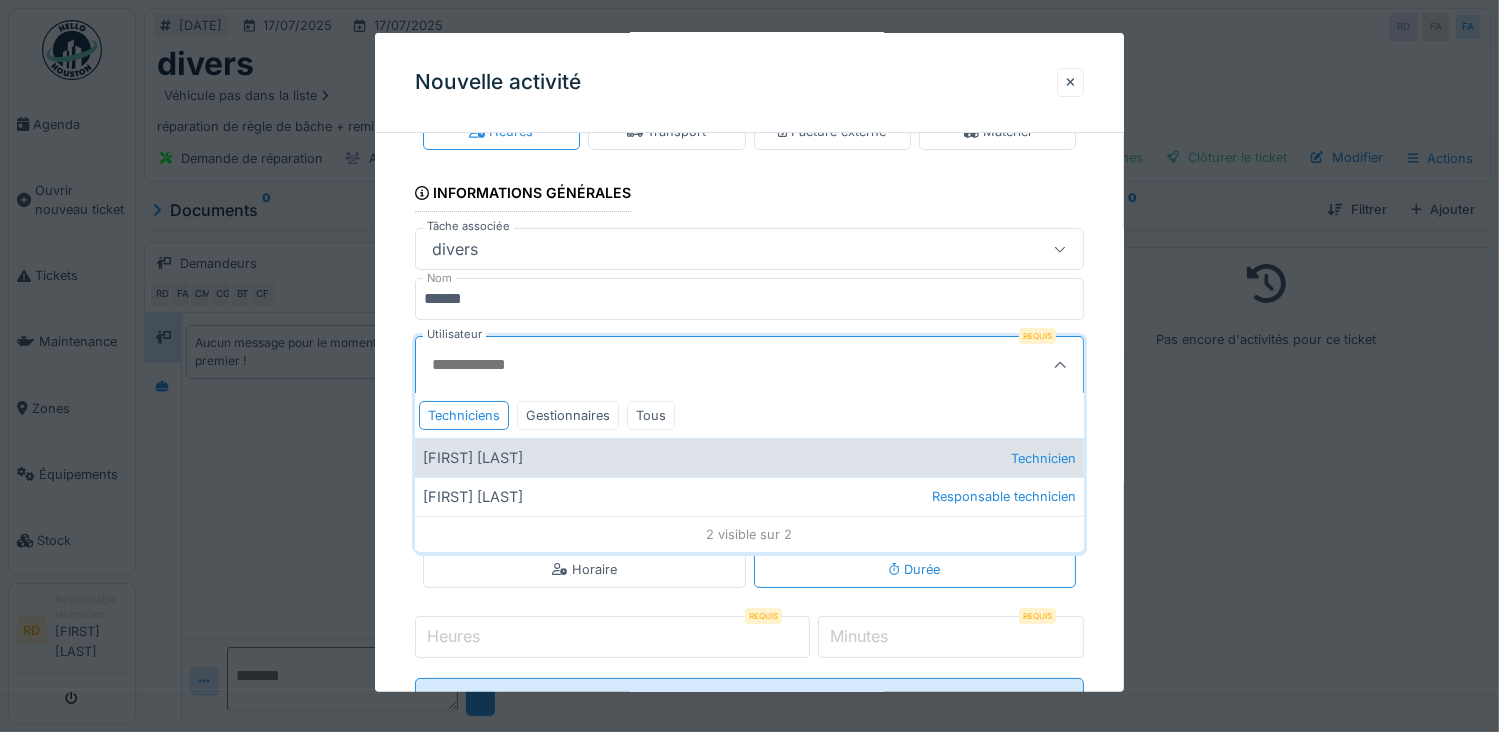 click on "[FIRST] [LAST]   Technicien" at bounding box center [750, 457] 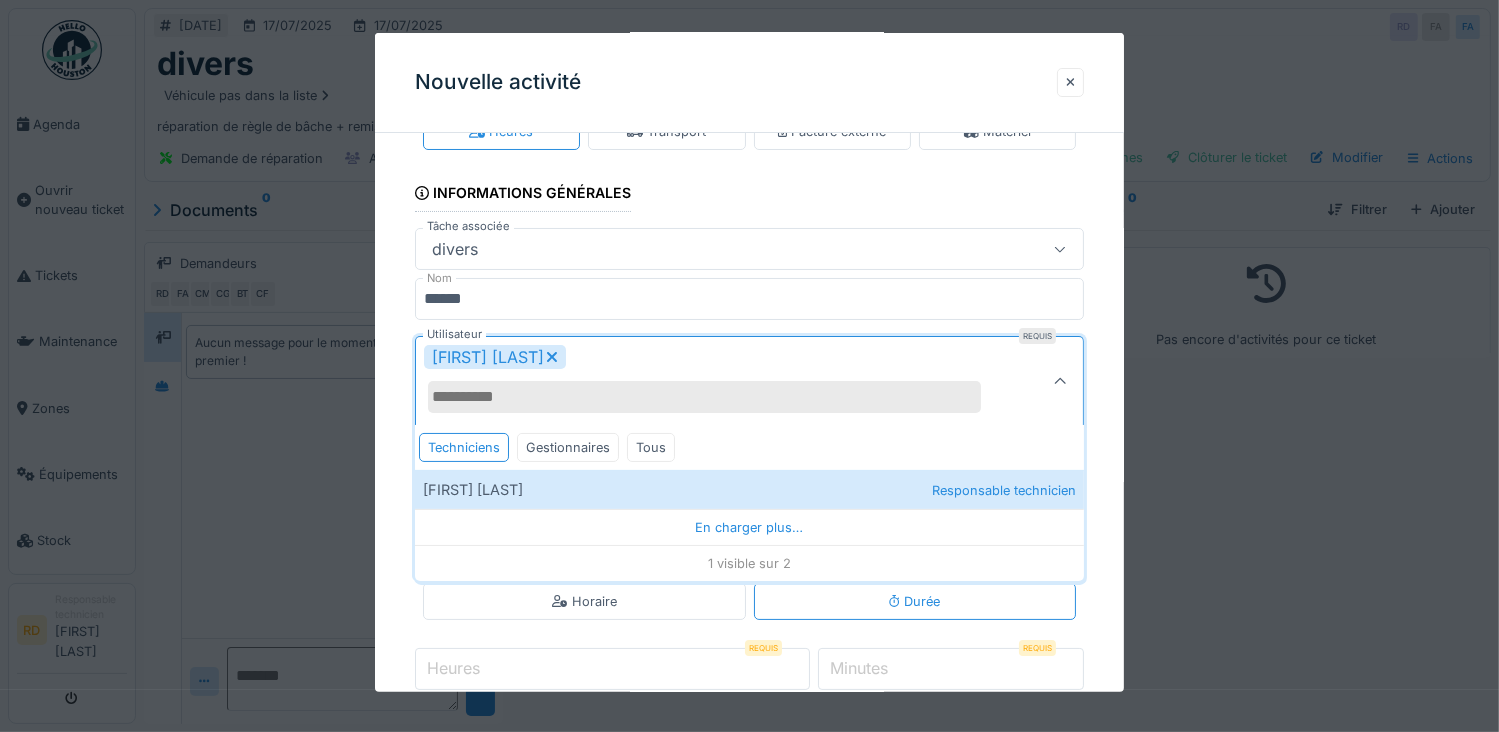 click on "**********" at bounding box center [750, 448] 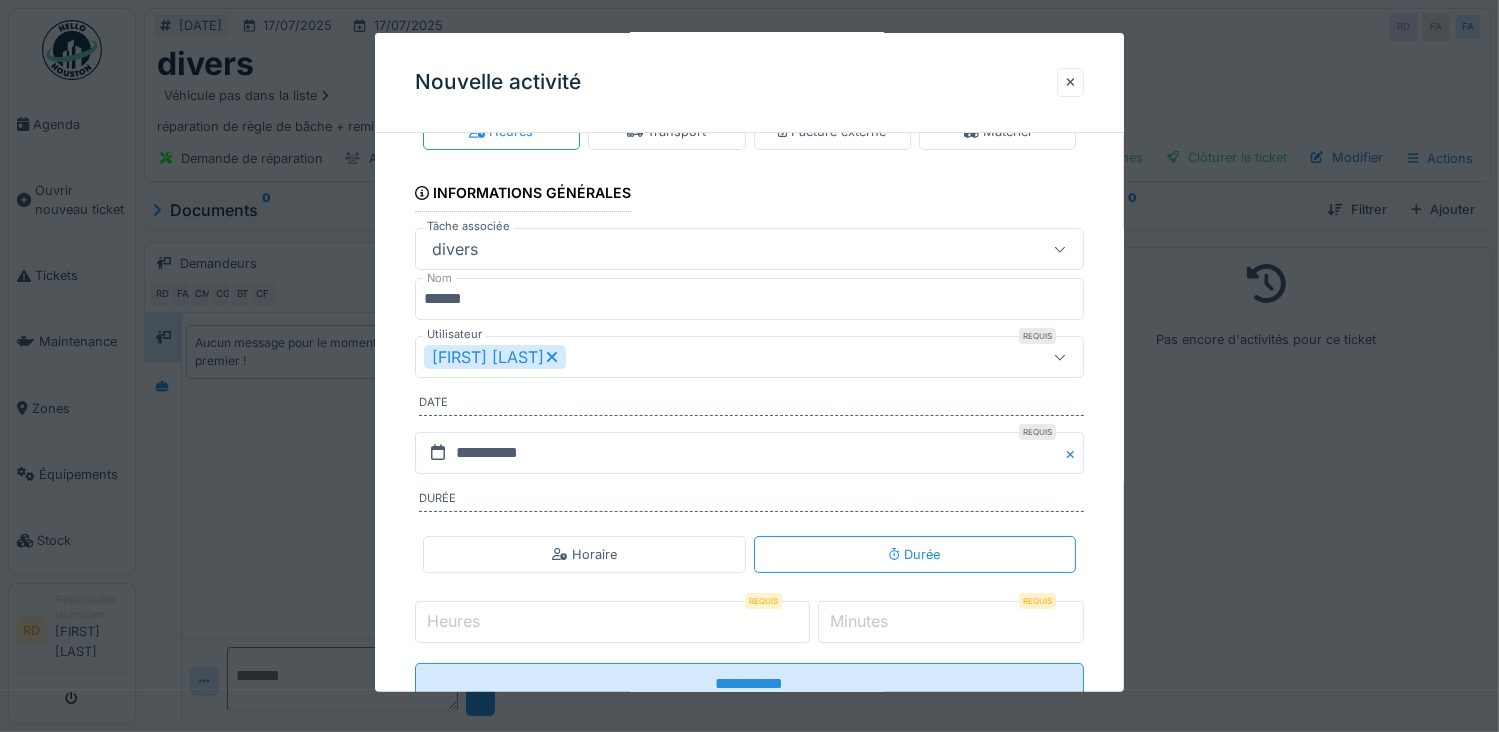 scroll, scrollTop: 124, scrollLeft: 0, axis: vertical 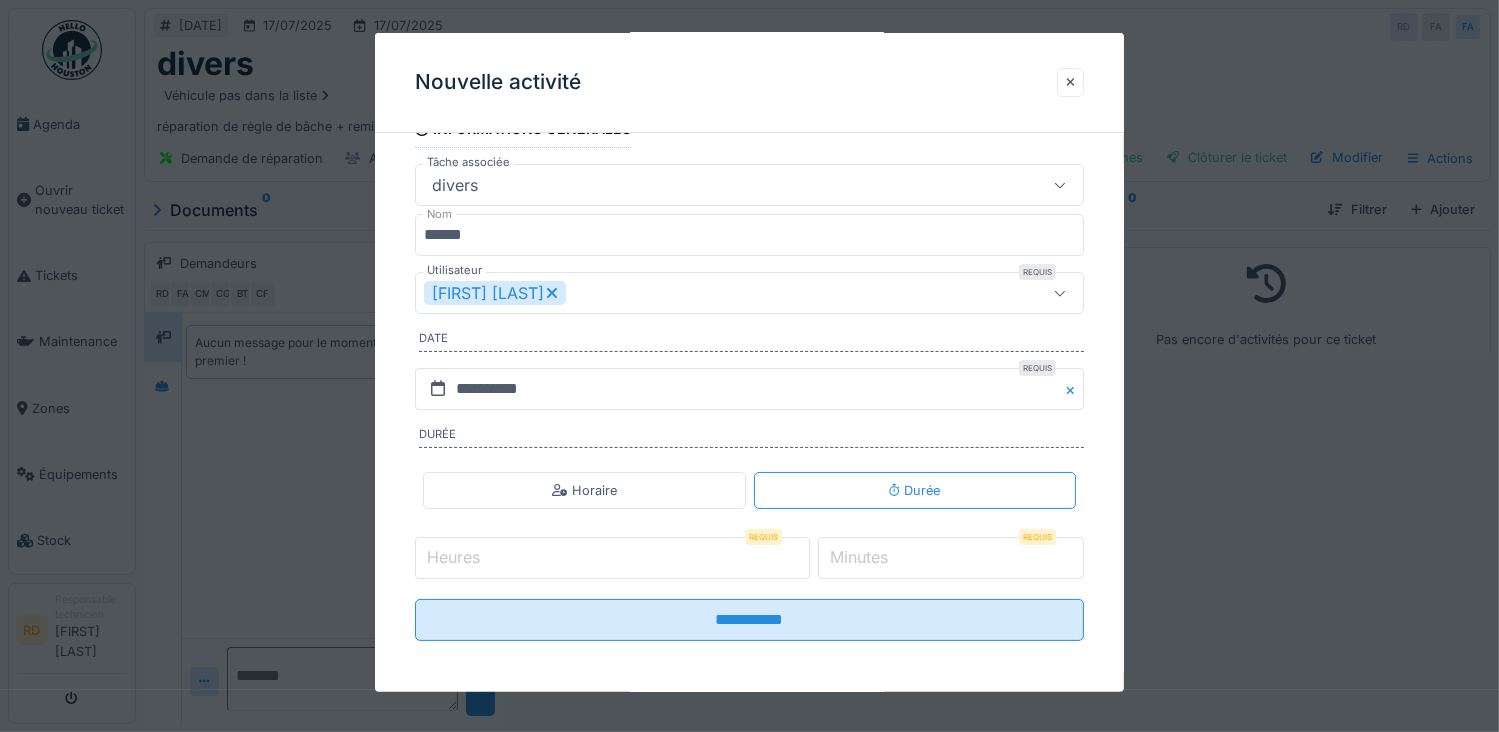 click on "Heures" at bounding box center (612, 558) 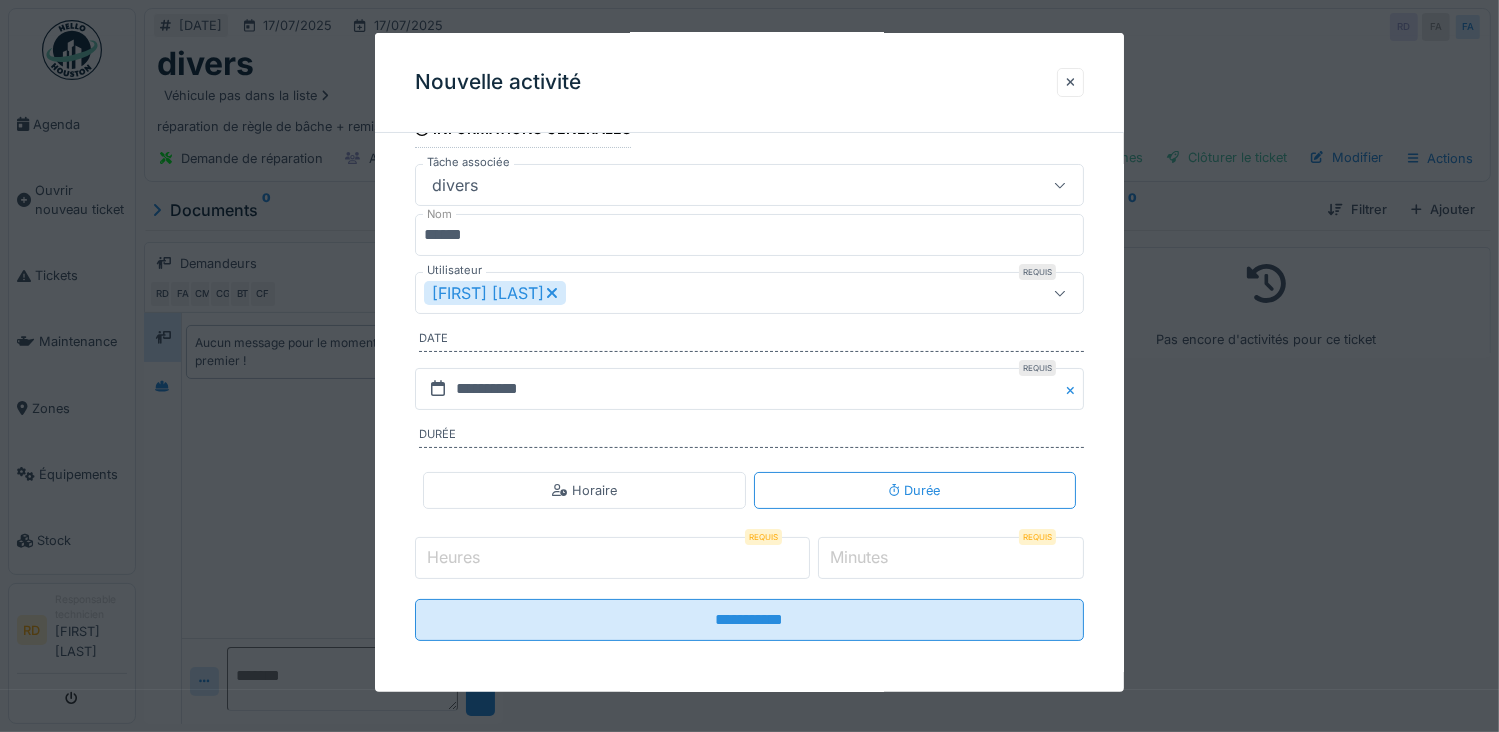 type on "*" 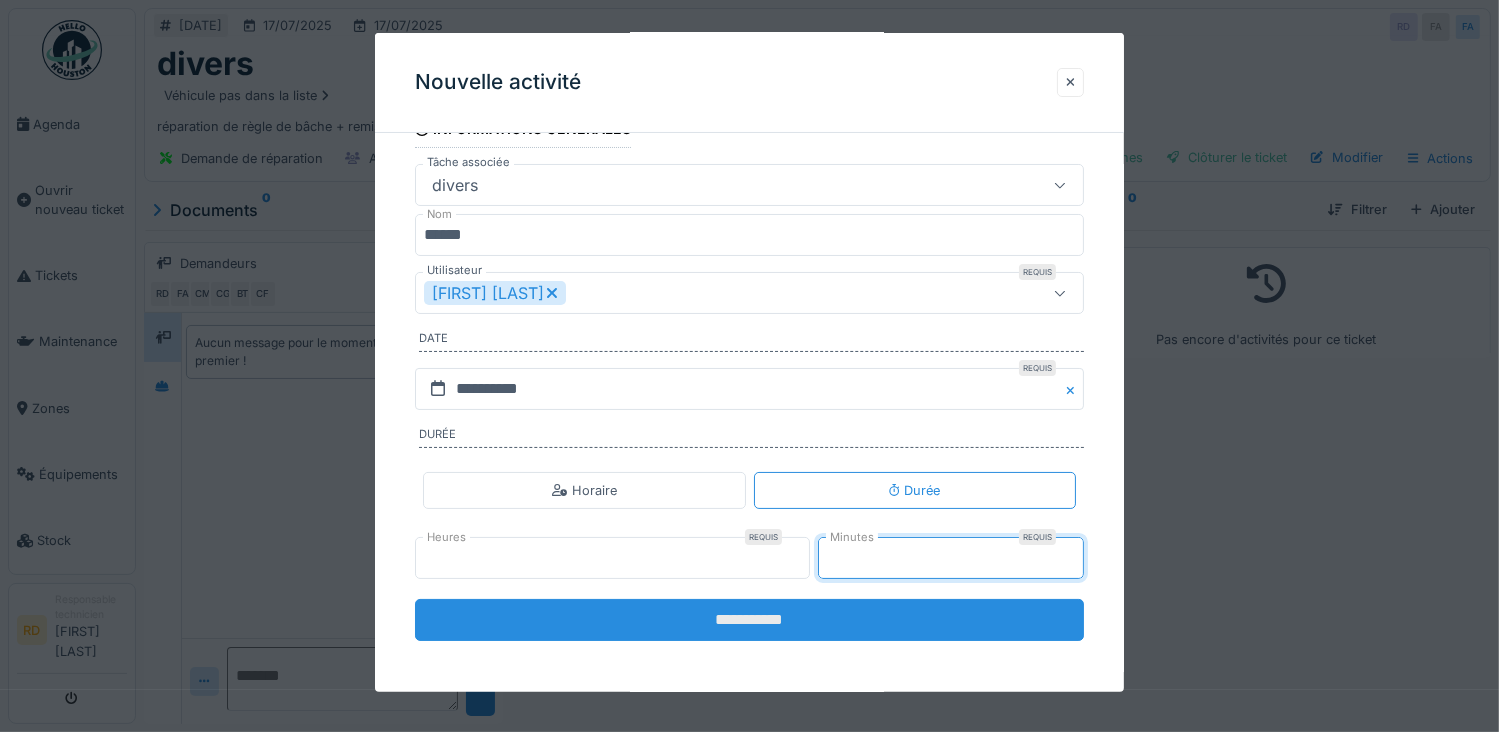 type on "**" 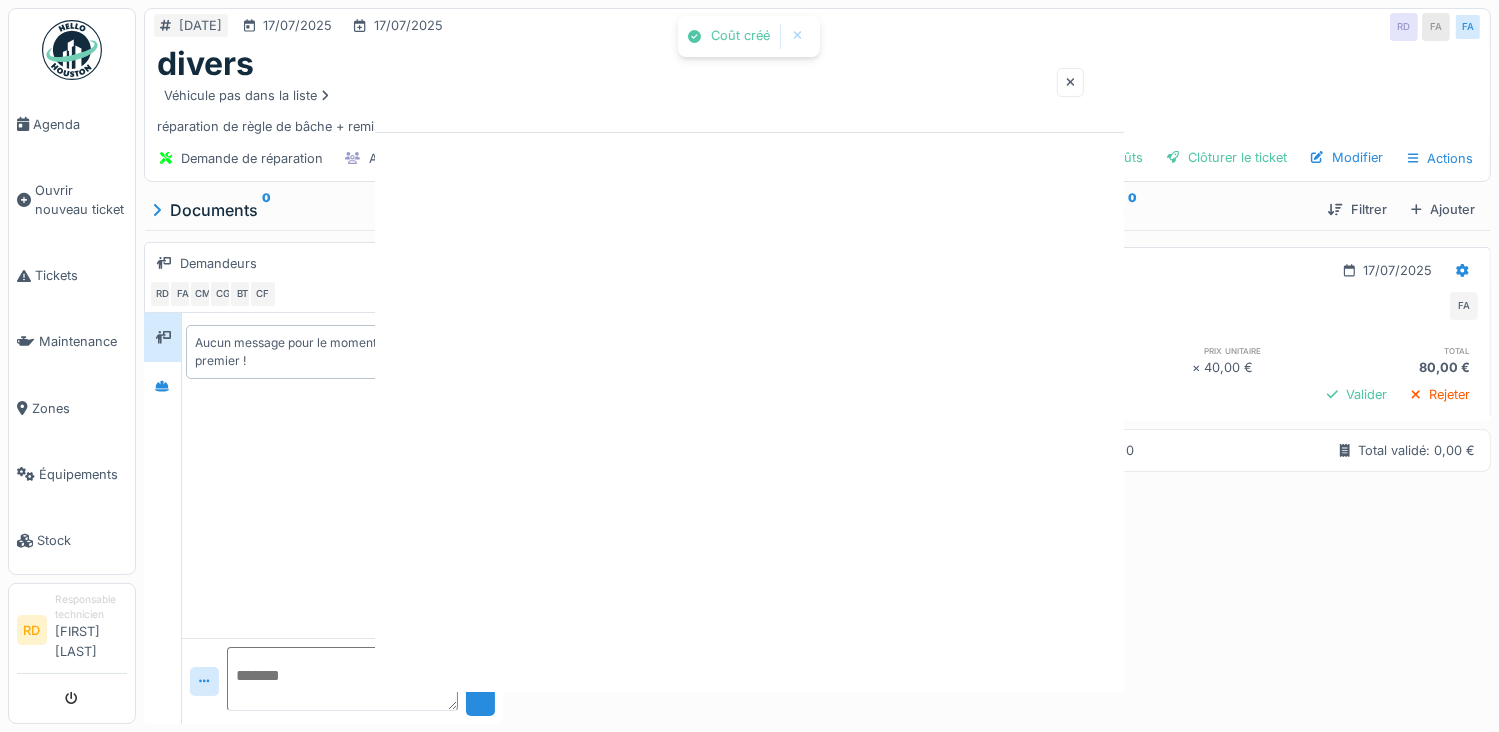scroll, scrollTop: 0, scrollLeft: 0, axis: both 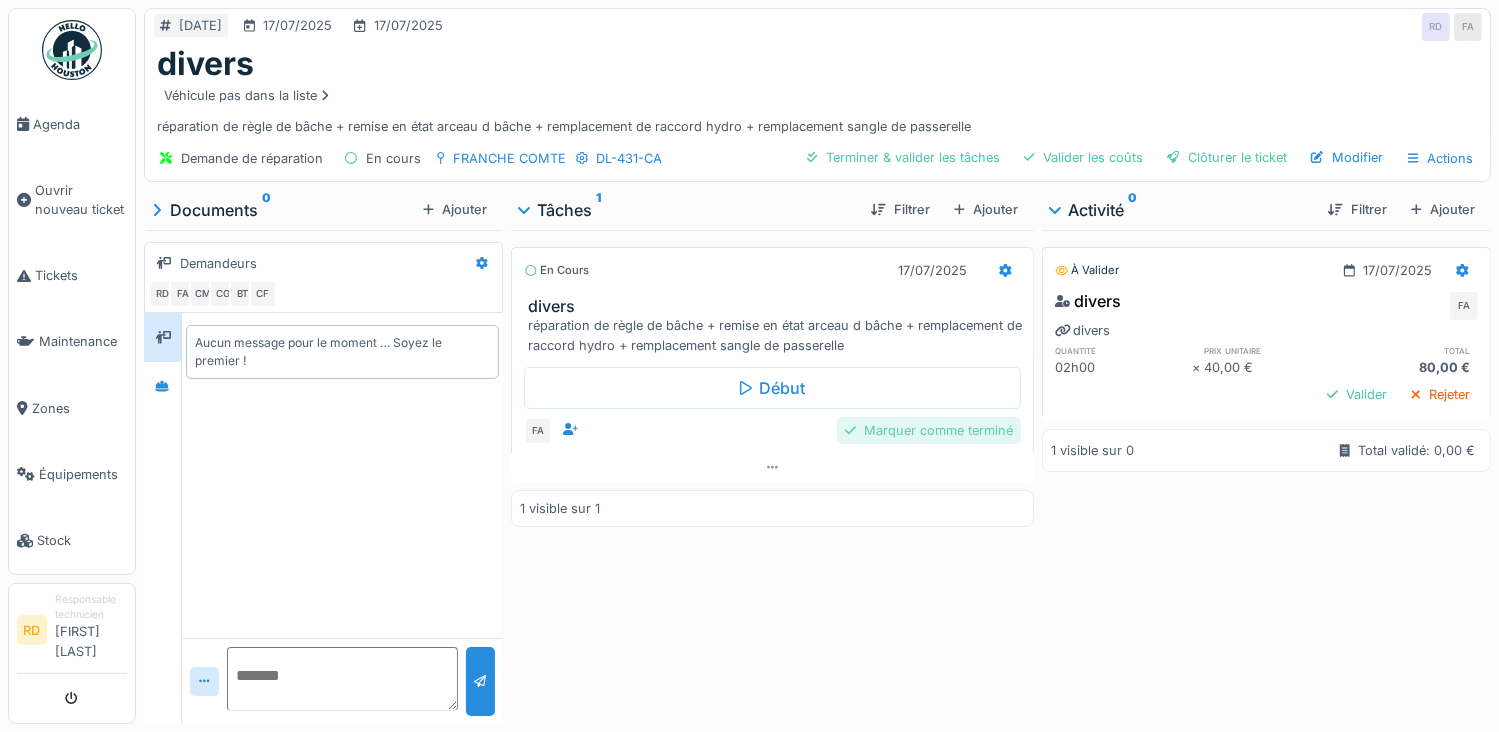 click on "Marquer comme terminé" at bounding box center [929, 430] 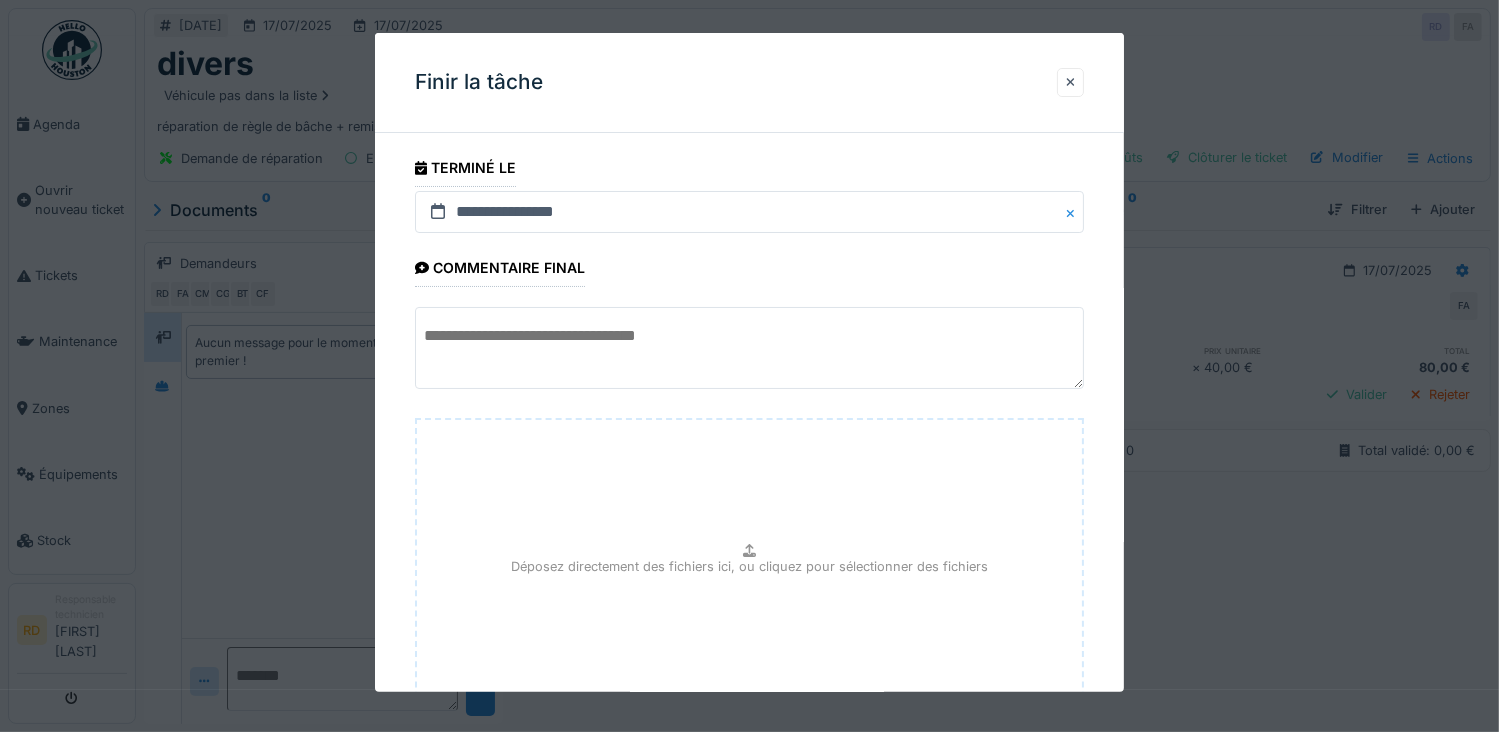 click at bounding box center (750, 348) 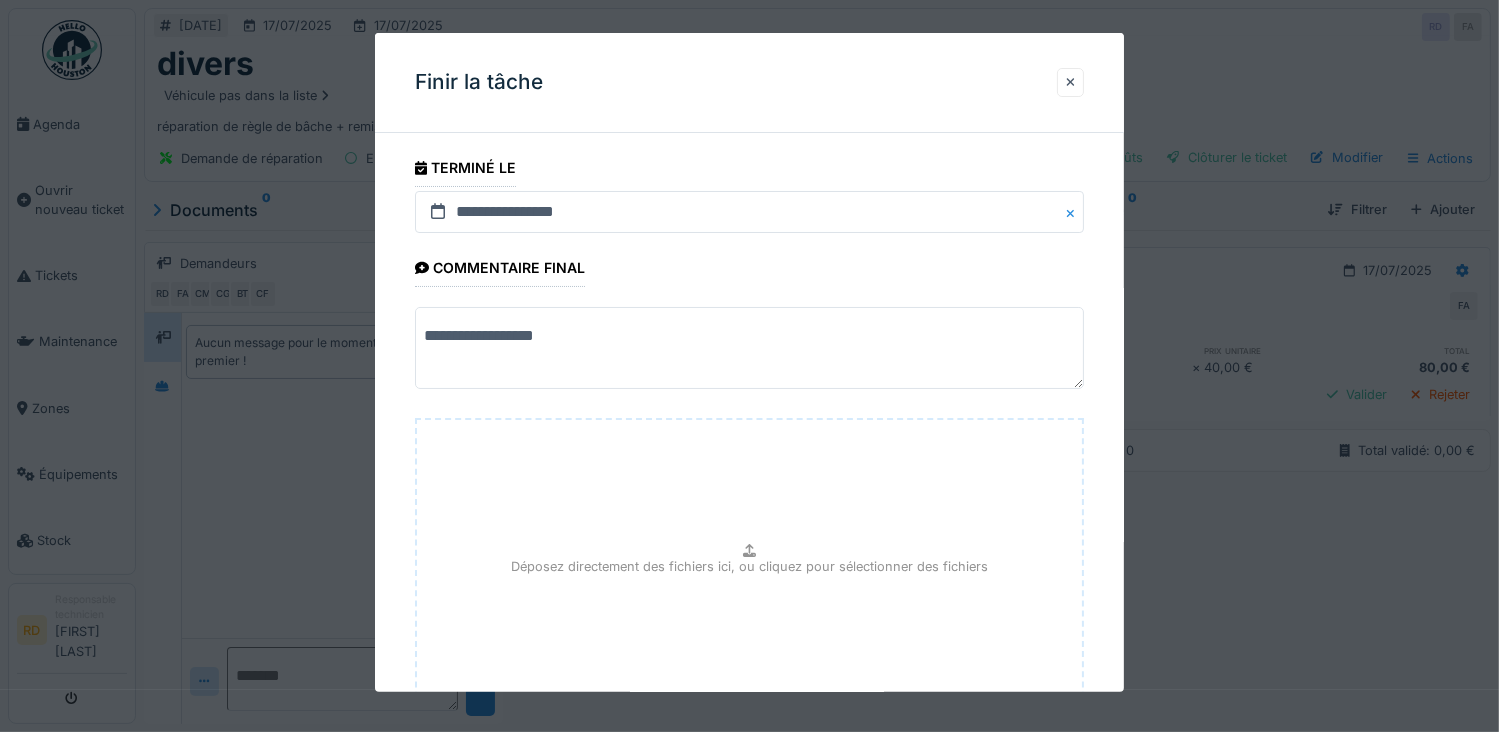 scroll, scrollTop: 154, scrollLeft: 0, axis: vertical 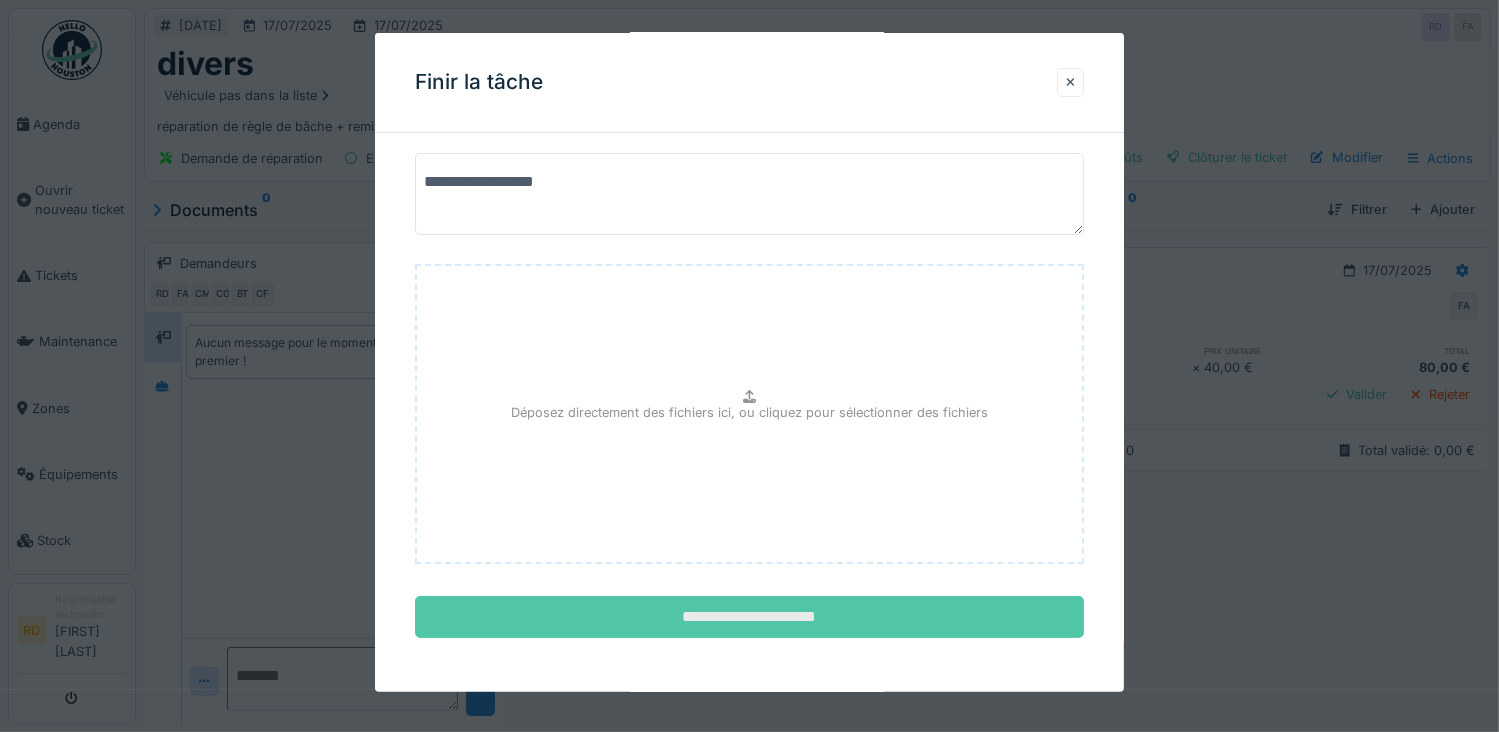 type on "**********" 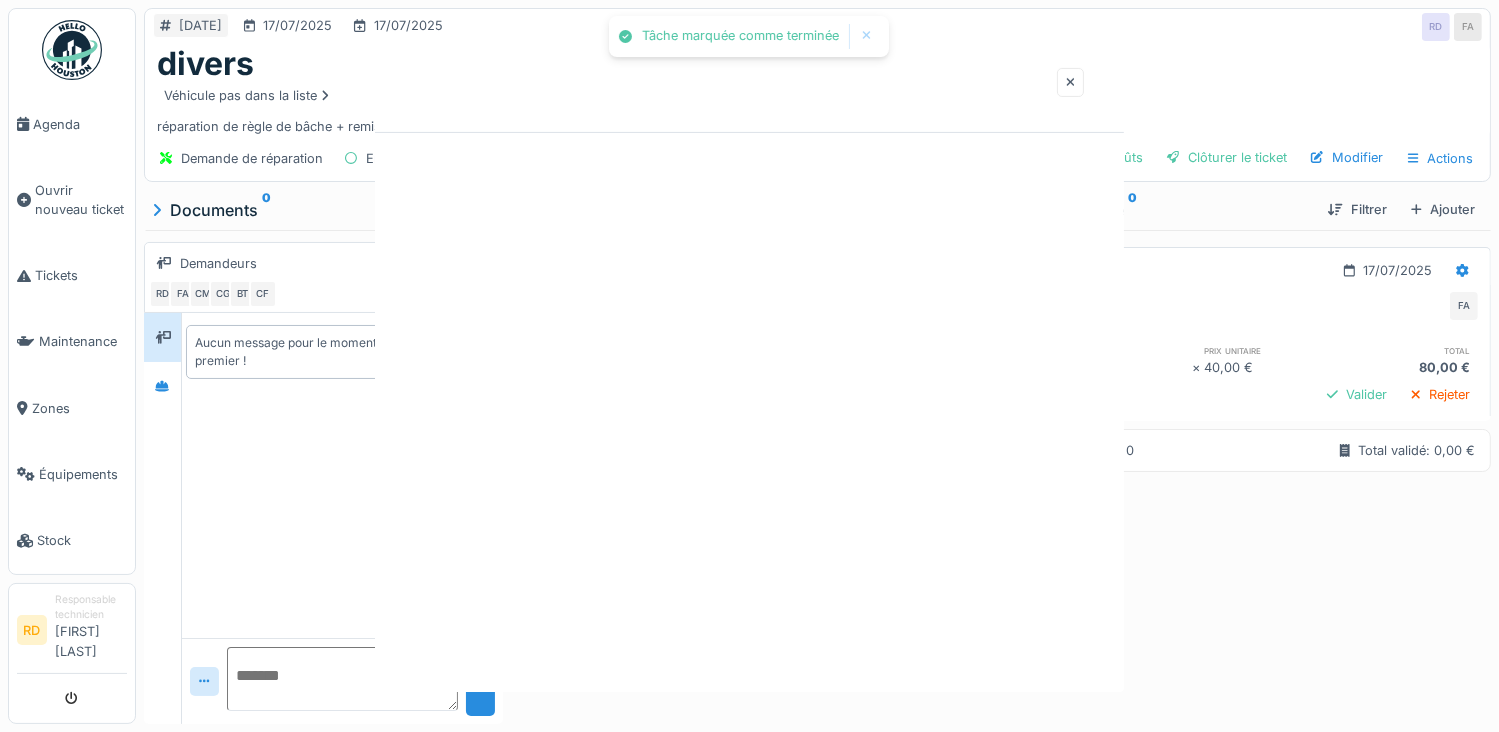 scroll, scrollTop: 0, scrollLeft: 0, axis: both 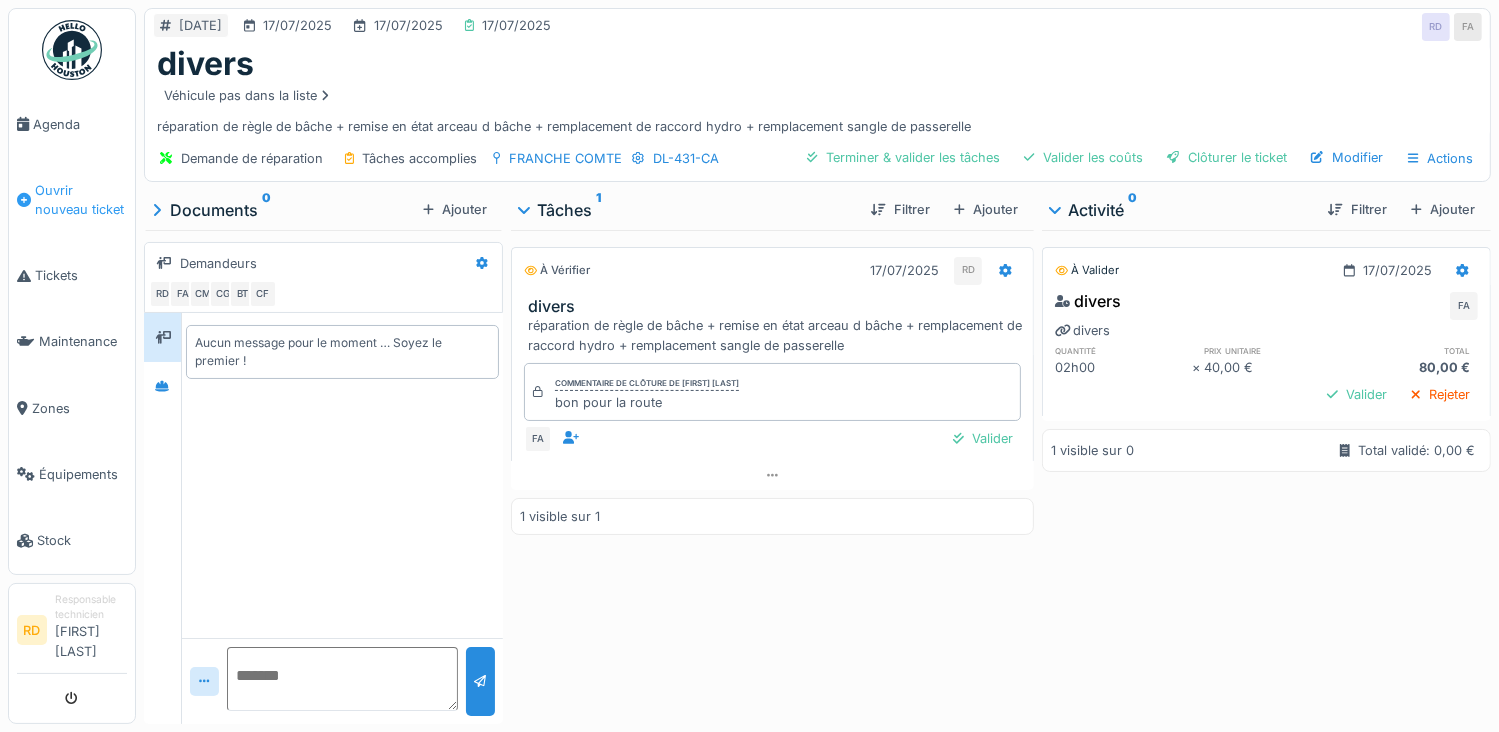 click on "Ouvrir nouveau ticket" at bounding box center [81, 200] 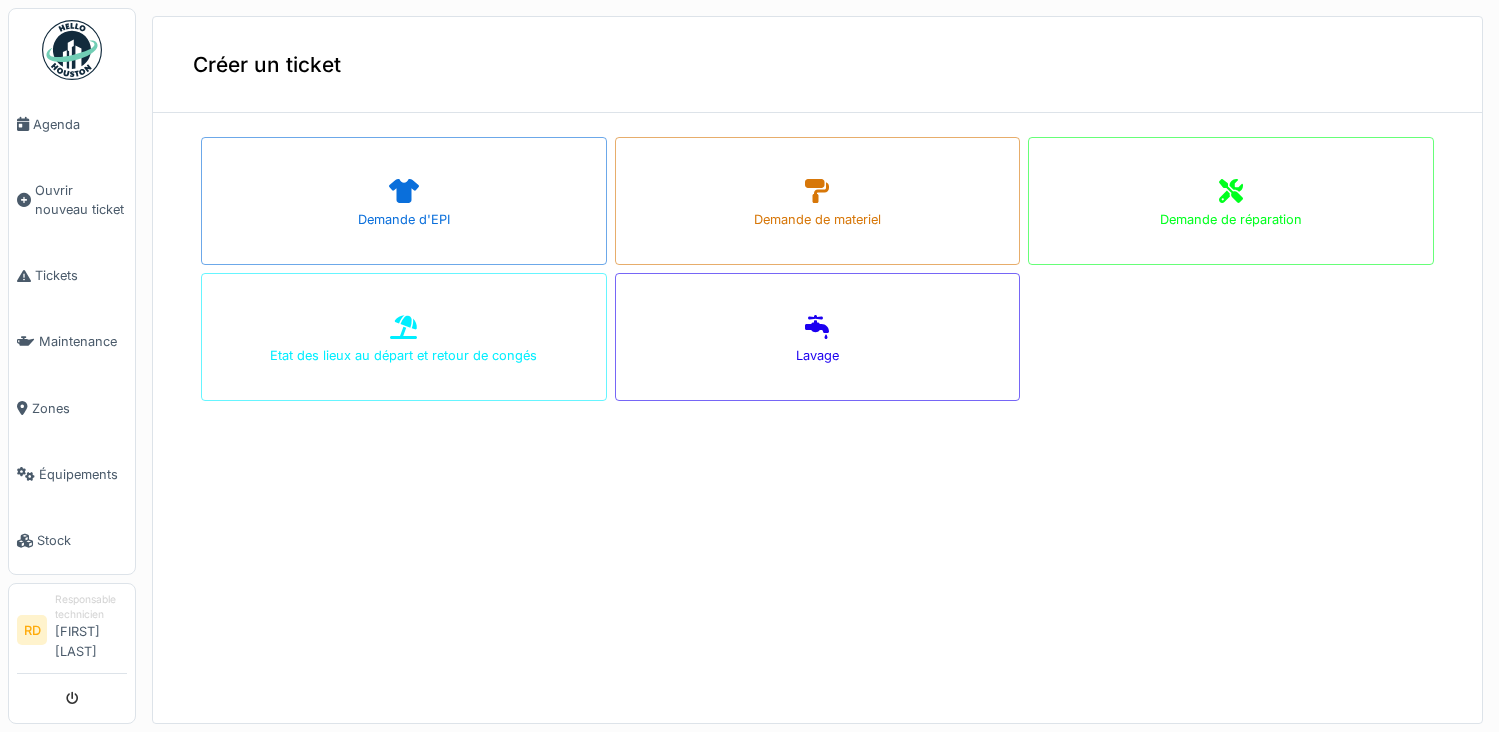 scroll, scrollTop: 0, scrollLeft: 0, axis: both 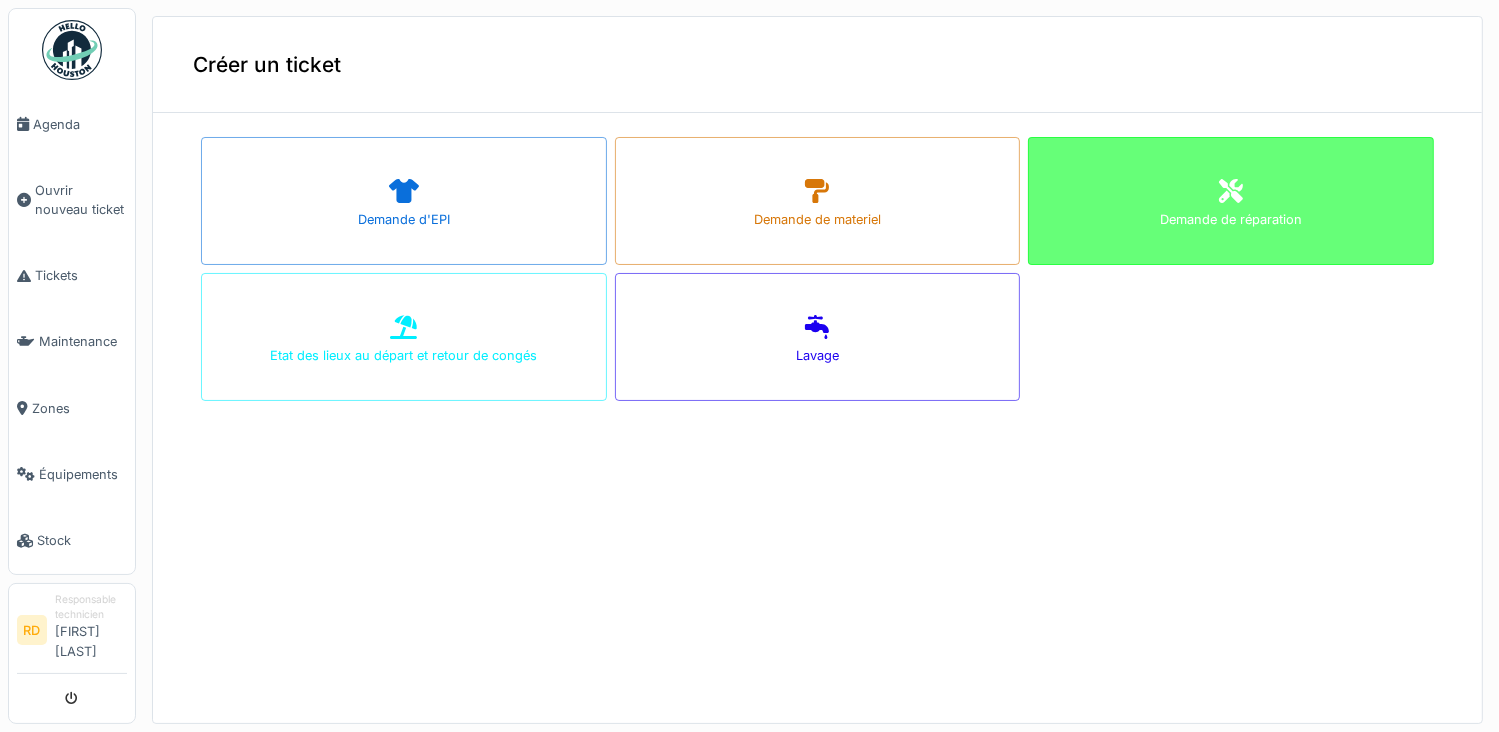 click on "Demande de réparation" at bounding box center (1231, 201) 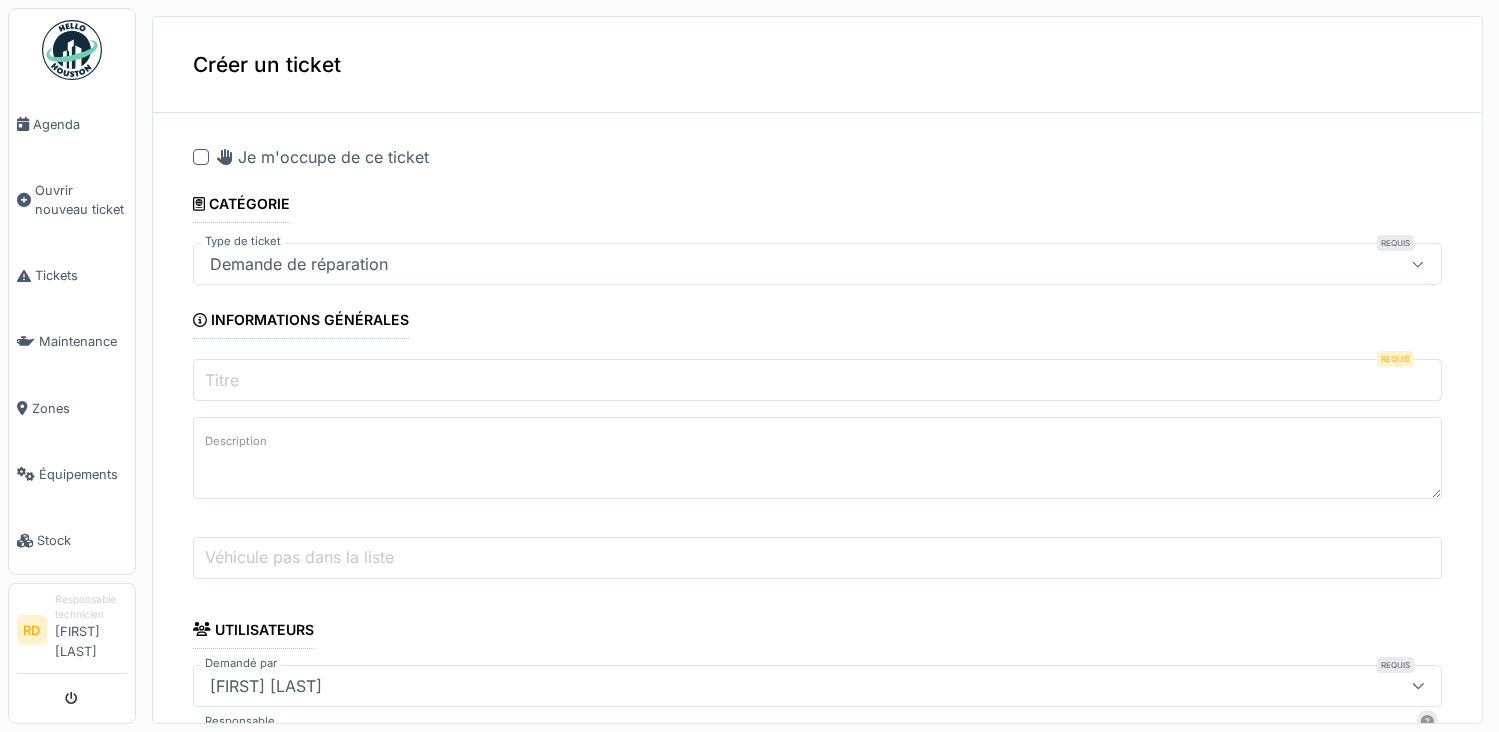 click on "Titre" at bounding box center (817, 380) 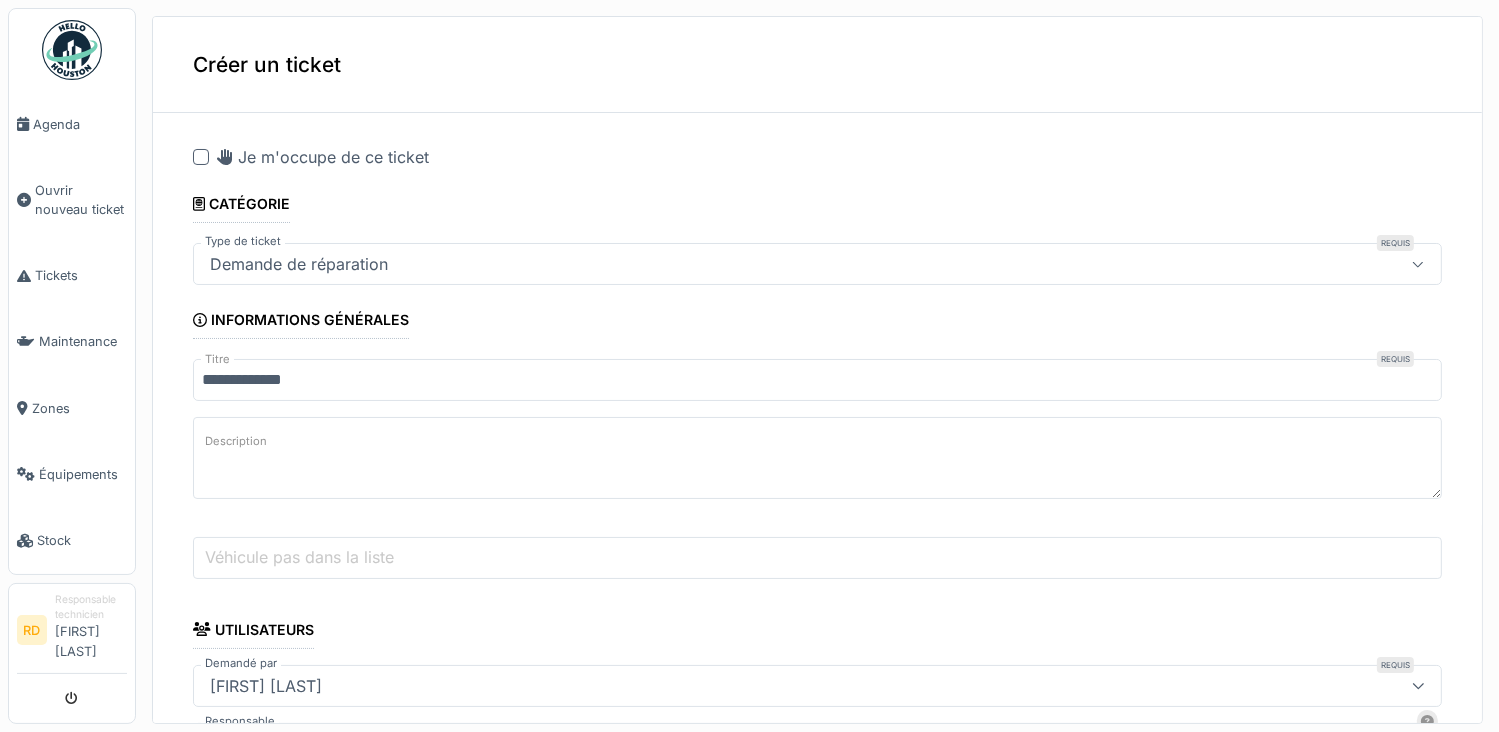 click on "Description" at bounding box center (817, 458) 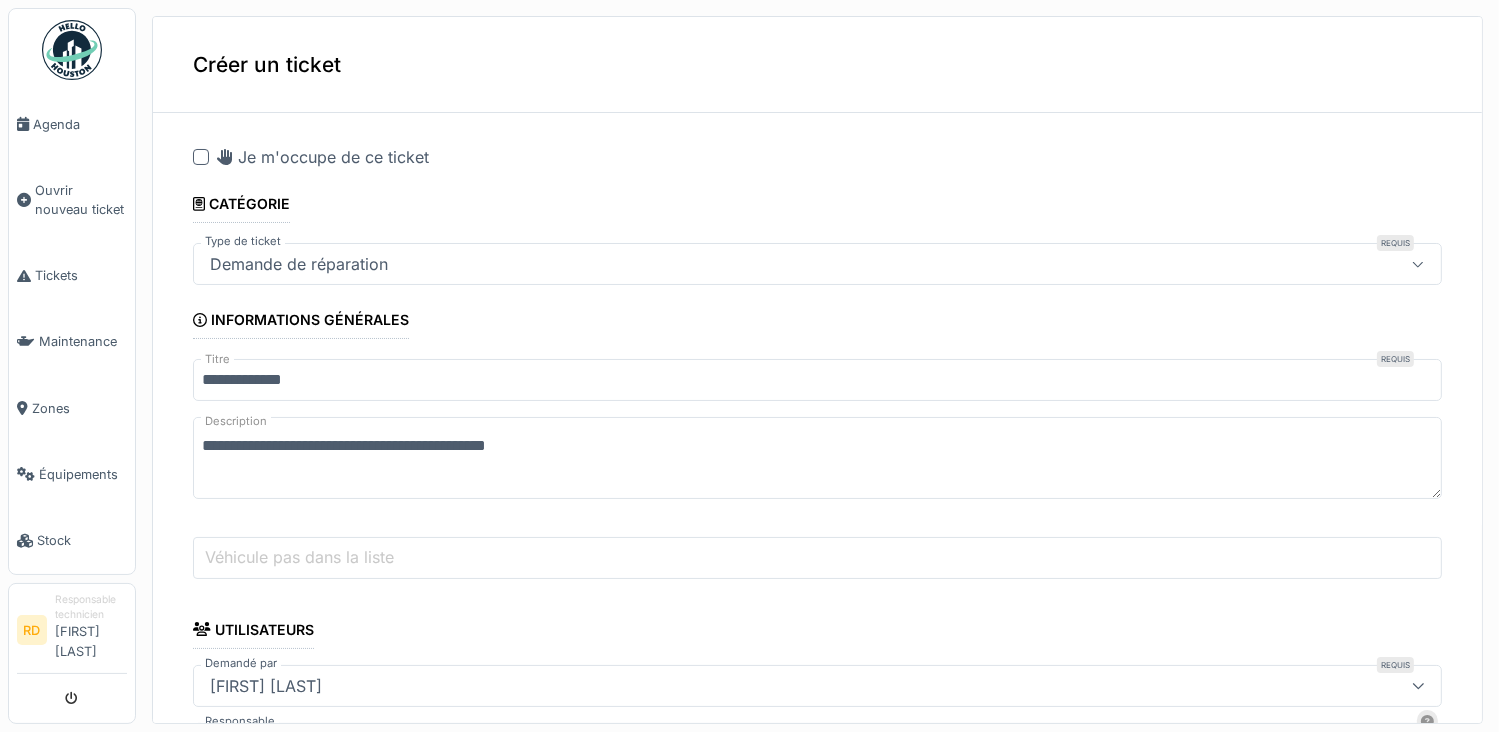 click on "**********" at bounding box center [817, 458] 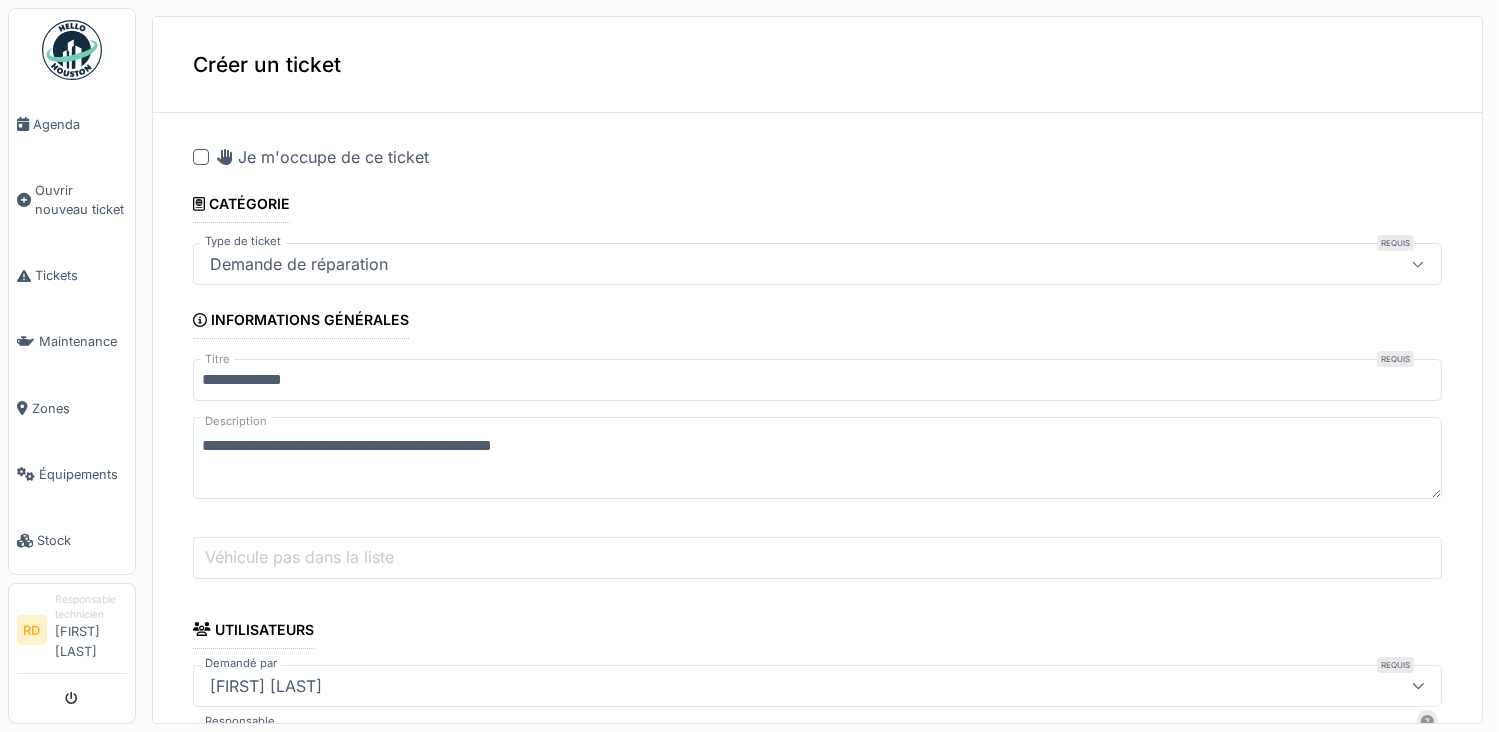 click on "**********" at bounding box center (817, 458) 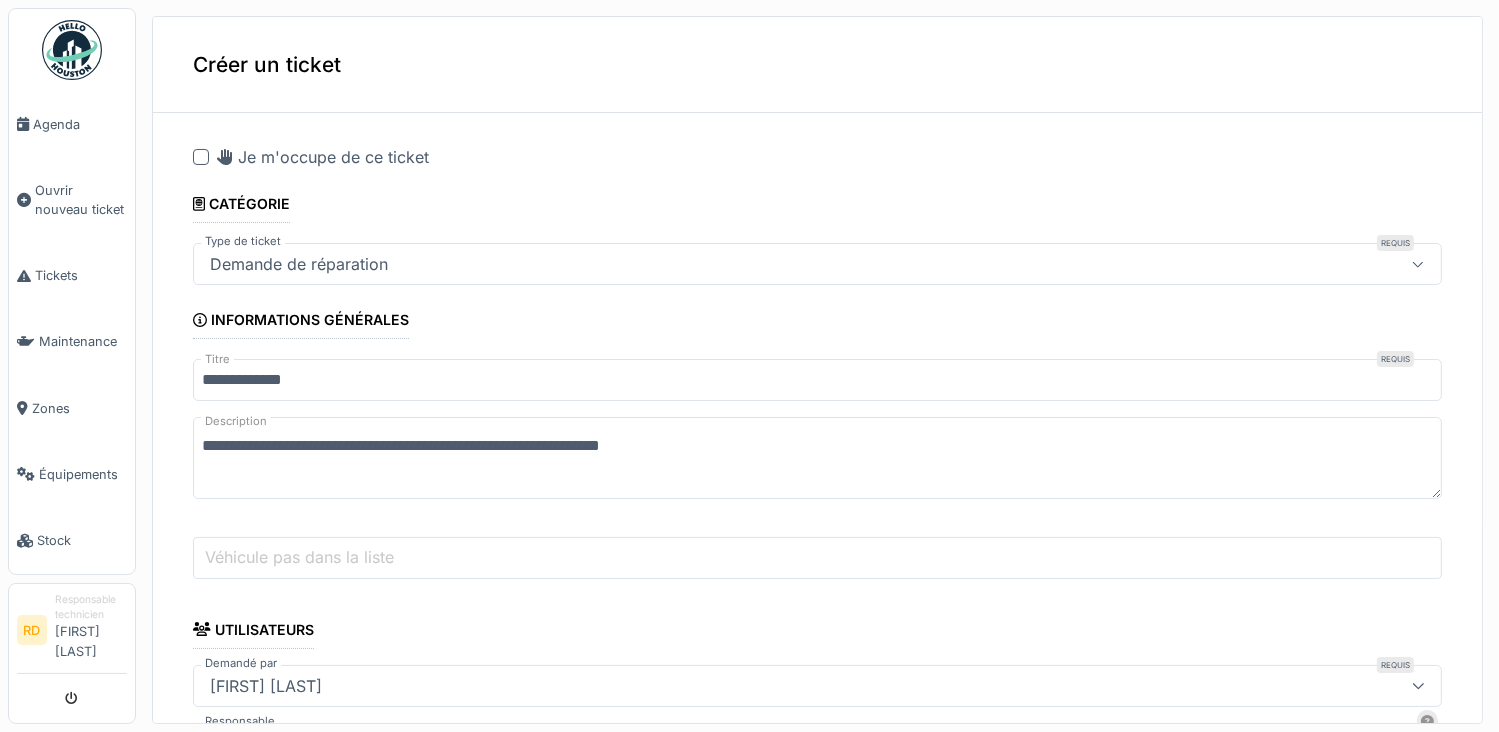 type on "**********" 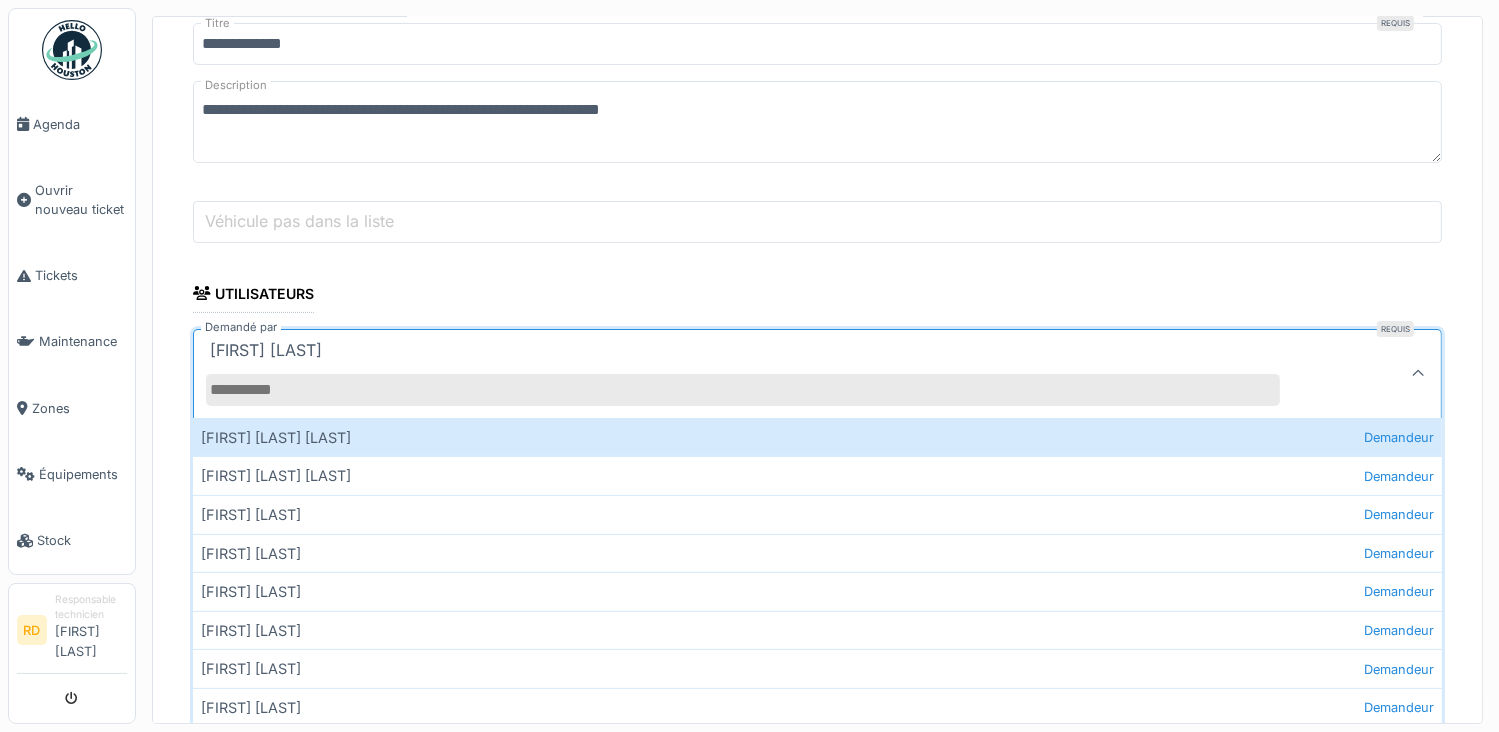 click on "Demandé par" at bounding box center (743, 390) 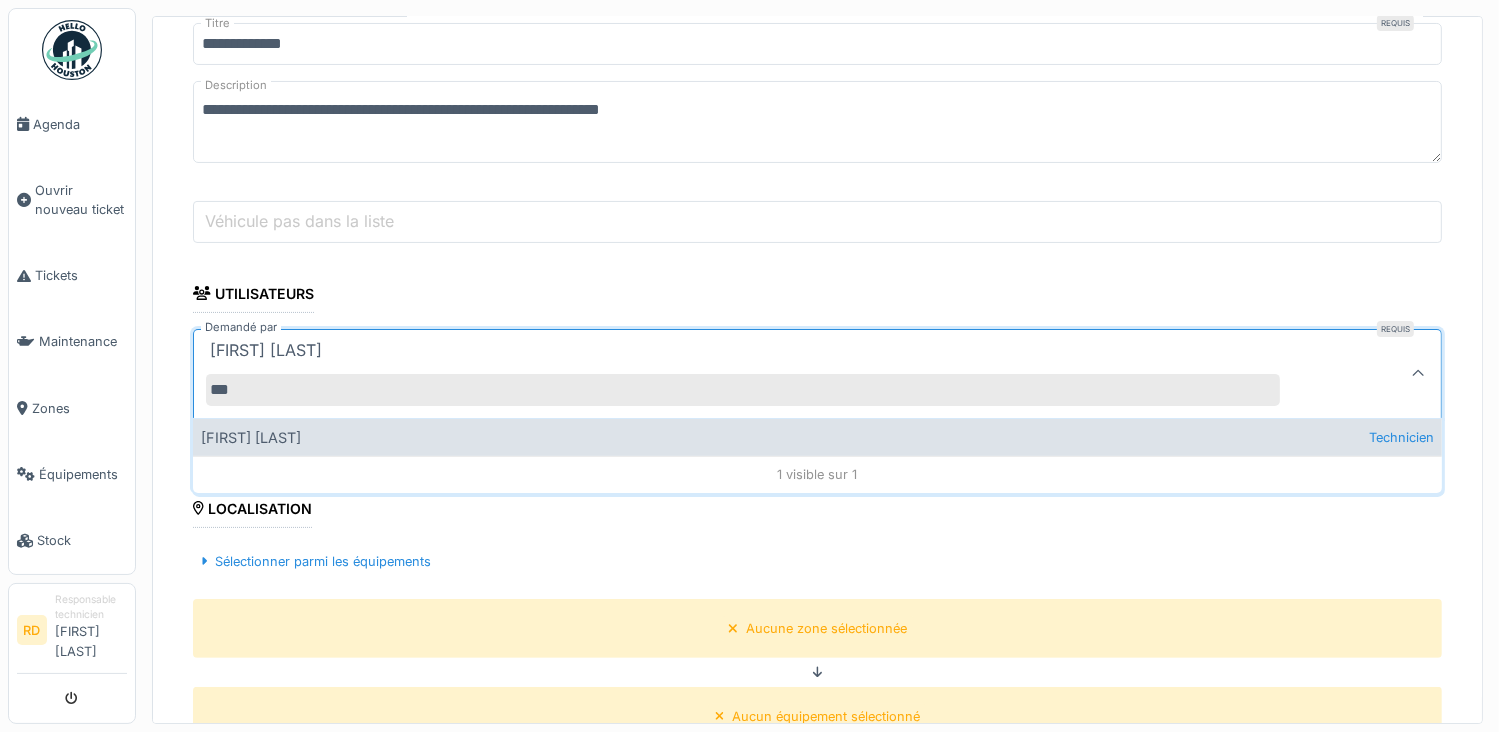 type on "***" 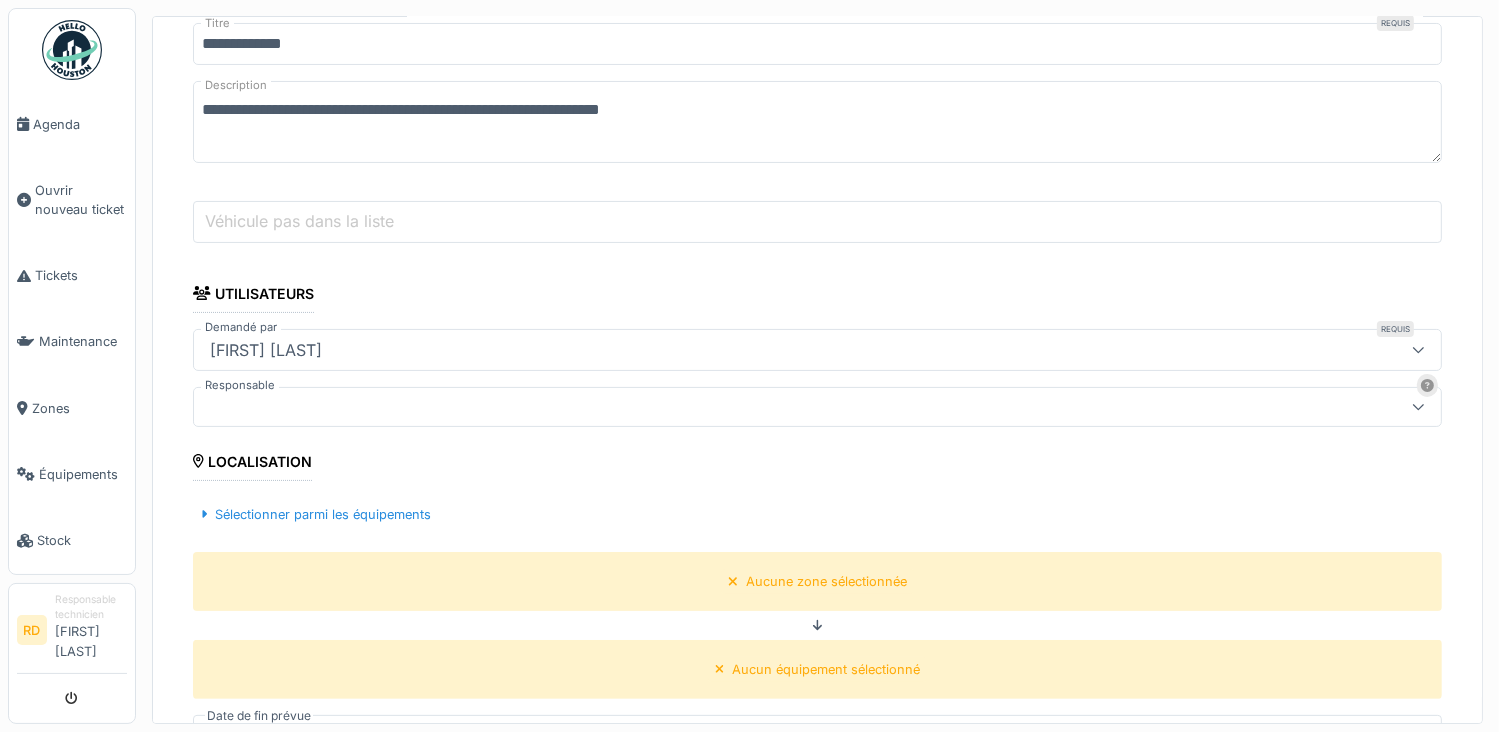 click on "**********" at bounding box center [817, 550] 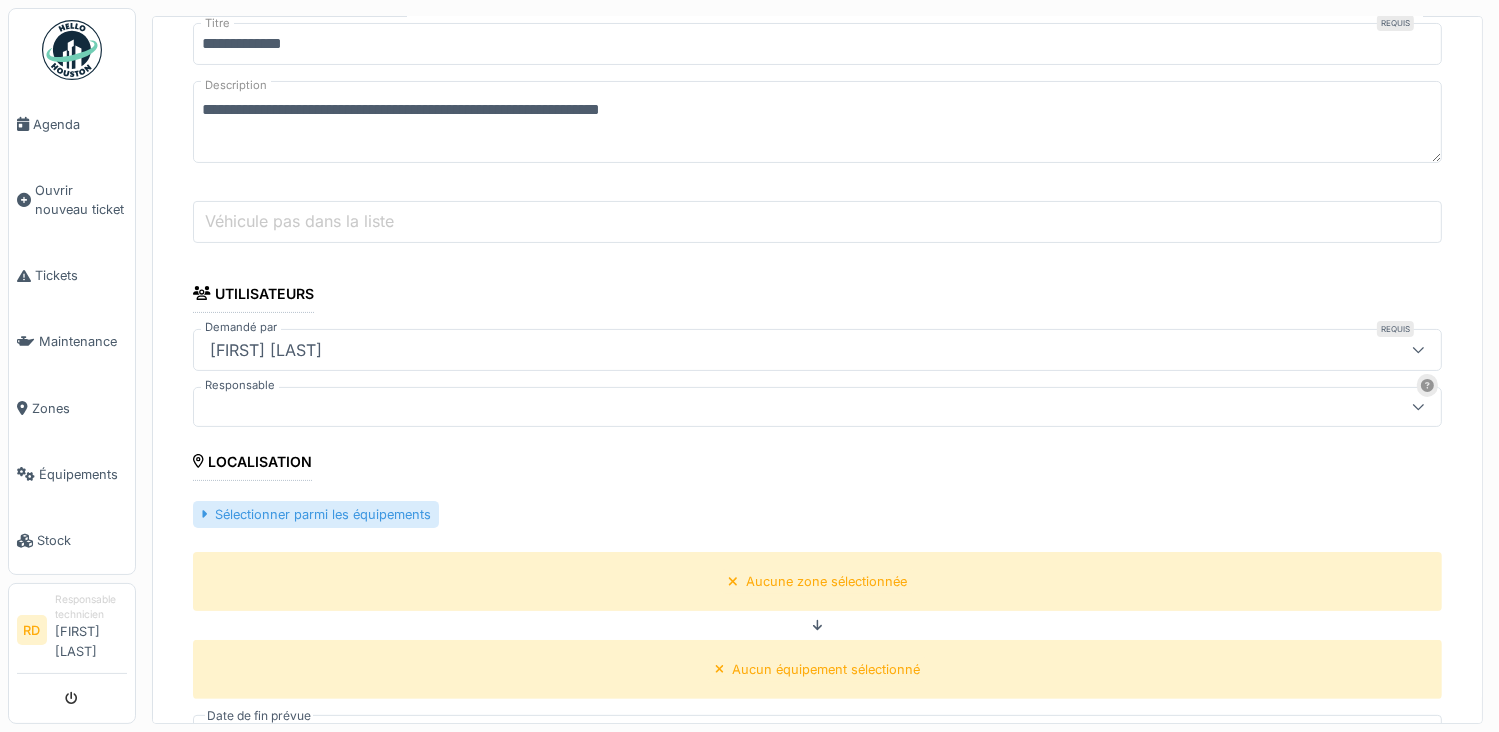 drag, startPoint x: 300, startPoint y: 419, endPoint x: 316, endPoint y: 507, distance: 89.44272 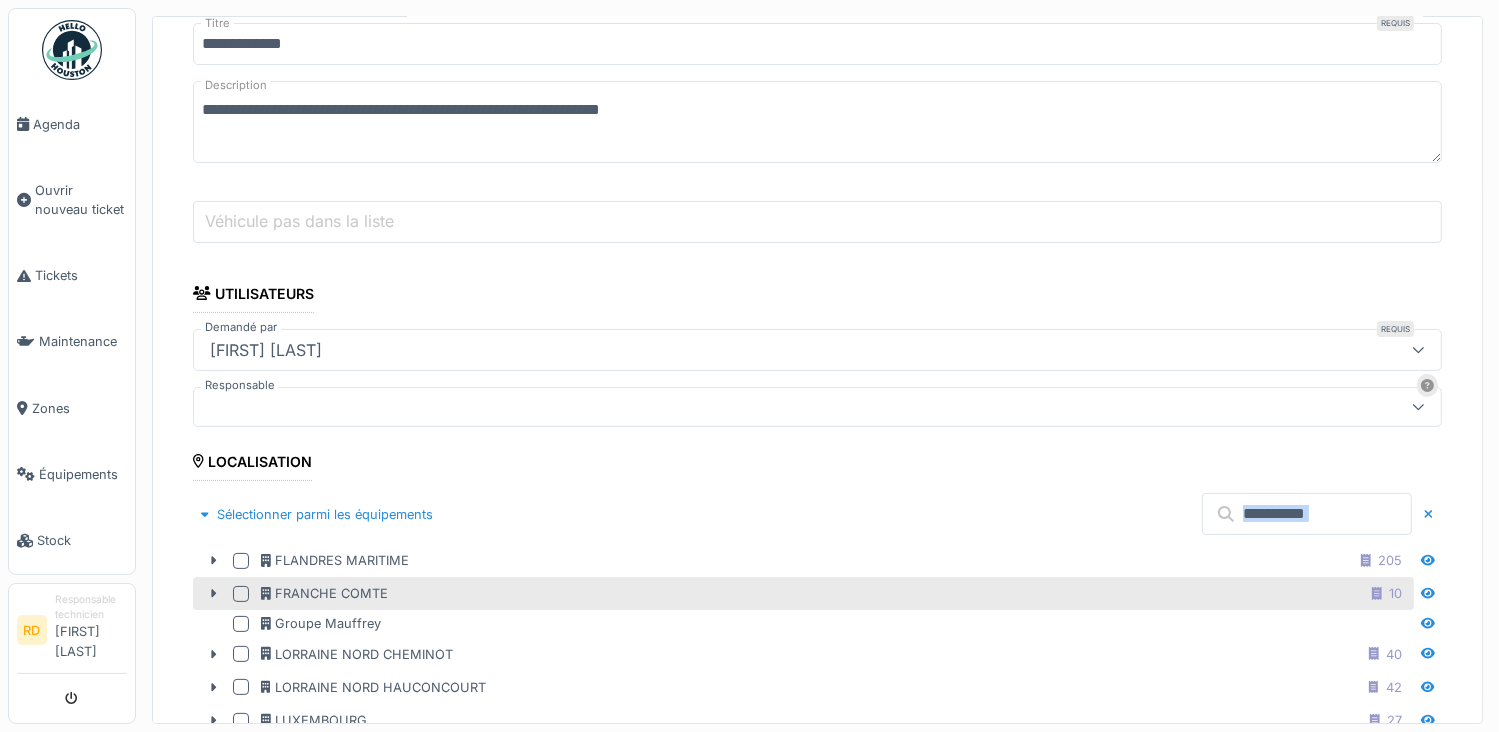 click at bounding box center (241, 594) 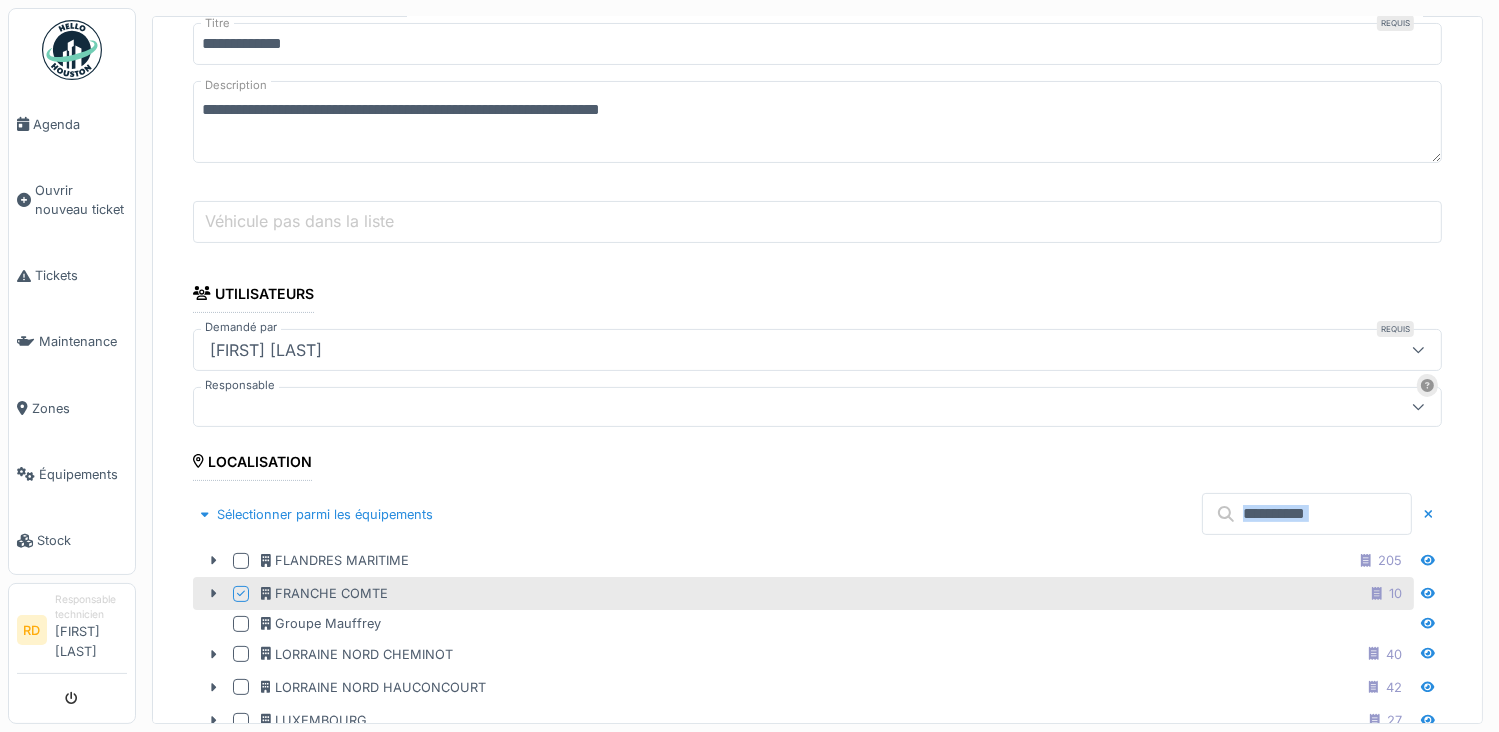 click at bounding box center [1307, 514] 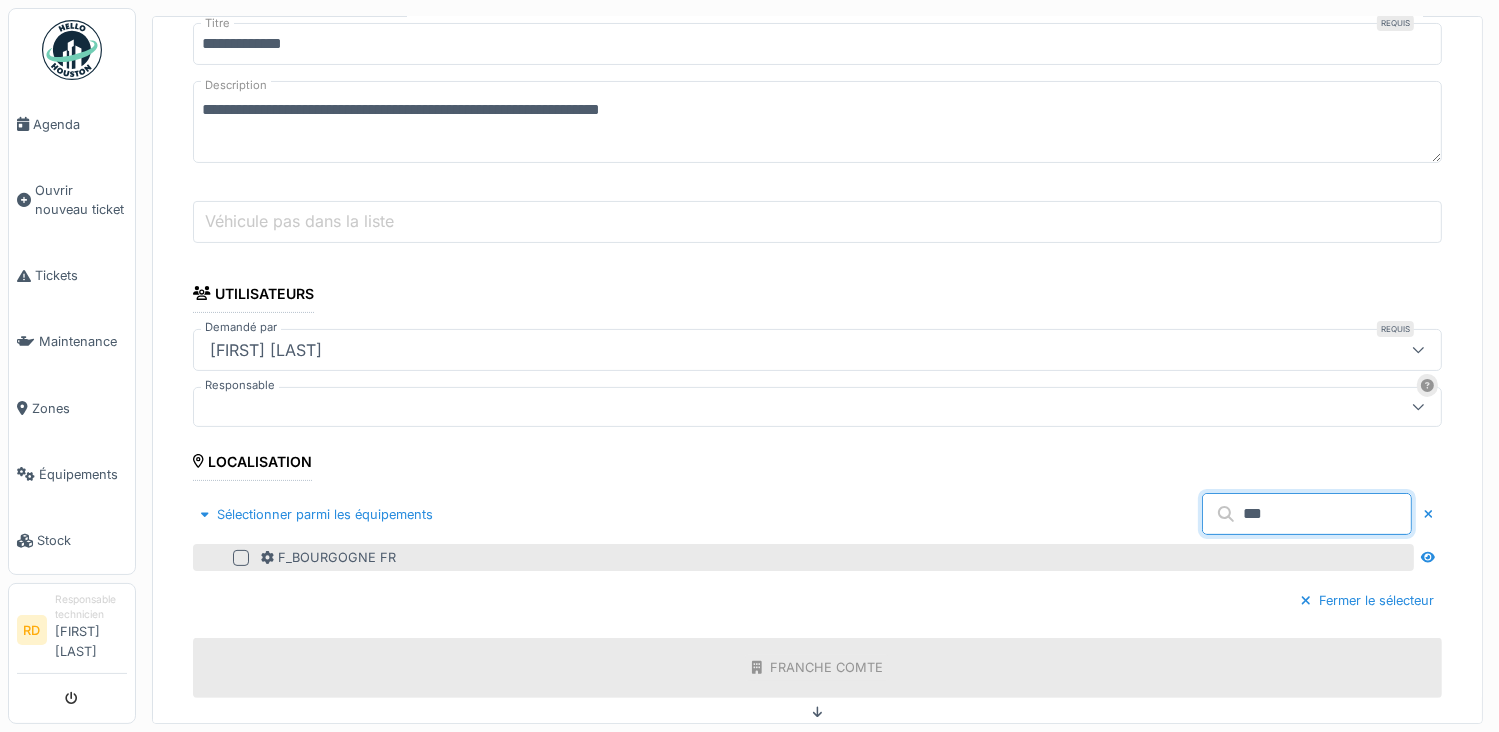 type on "***" 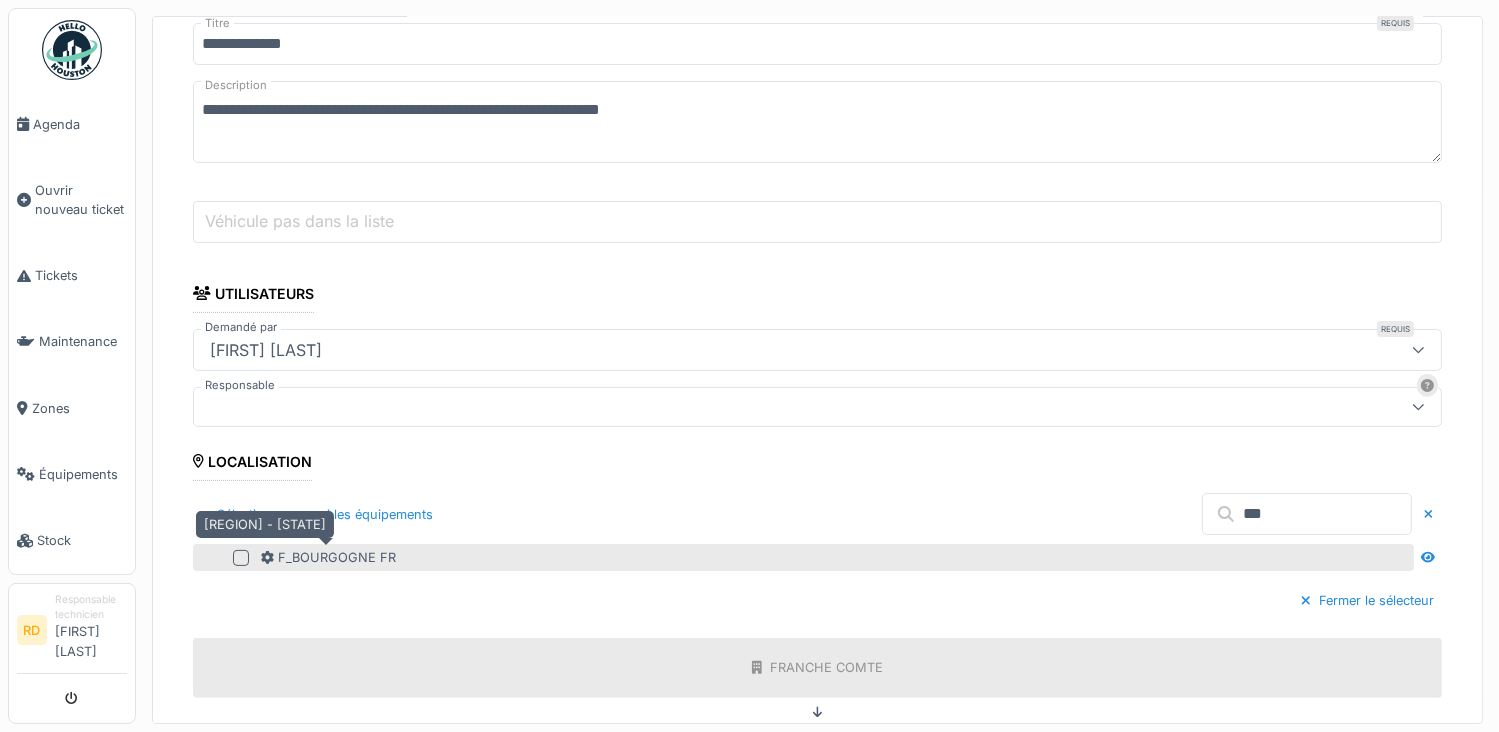 click on "F_BOURGOGNE FR" at bounding box center [328, 557] 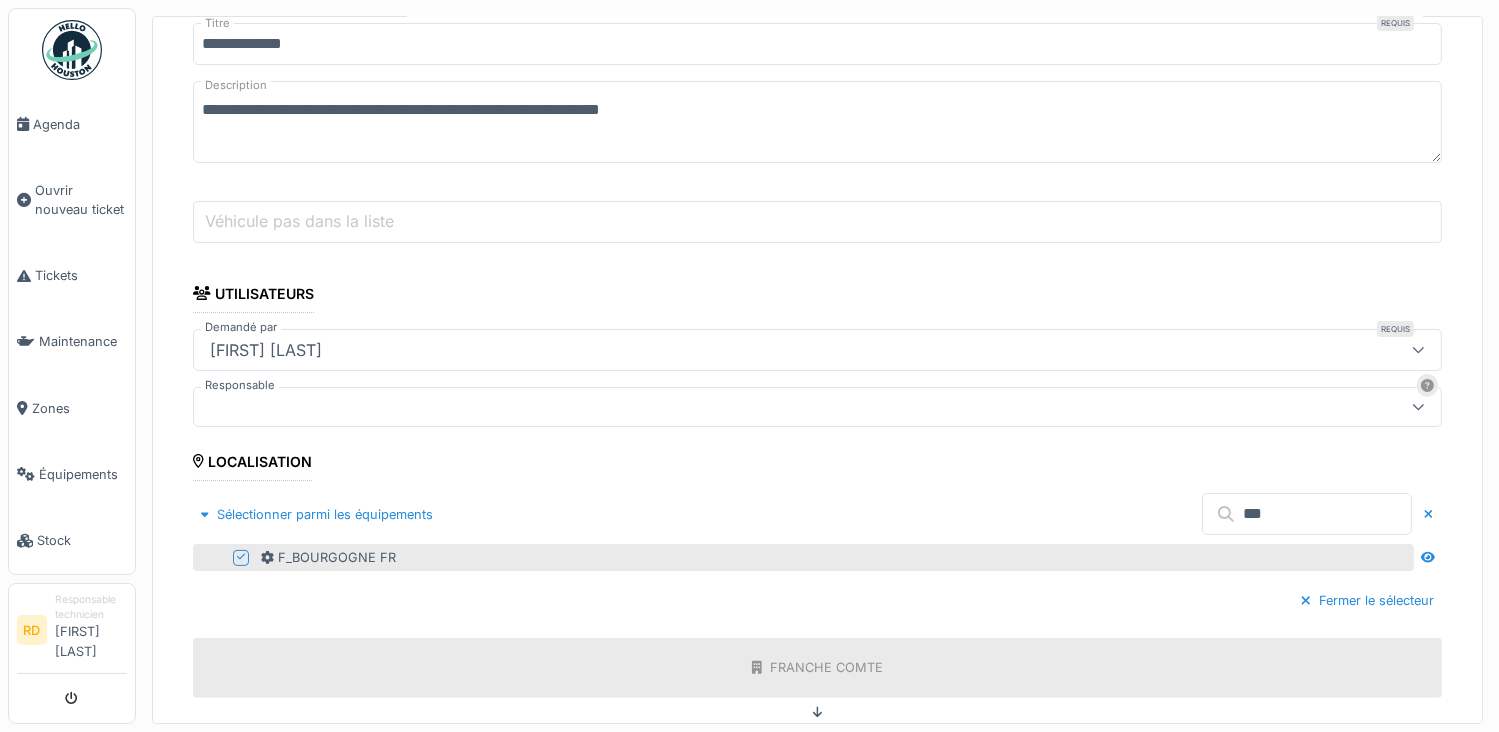 scroll, scrollTop: 836, scrollLeft: 0, axis: vertical 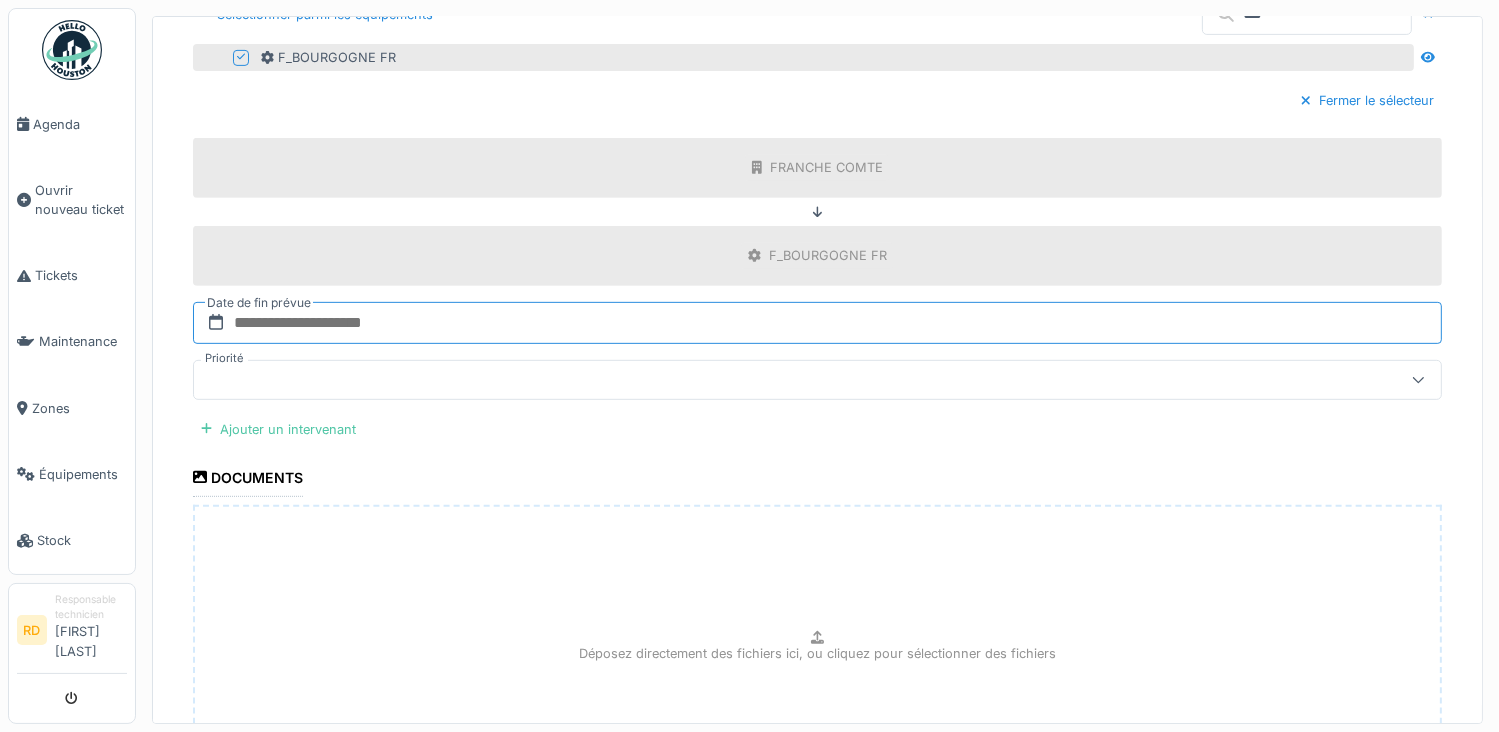 click at bounding box center (817, 323) 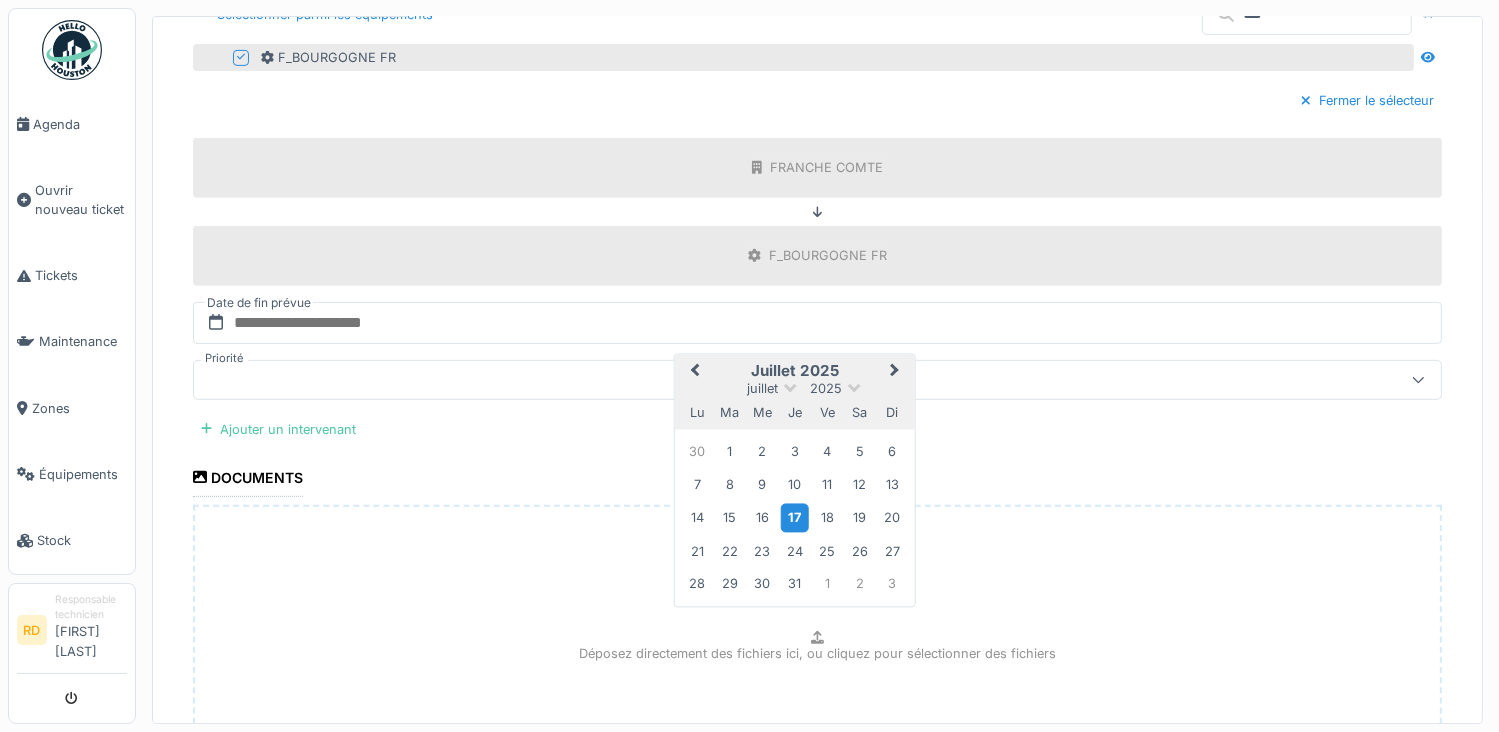 click on "17" at bounding box center [794, 518] 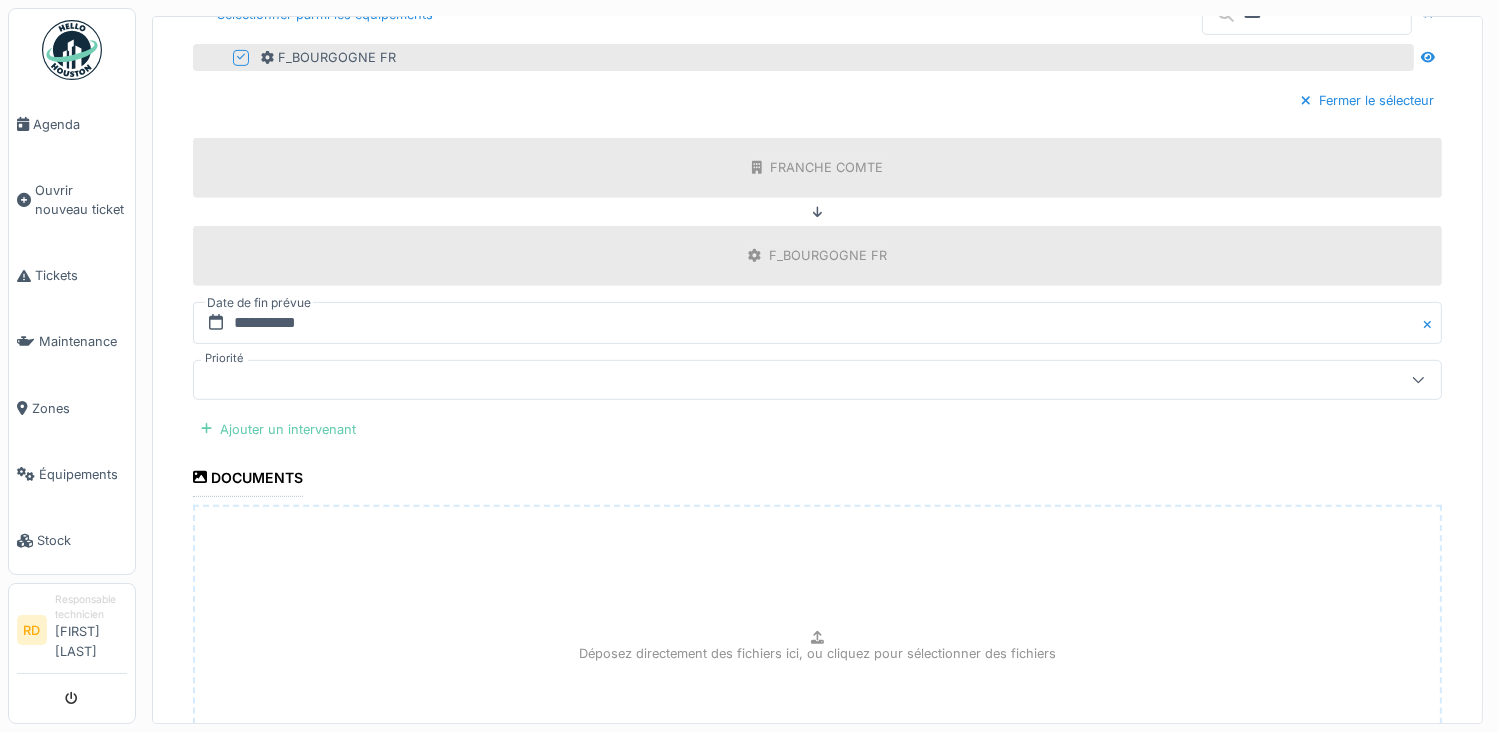click on "Ajouter un intervenant" at bounding box center (278, 429) 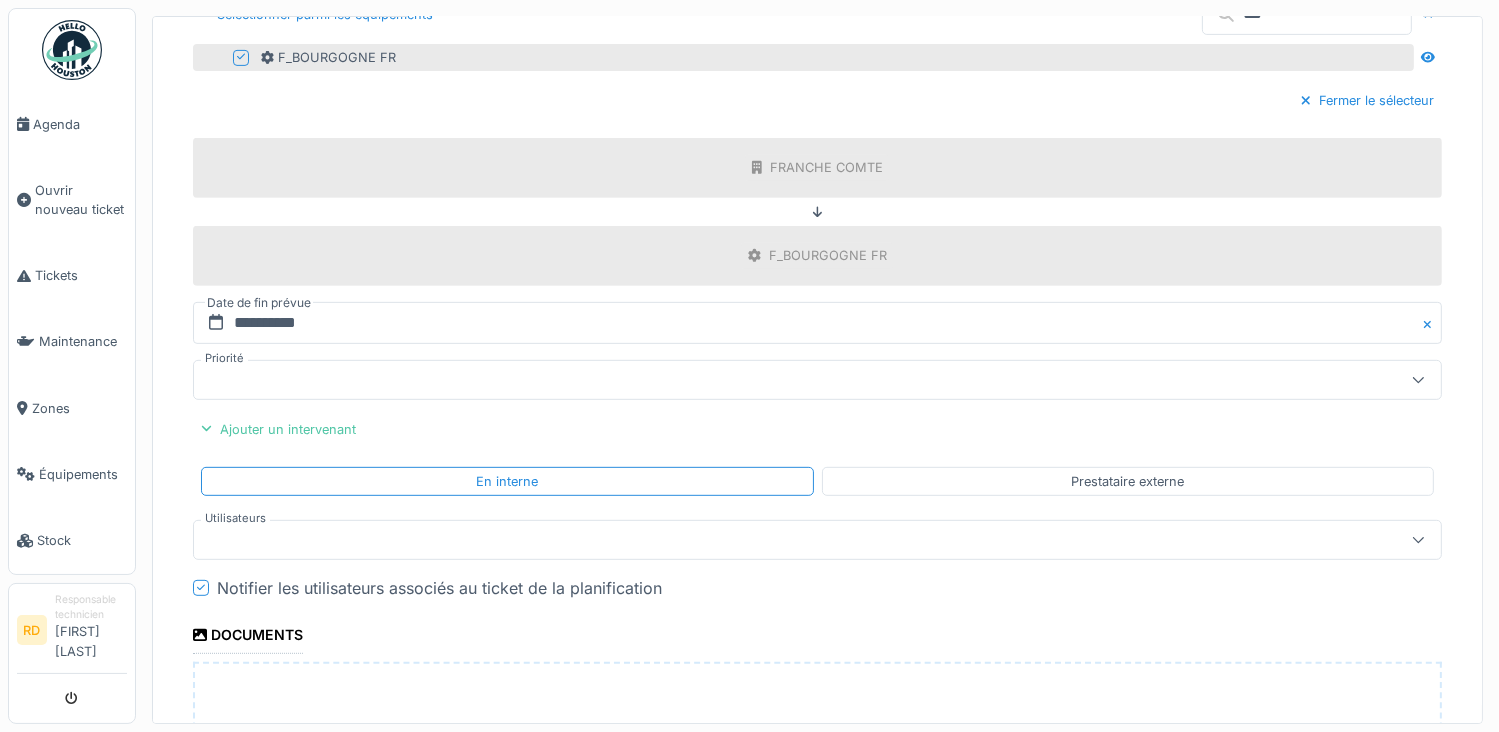 click at bounding box center [755, 540] 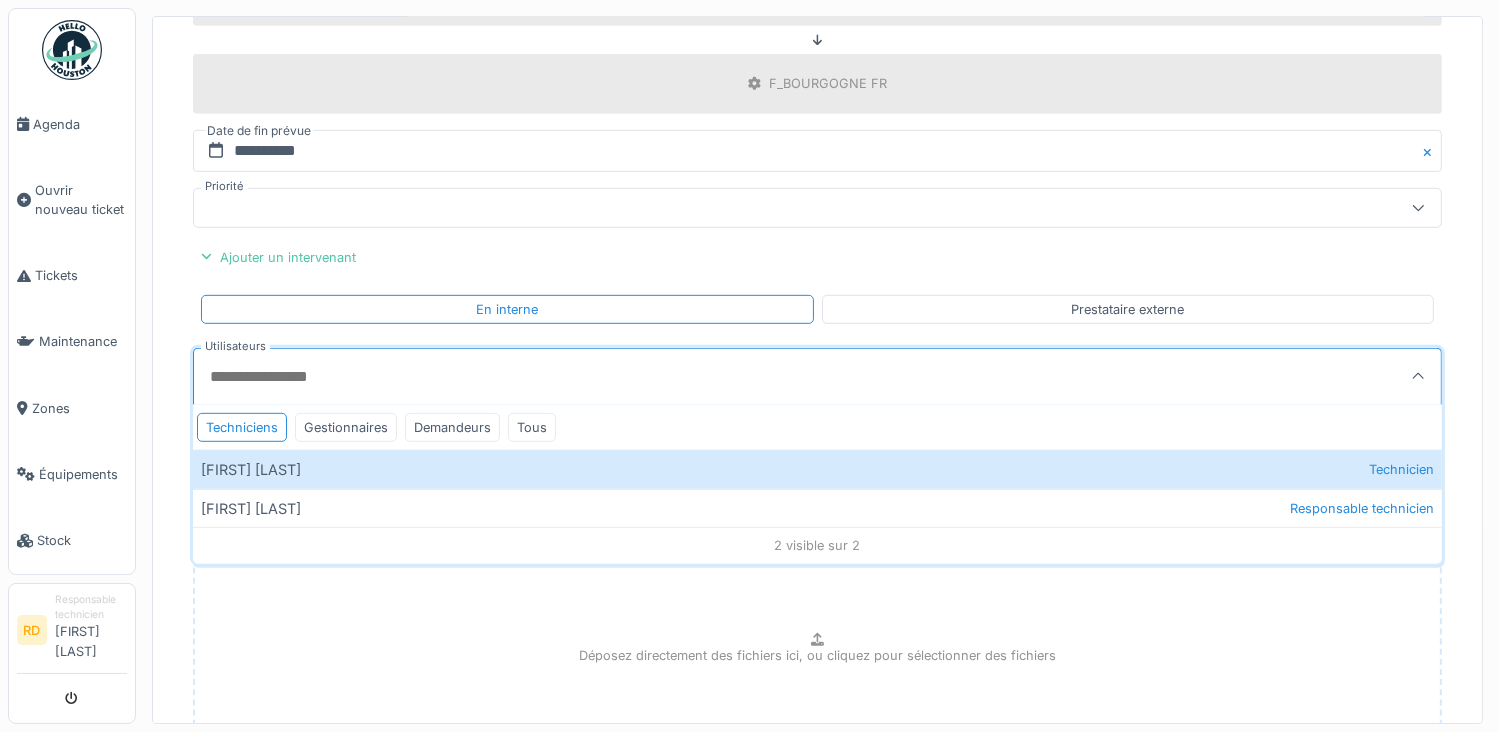 click on "Techniciens Gestionnaires Demandeurs Tous" at bounding box center [817, 427] 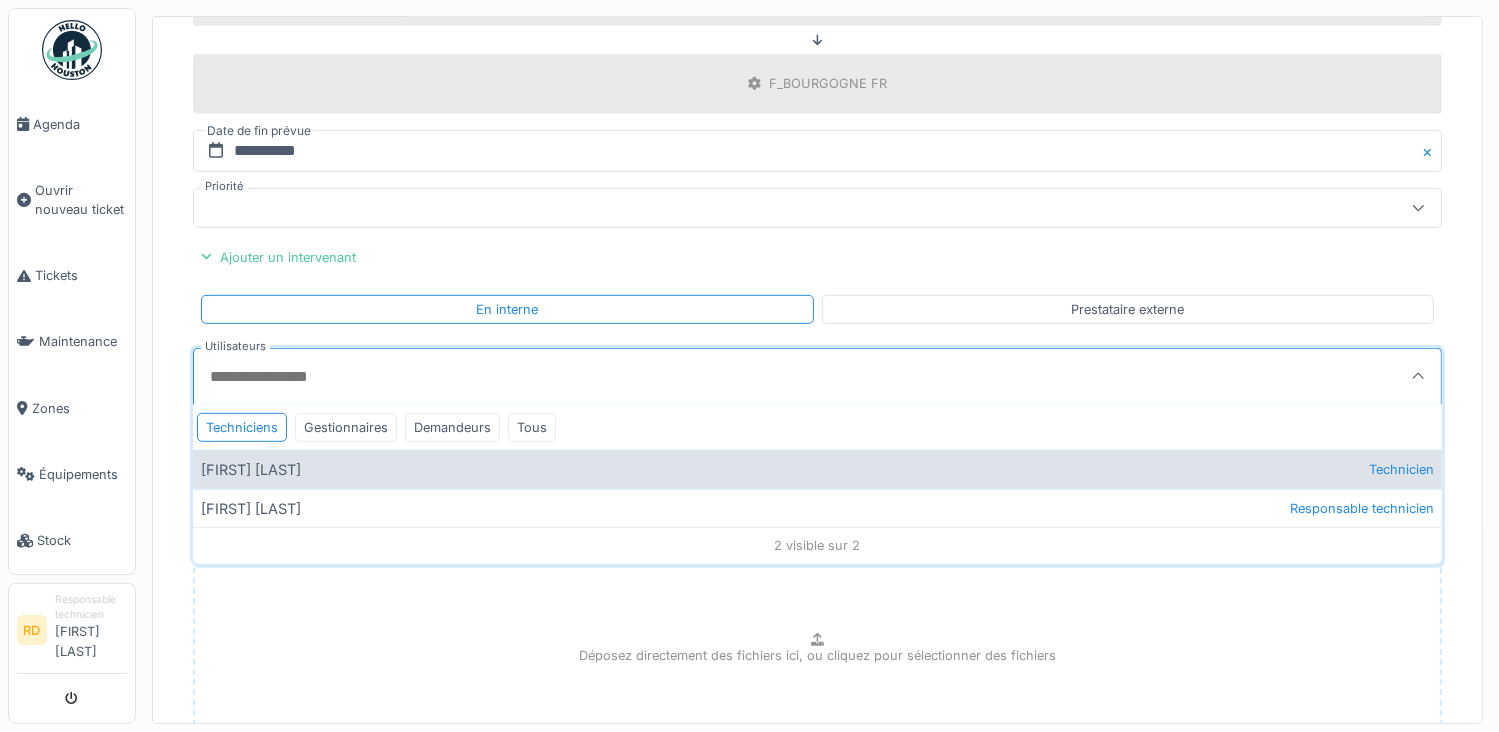 click on "[FIRST] [LAST]   Technicien" at bounding box center [817, 469] 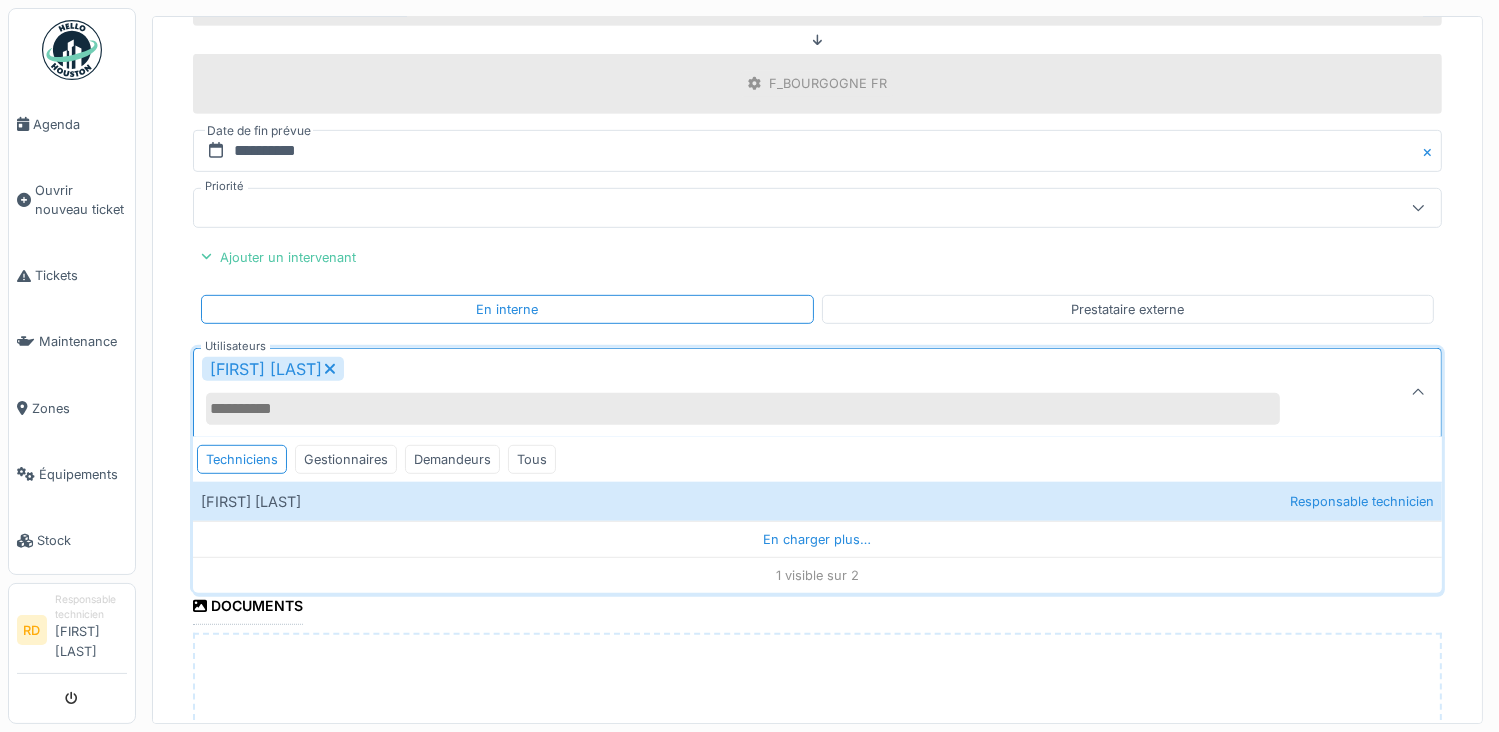 click on "**********" at bounding box center (817, 92) 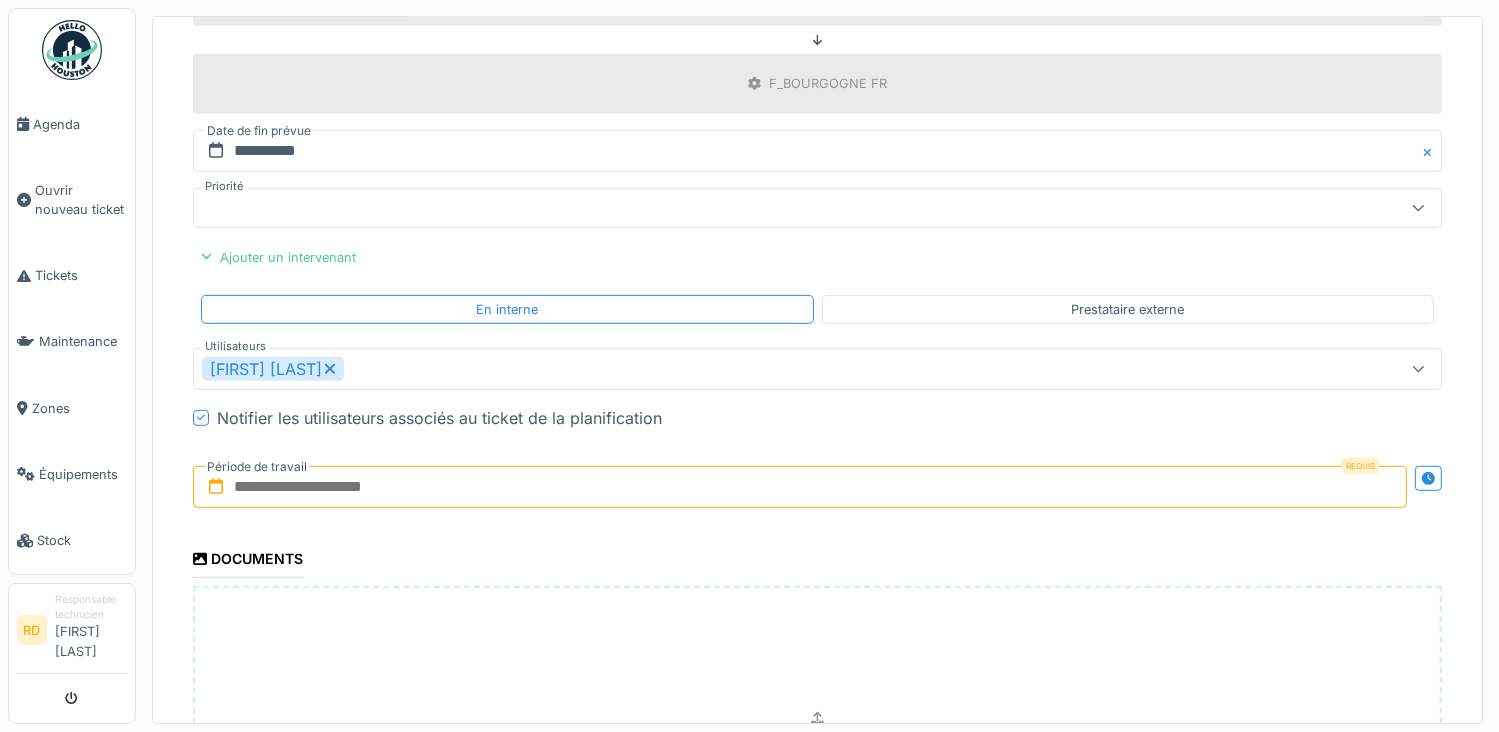 click at bounding box center (800, 487) 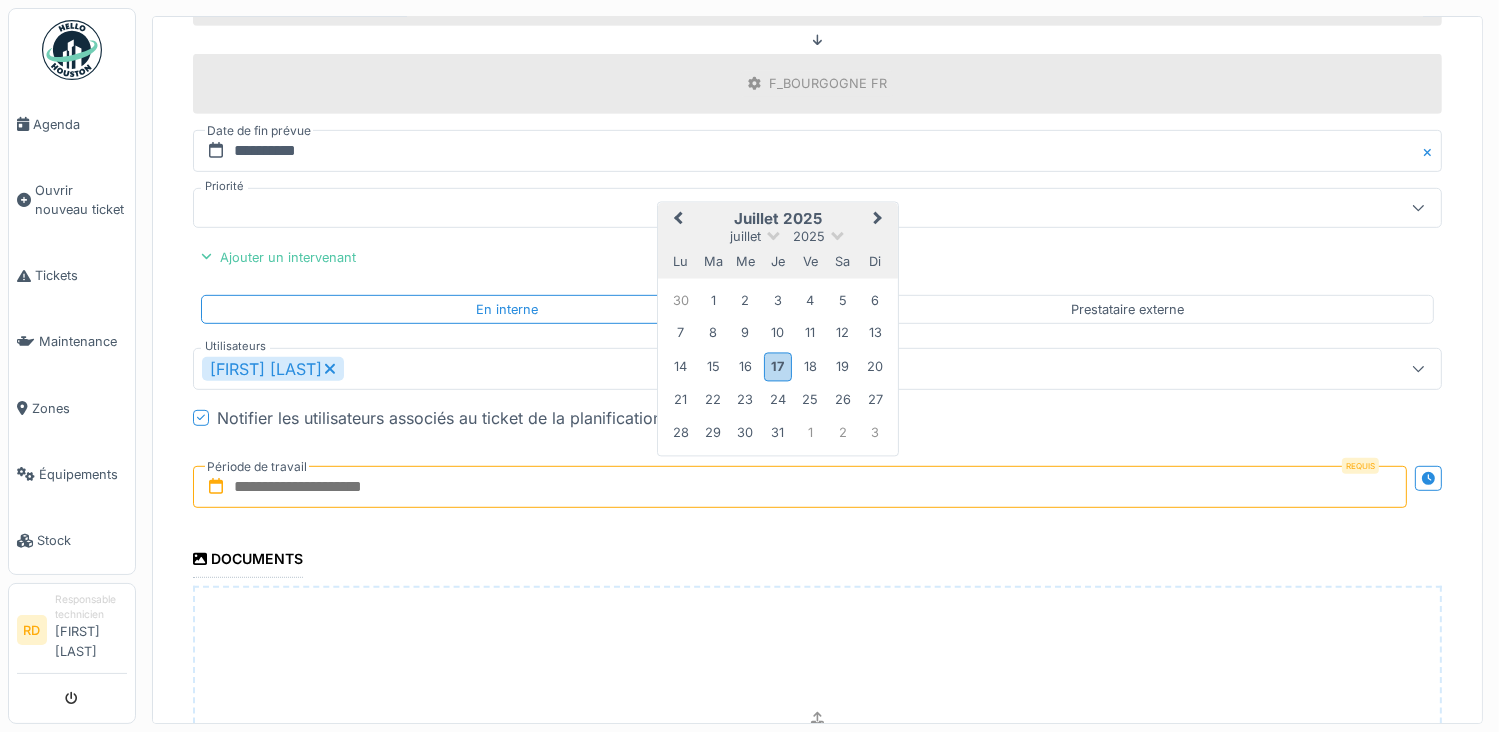 type on "**********" 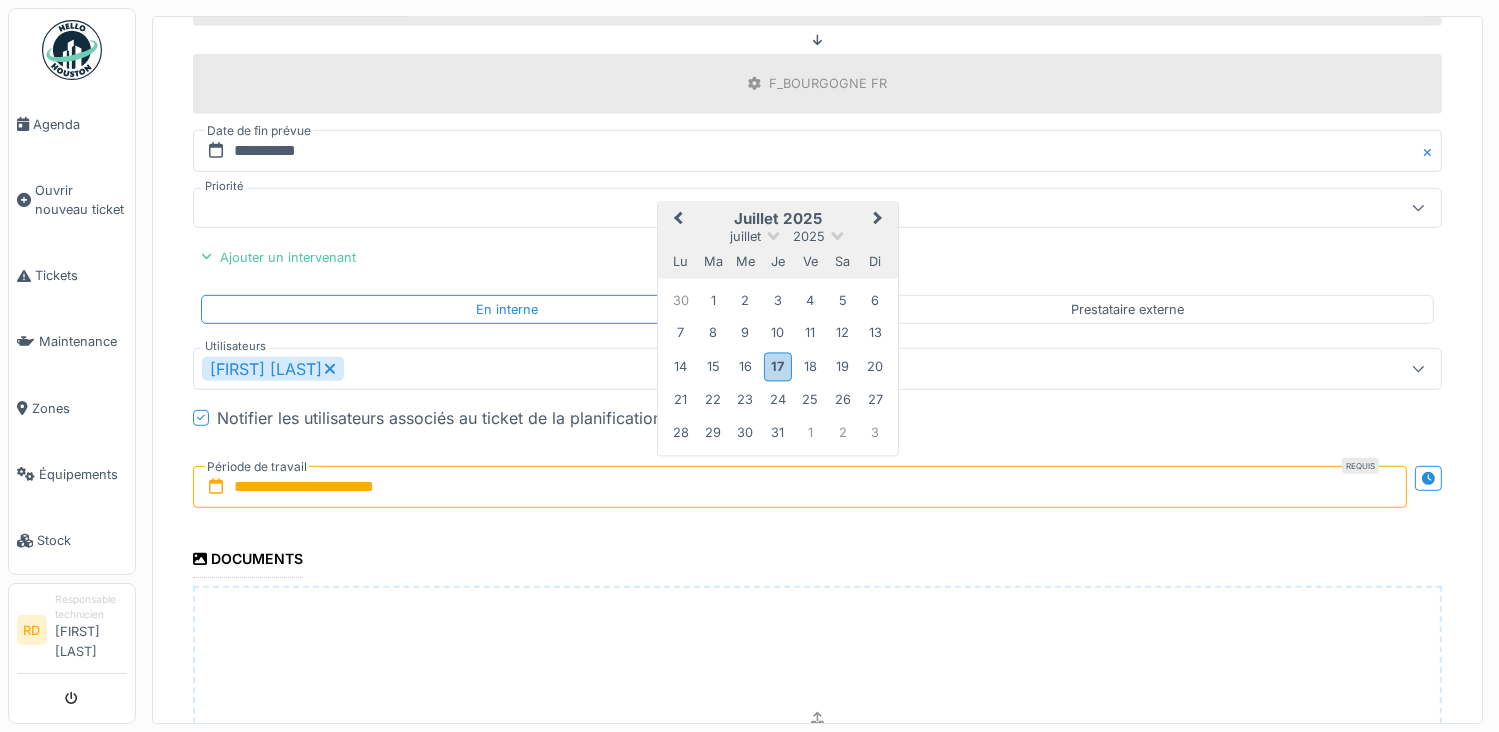 scroll, scrollTop: 1293, scrollLeft: 0, axis: vertical 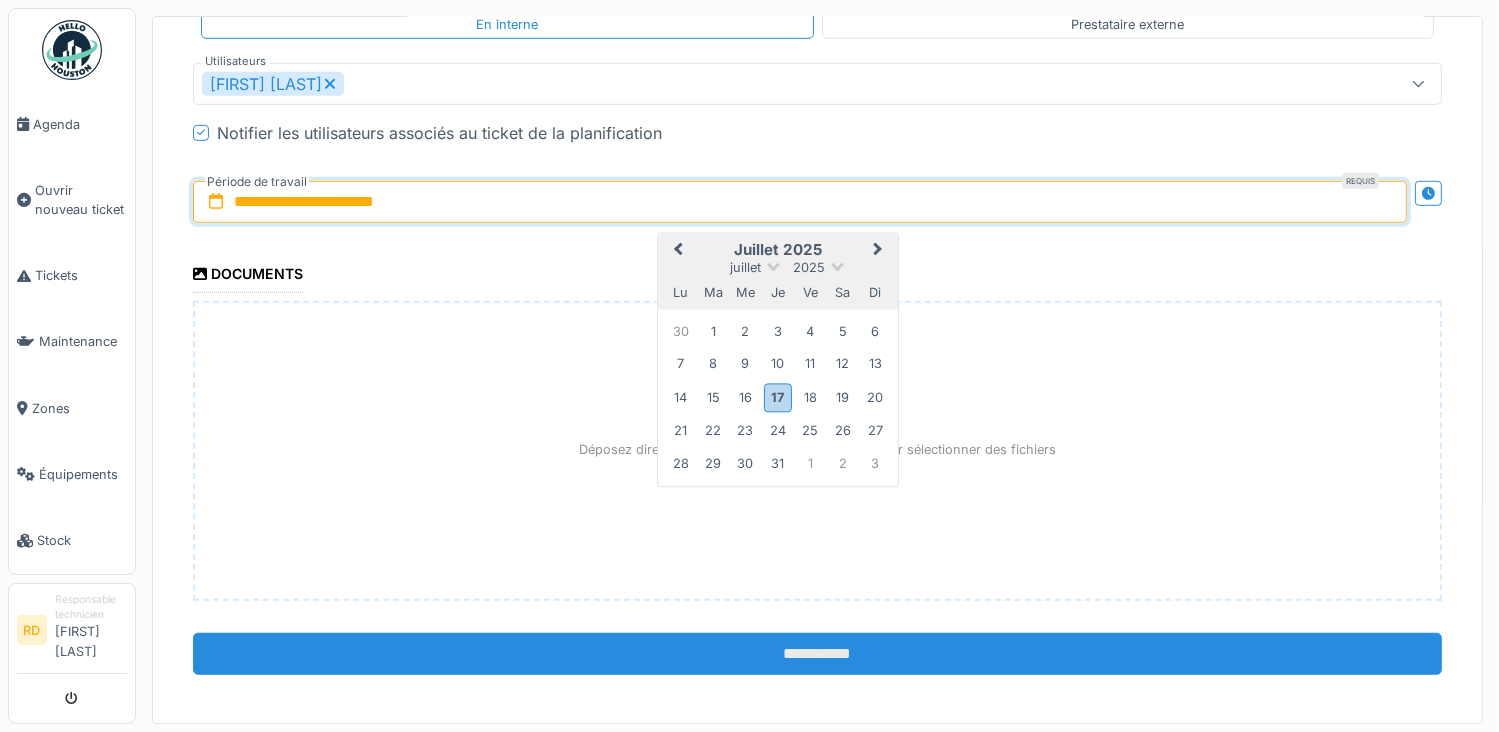 click on "**********" at bounding box center (817, 654) 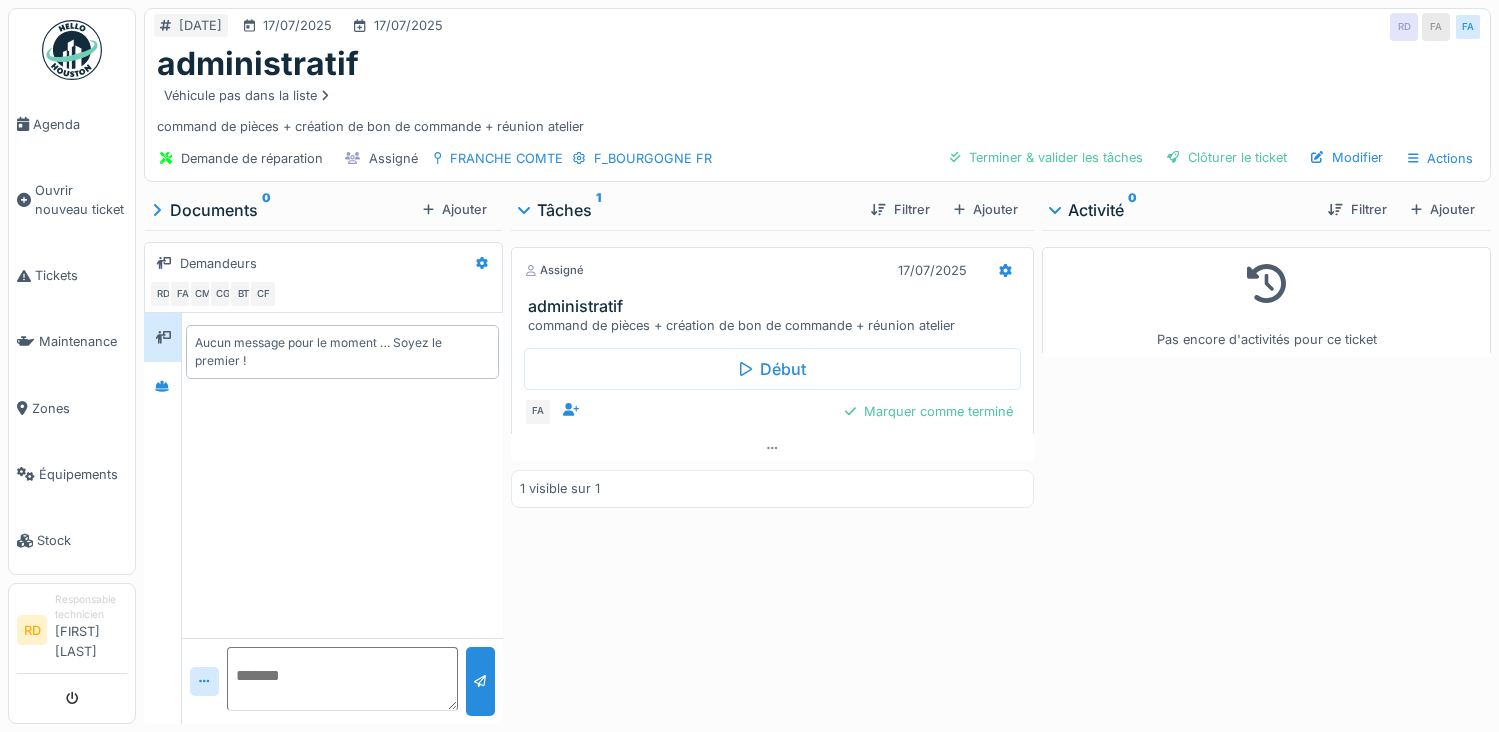 scroll, scrollTop: 0, scrollLeft: 0, axis: both 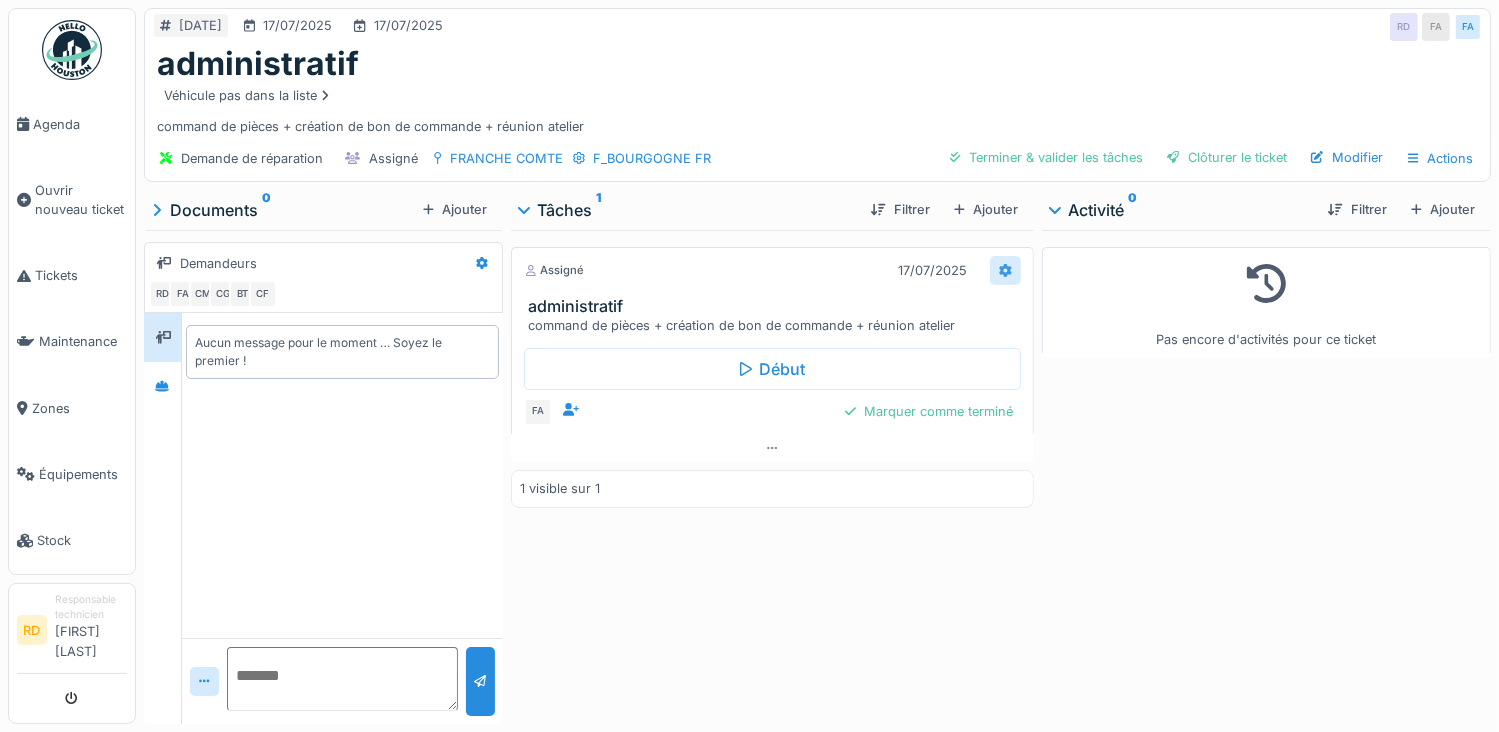 click 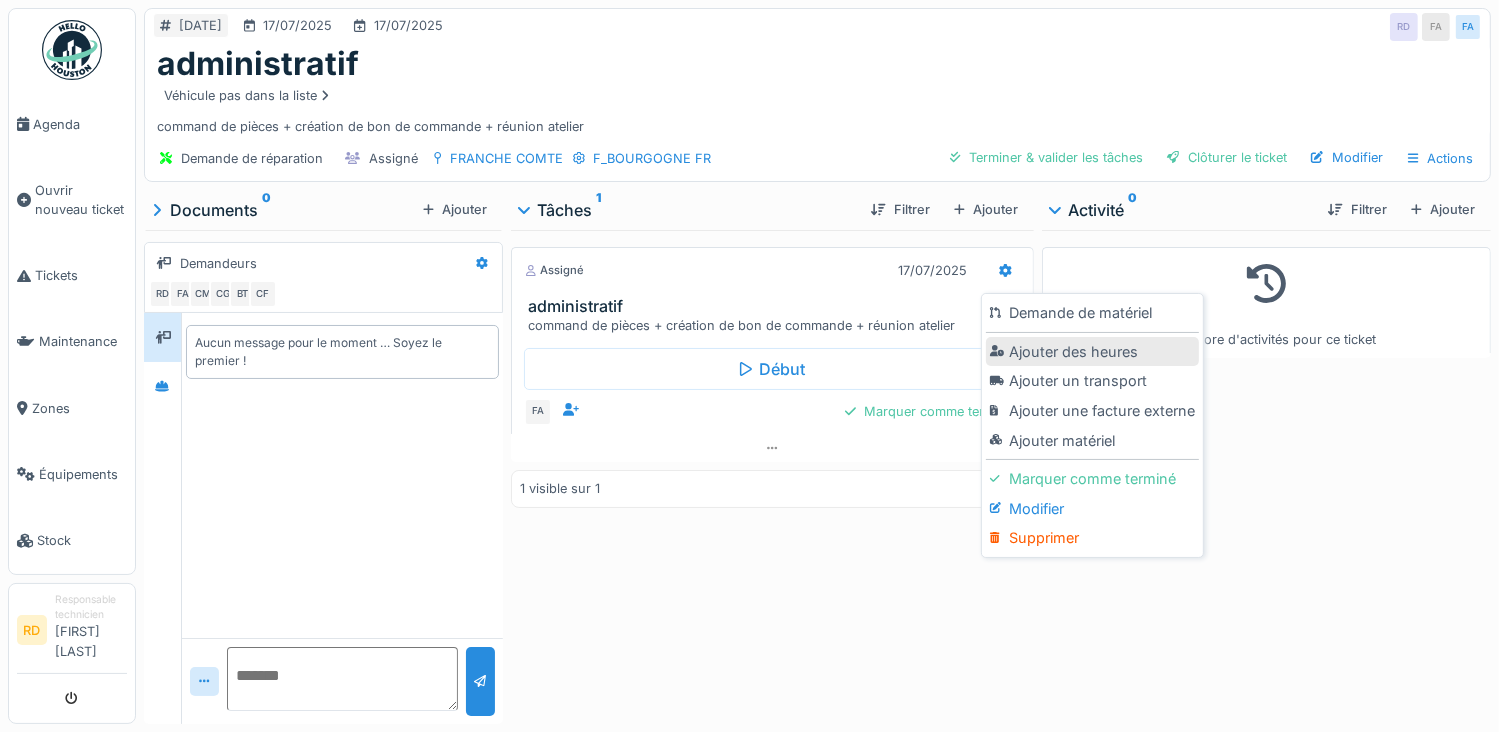 click on "Ajouter des heures" at bounding box center (1092, 352) 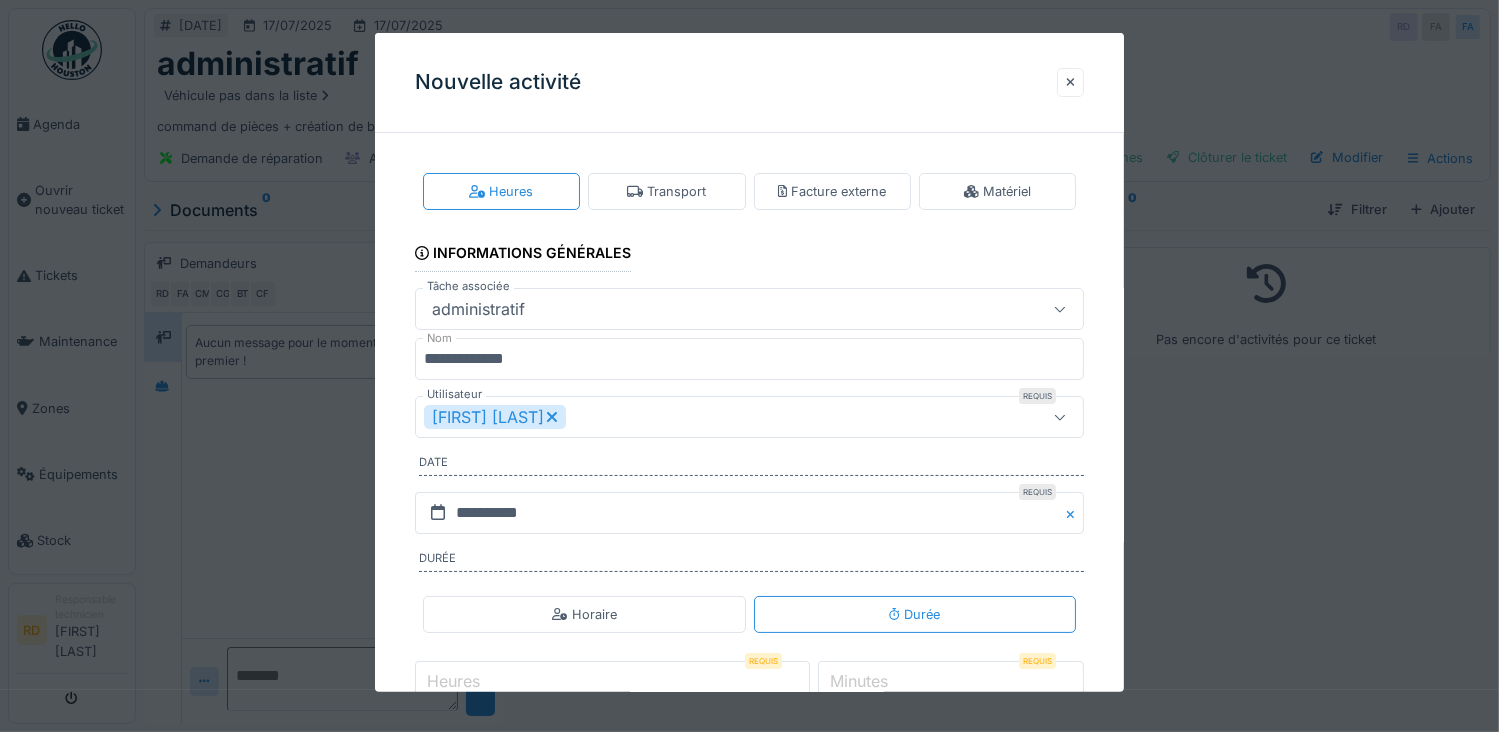 click 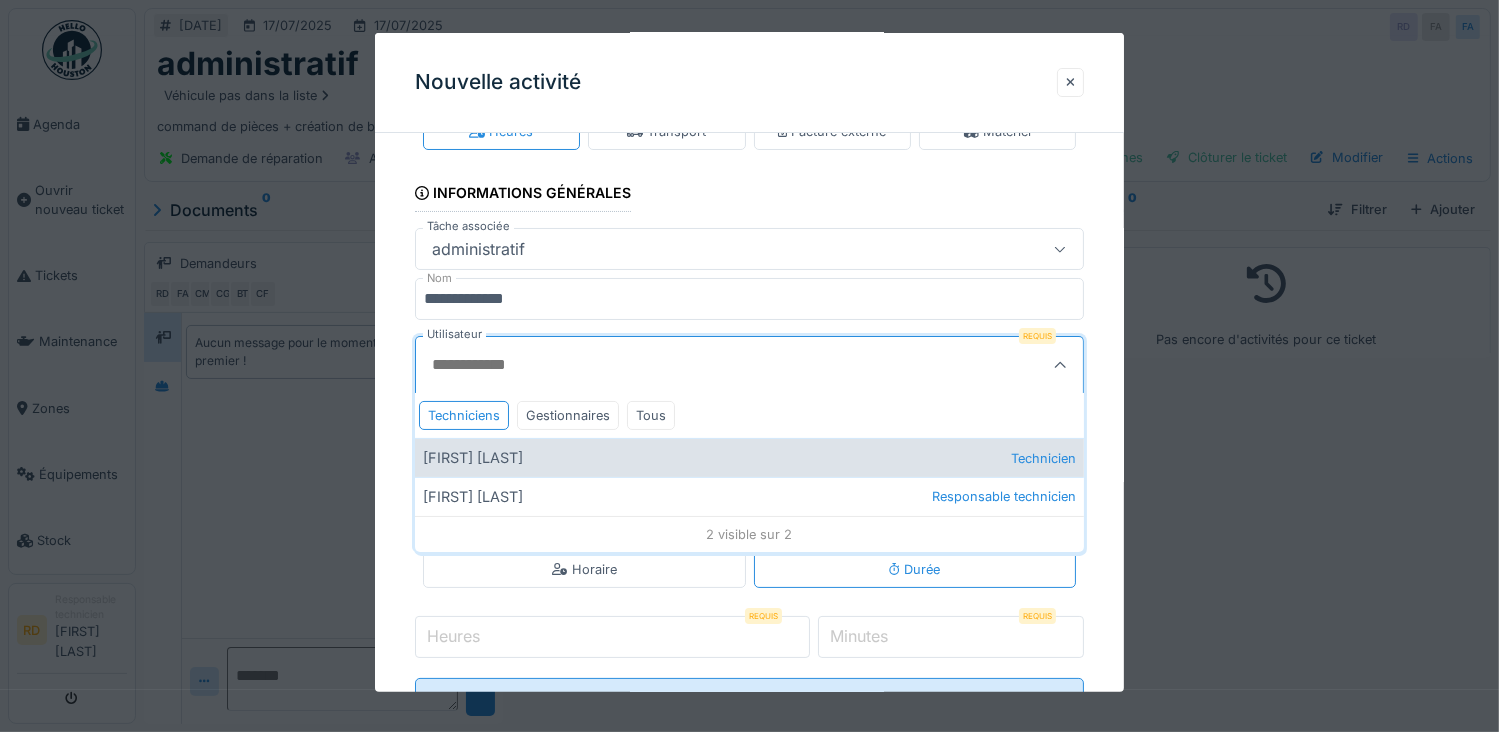 click on "[FIRST] [LAST]   Technicien" at bounding box center [750, 457] 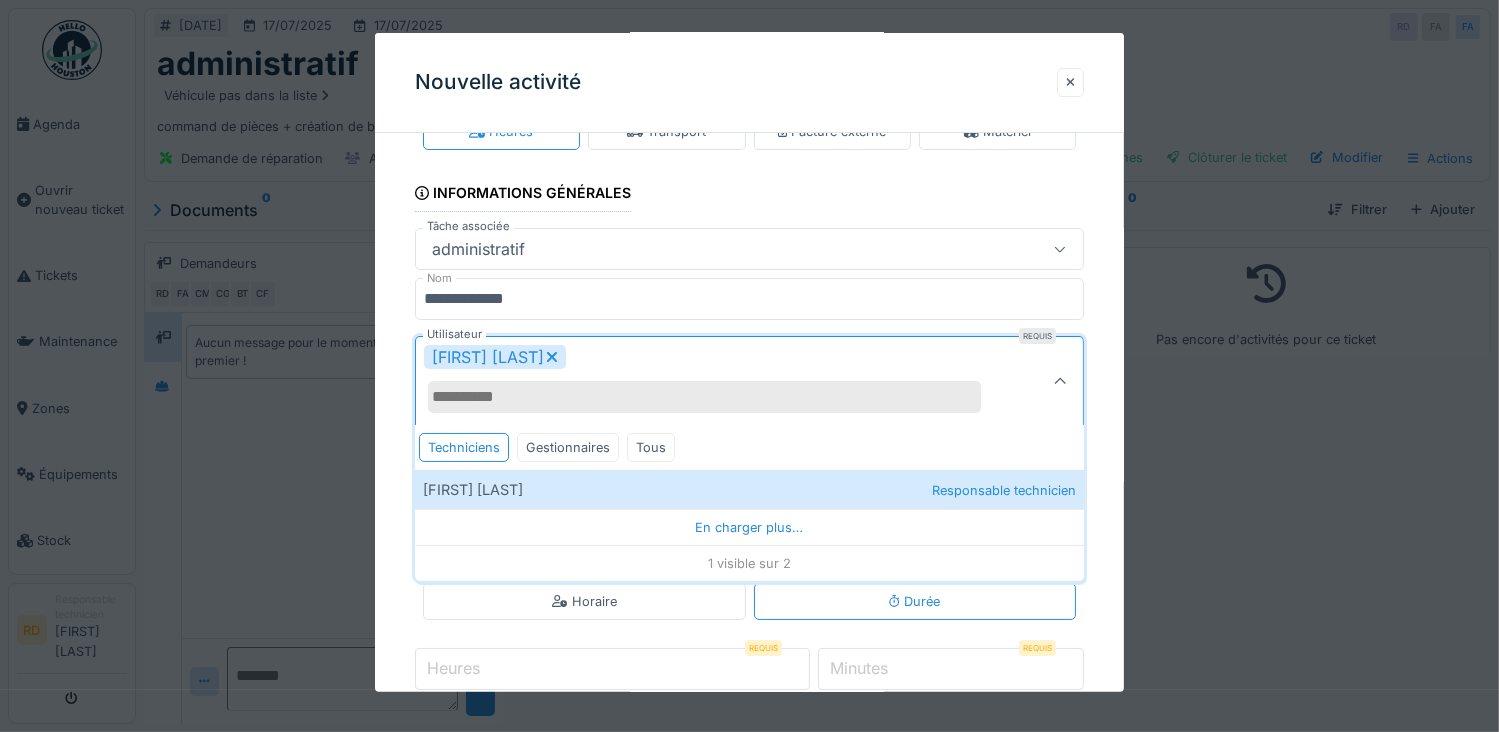 click on "**********" at bounding box center (750, 448) 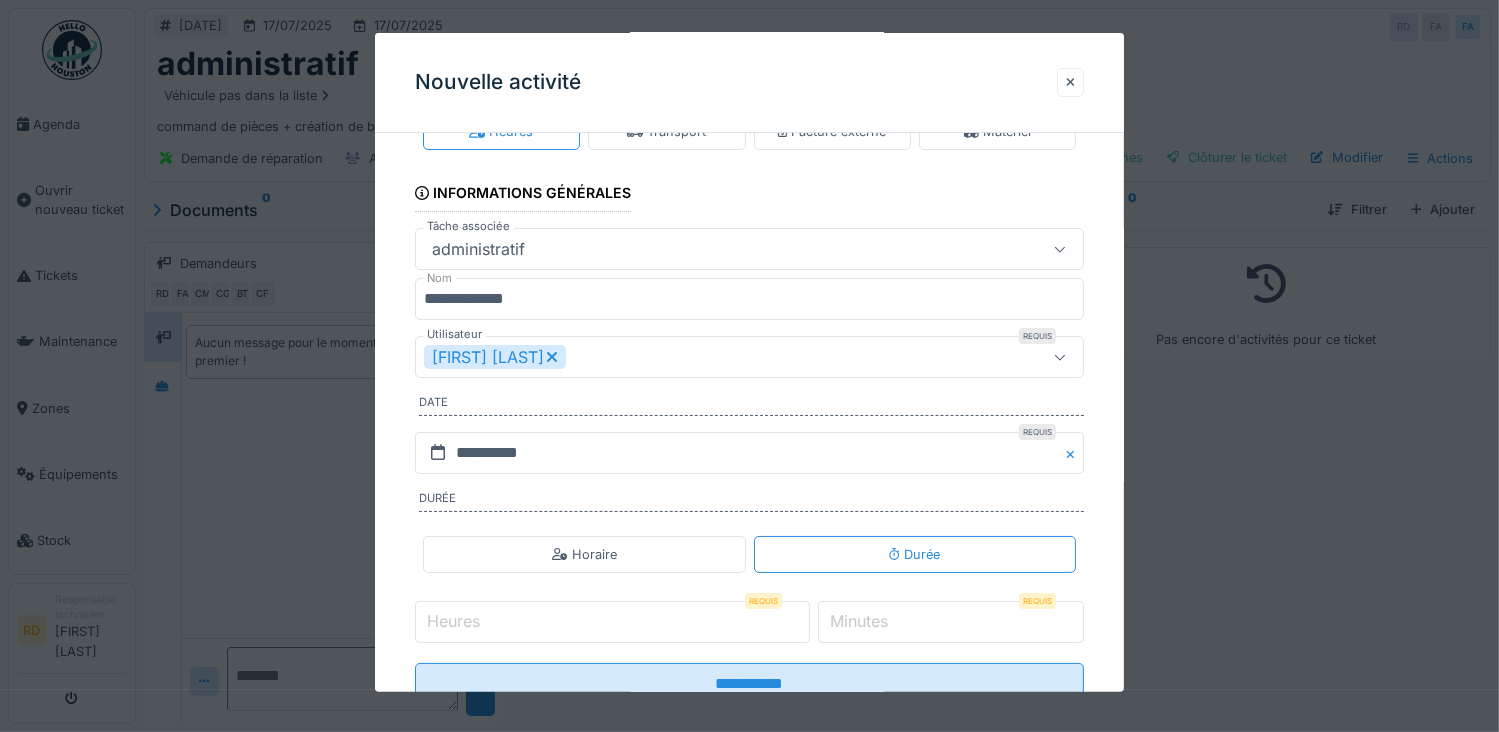 click on "Heures" at bounding box center [612, 622] 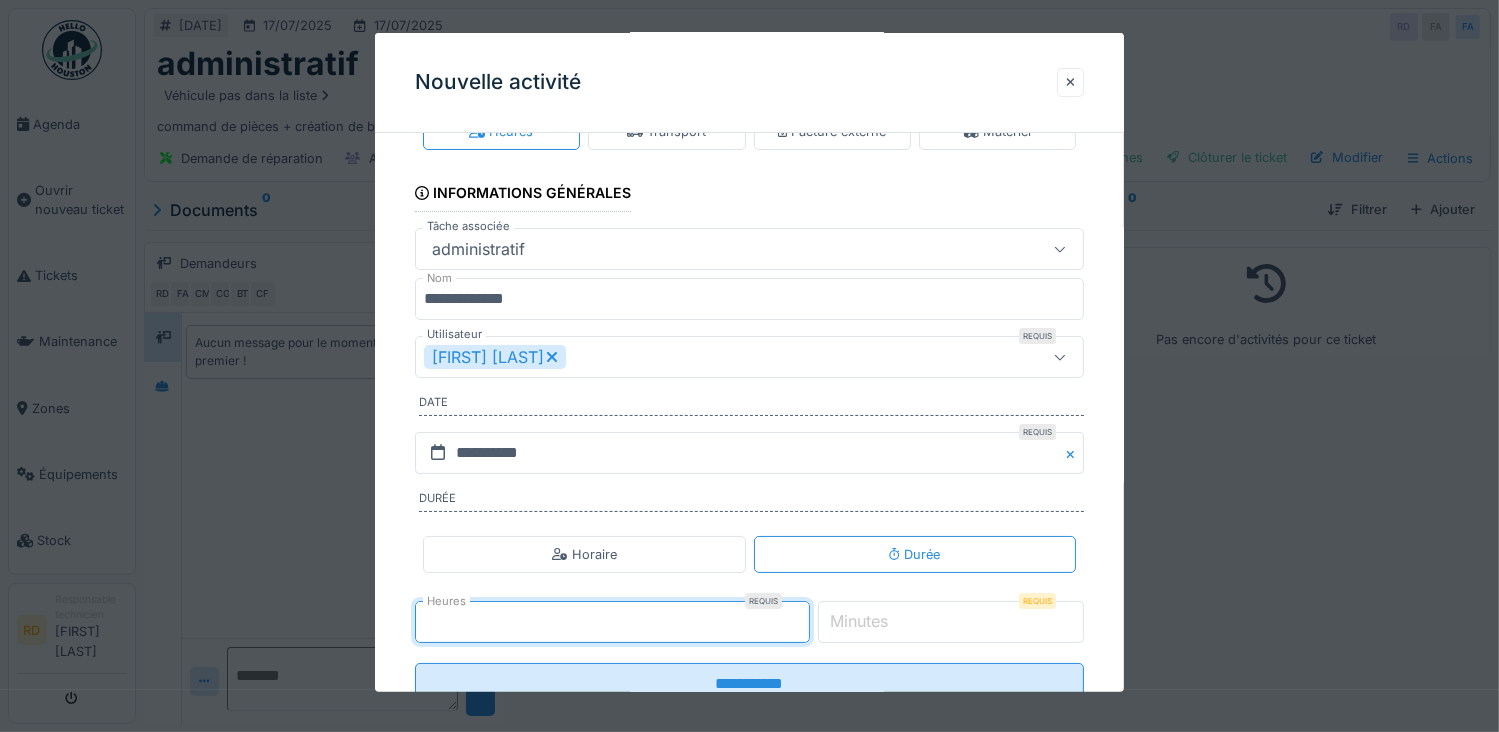type on "*" 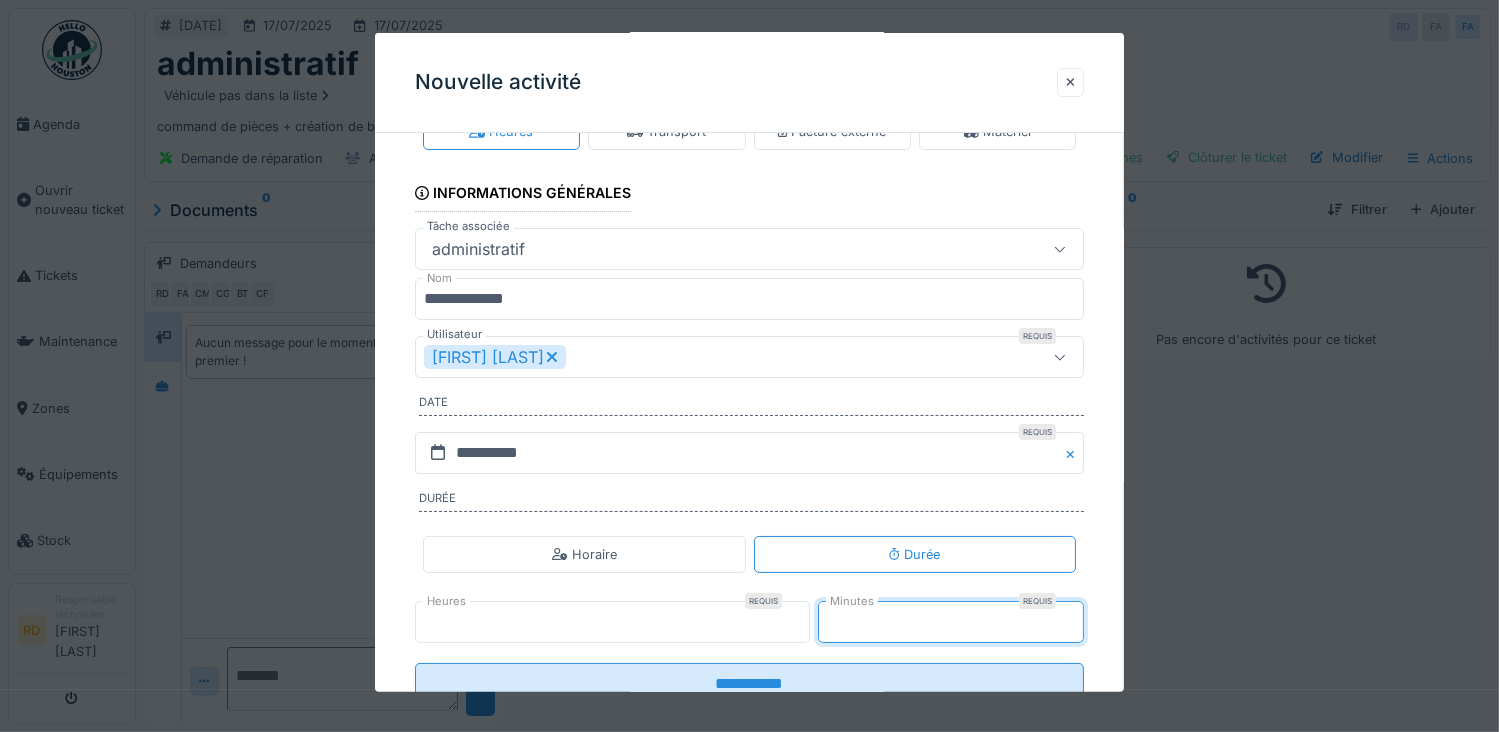 type on "*" 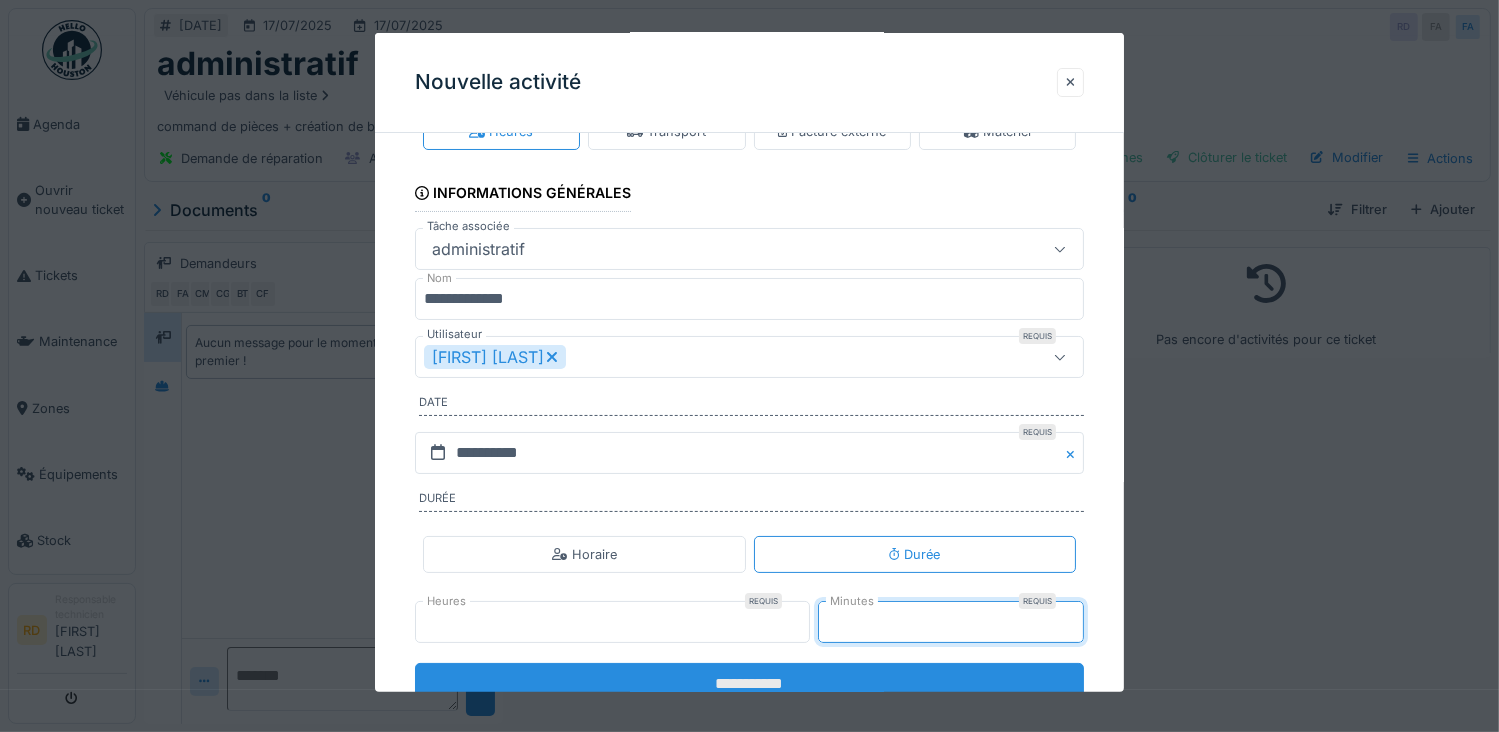 type on "**" 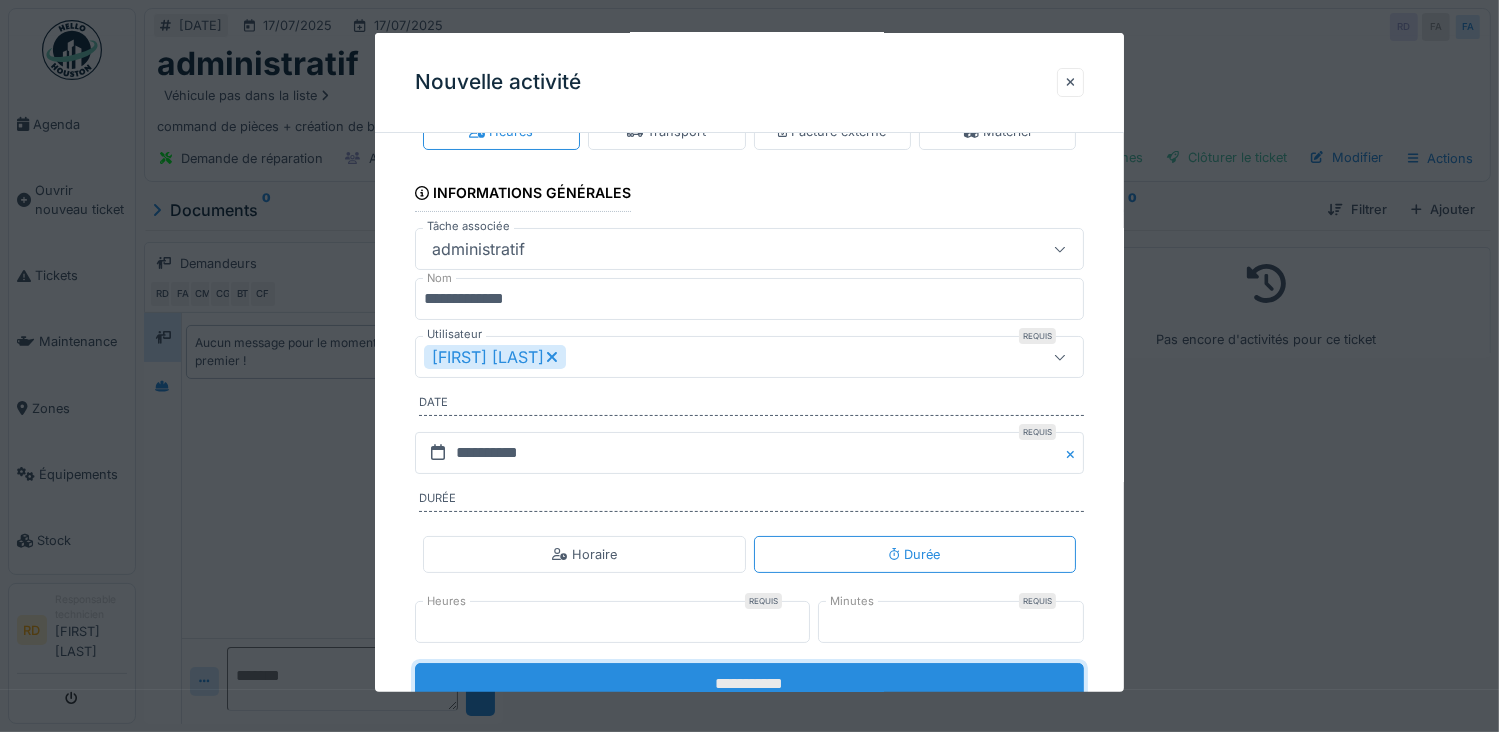 click on "**********" at bounding box center [750, 684] 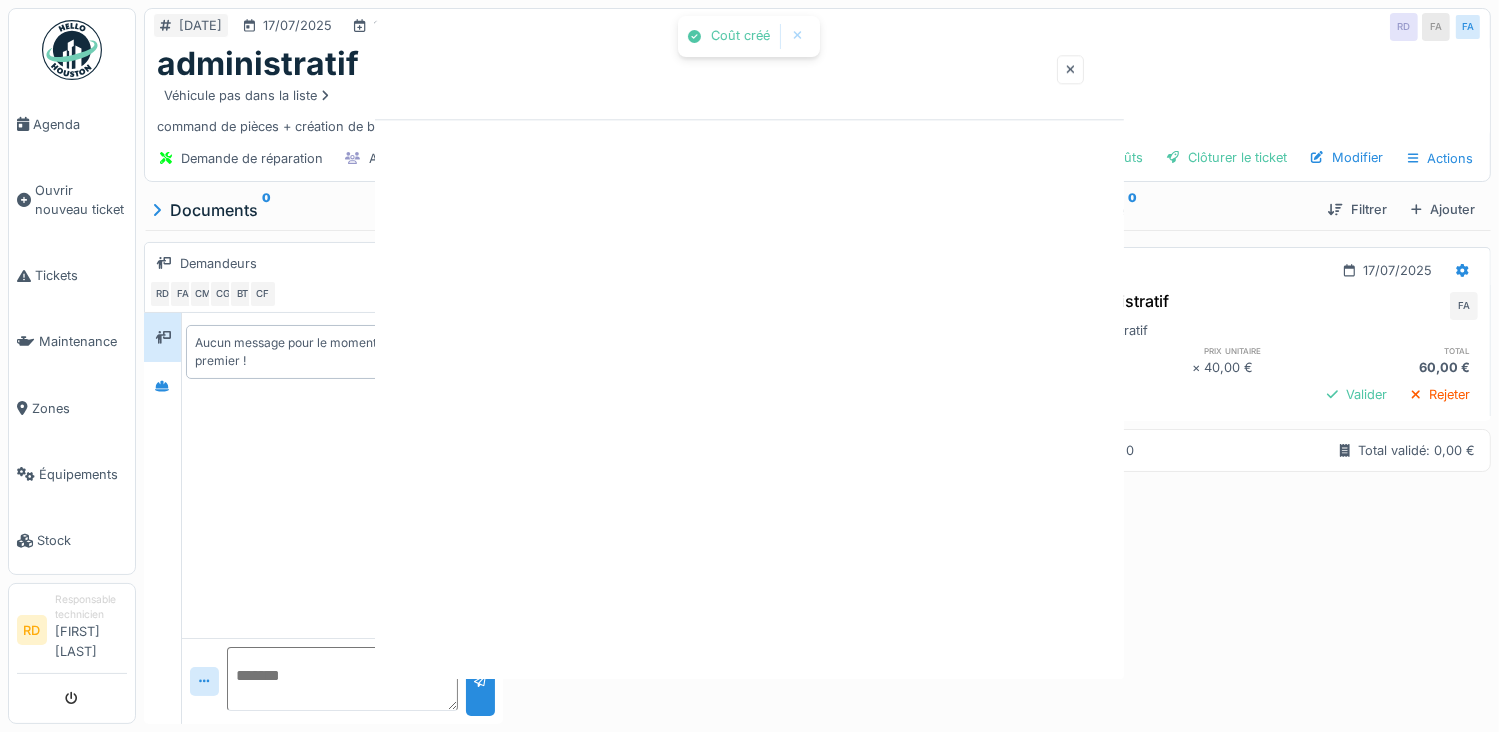 scroll, scrollTop: 0, scrollLeft: 0, axis: both 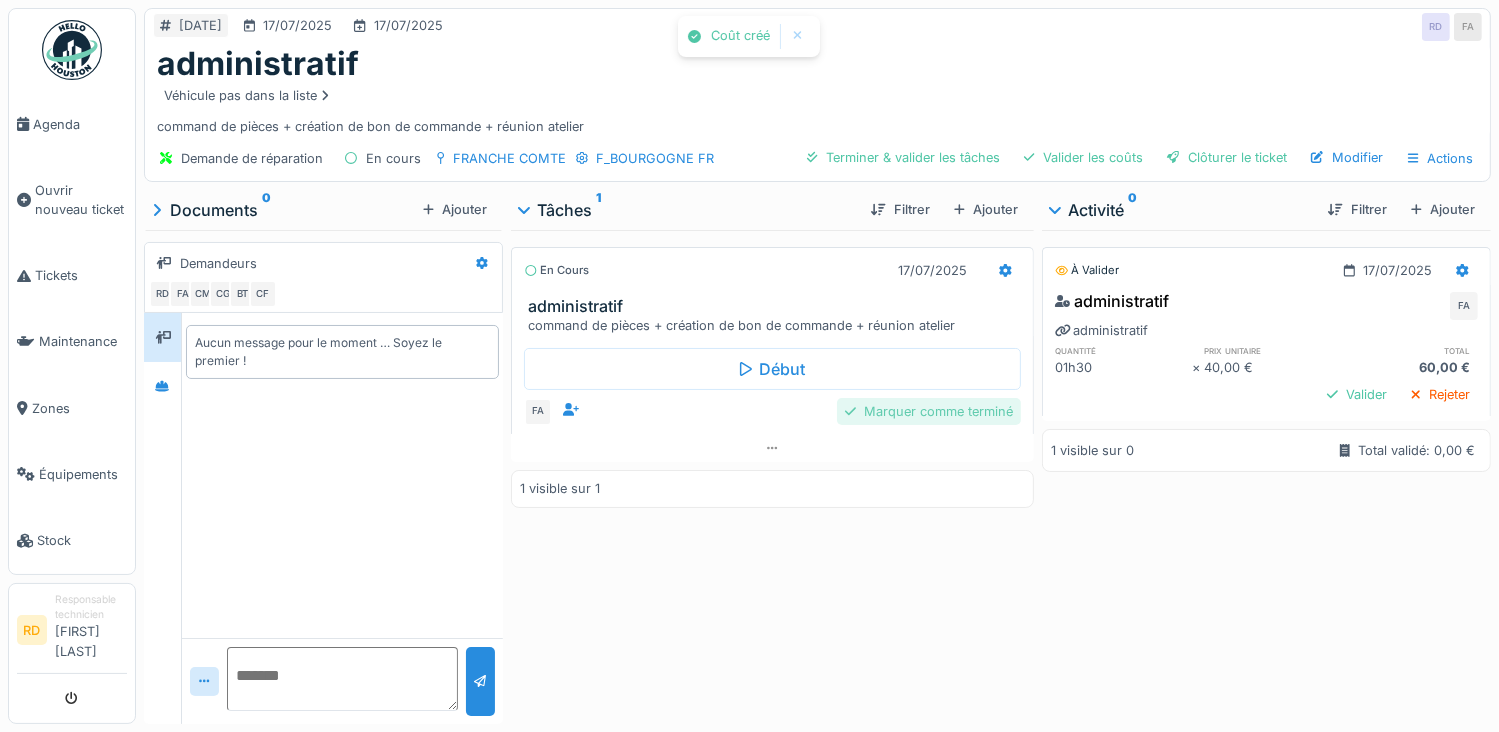 click on "Marquer comme terminé" at bounding box center [929, 411] 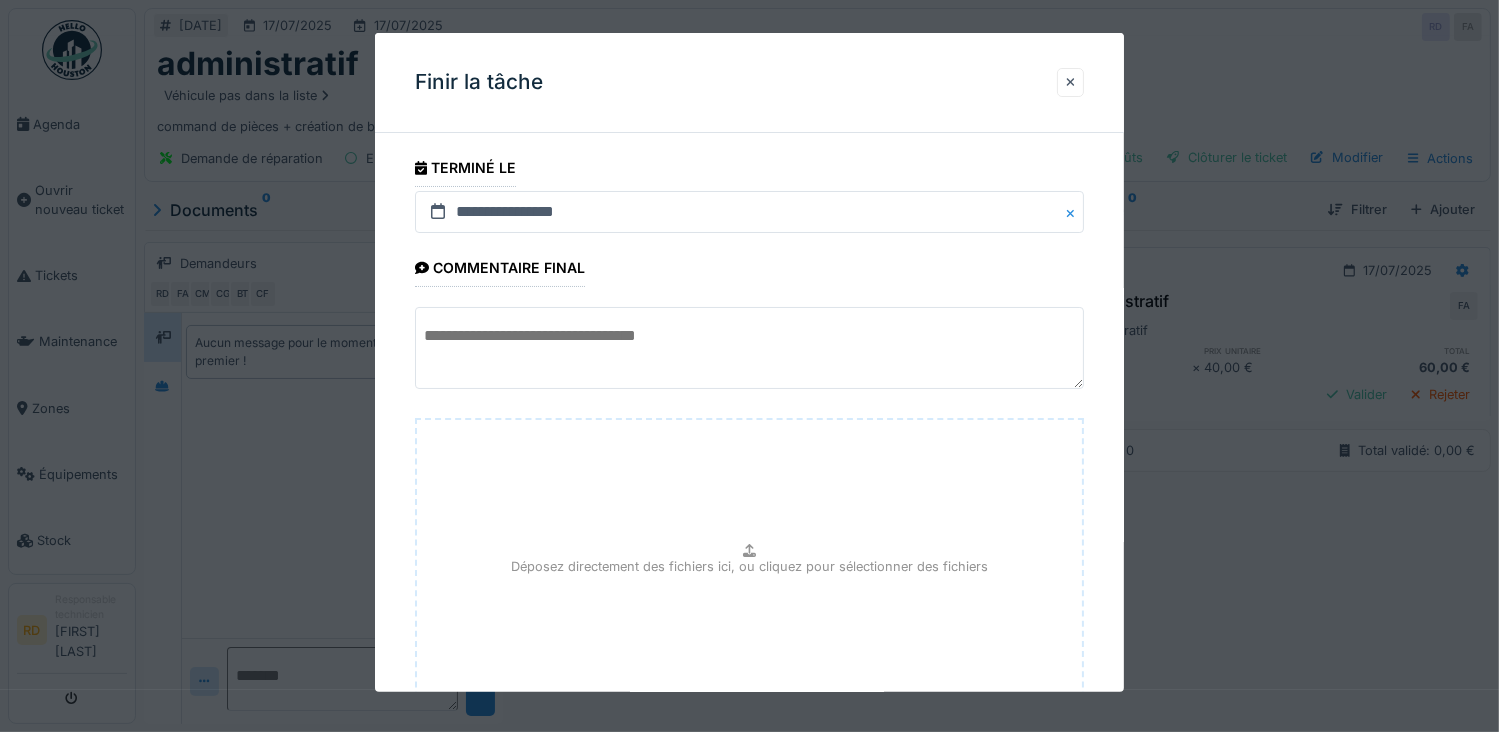 click at bounding box center (750, 348) 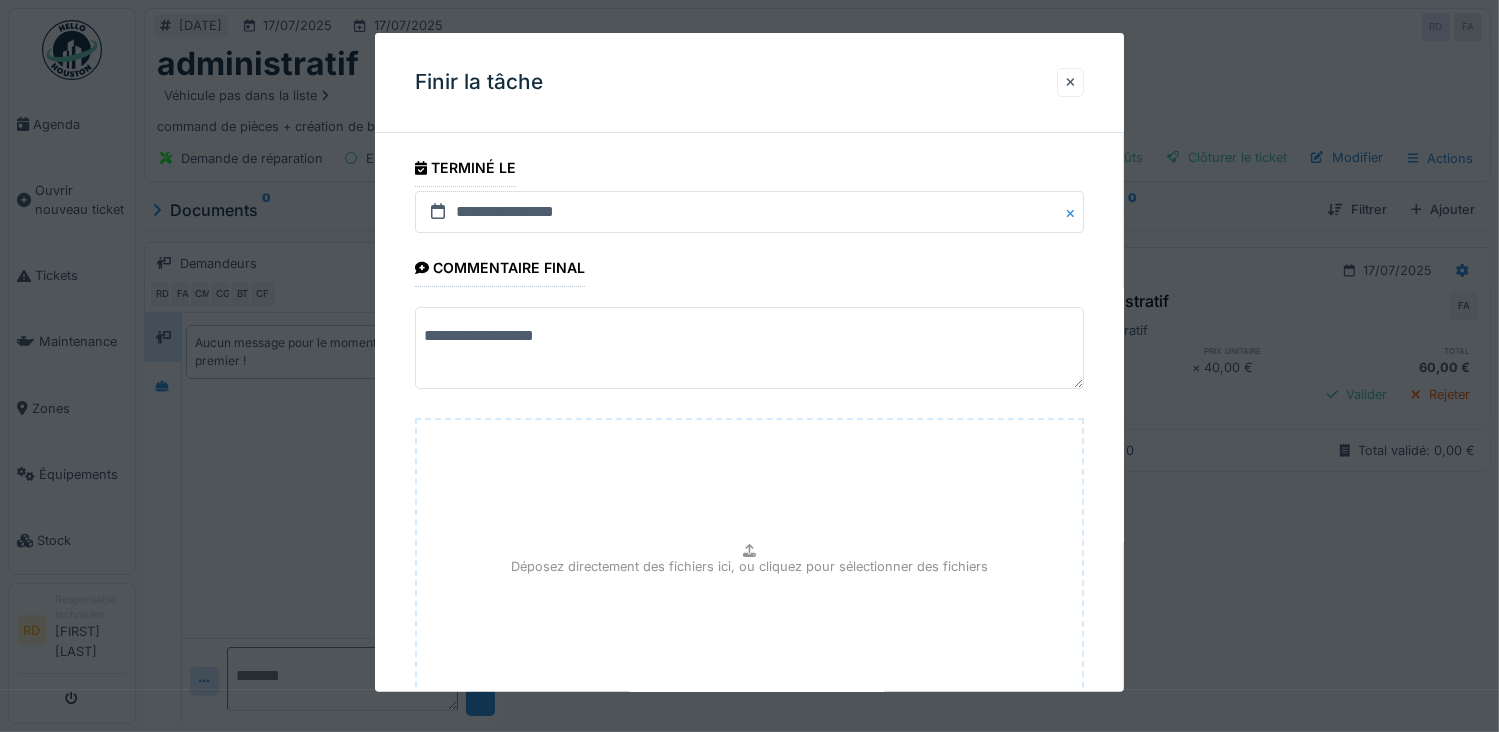 scroll, scrollTop: 154, scrollLeft: 0, axis: vertical 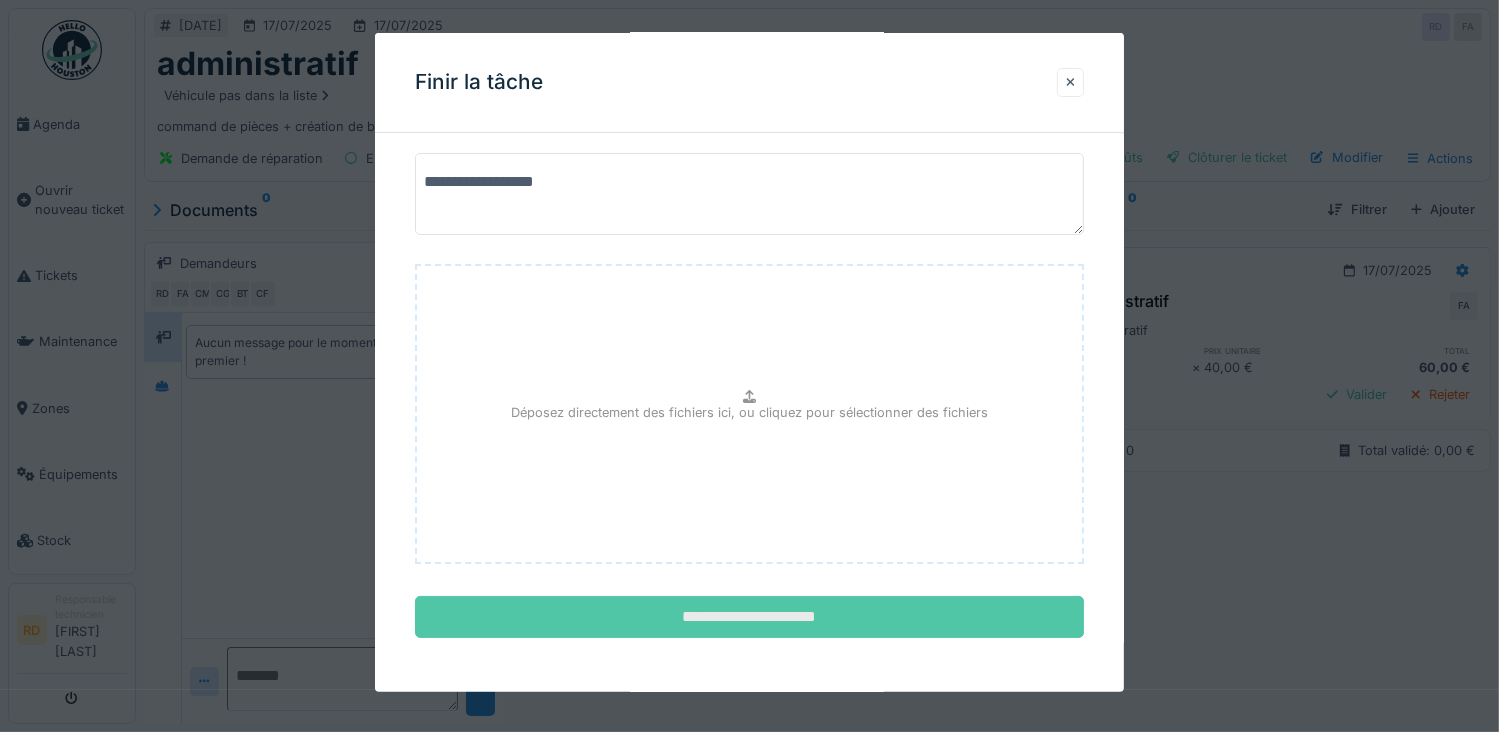 type on "**********" 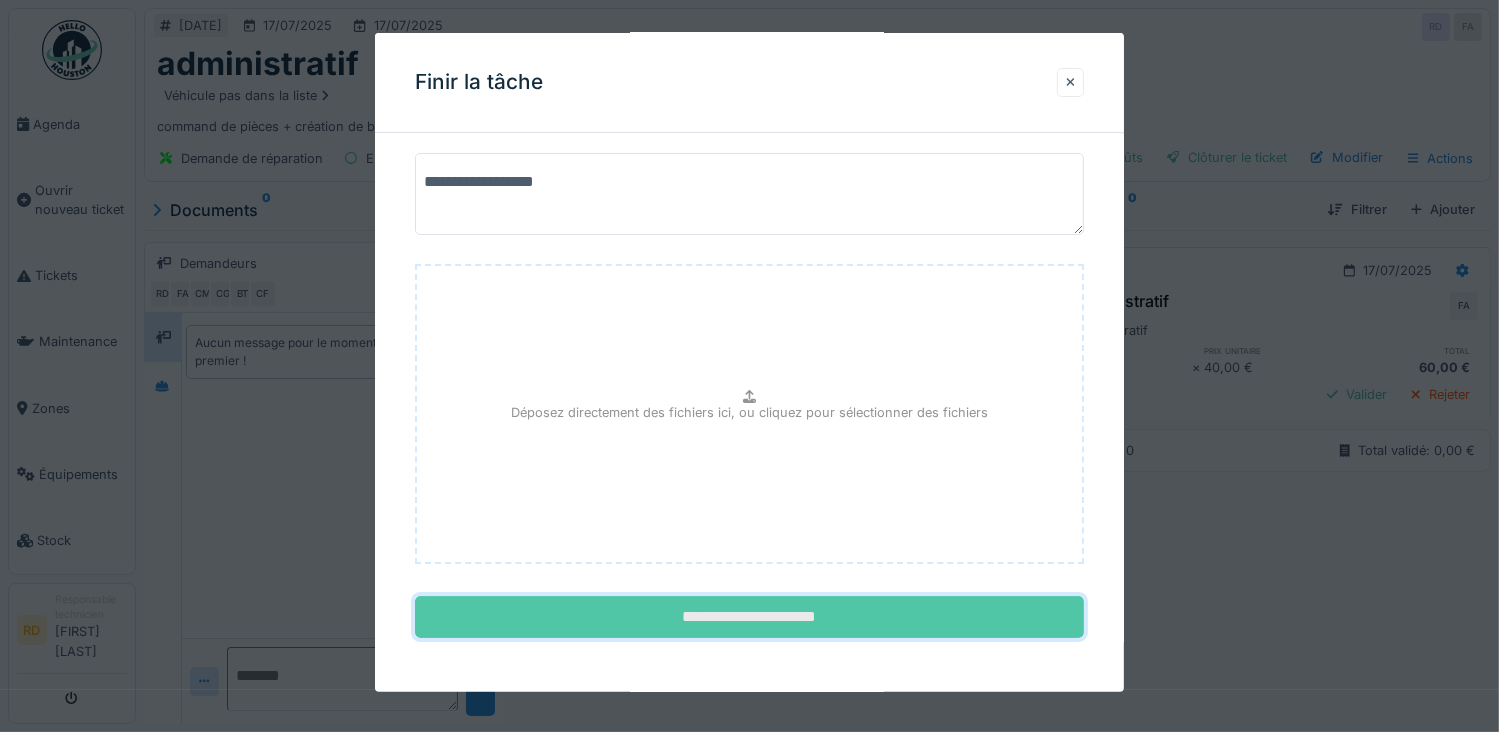 click on "**********" at bounding box center (750, 617) 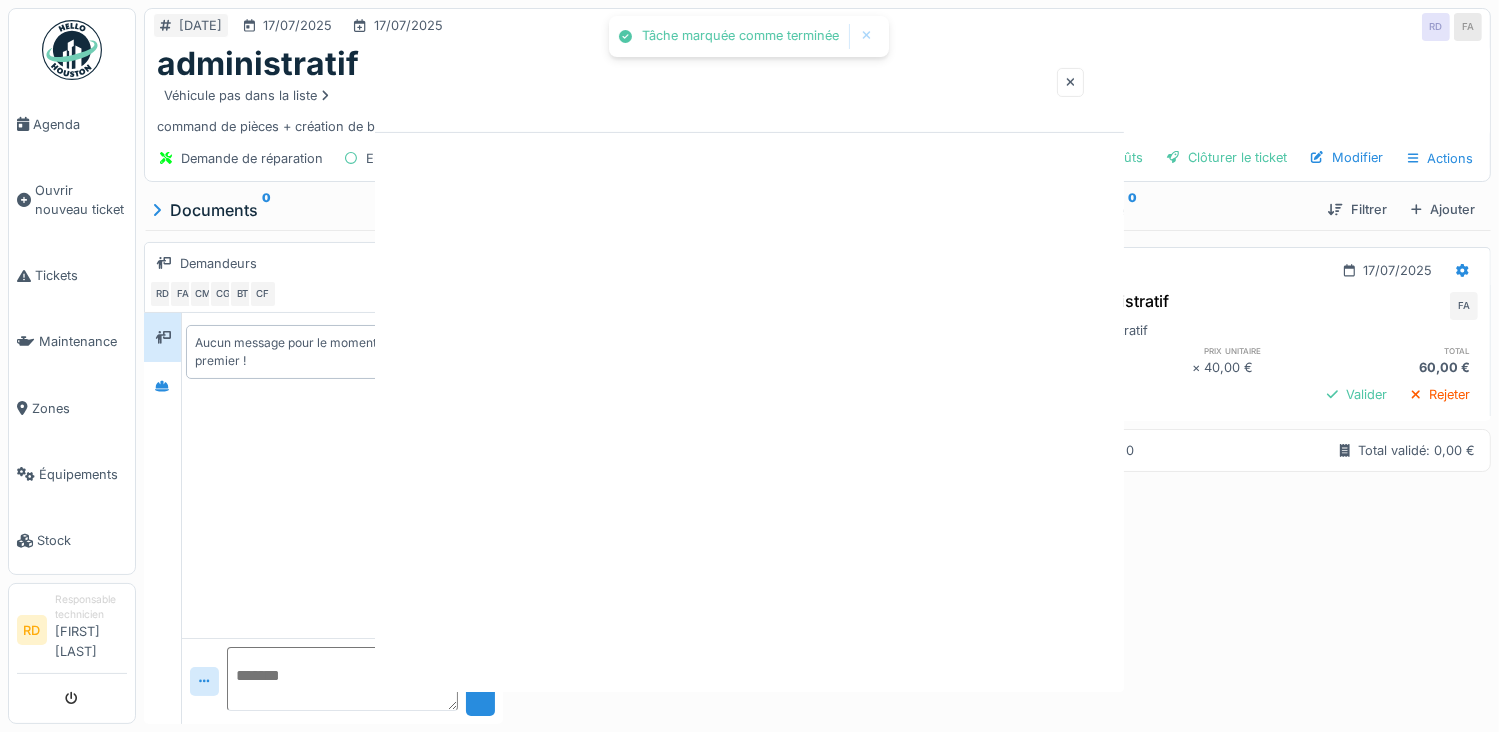 scroll, scrollTop: 0, scrollLeft: 0, axis: both 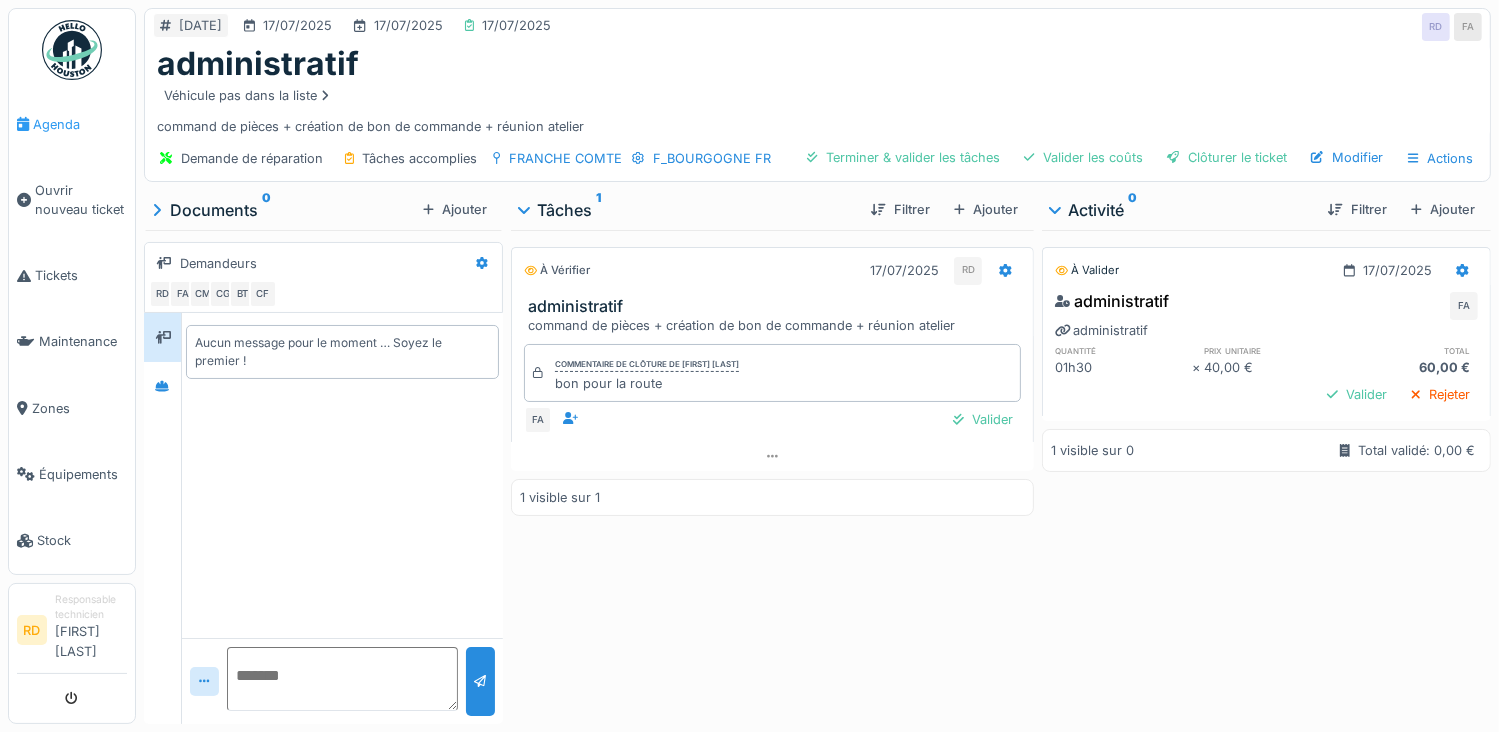 click on "Agenda" at bounding box center [80, 124] 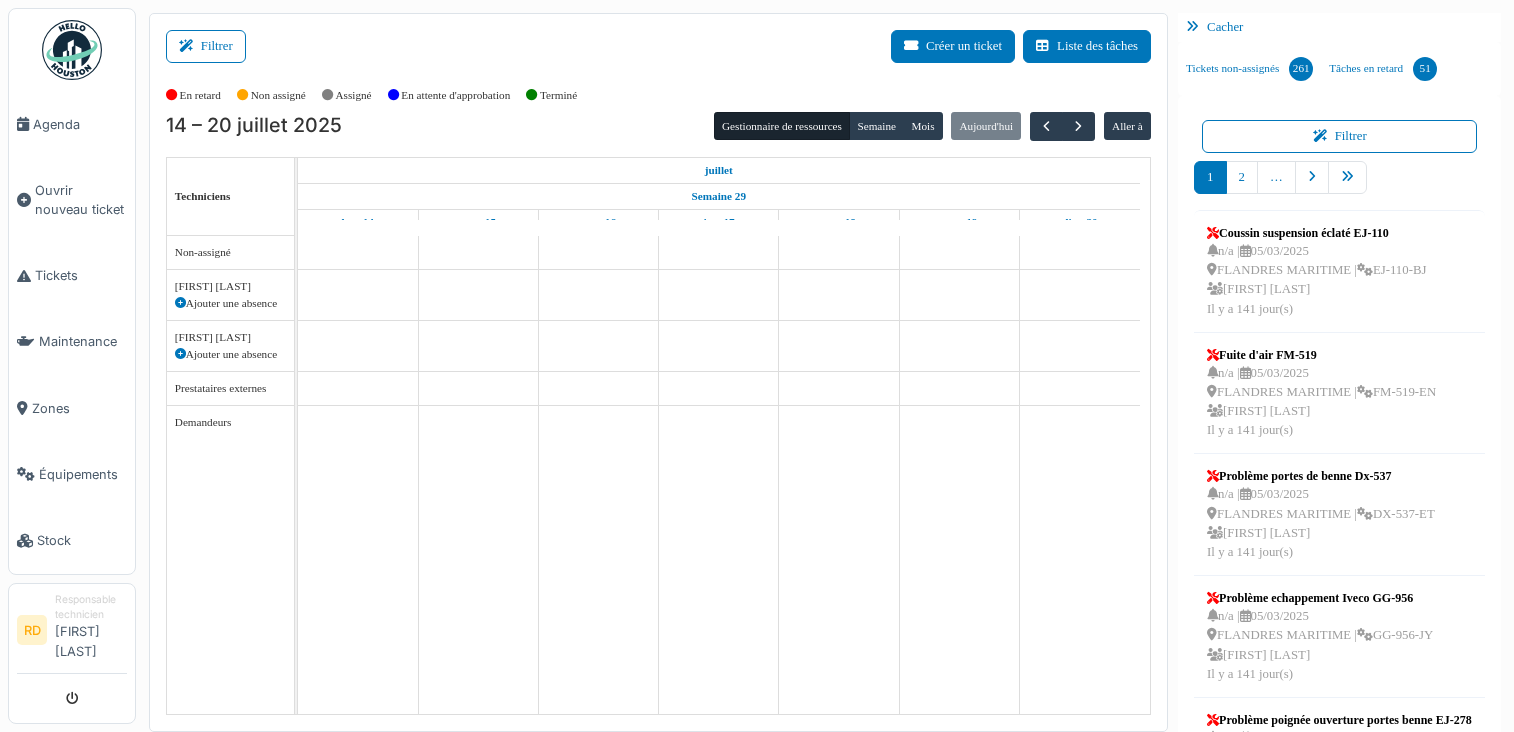 scroll, scrollTop: 0, scrollLeft: 0, axis: both 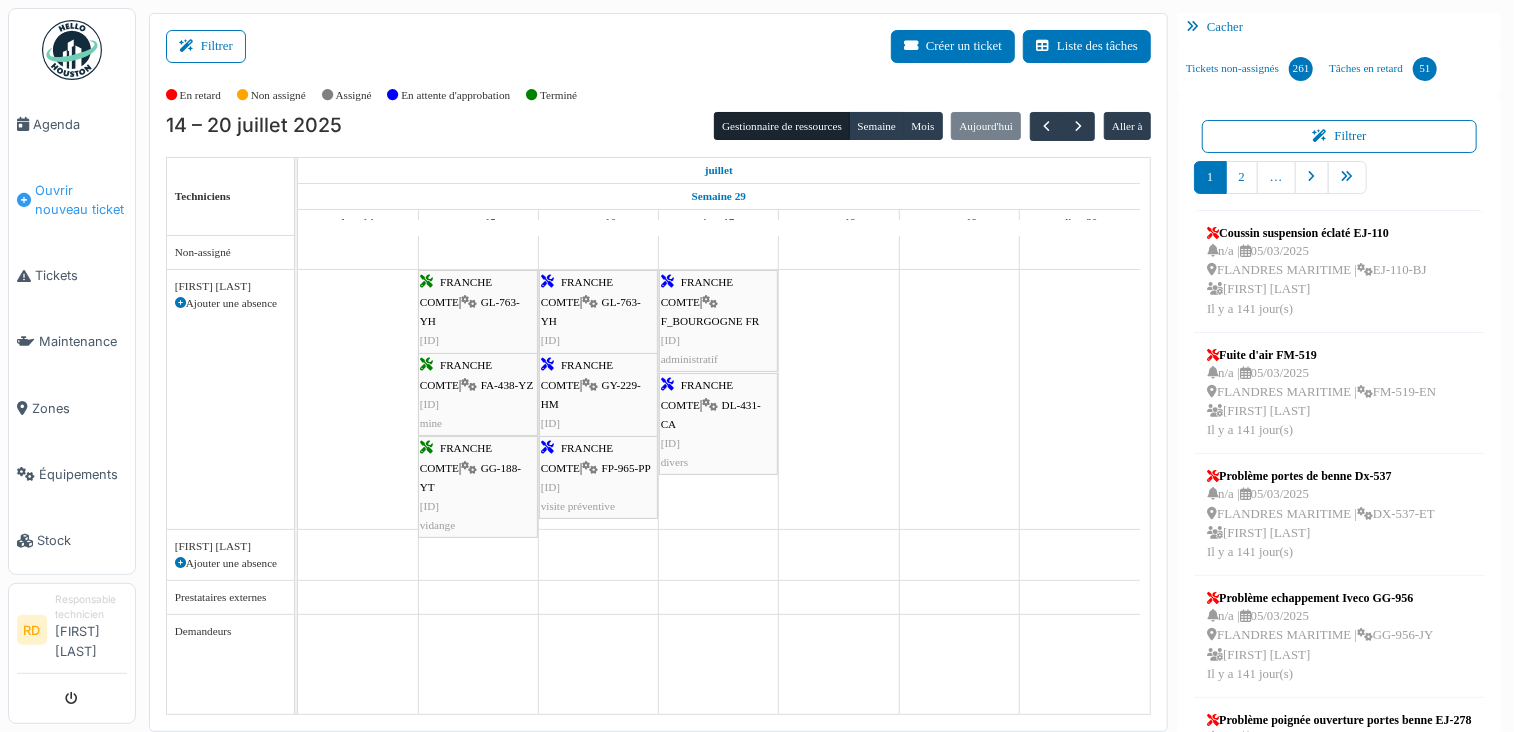 click on "Ouvrir nouveau ticket" at bounding box center [81, 200] 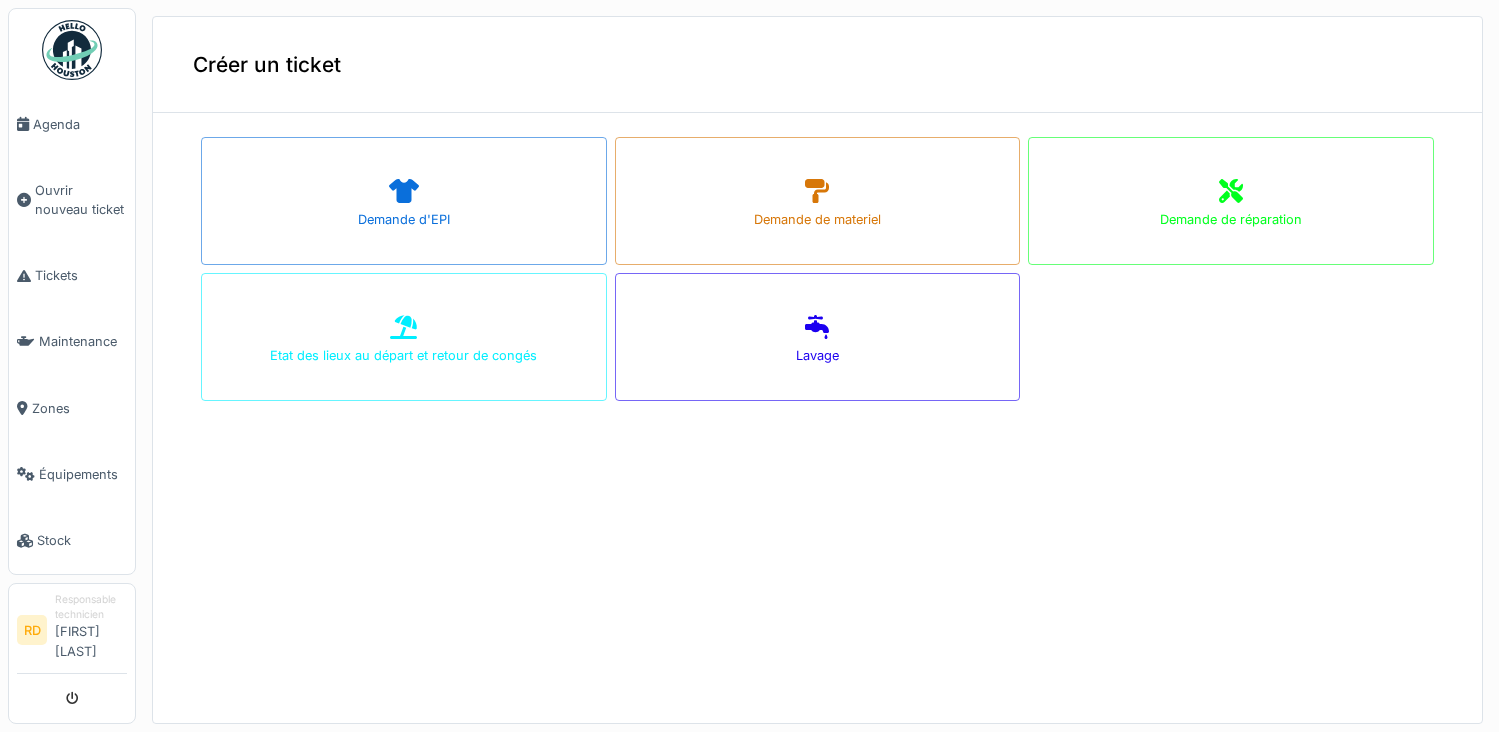 scroll, scrollTop: 0, scrollLeft: 0, axis: both 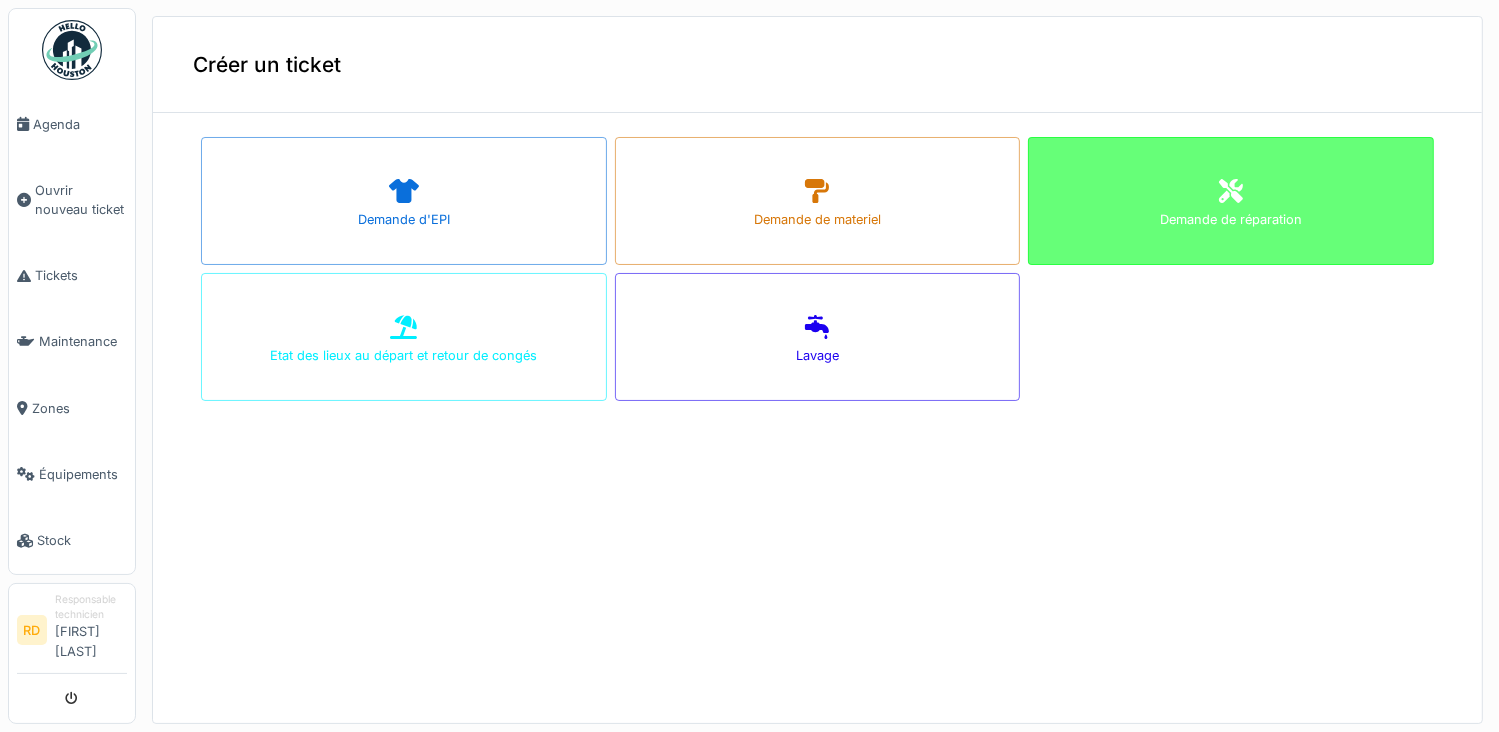 click on "Demande de réparation" at bounding box center (1231, 201) 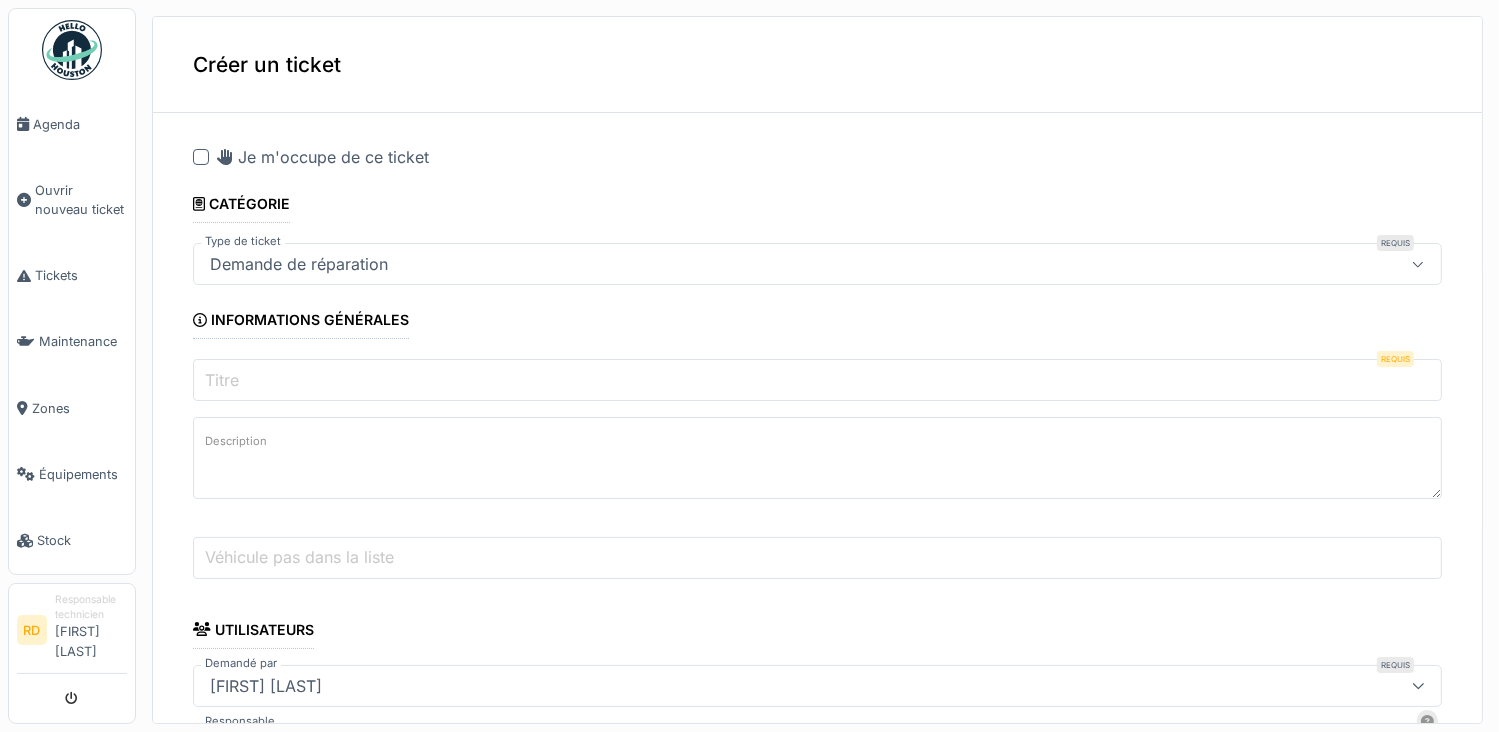 click on "Titre" at bounding box center (817, 380) 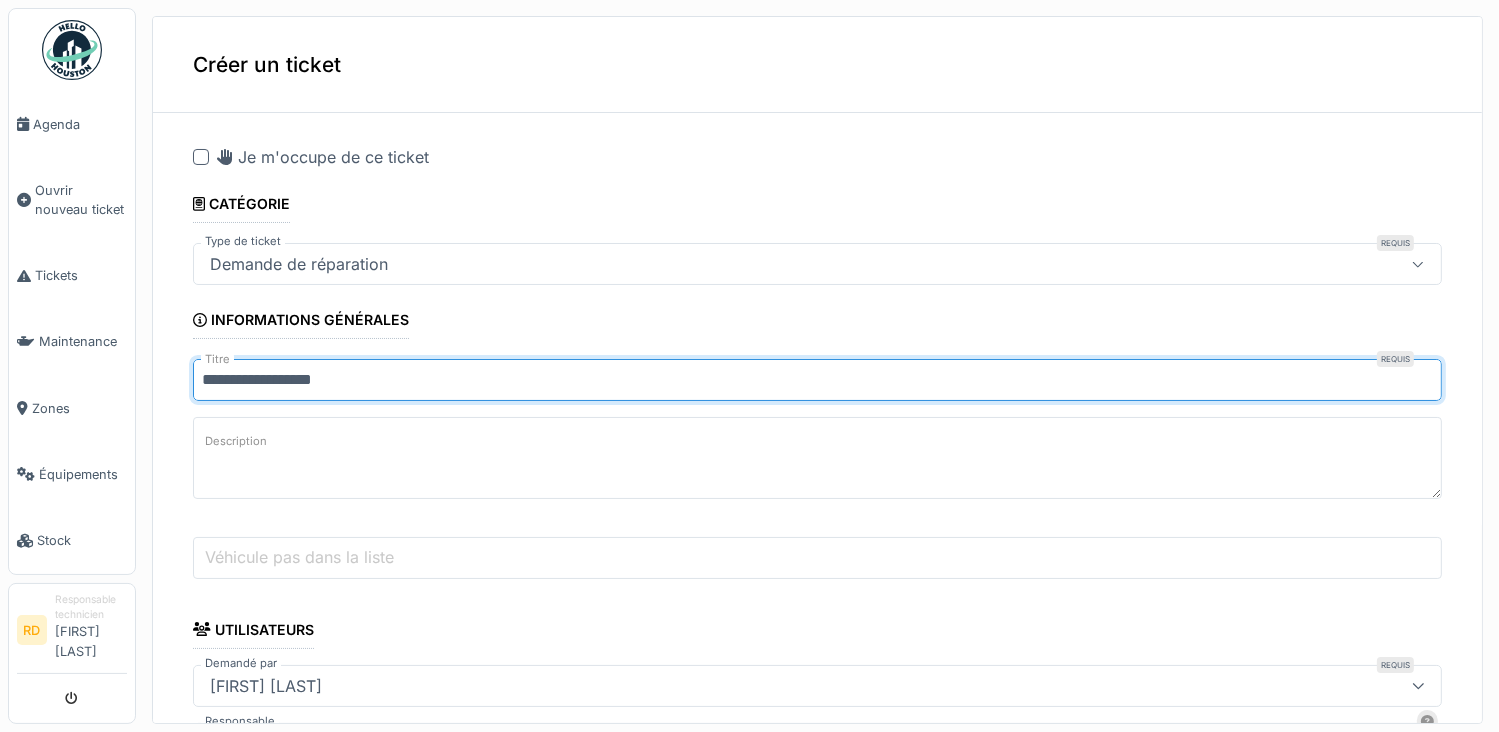 type on "**********" 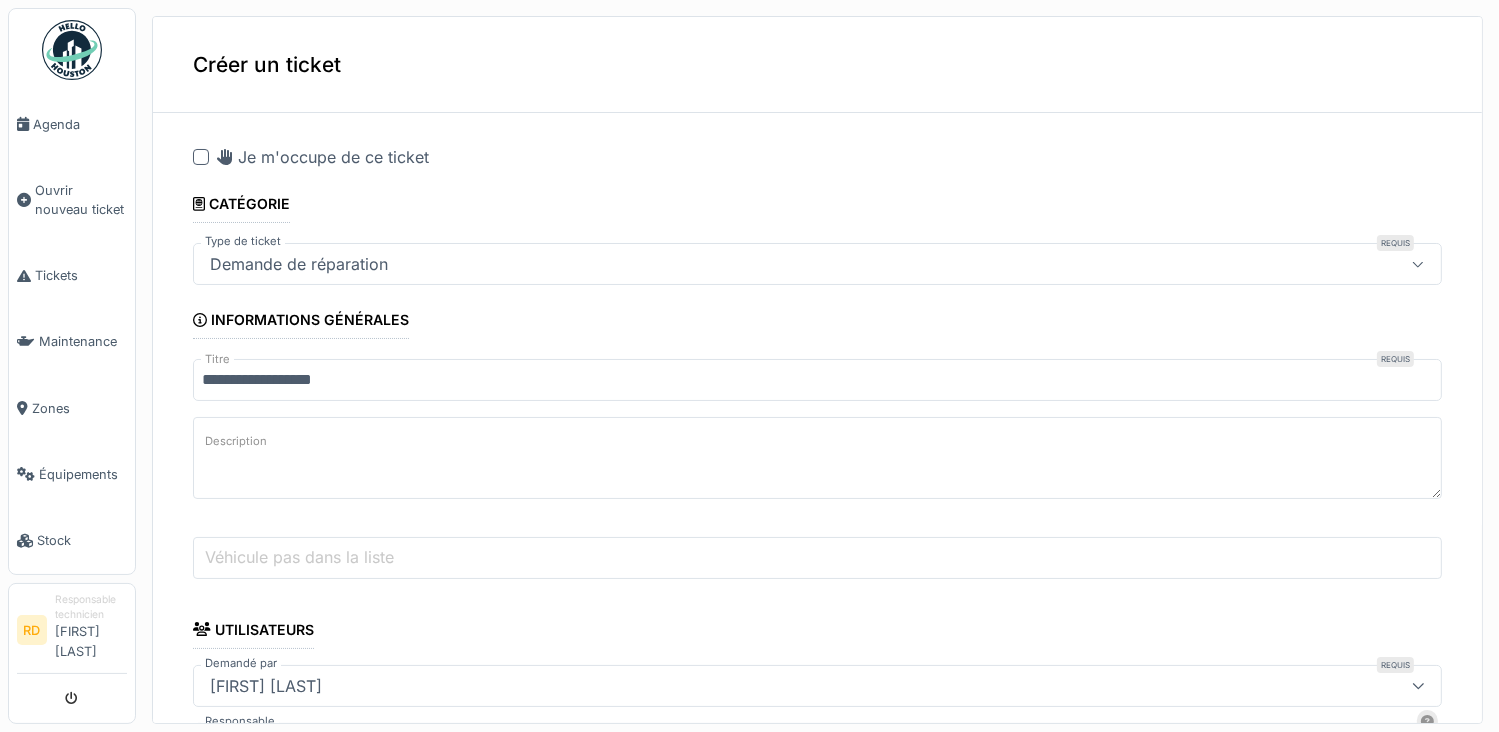 click on "Description" at bounding box center (817, 458) 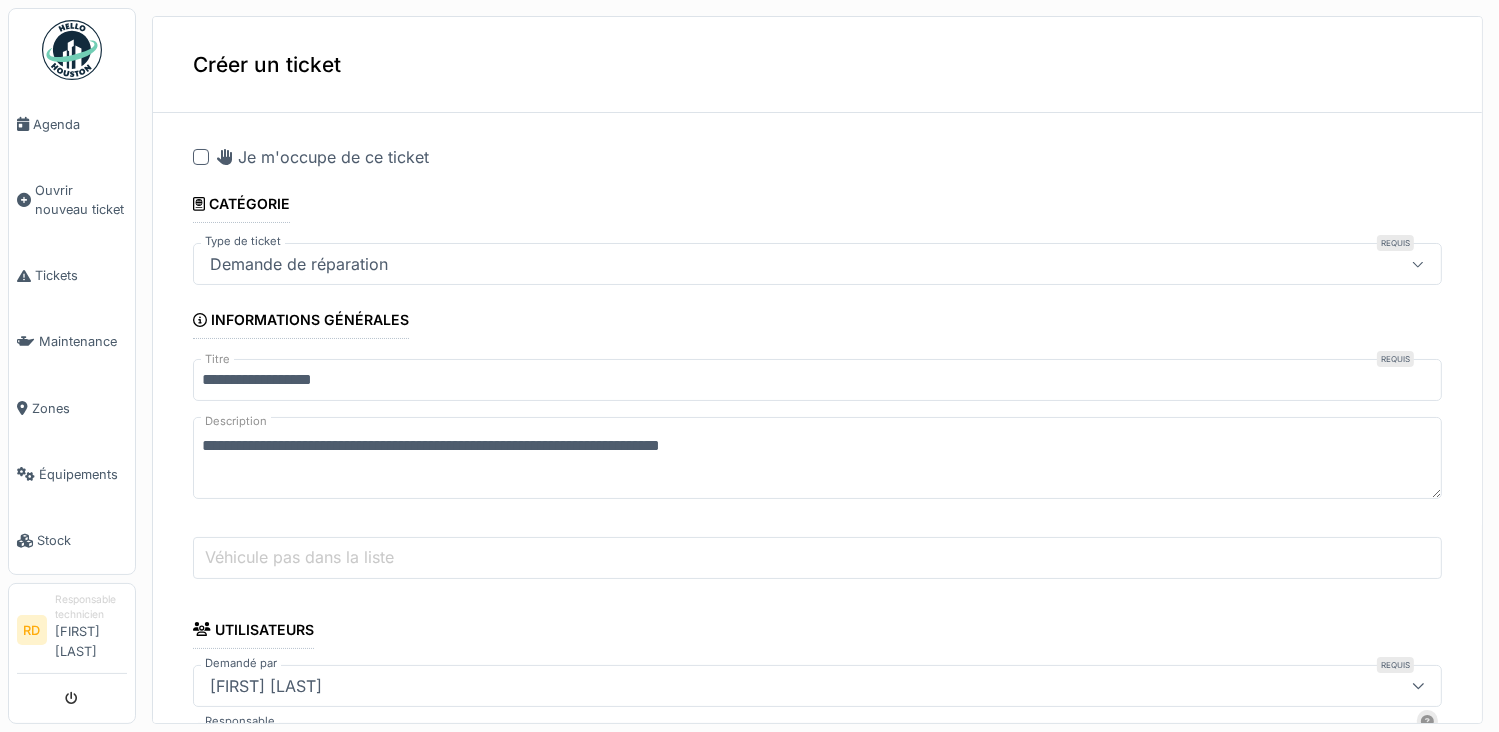 type on "**********" 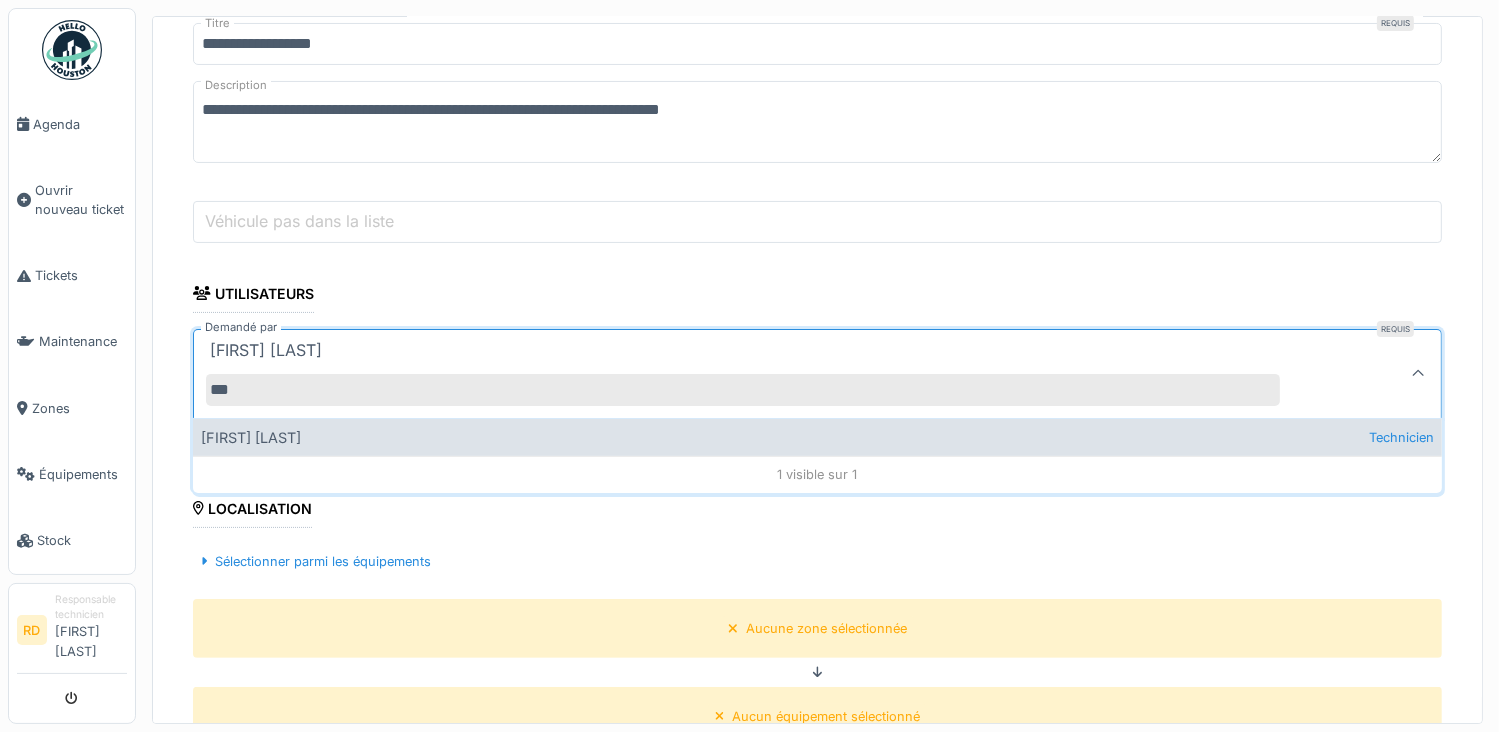 type on "***" 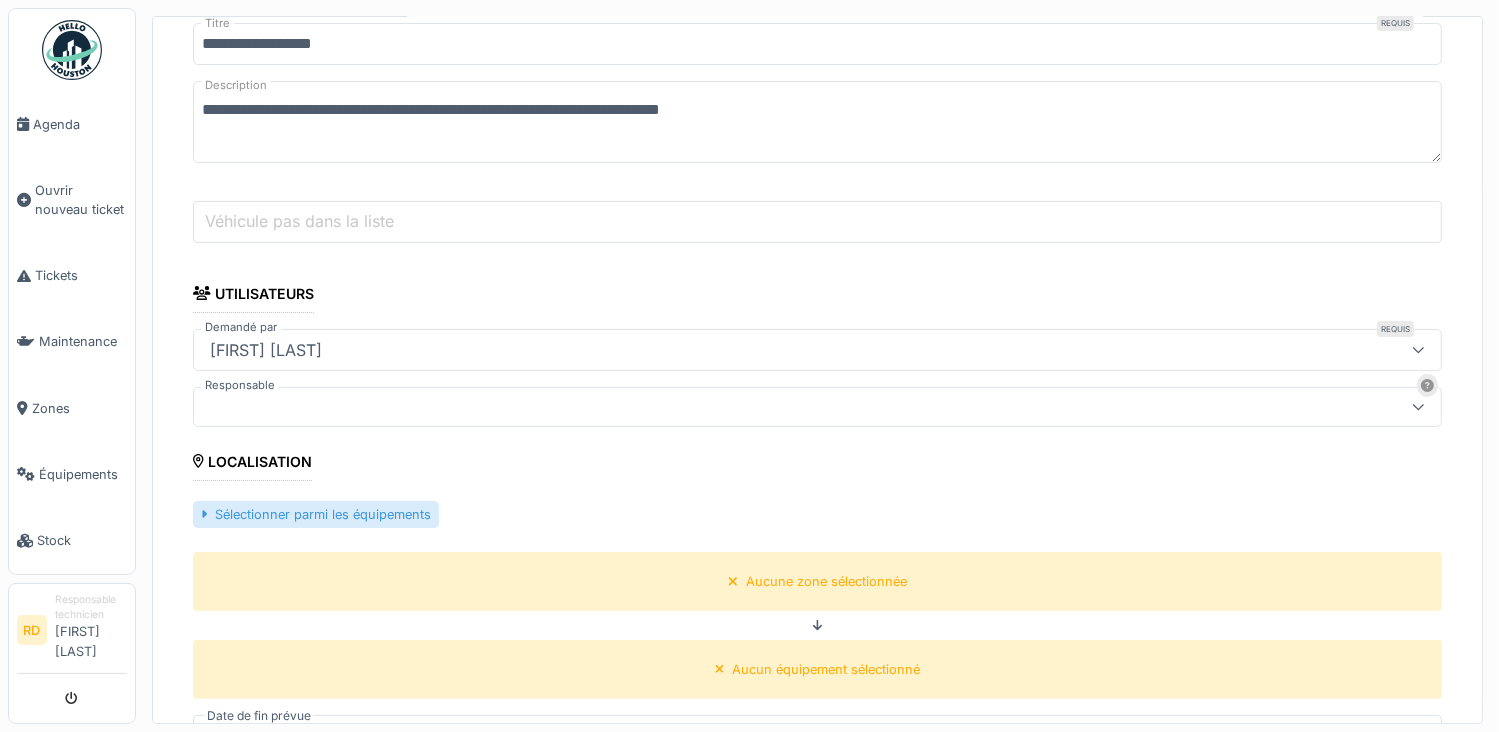 click on "Sélectionner parmi les équipements" at bounding box center [316, 514] 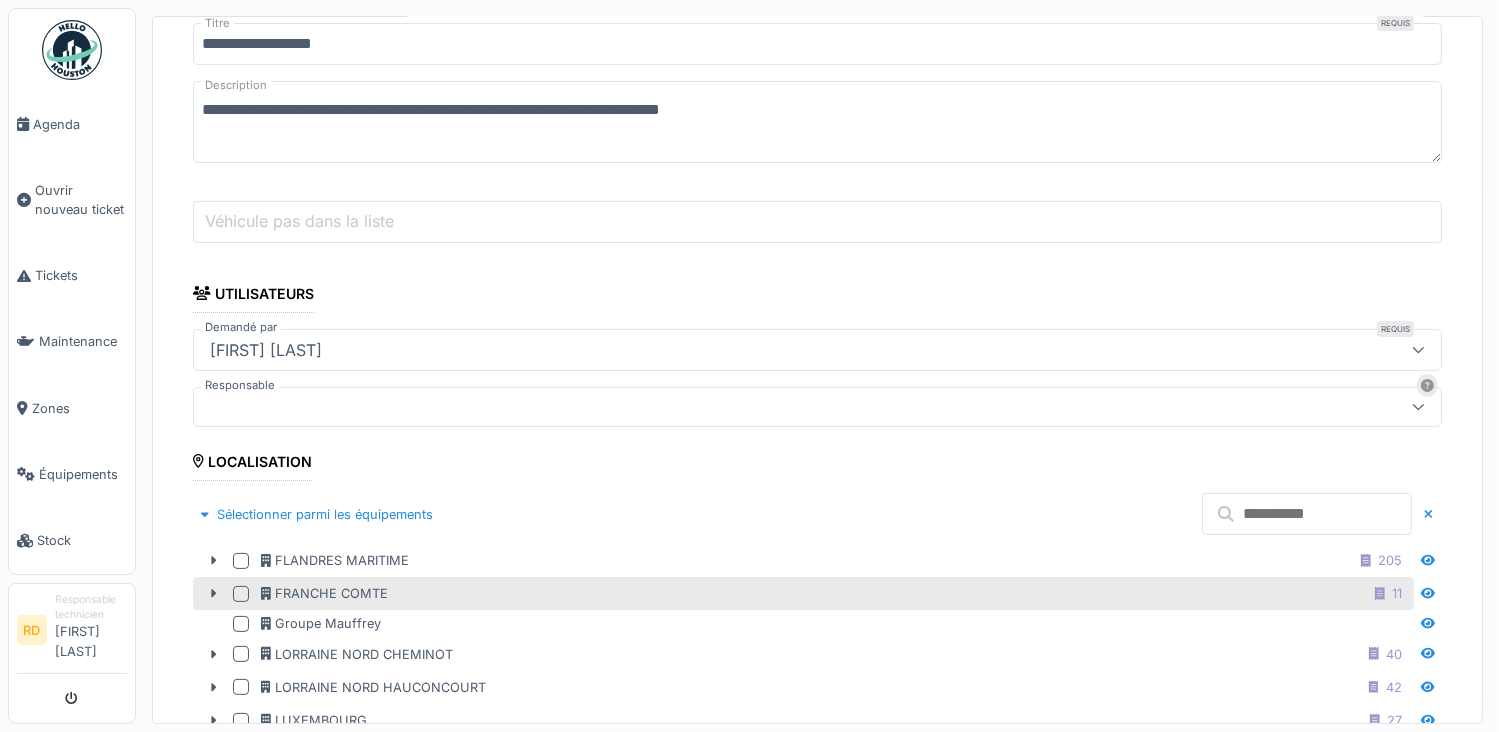 click at bounding box center (241, 594) 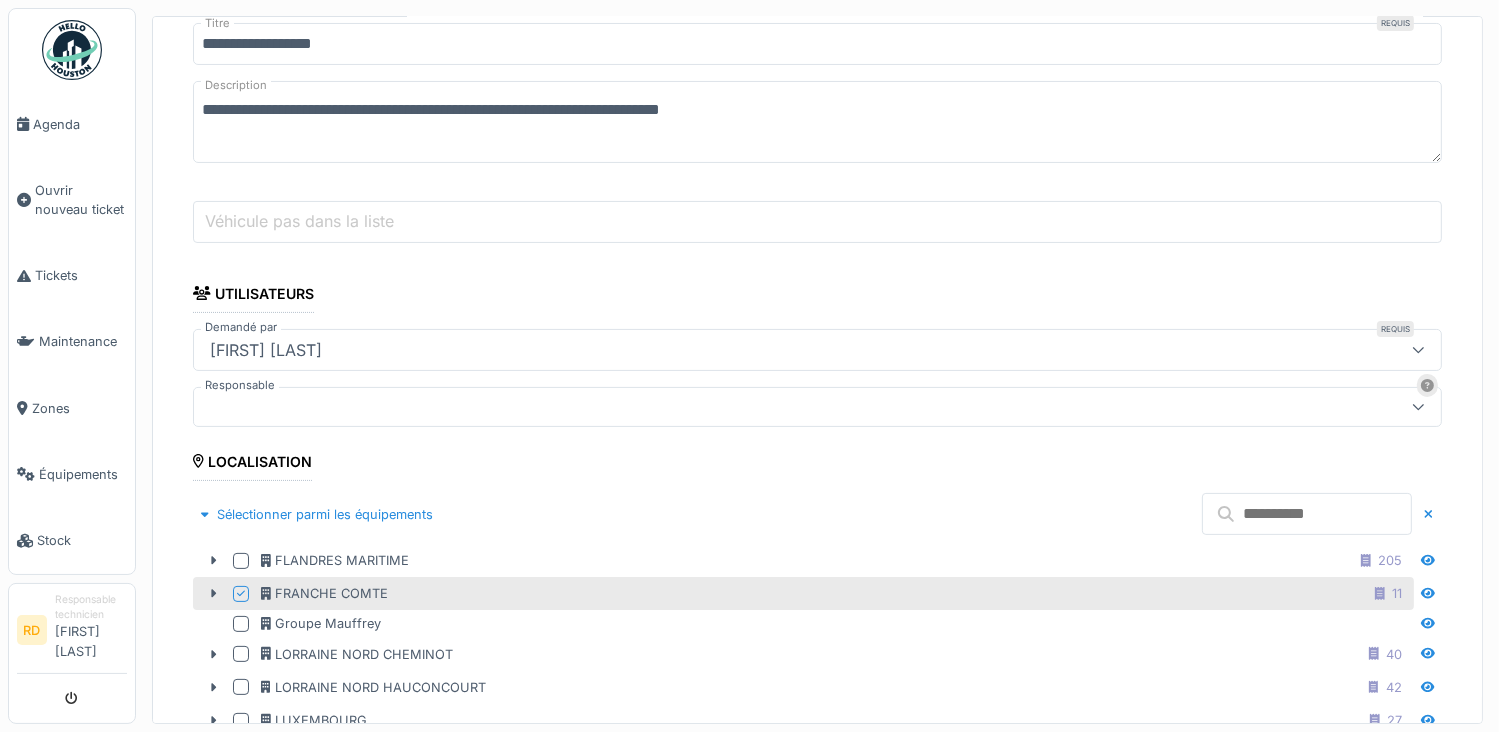 click at bounding box center (1307, 514) 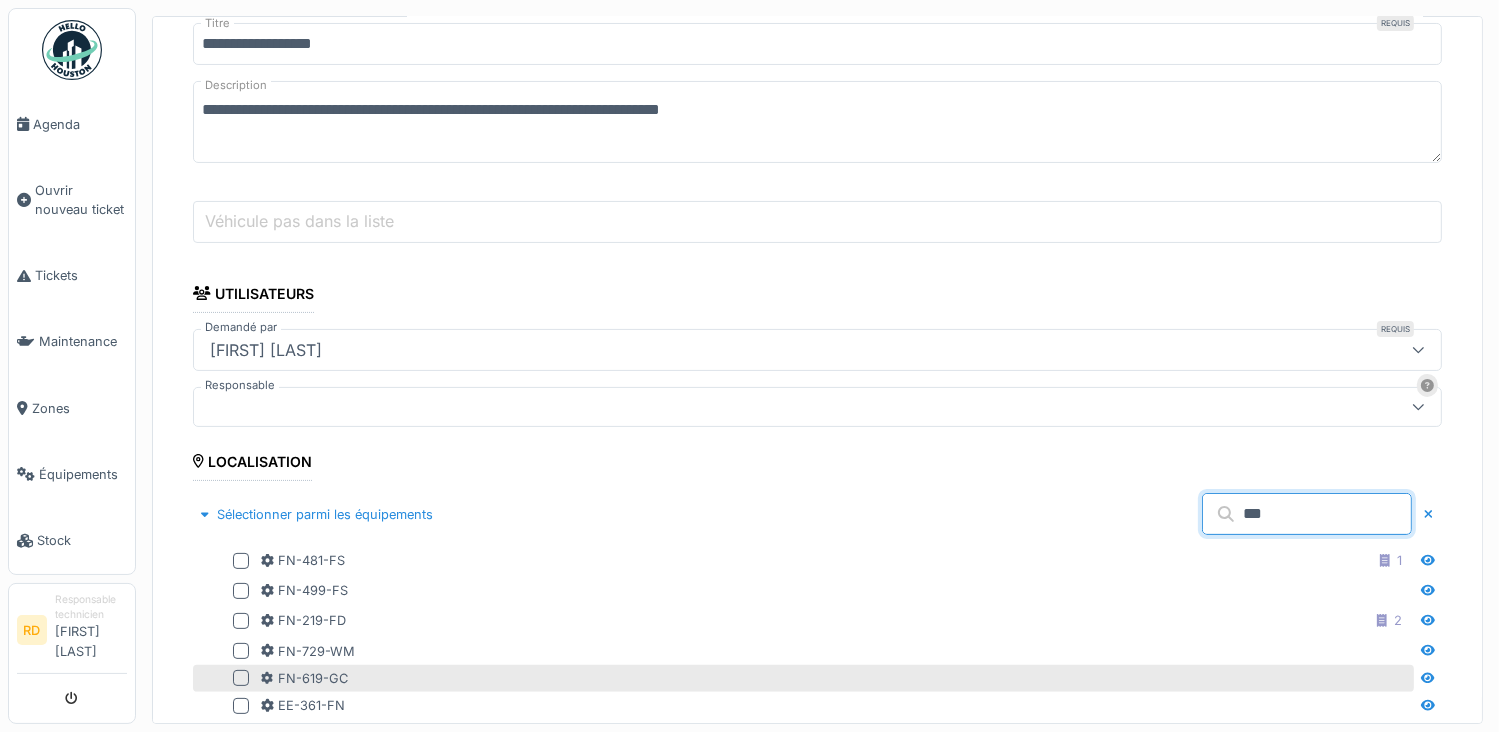 type on "***" 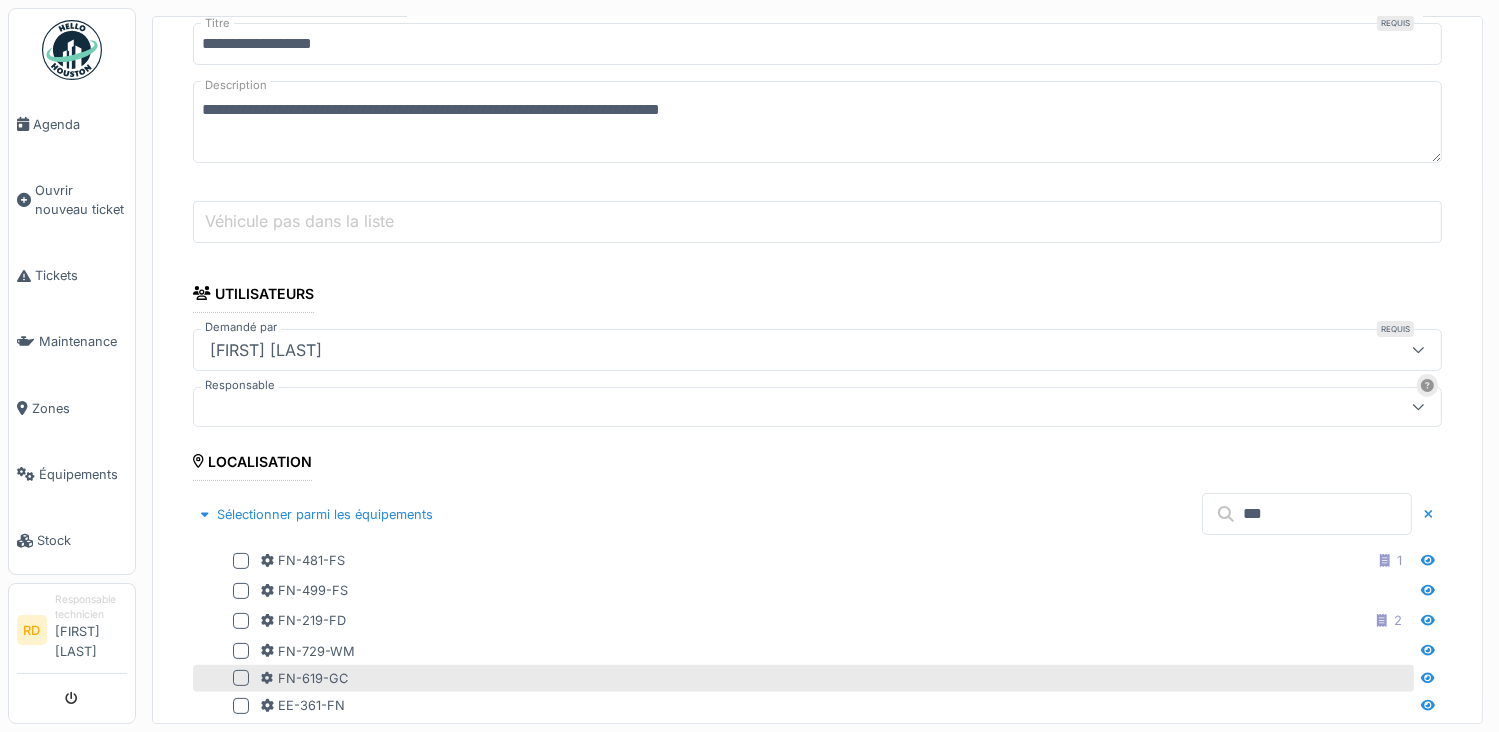 click on "FN-619-GC" at bounding box center (835, 678) 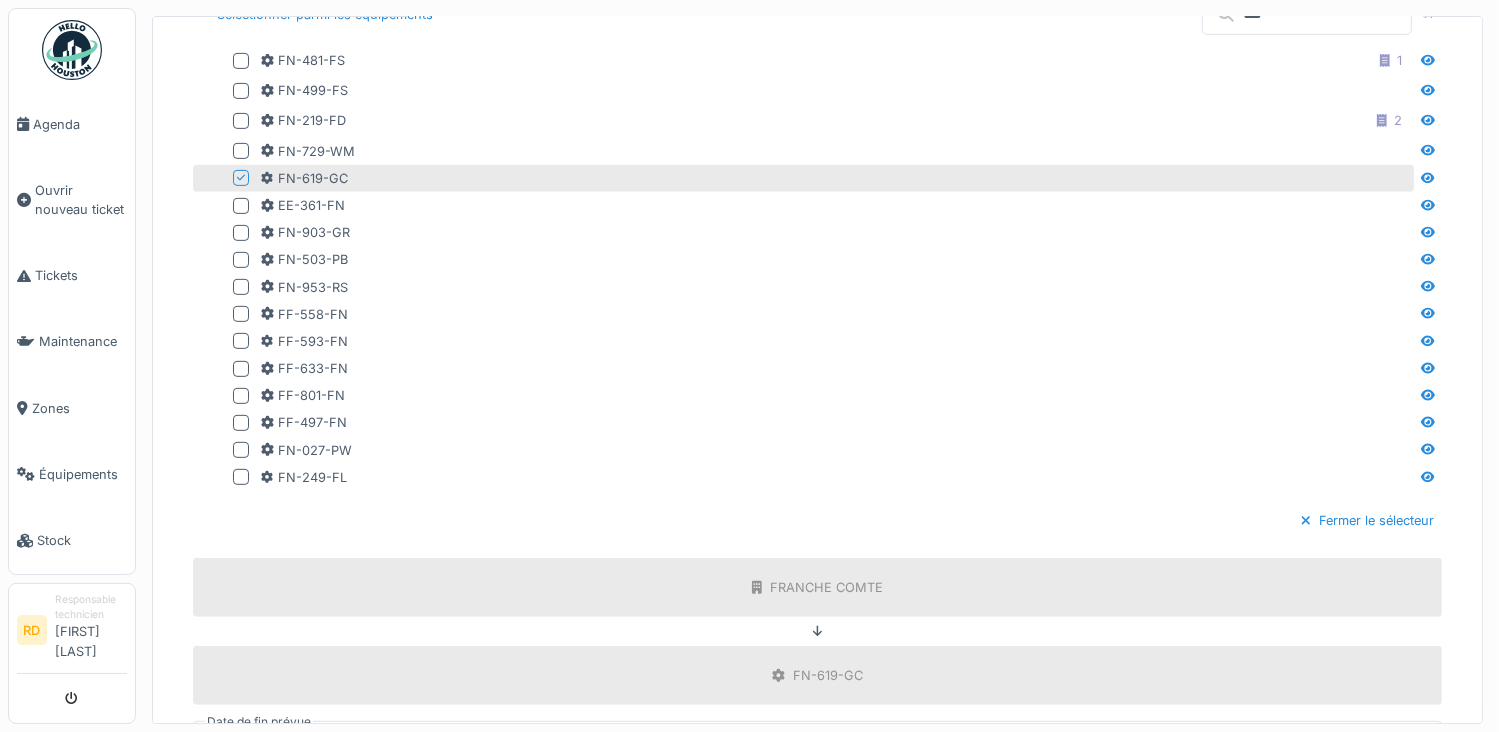 scroll, scrollTop: 1336, scrollLeft: 0, axis: vertical 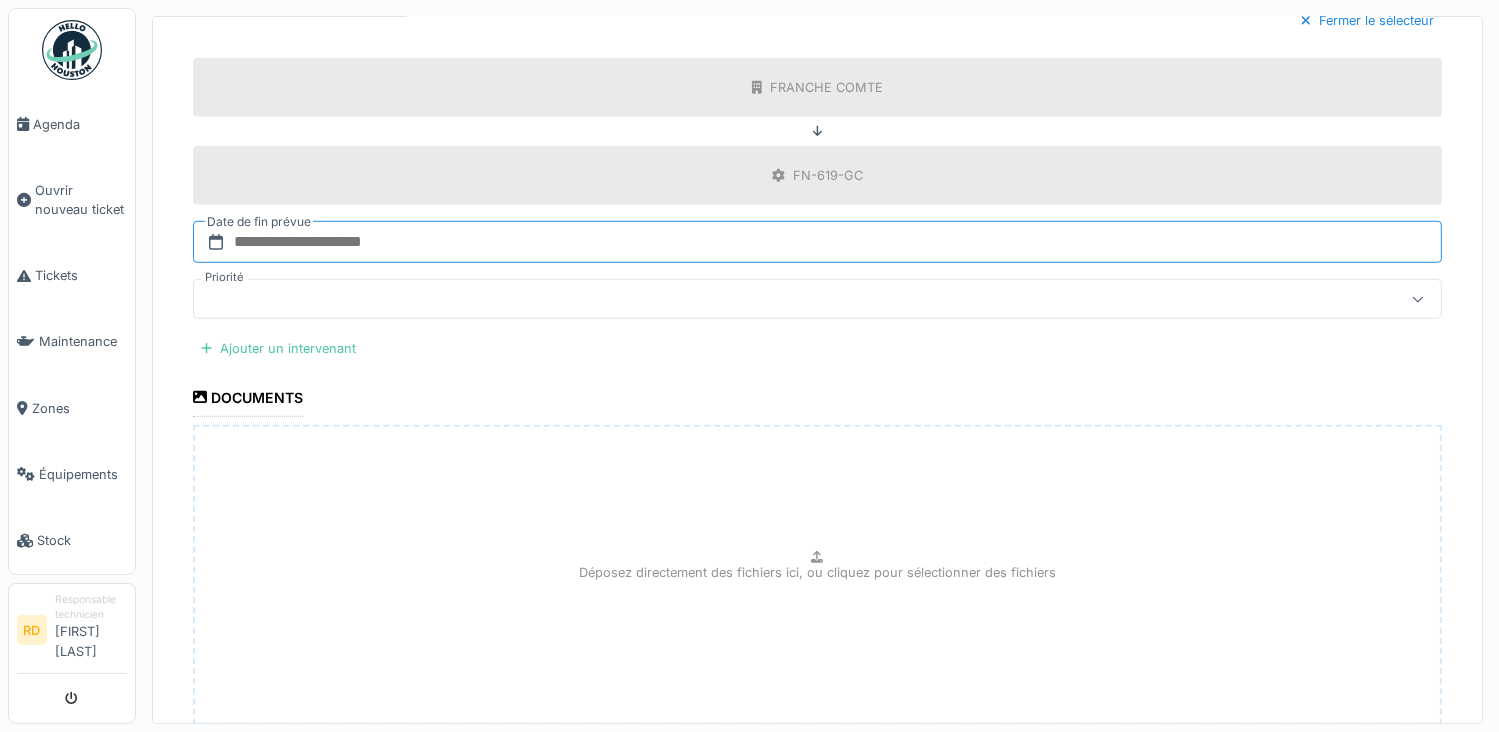 click at bounding box center [817, 242] 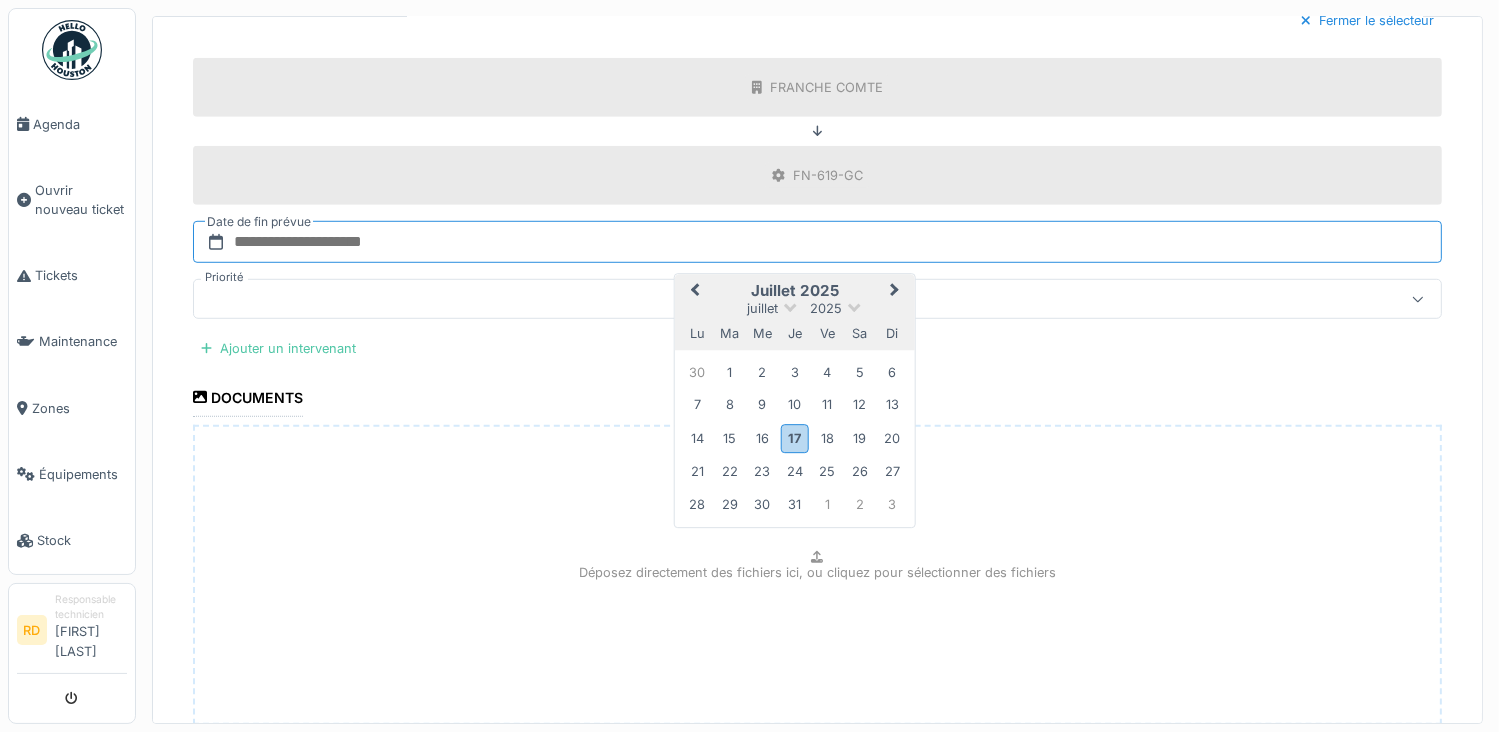 type on "**********" 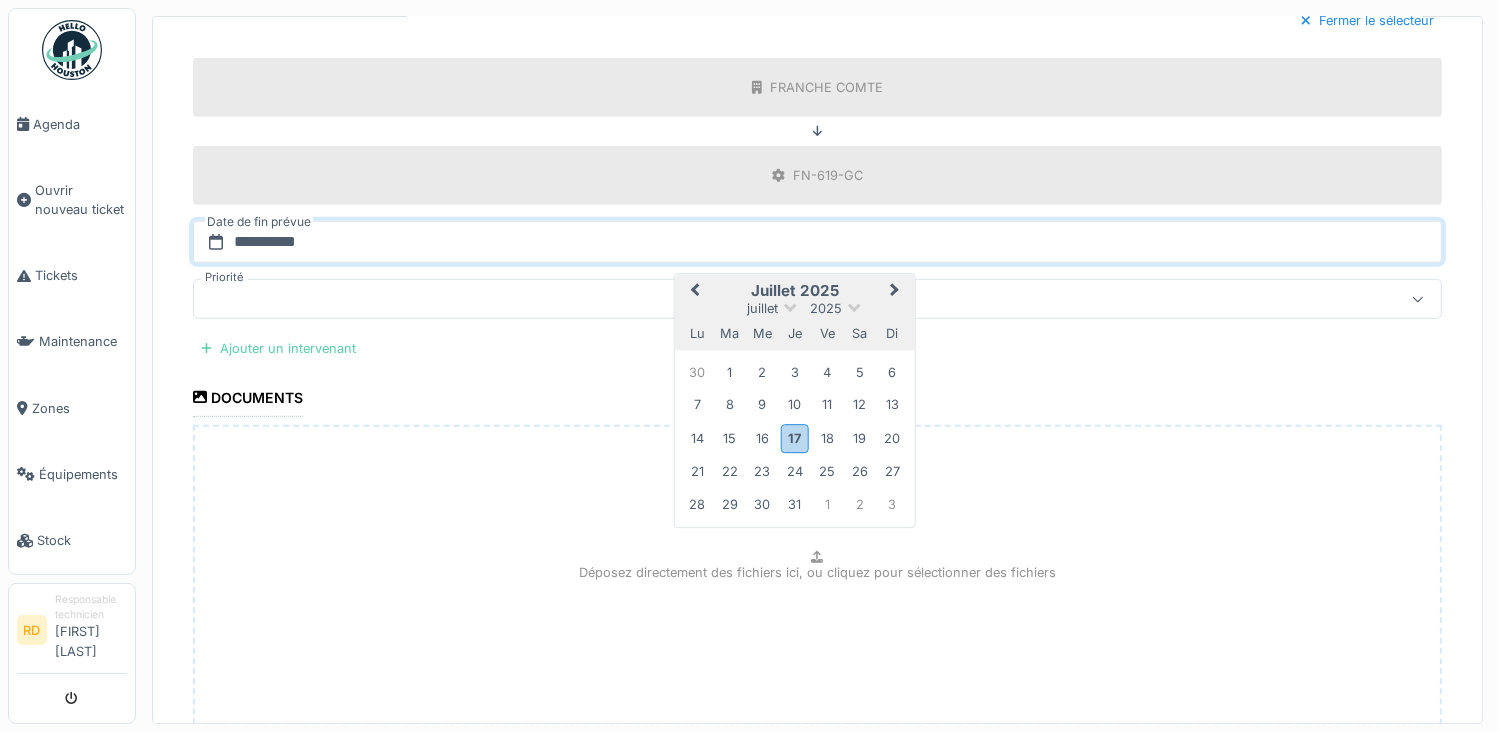 click on "Ajouter un intervenant" at bounding box center [278, 348] 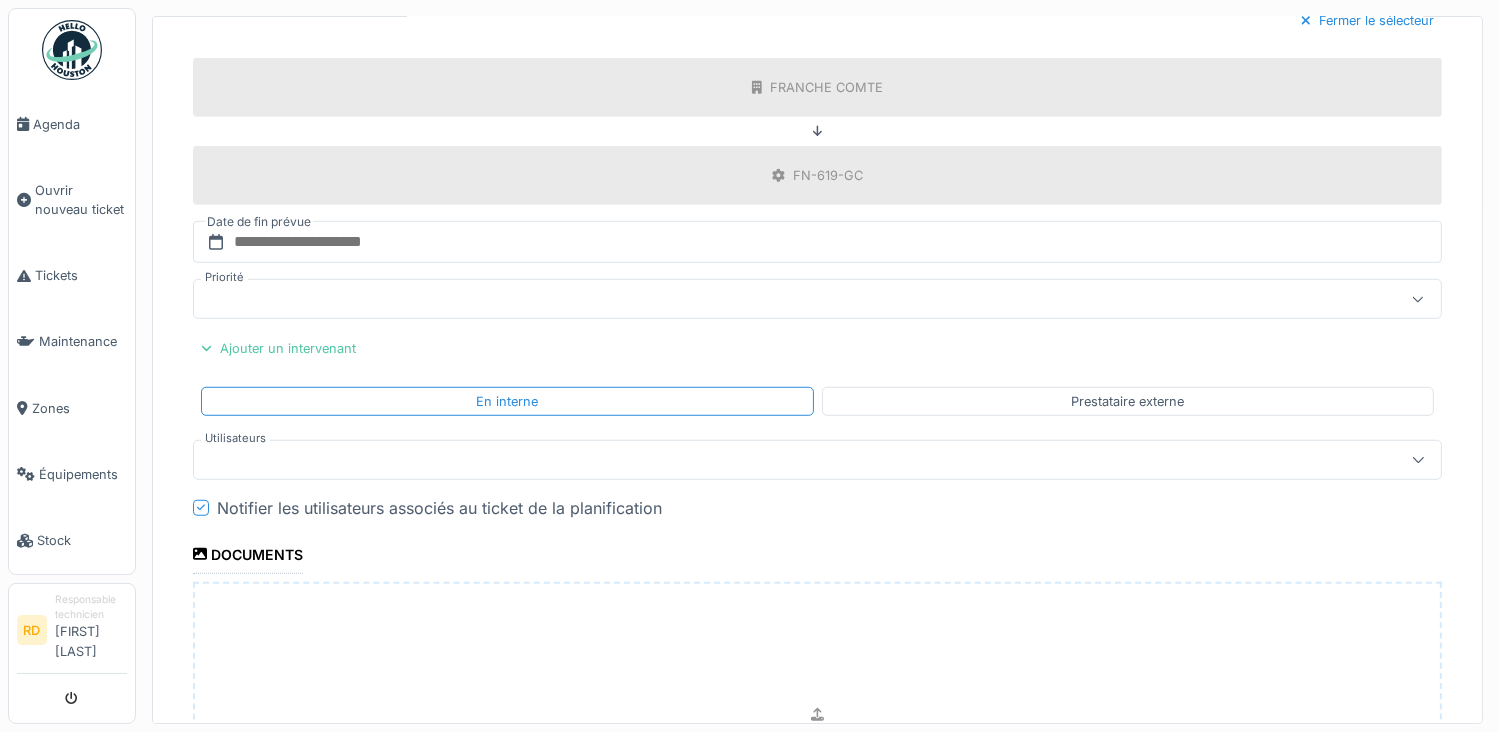 click at bounding box center [755, 460] 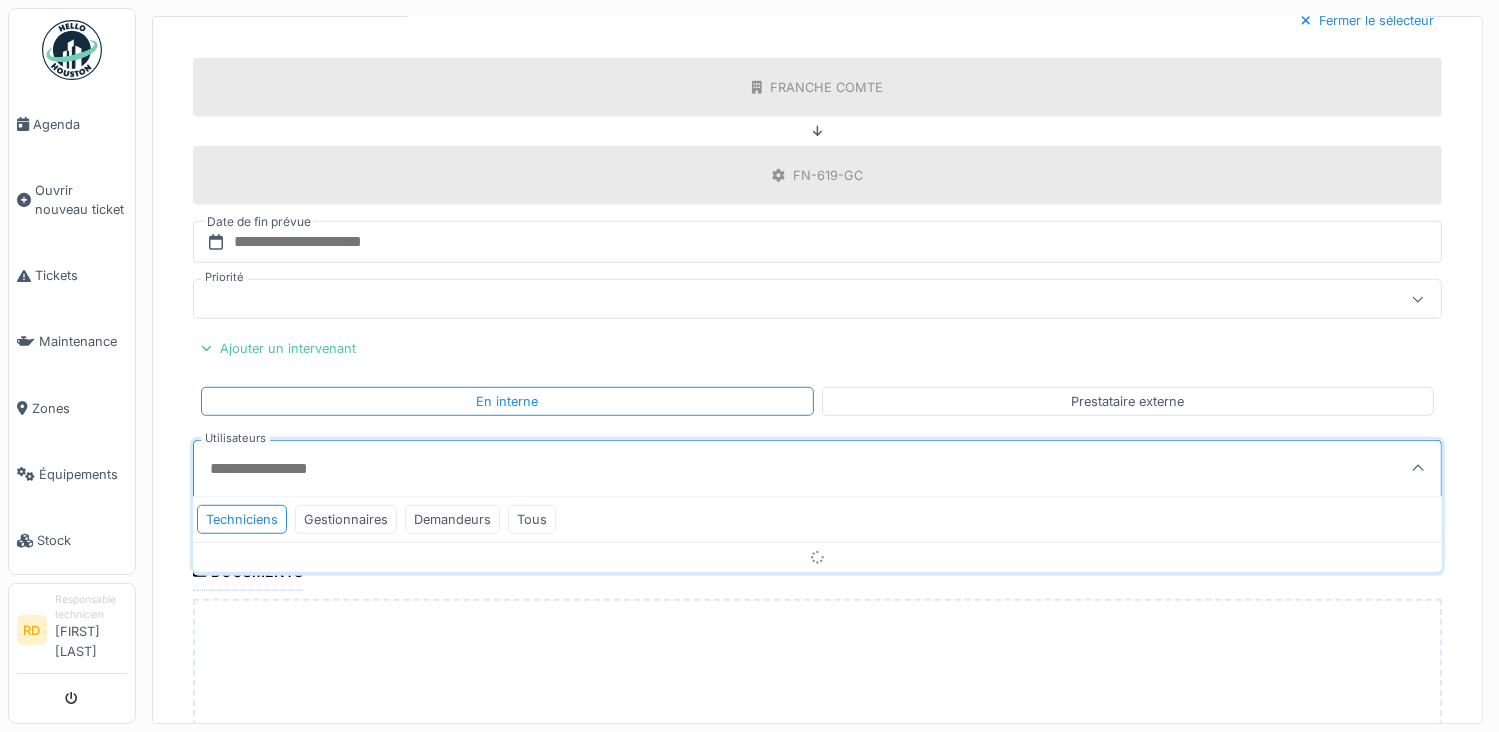 scroll, scrollTop: 1428, scrollLeft: 0, axis: vertical 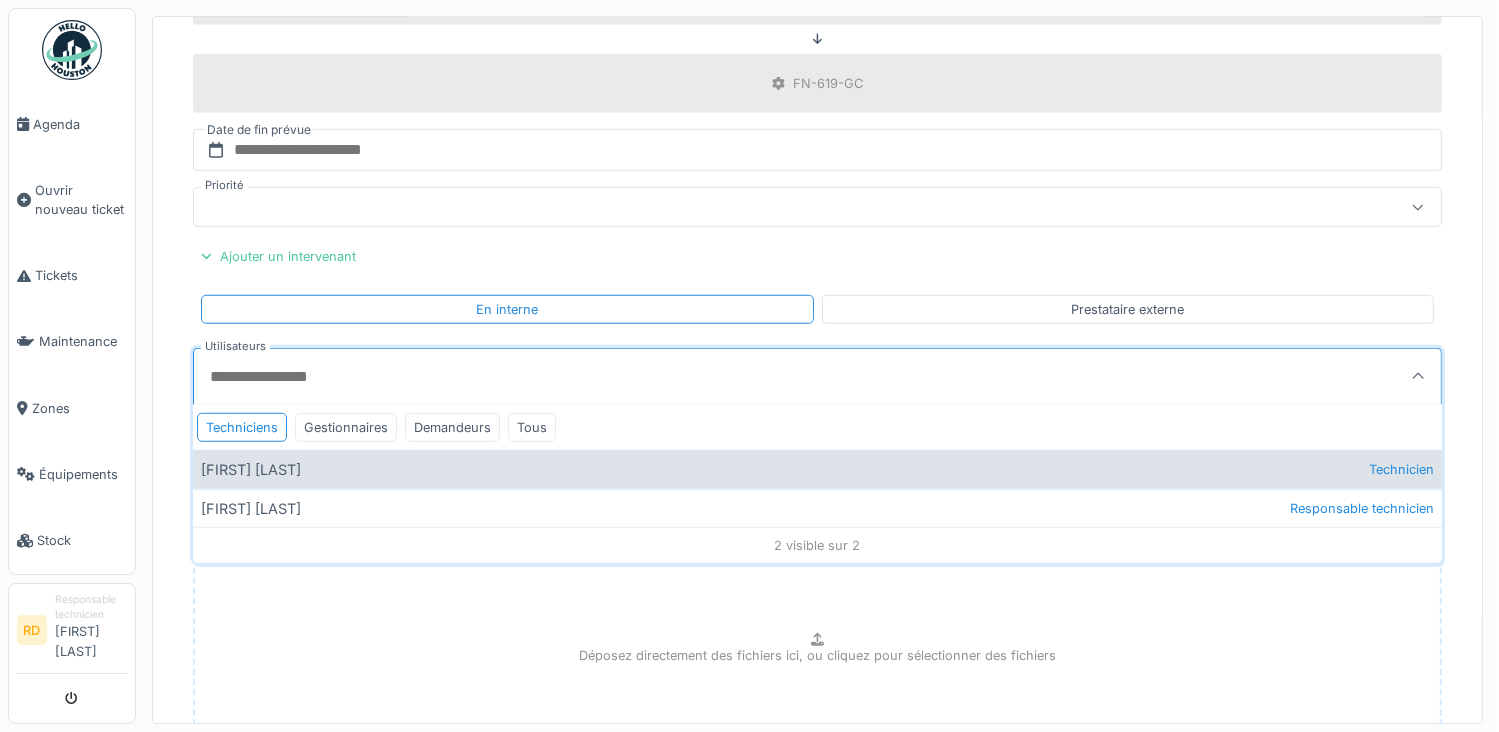 click on "[FIRST] [LAST]   Technicien" at bounding box center [817, 469] 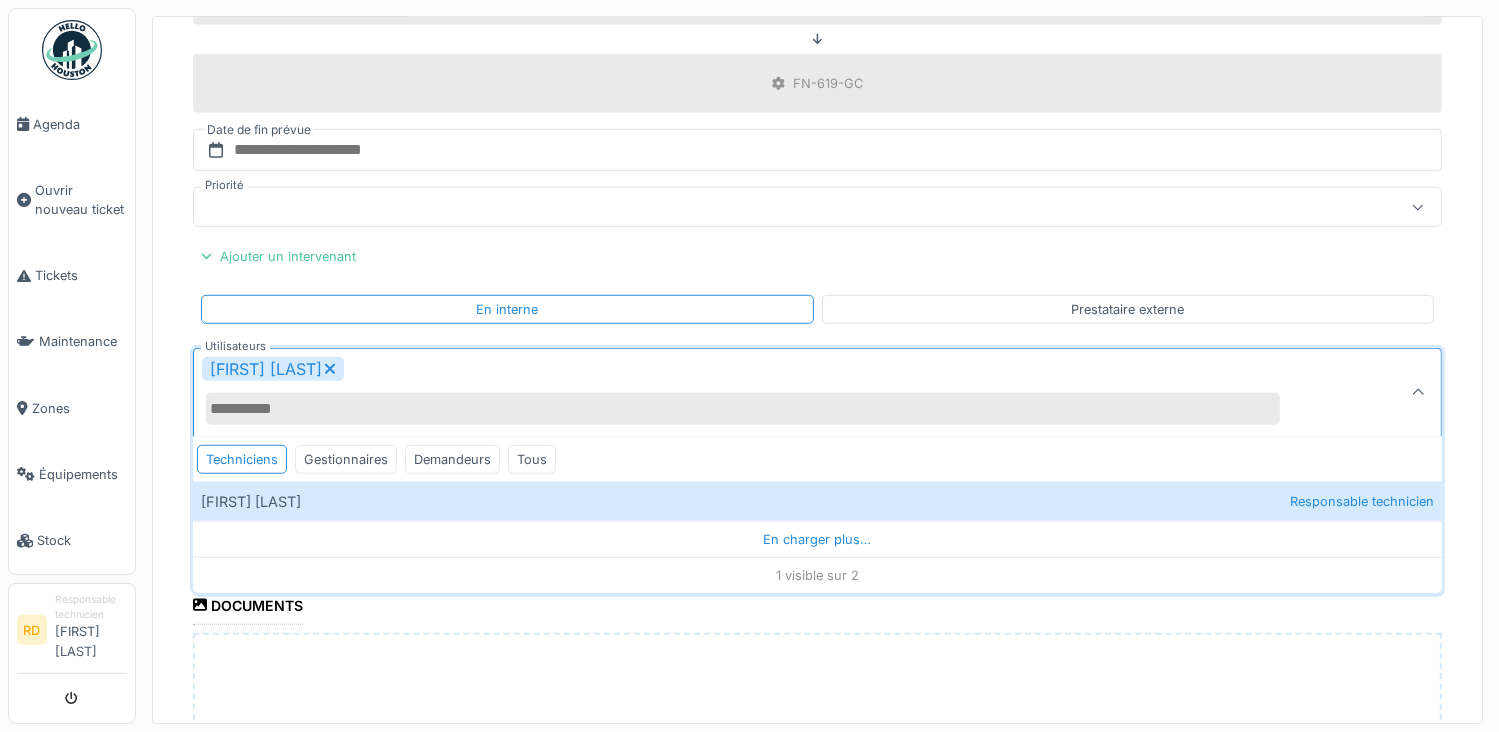 click on "**********" at bounding box center (817, -118) 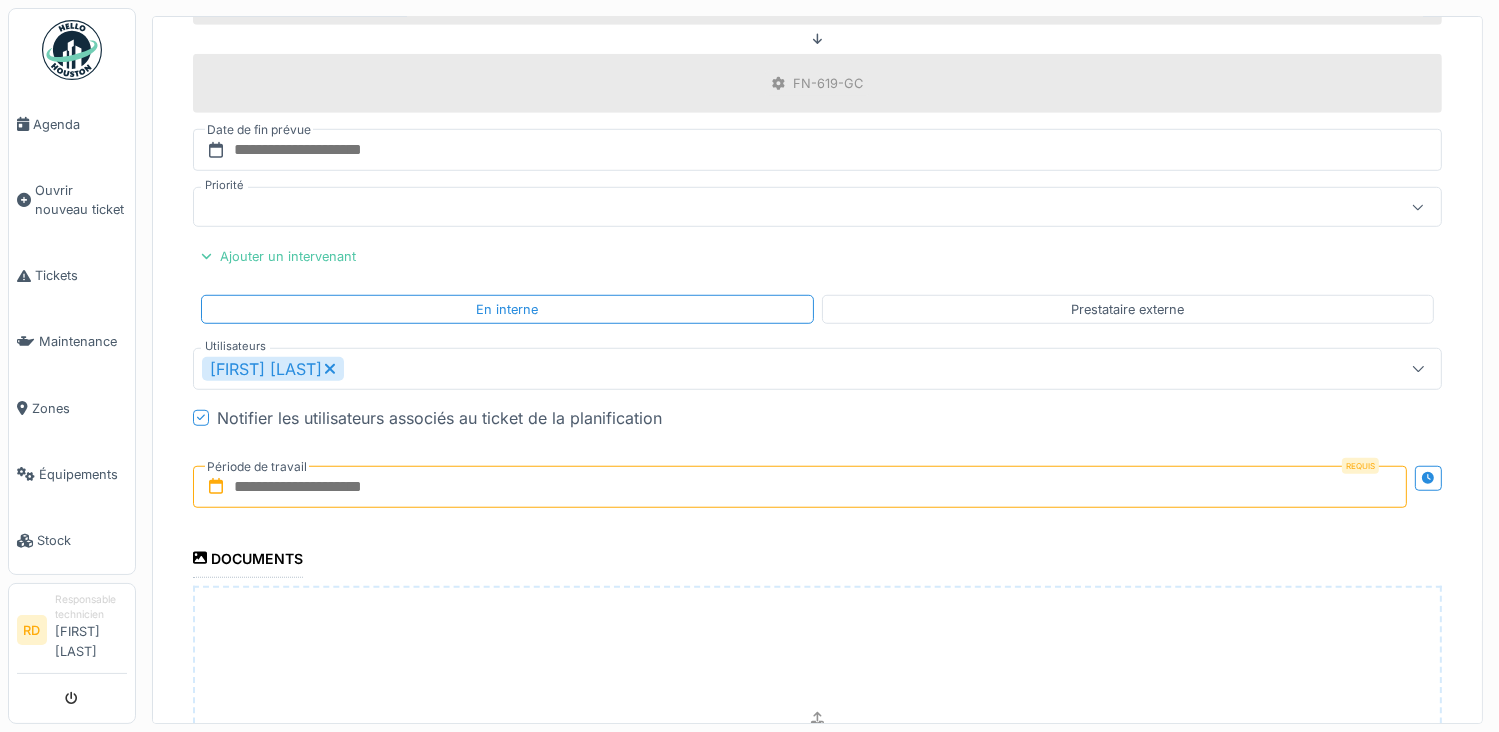 click at bounding box center [800, 487] 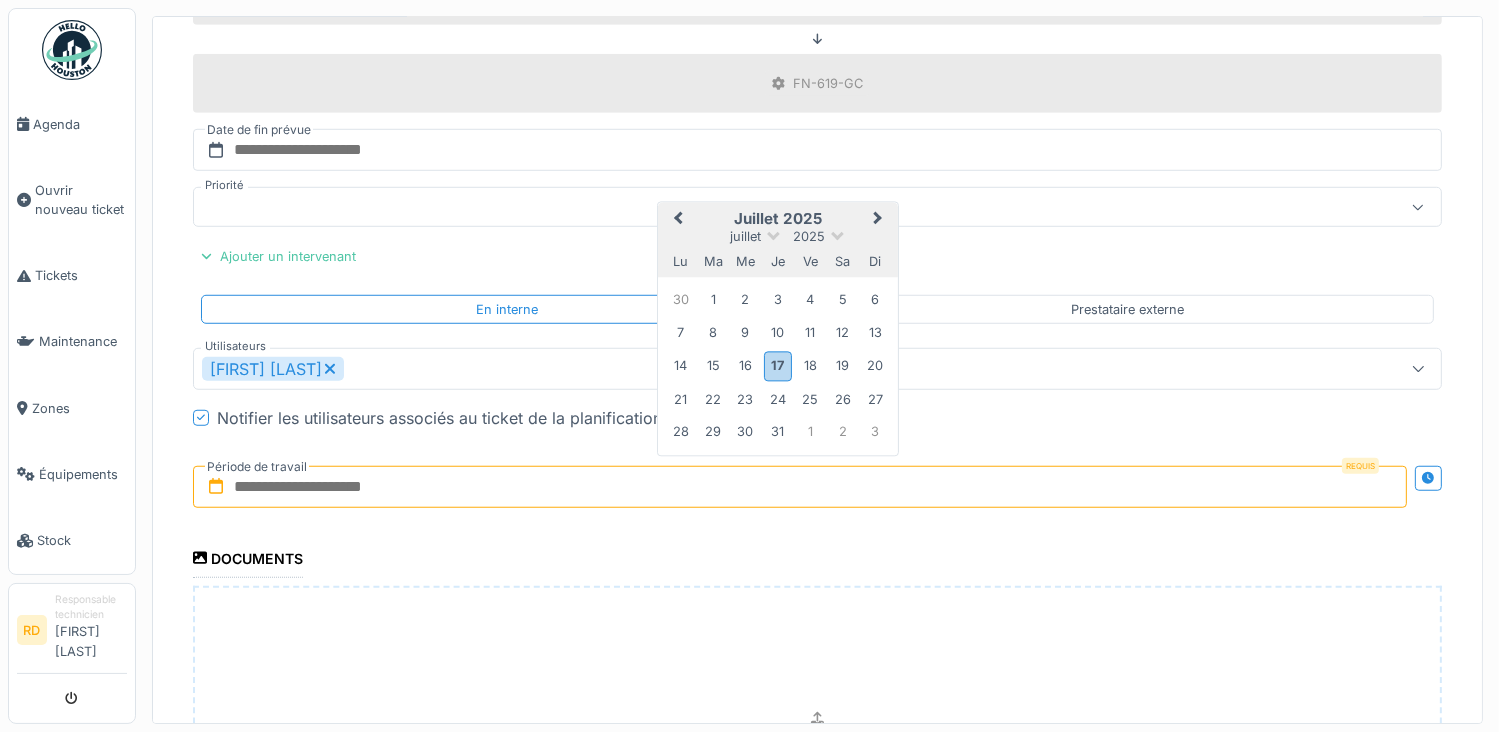 type on "**********" 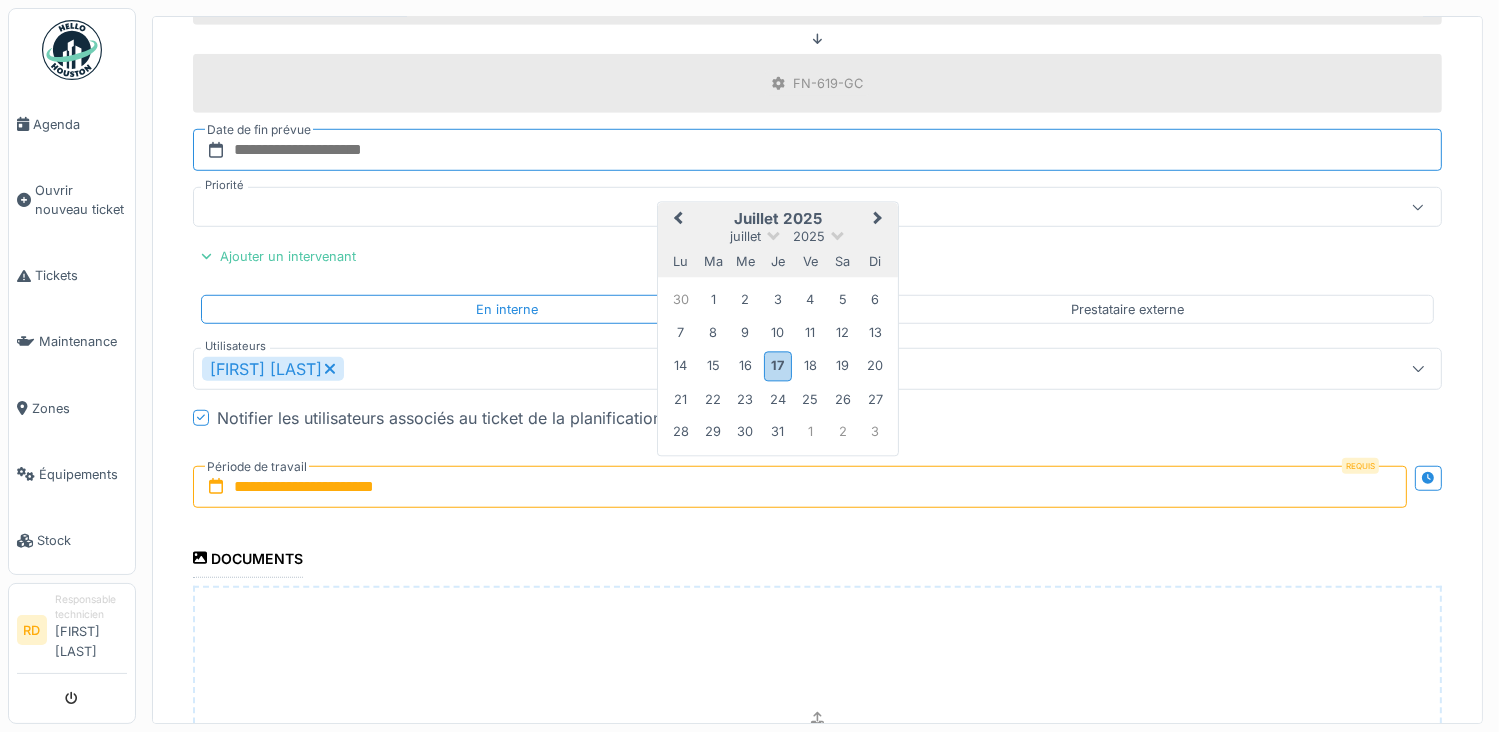 type on "**********" 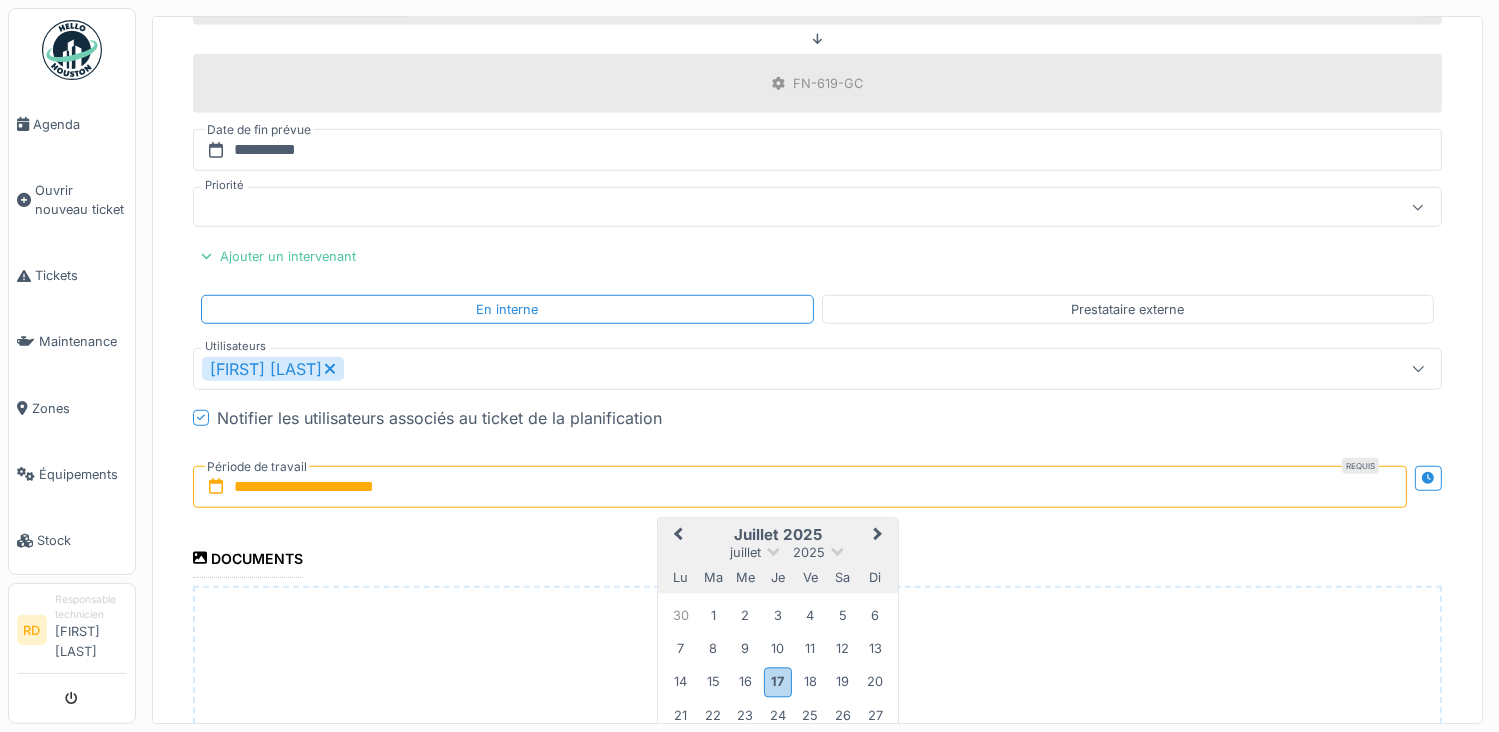 scroll, scrollTop: 1712, scrollLeft: 0, axis: vertical 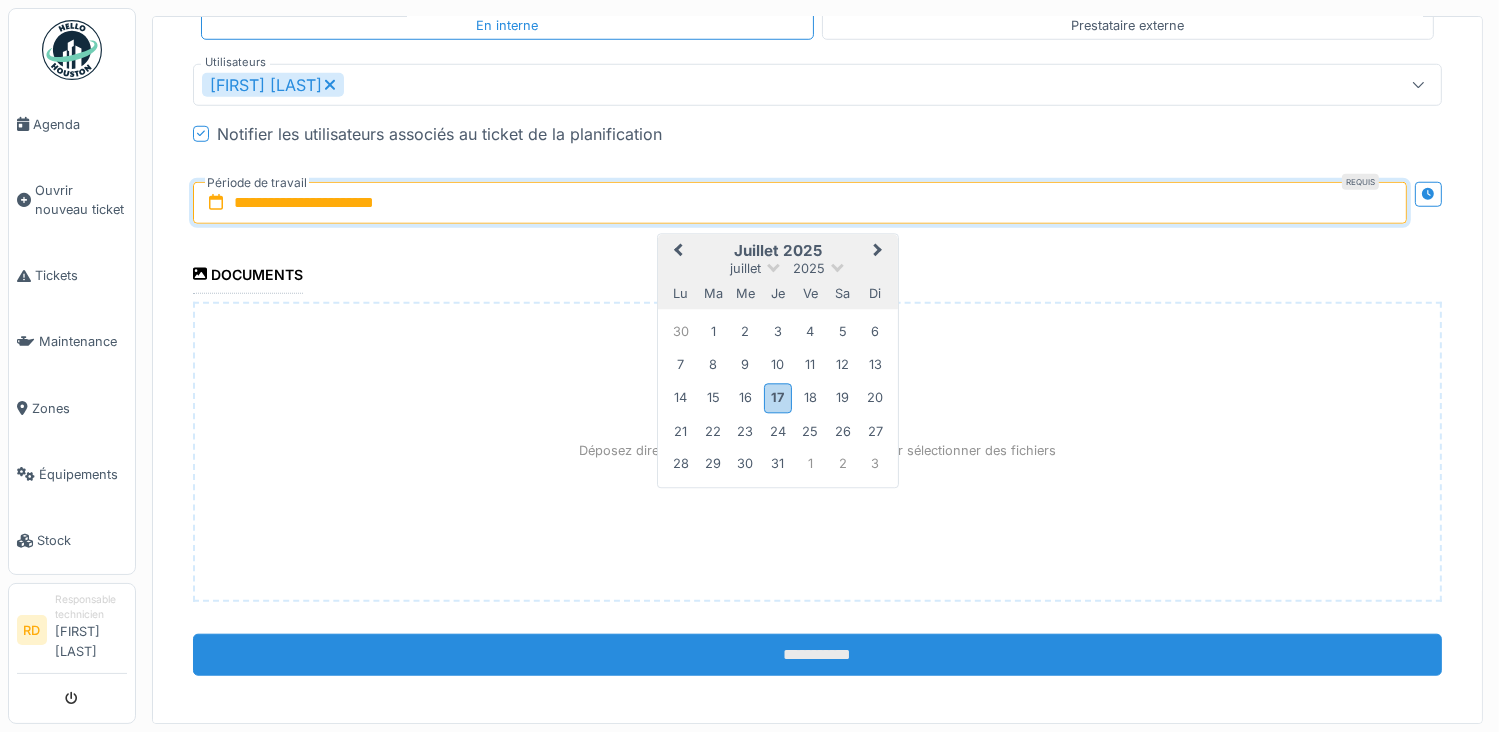 click on "**********" at bounding box center (817, 655) 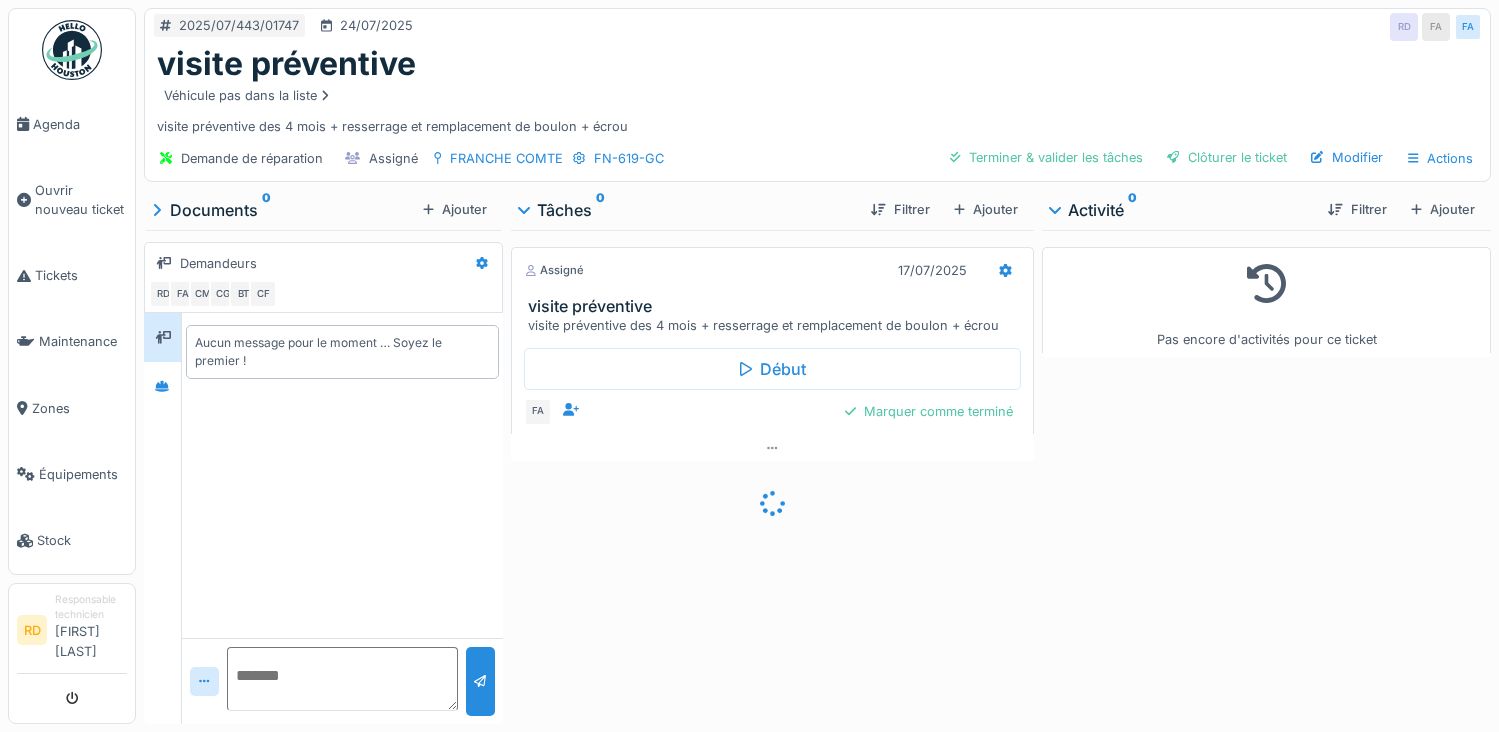 scroll, scrollTop: 0, scrollLeft: 0, axis: both 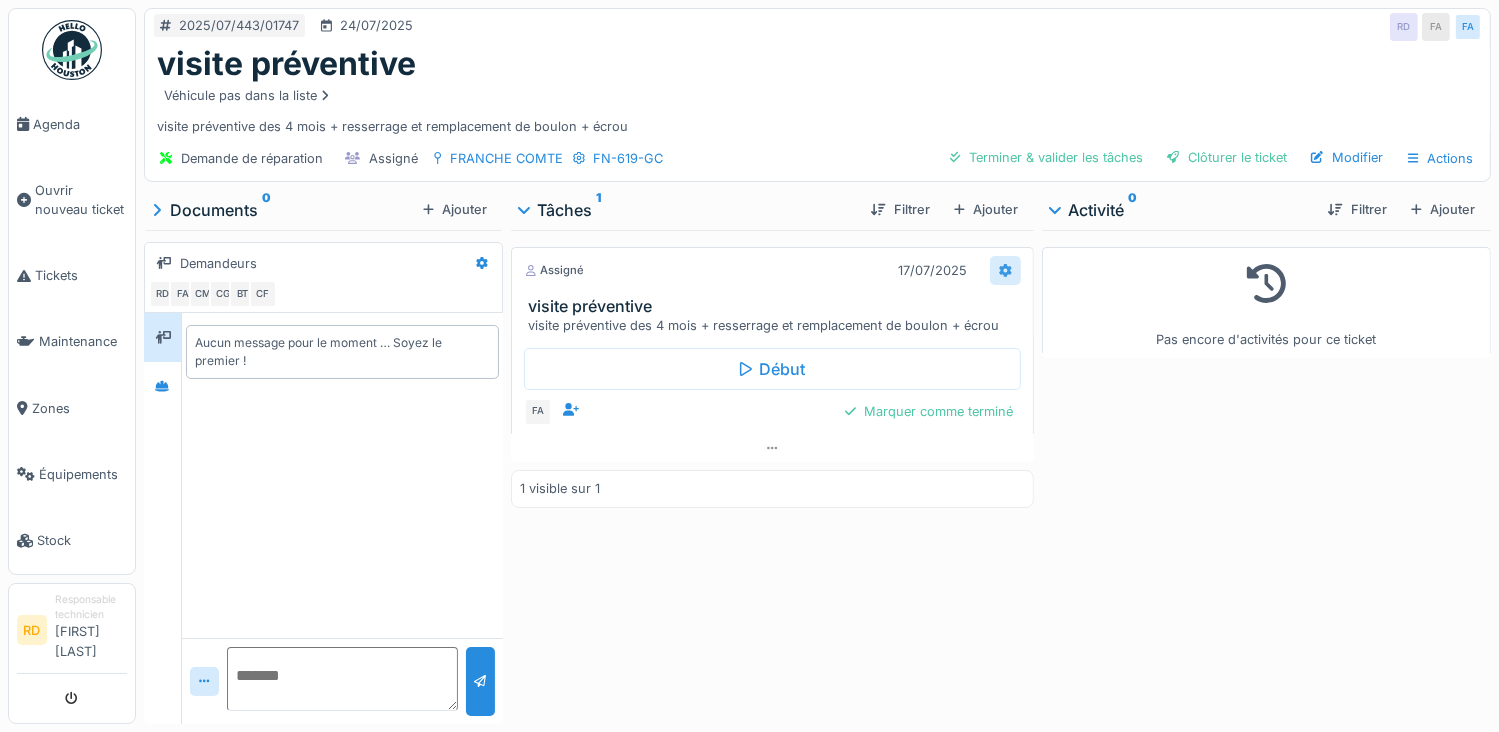 click at bounding box center (1005, 270) 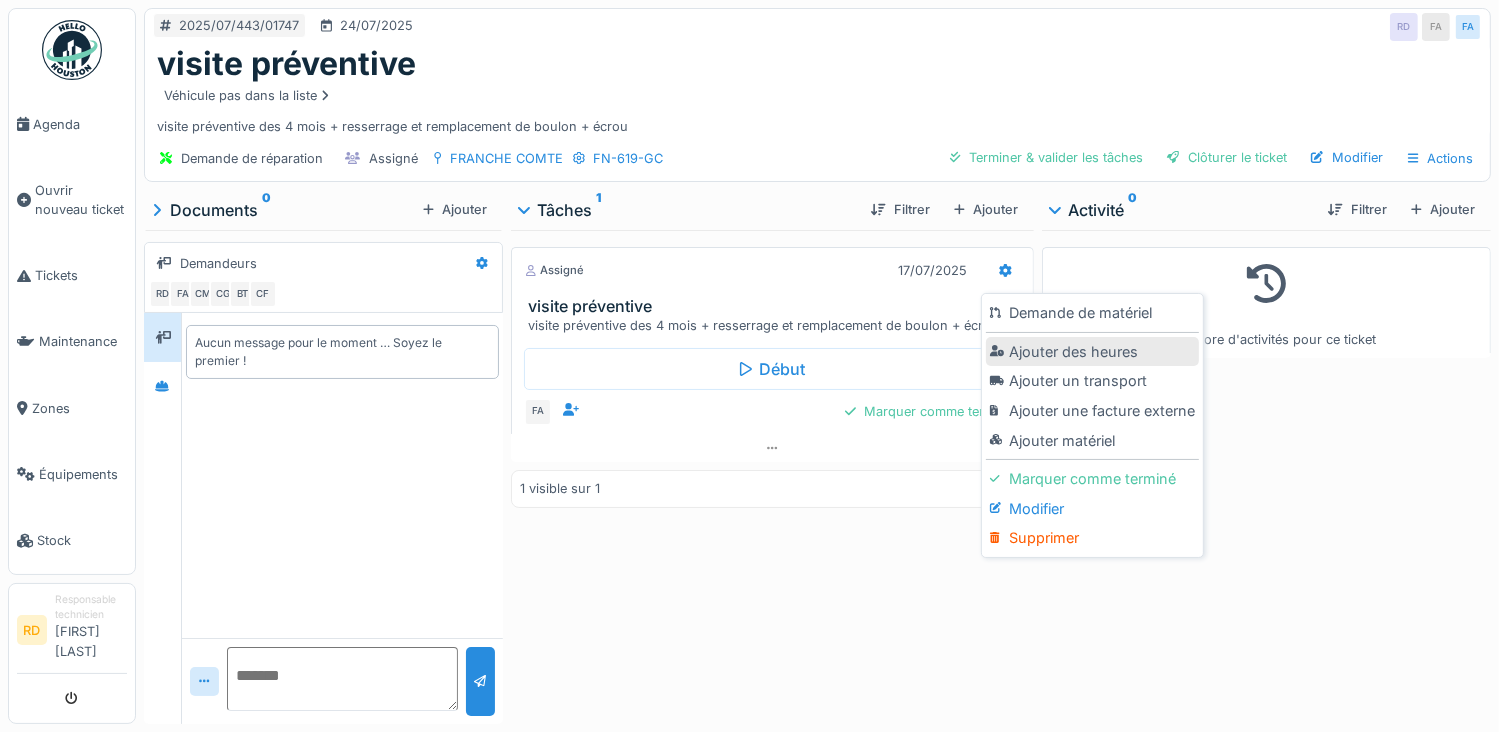 click on "Ajouter des heures" at bounding box center (1092, 352) 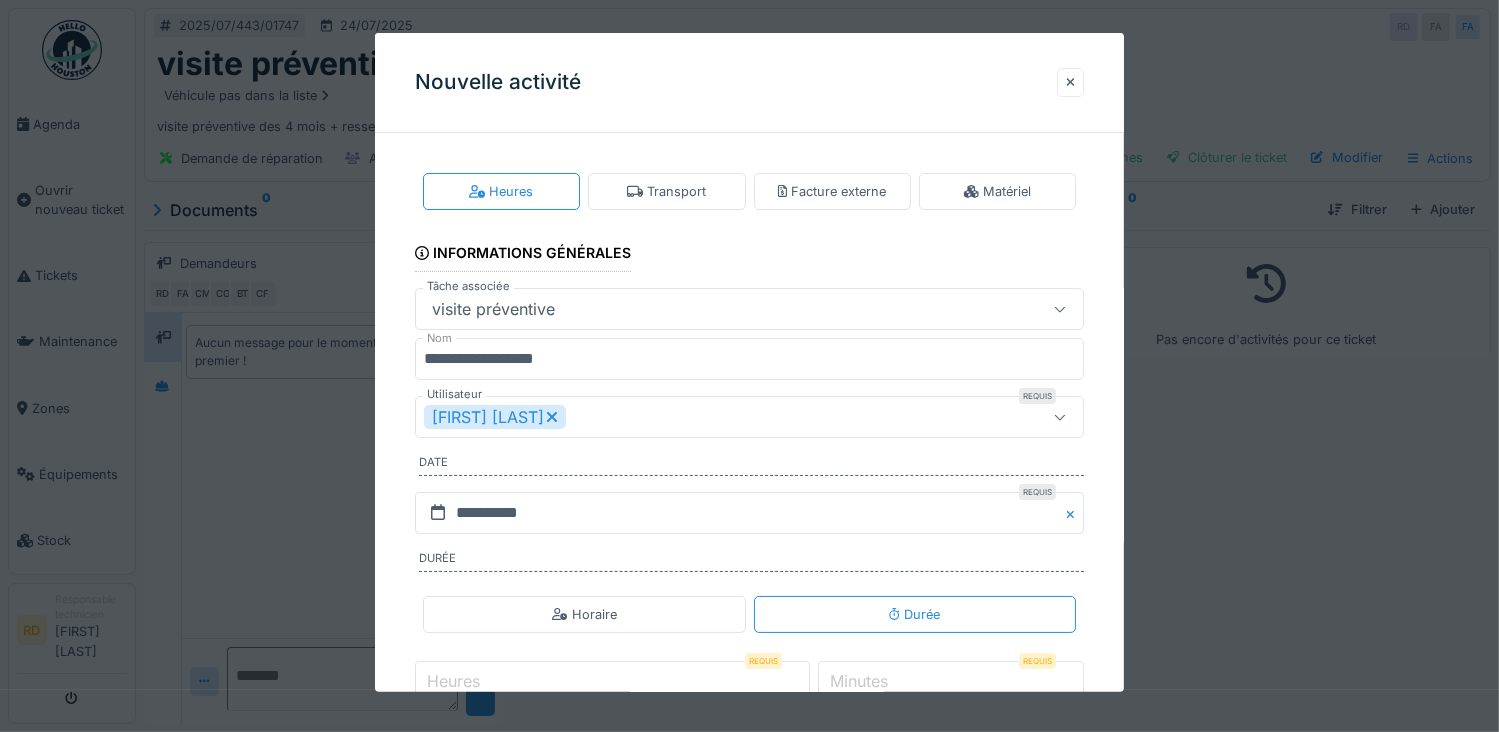 click 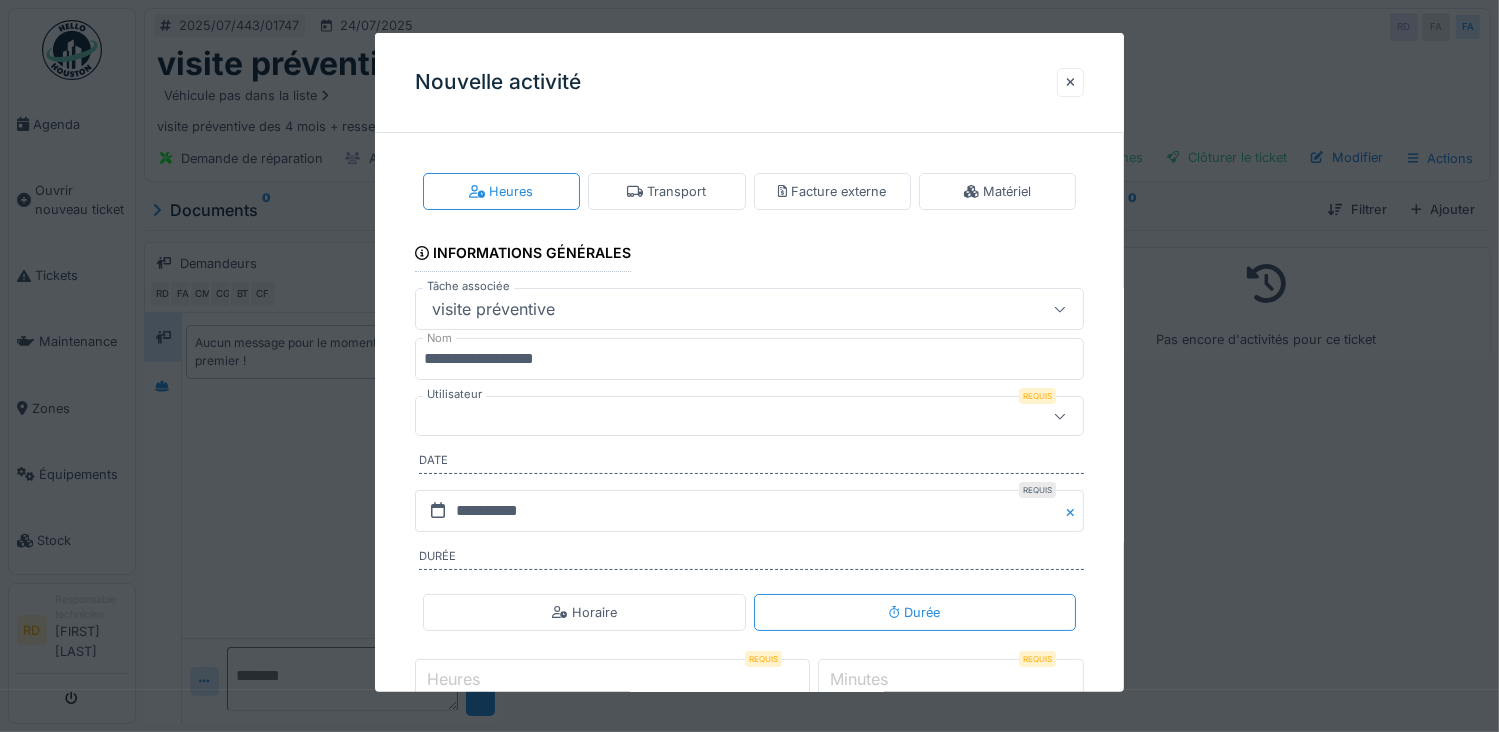 click at bounding box center (716, 416) 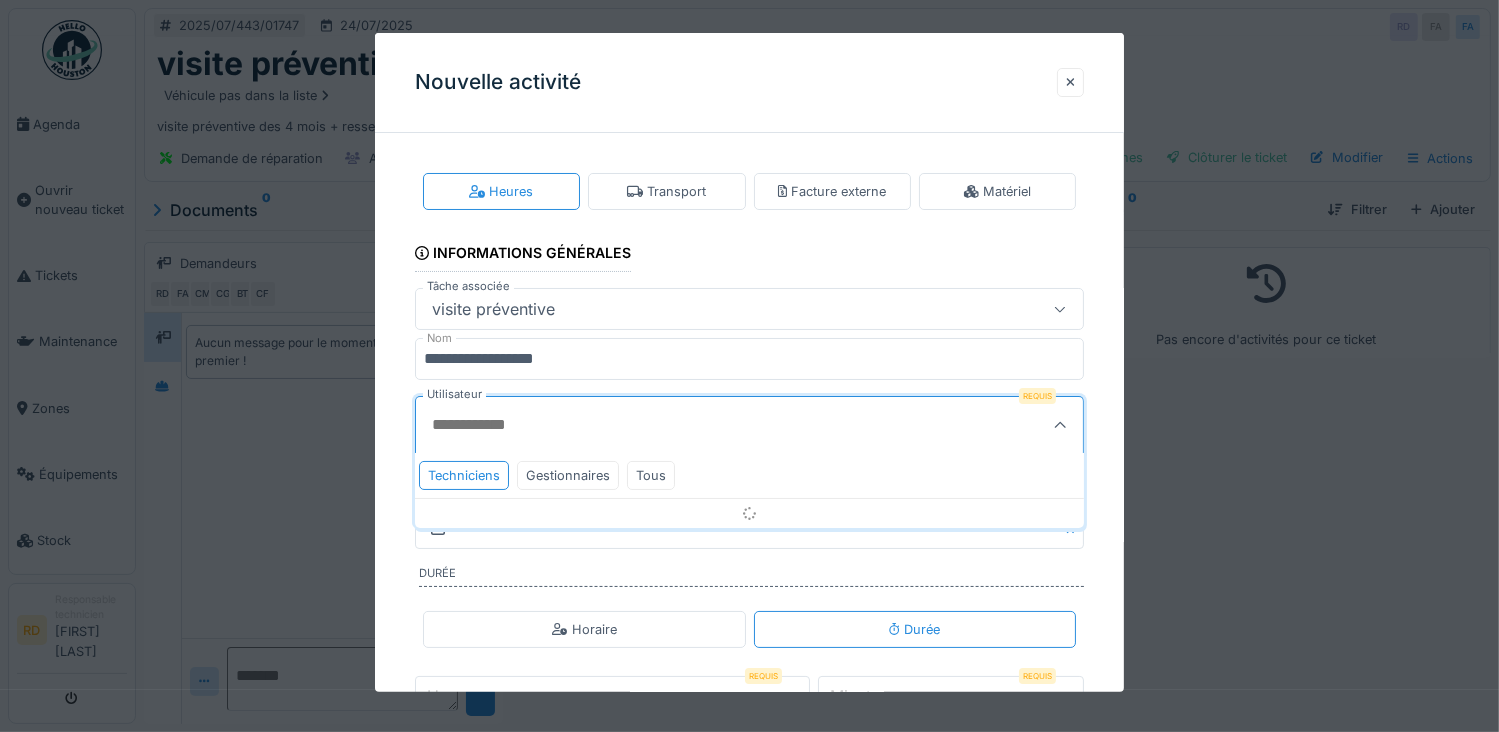 scroll, scrollTop: 60, scrollLeft: 0, axis: vertical 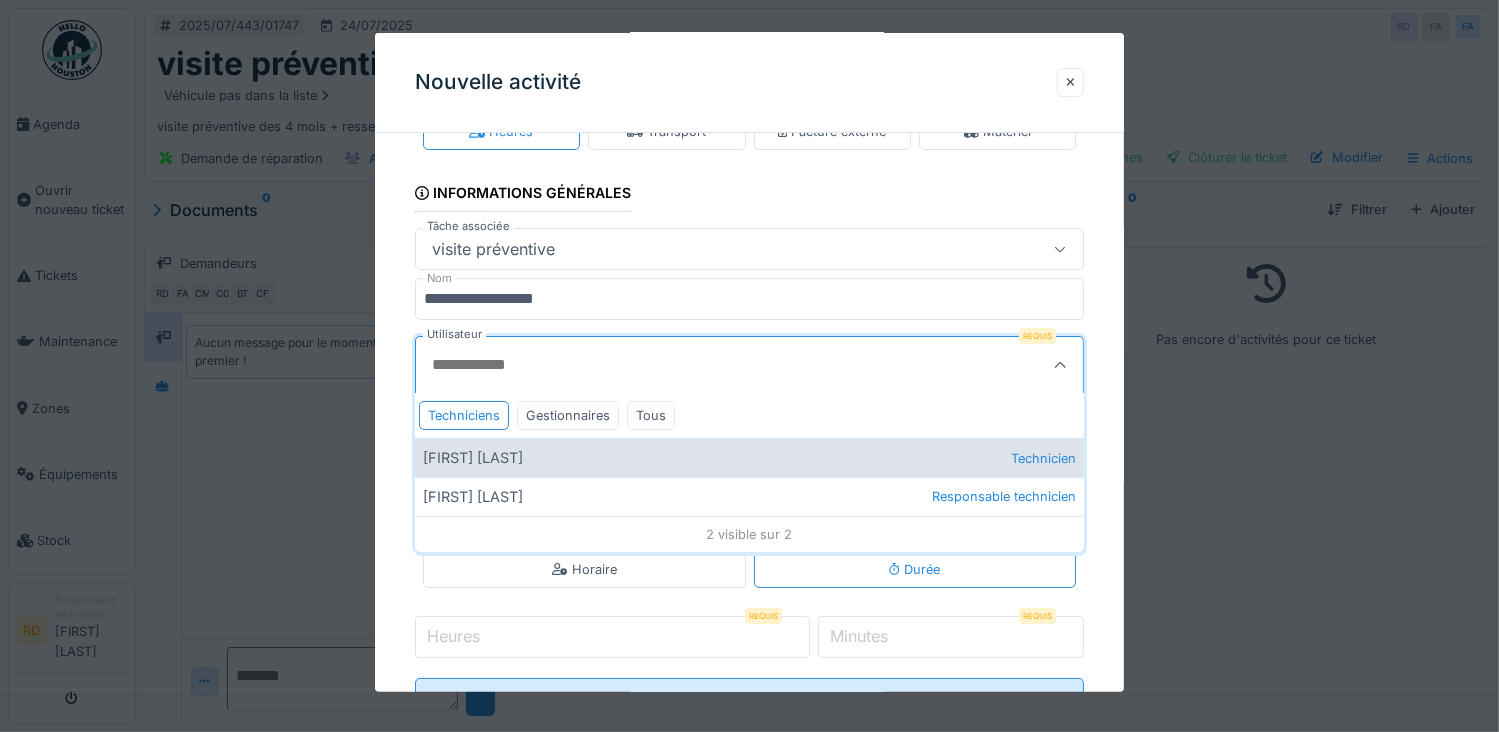 click on "[FIRST] [LAST]   Technicien" at bounding box center [750, 457] 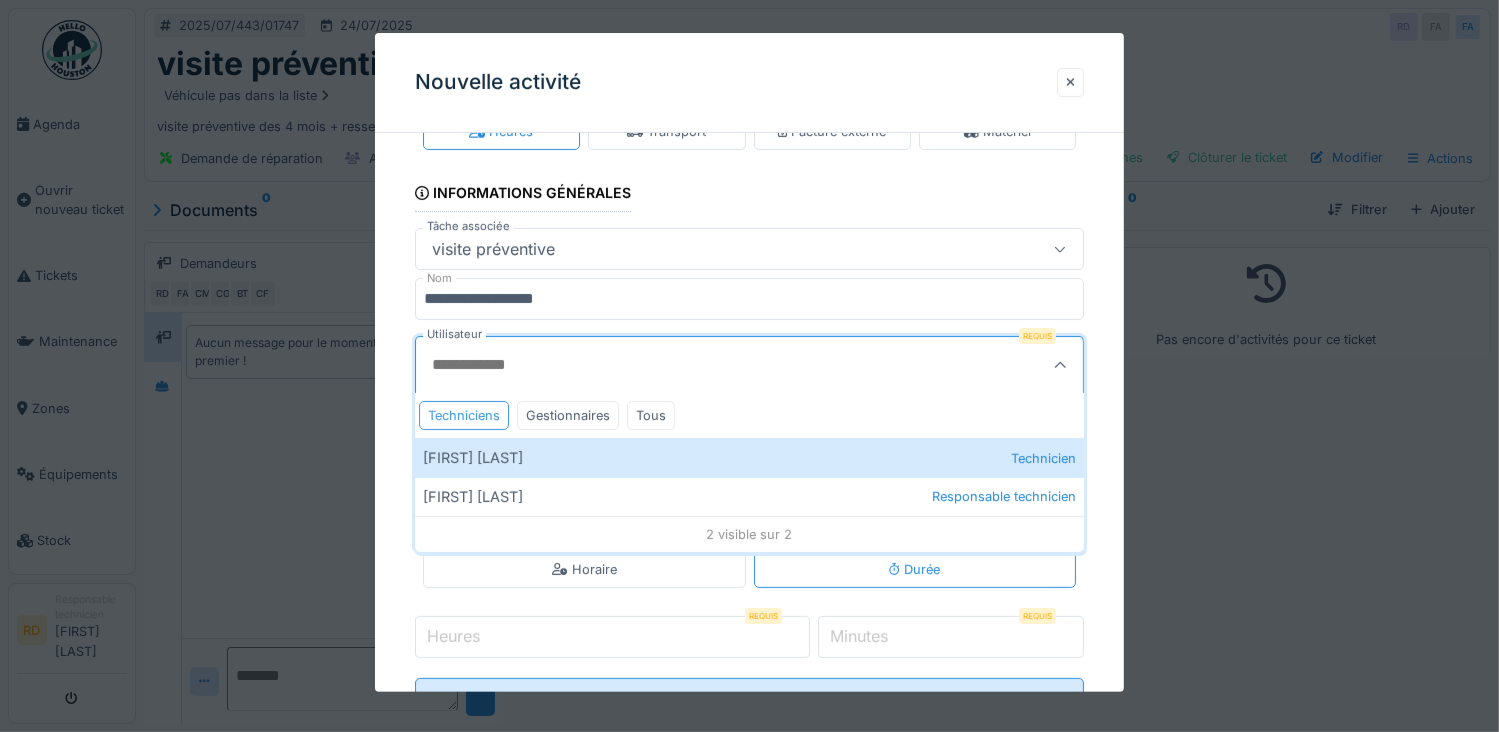 type on "*****" 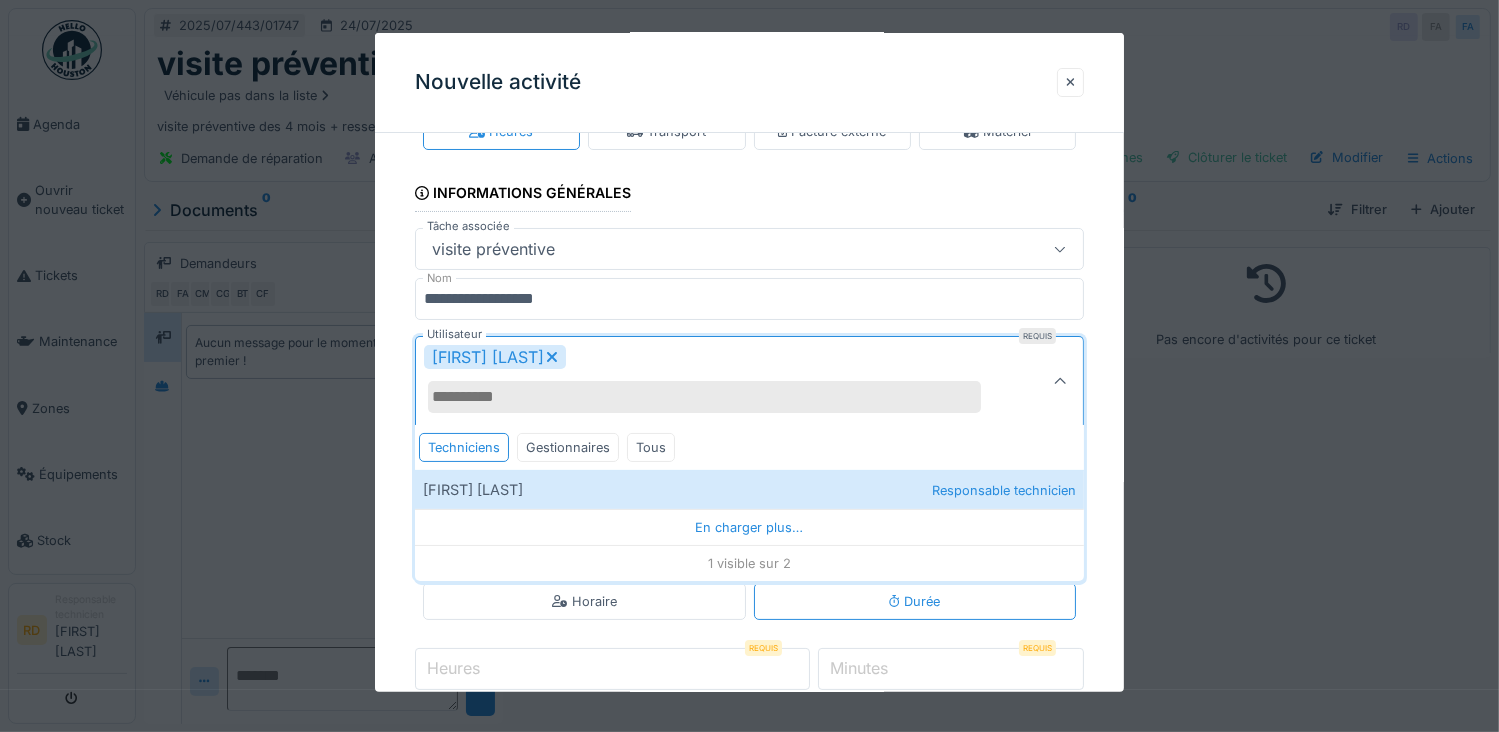 click on "**********" at bounding box center (750, 448) 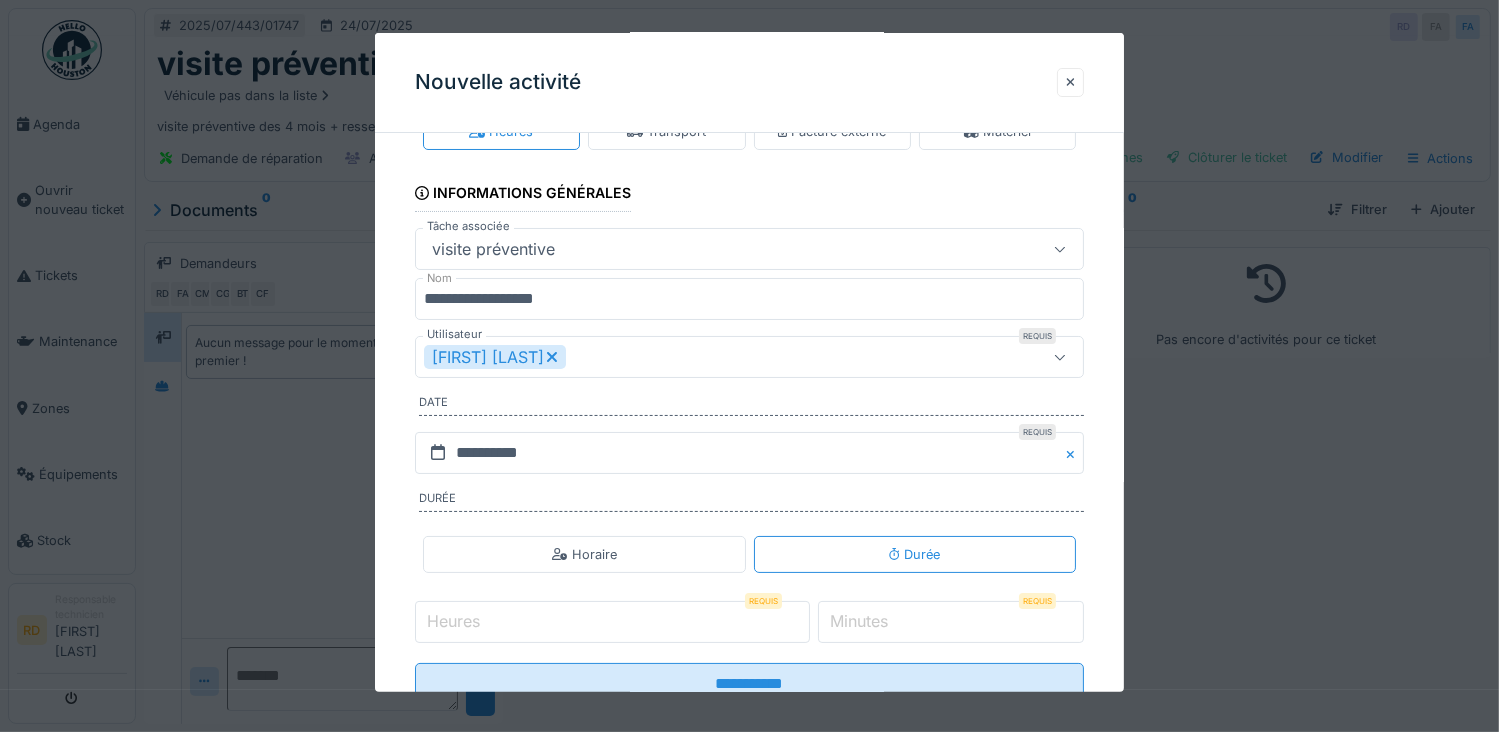 click on "Heures" at bounding box center (612, 622) 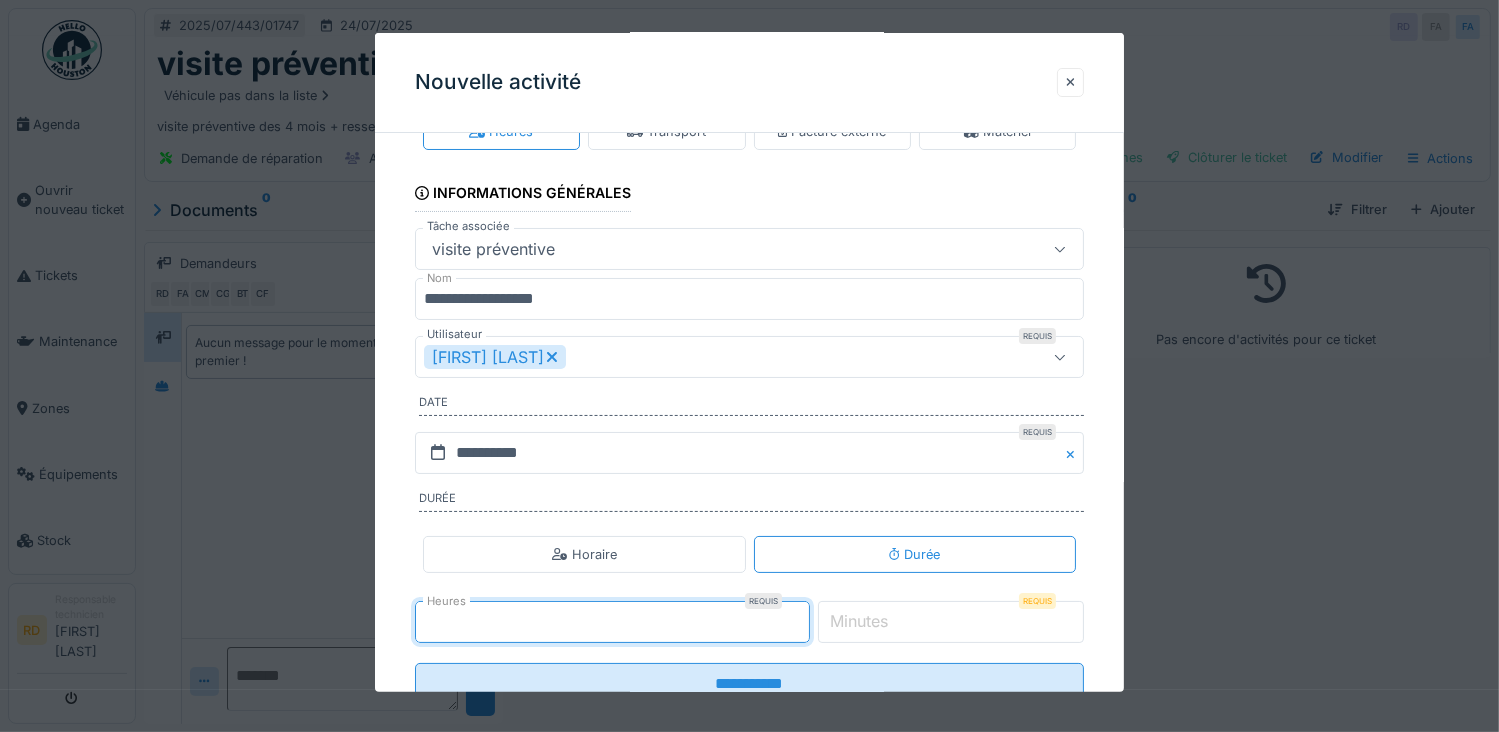 type on "*" 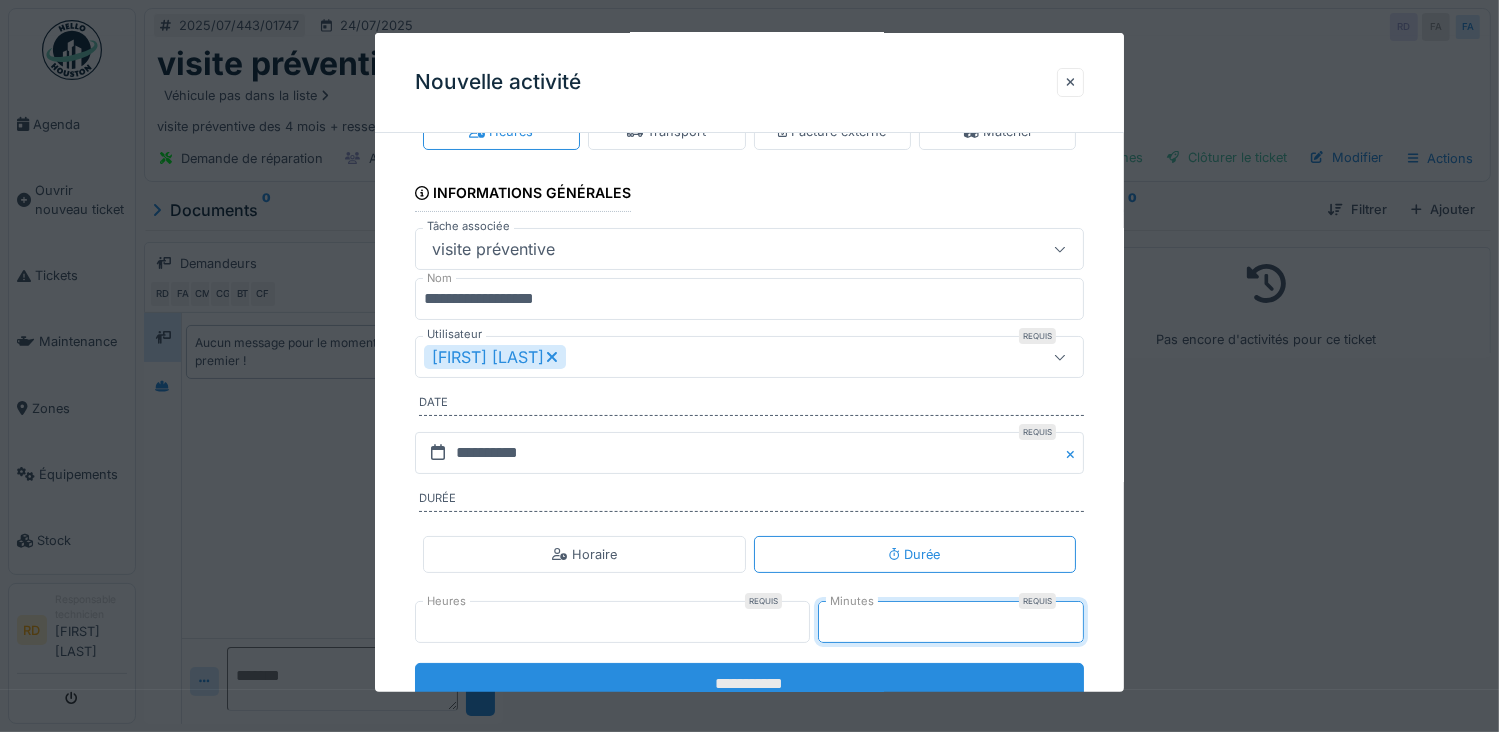type on "**" 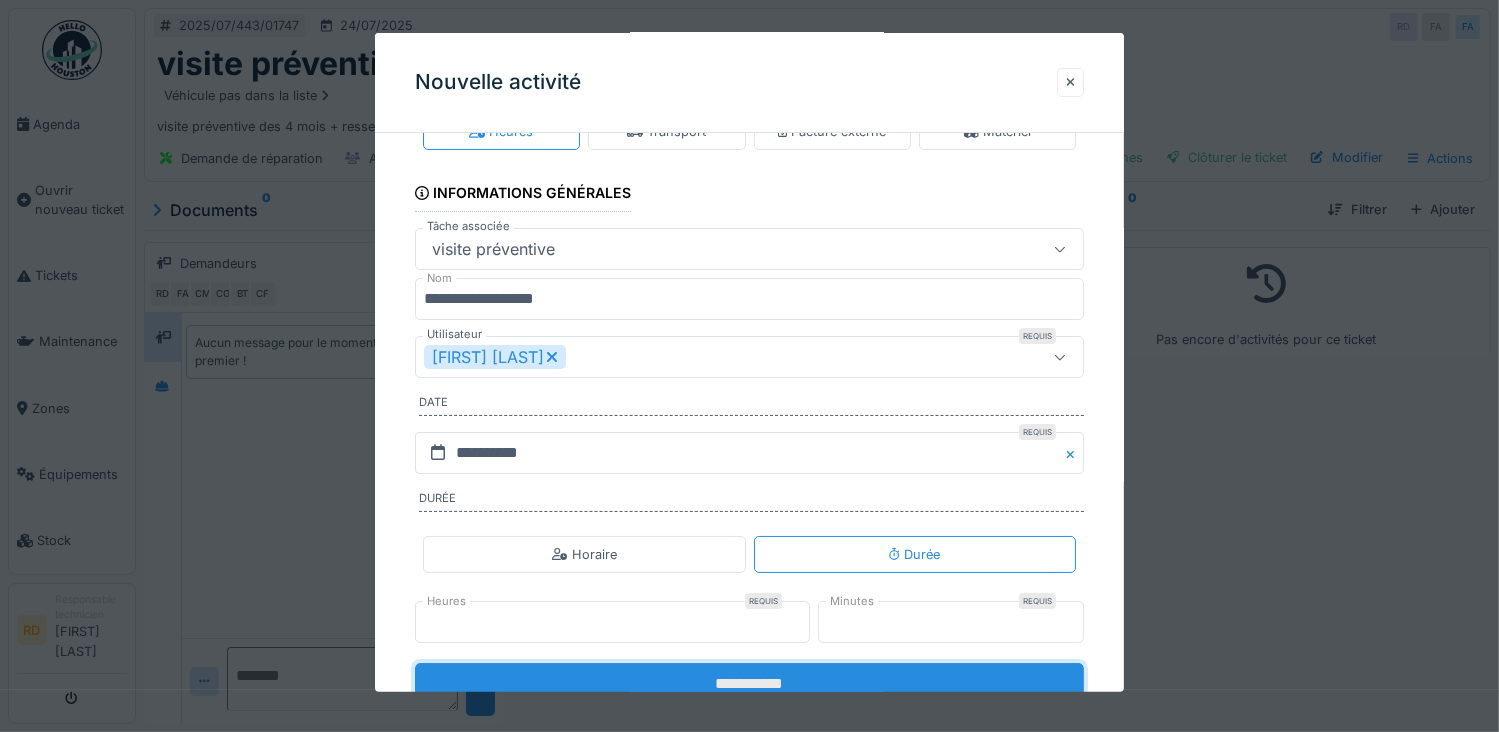 click on "**********" at bounding box center (750, 684) 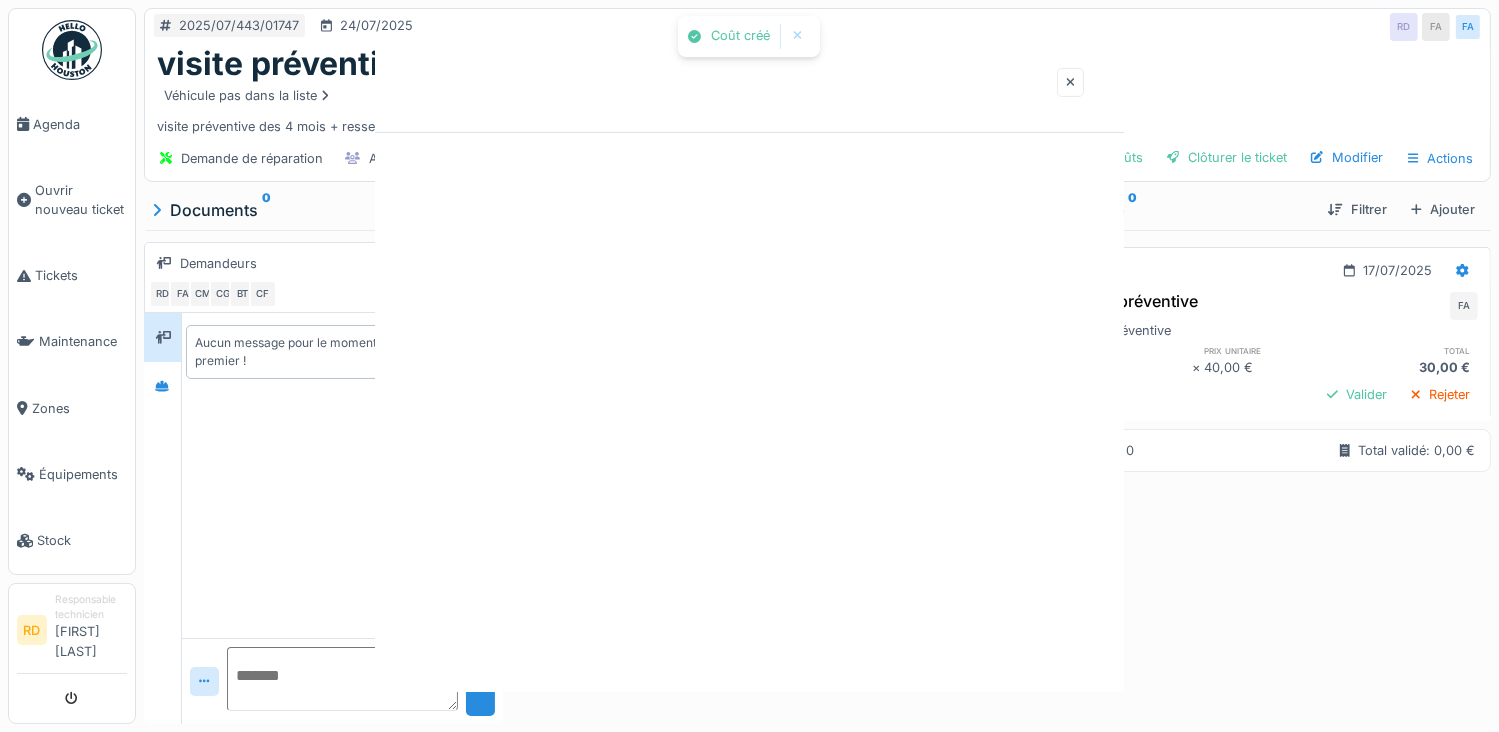 scroll, scrollTop: 0, scrollLeft: 0, axis: both 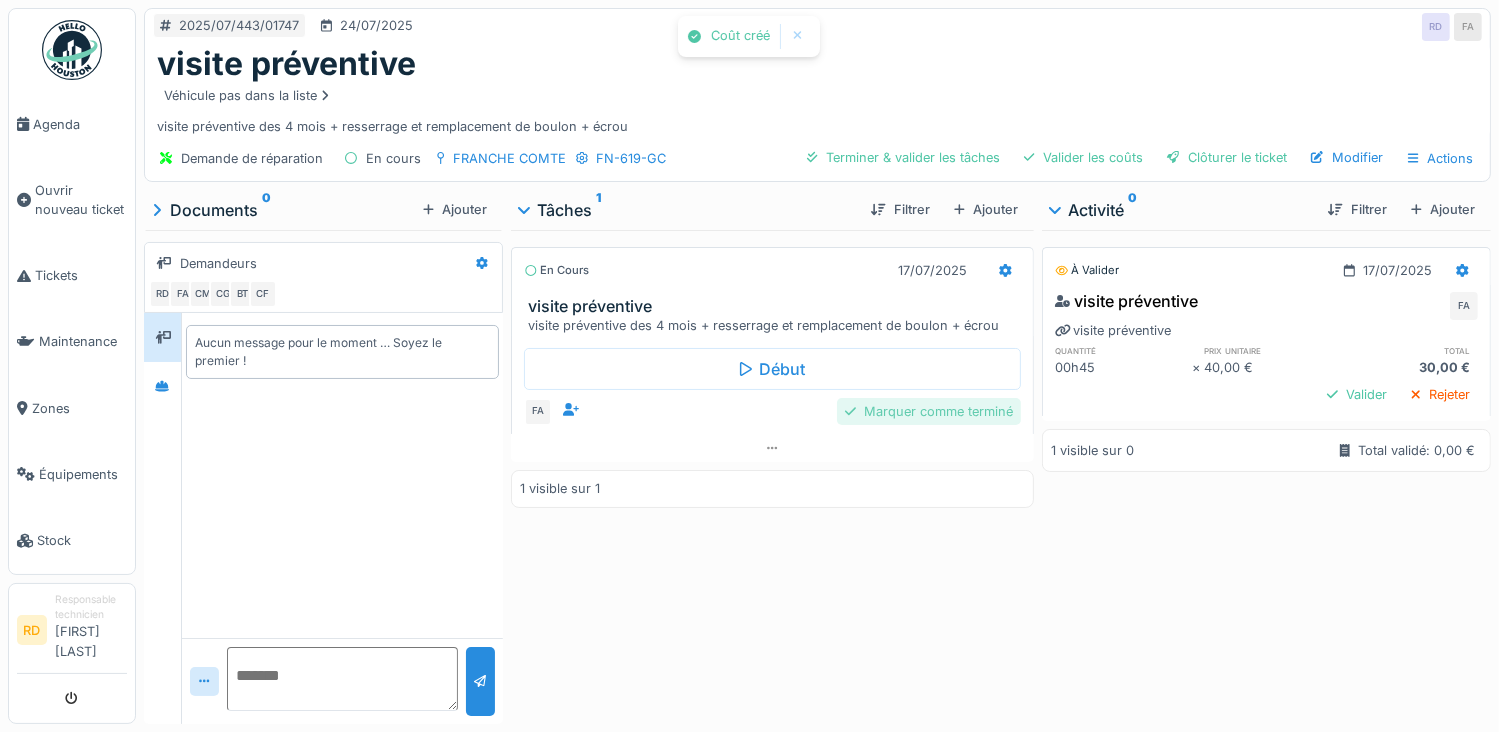 click on "Marquer comme terminé" at bounding box center (929, 411) 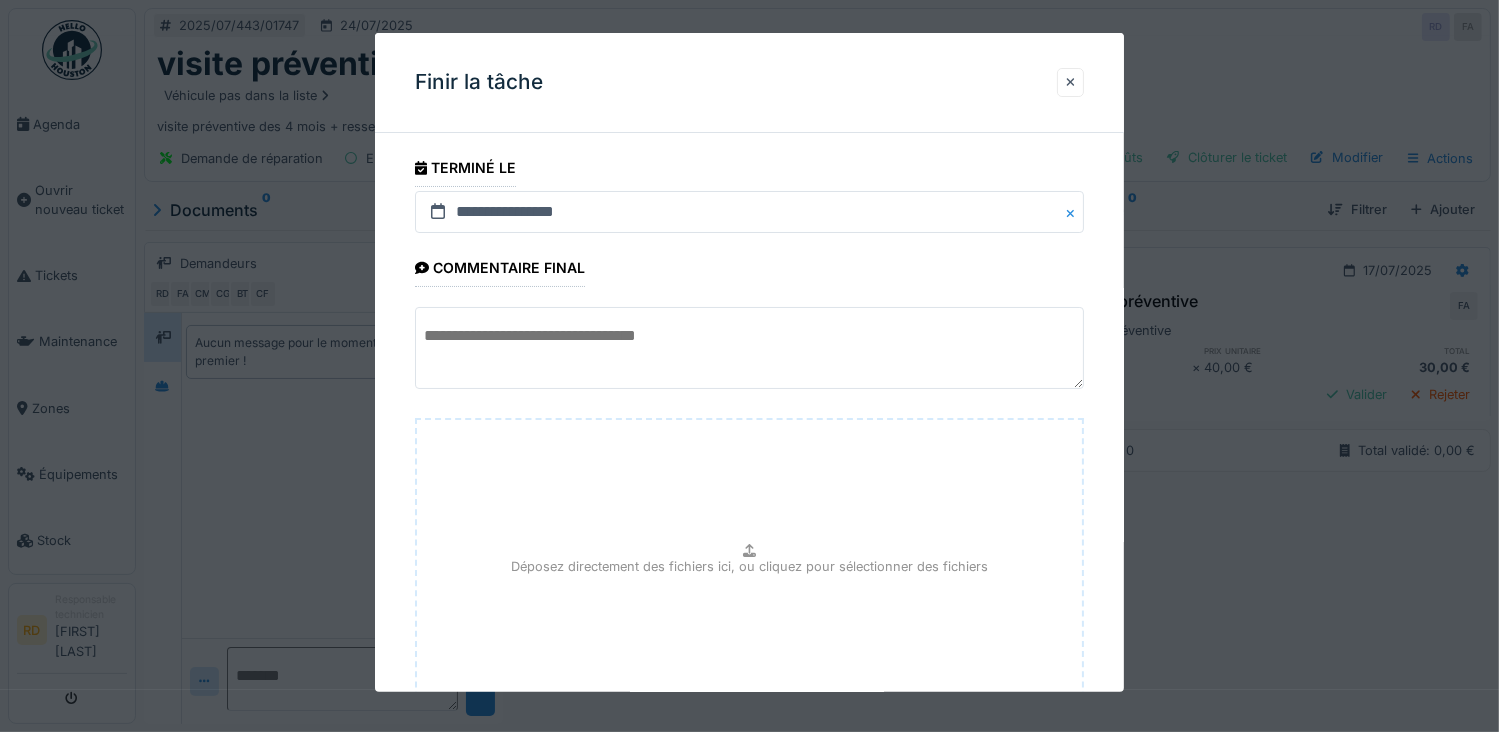 click at bounding box center [750, 348] 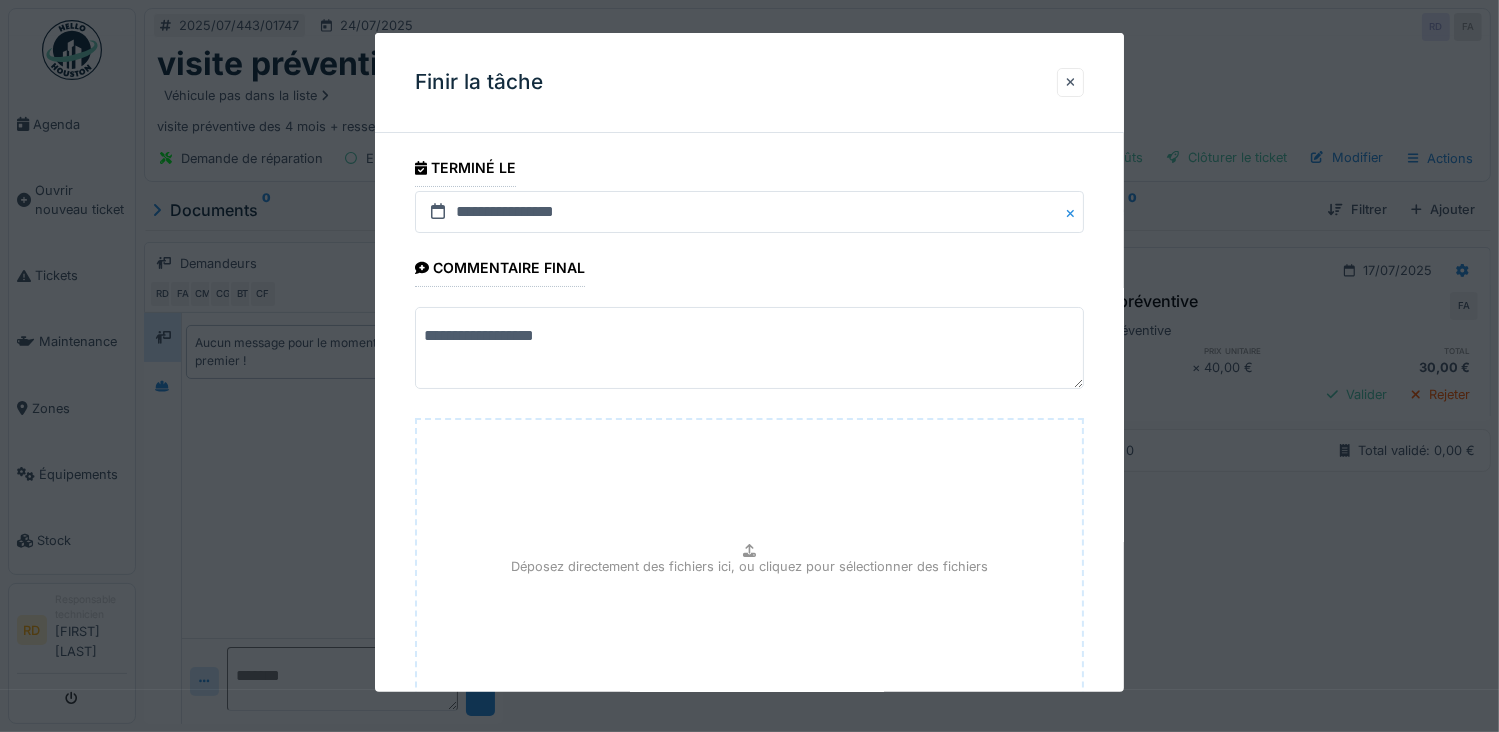 scroll, scrollTop: 154, scrollLeft: 0, axis: vertical 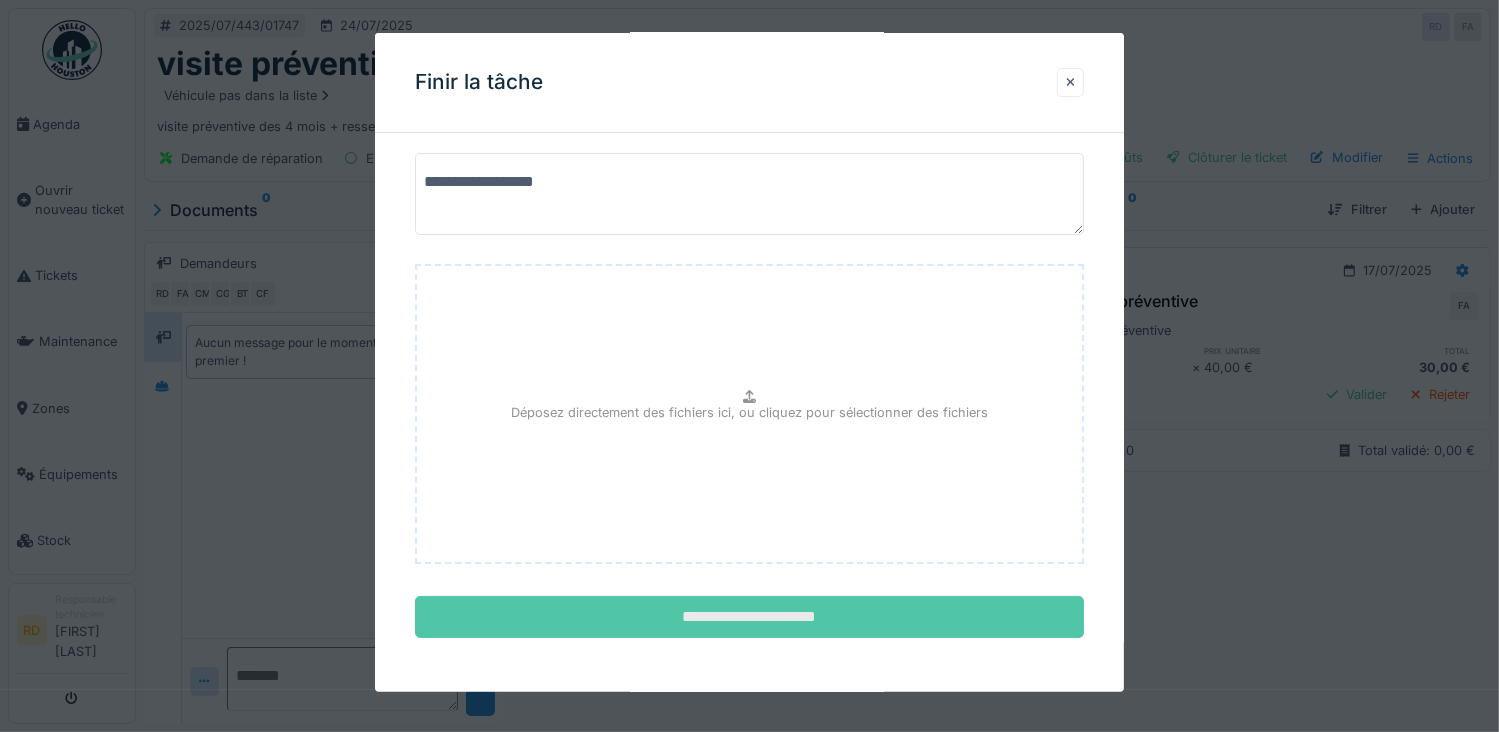 type on "**********" 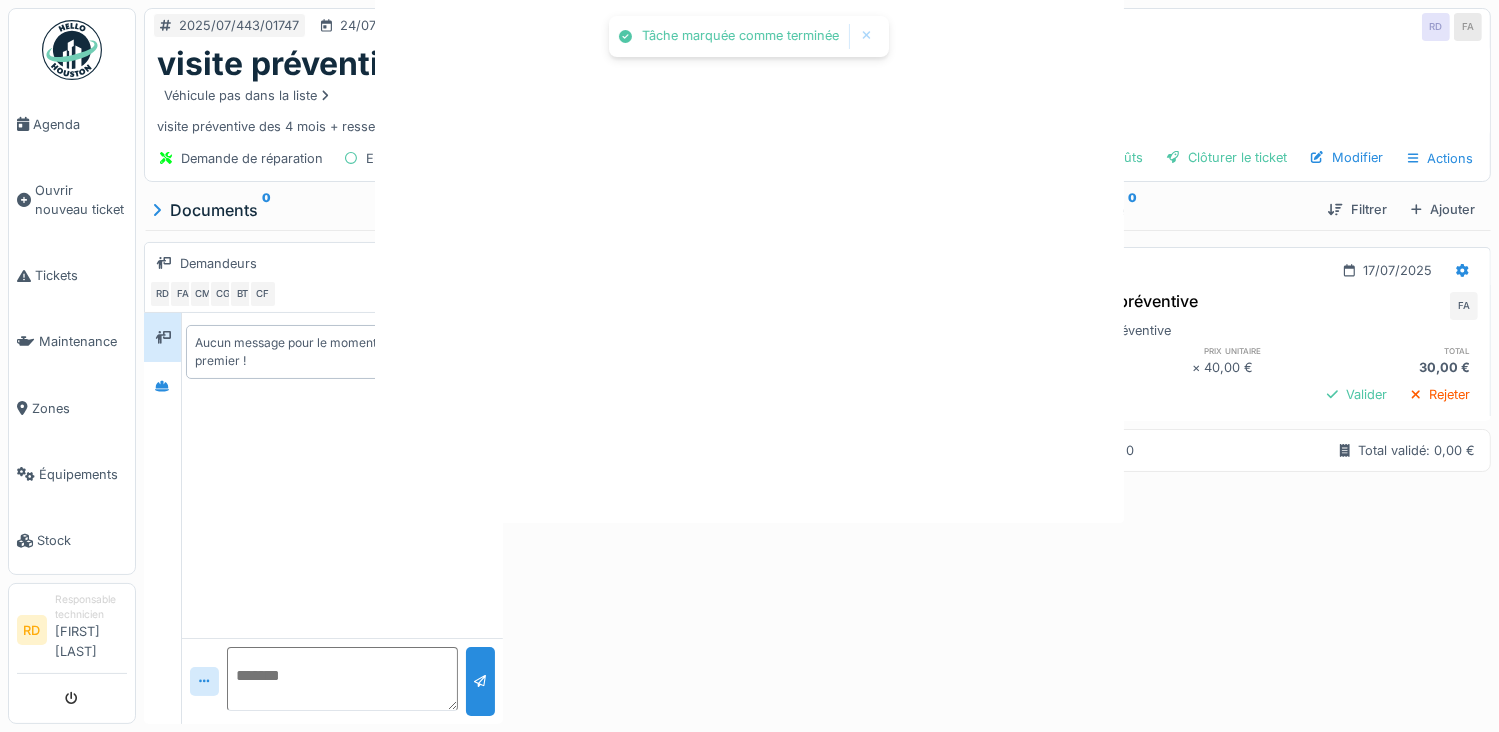 scroll, scrollTop: 0, scrollLeft: 0, axis: both 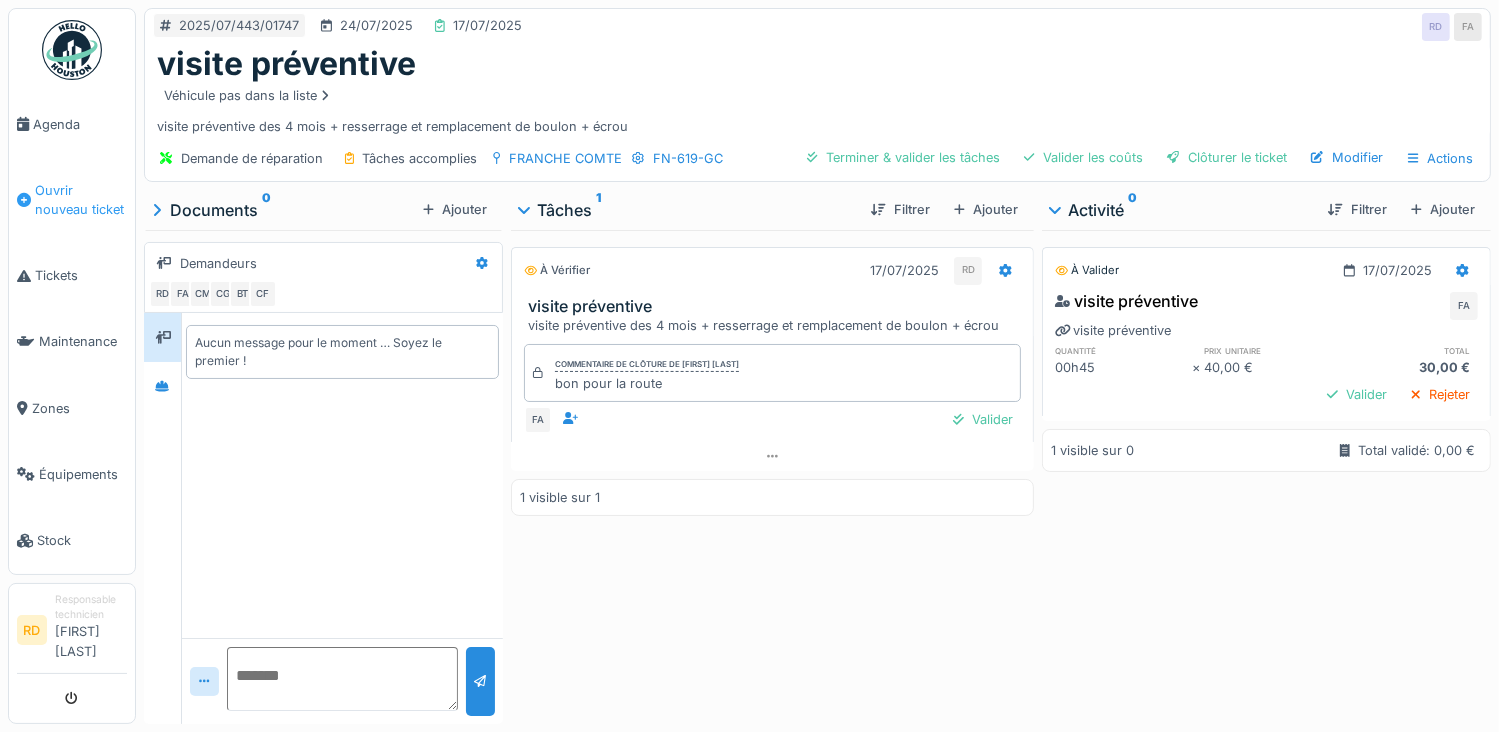 click on "Ouvrir nouveau ticket" at bounding box center (81, 200) 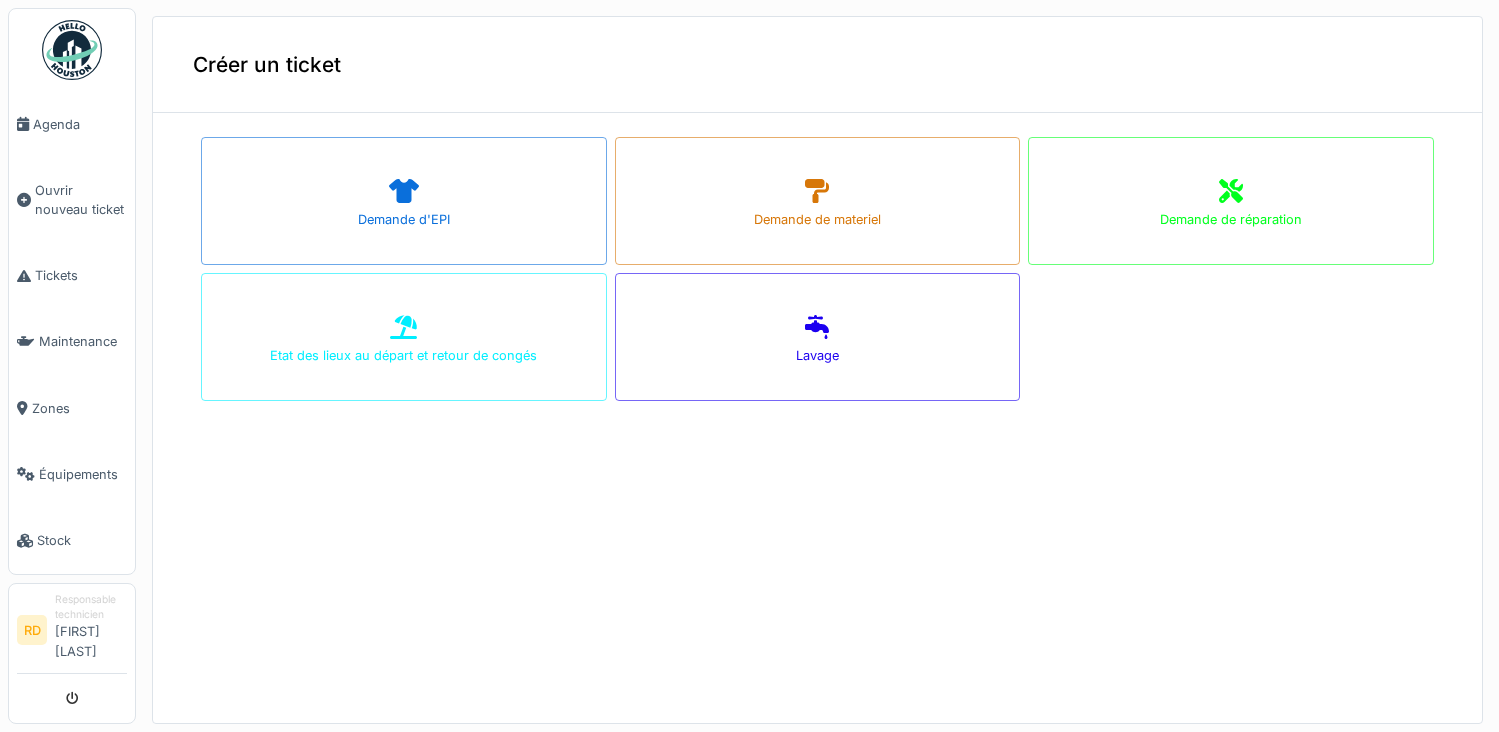 scroll, scrollTop: 0, scrollLeft: 0, axis: both 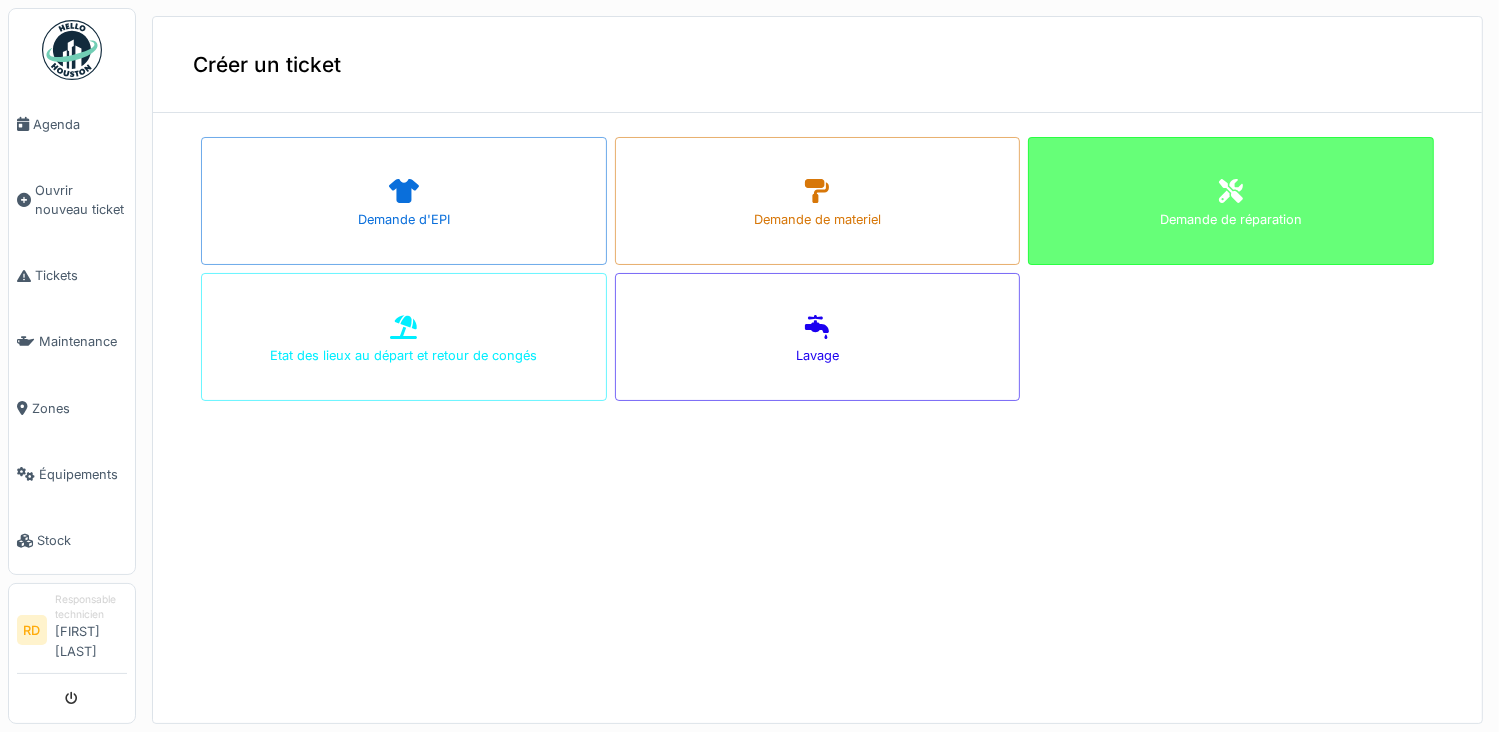 click on "Demande de réparation" at bounding box center [1231, 201] 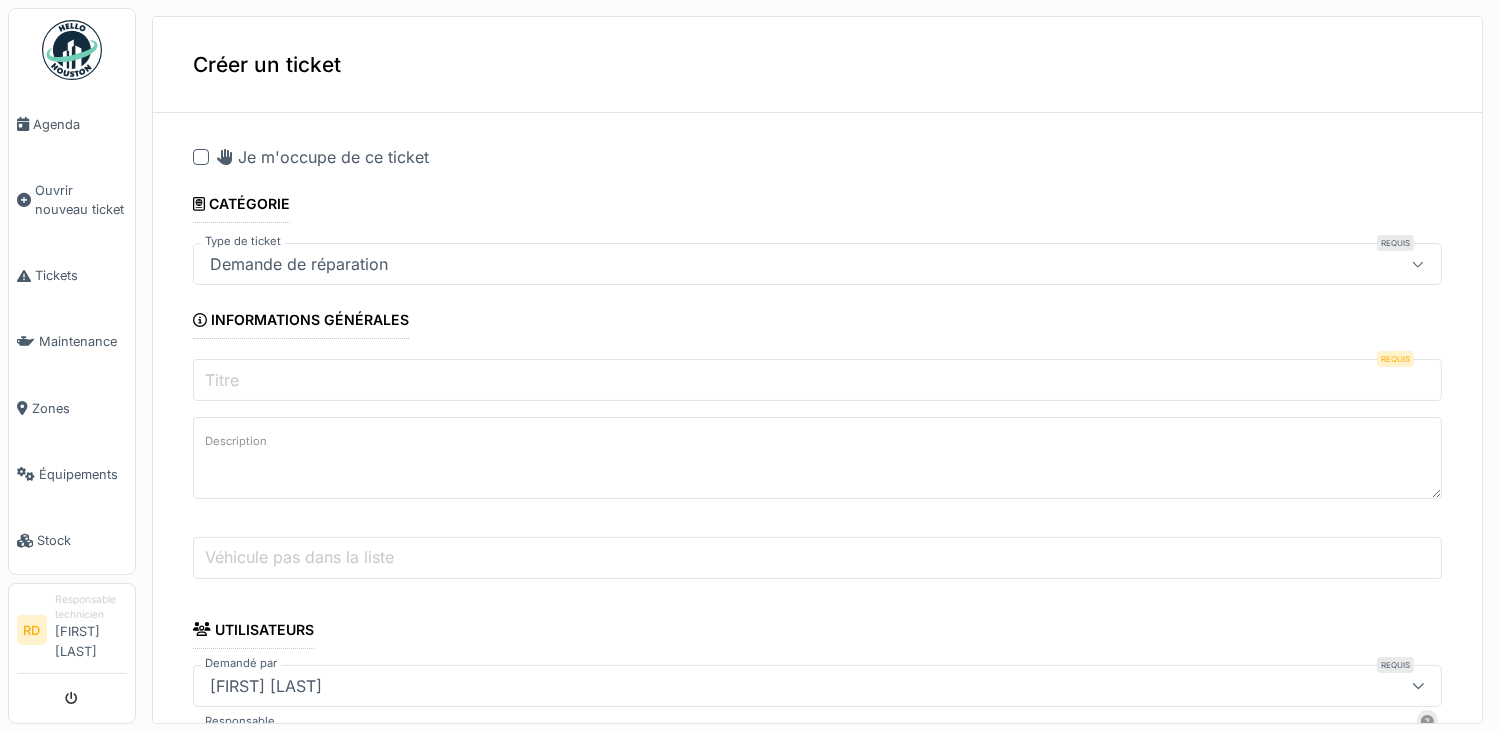click on "Titre" at bounding box center [817, 380] 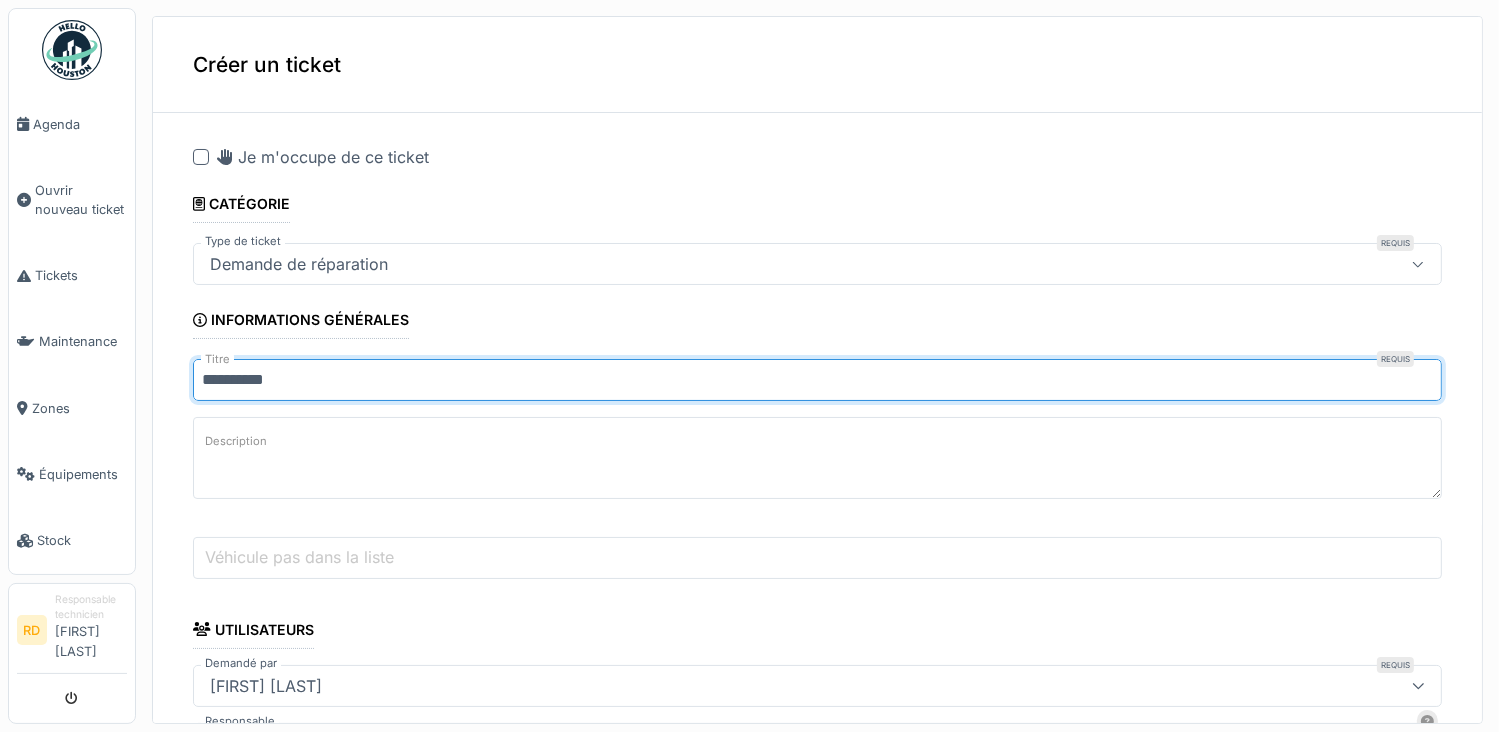 type on "**********" 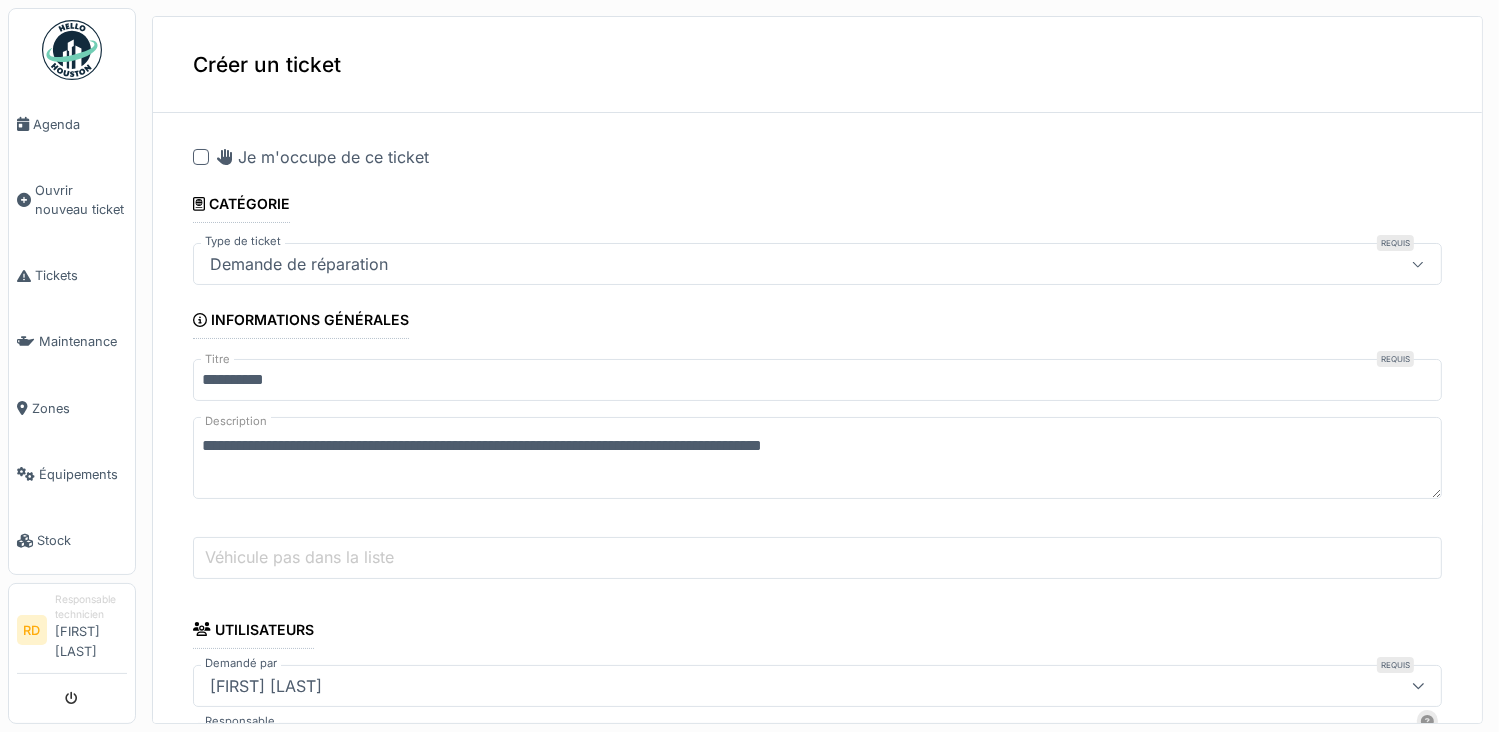 click on "**********" at bounding box center (817, 458) 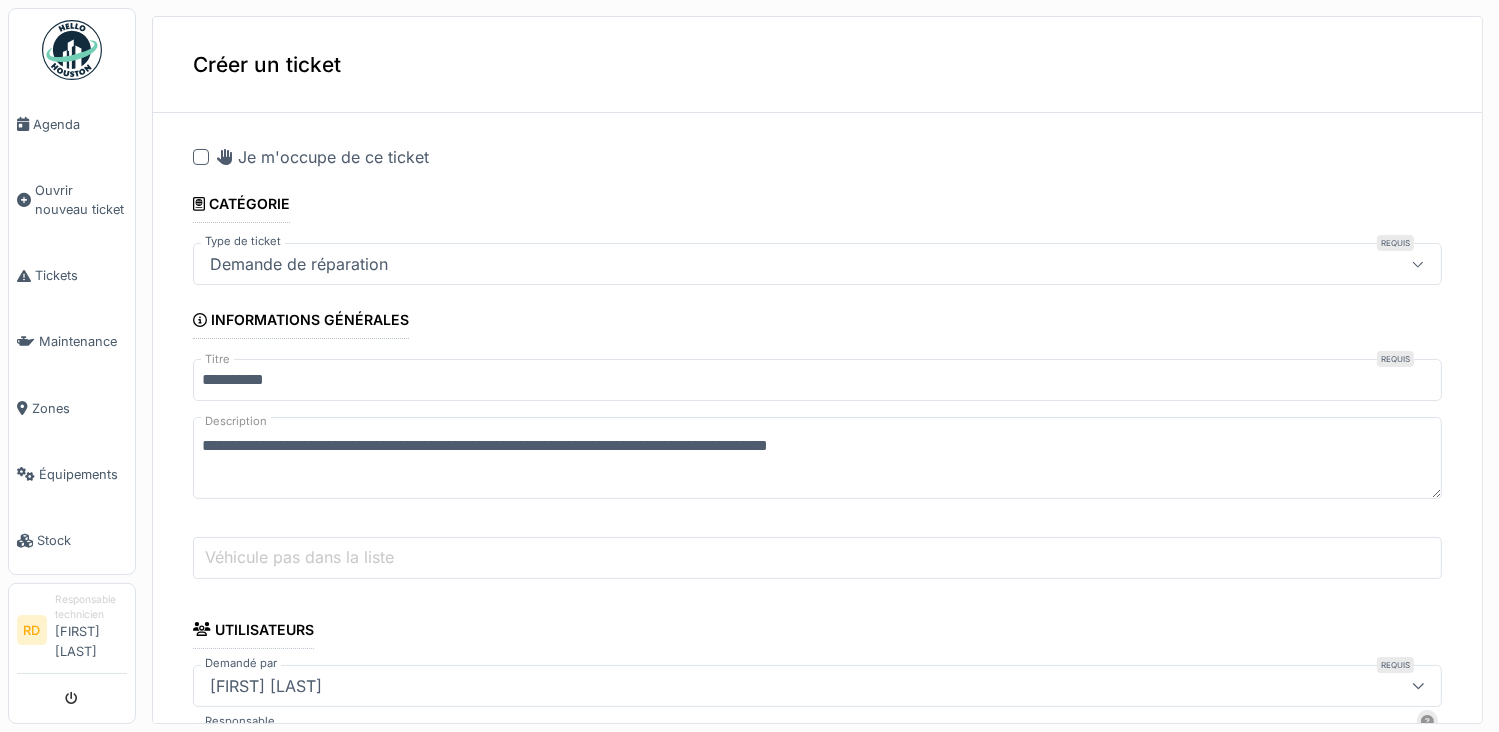 click on "**********" at bounding box center [817, 458] 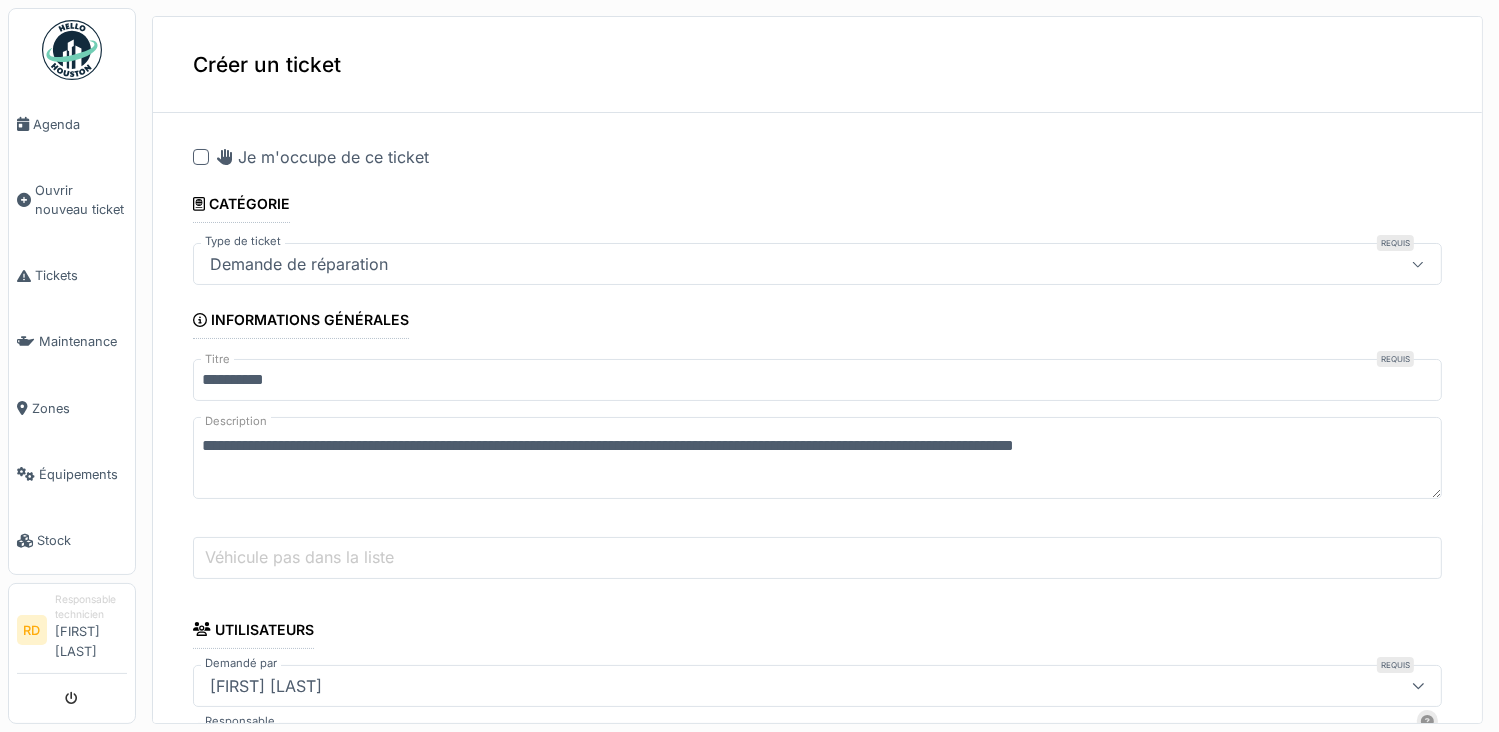 click on "**********" at bounding box center (817, 458) 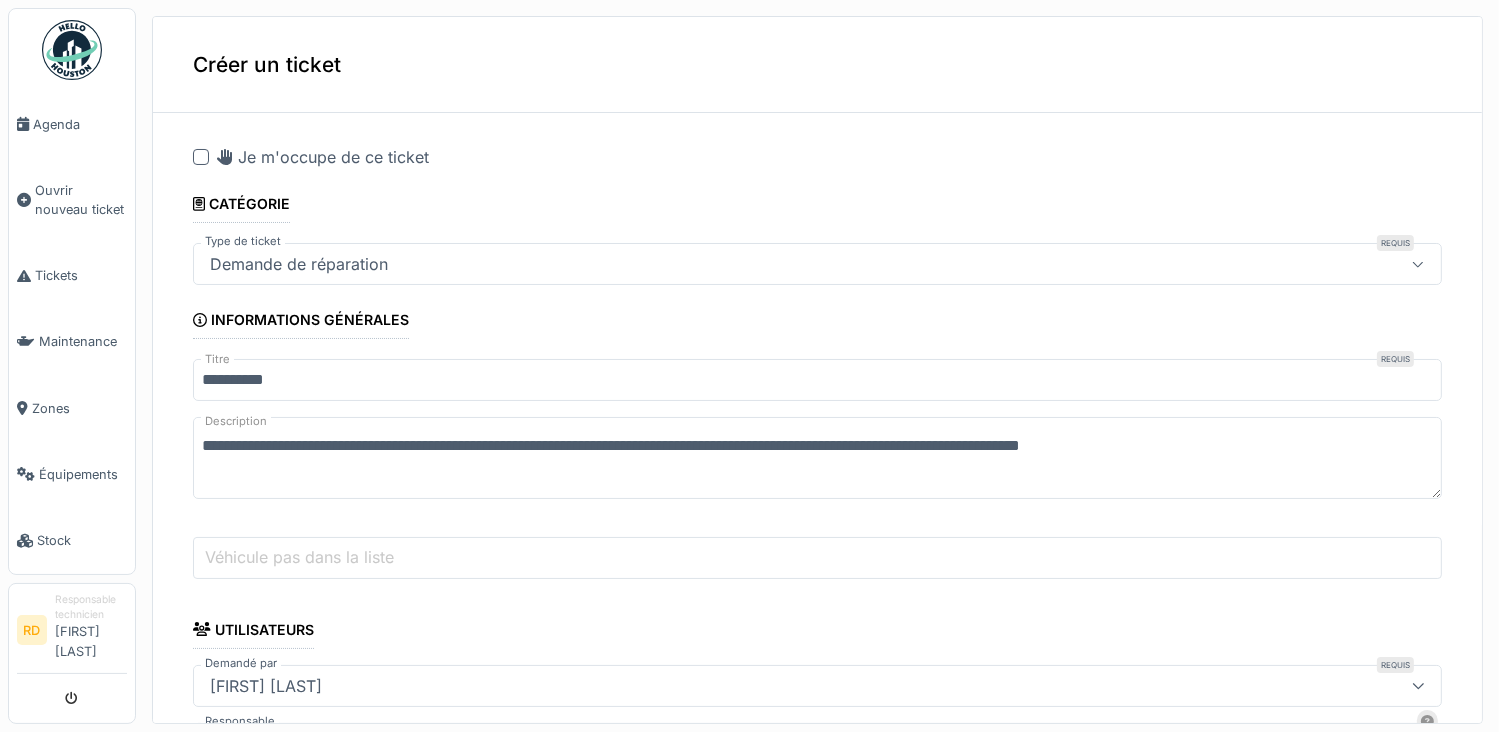 click on "**********" at bounding box center (817, 458) 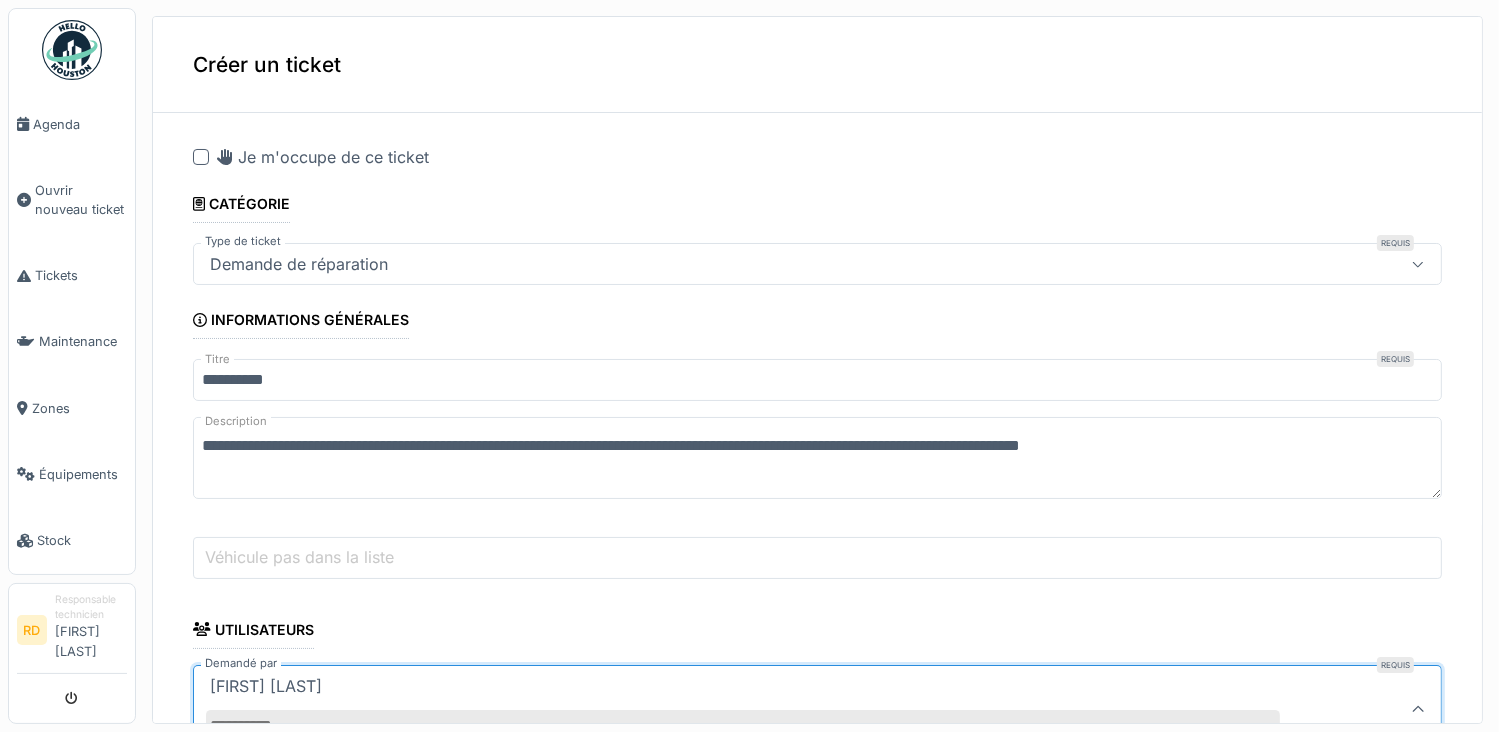 scroll, scrollTop: 4, scrollLeft: 0, axis: vertical 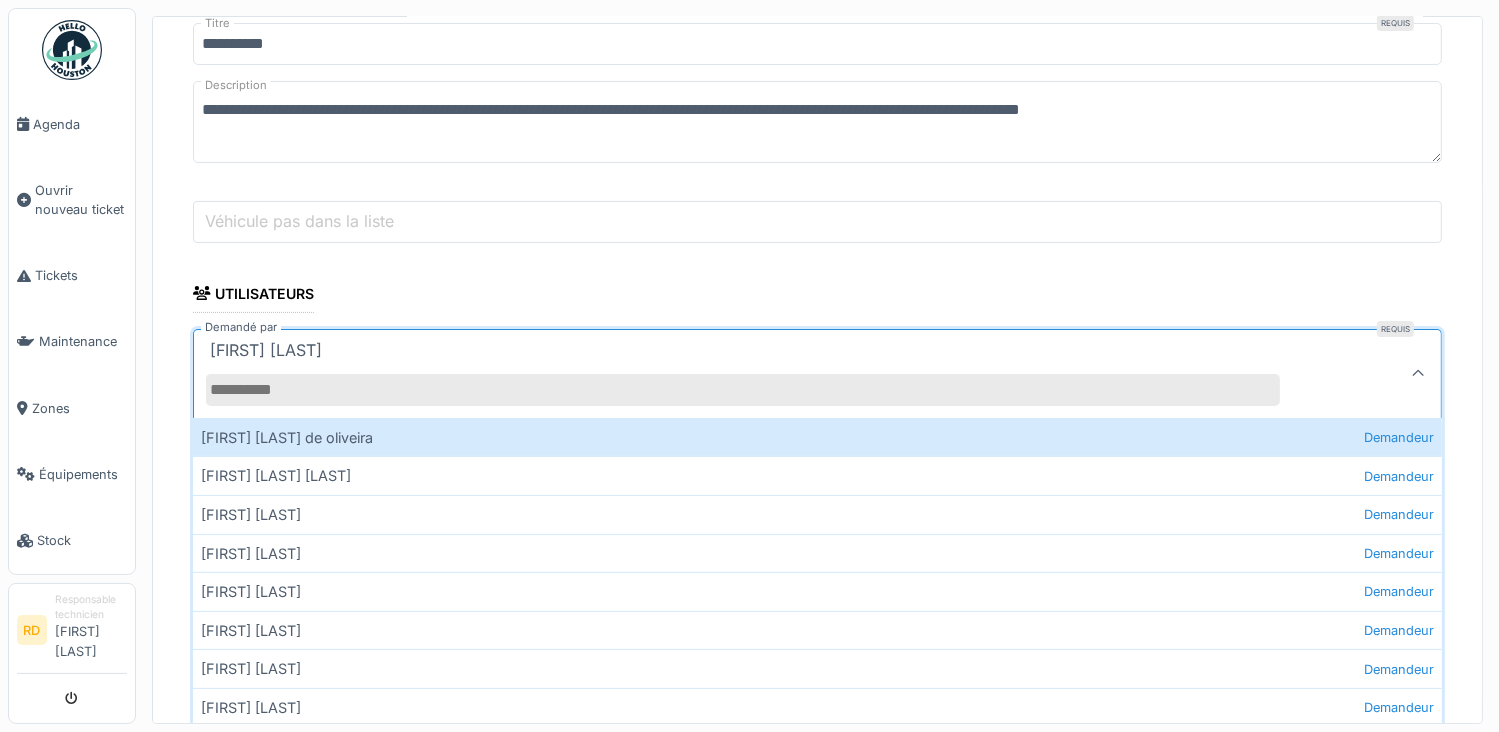 click on "Demandé par" at bounding box center [743, 390] 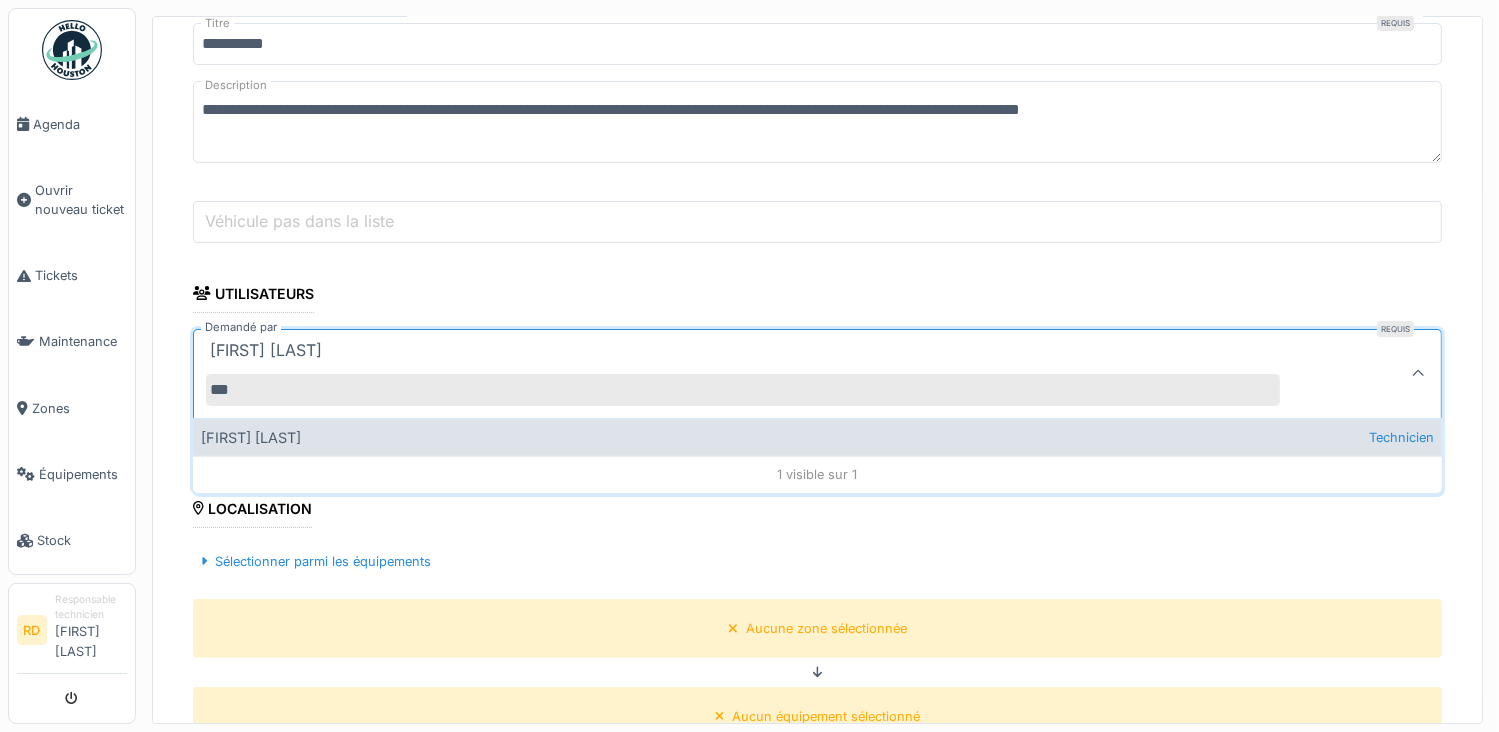 type on "***" 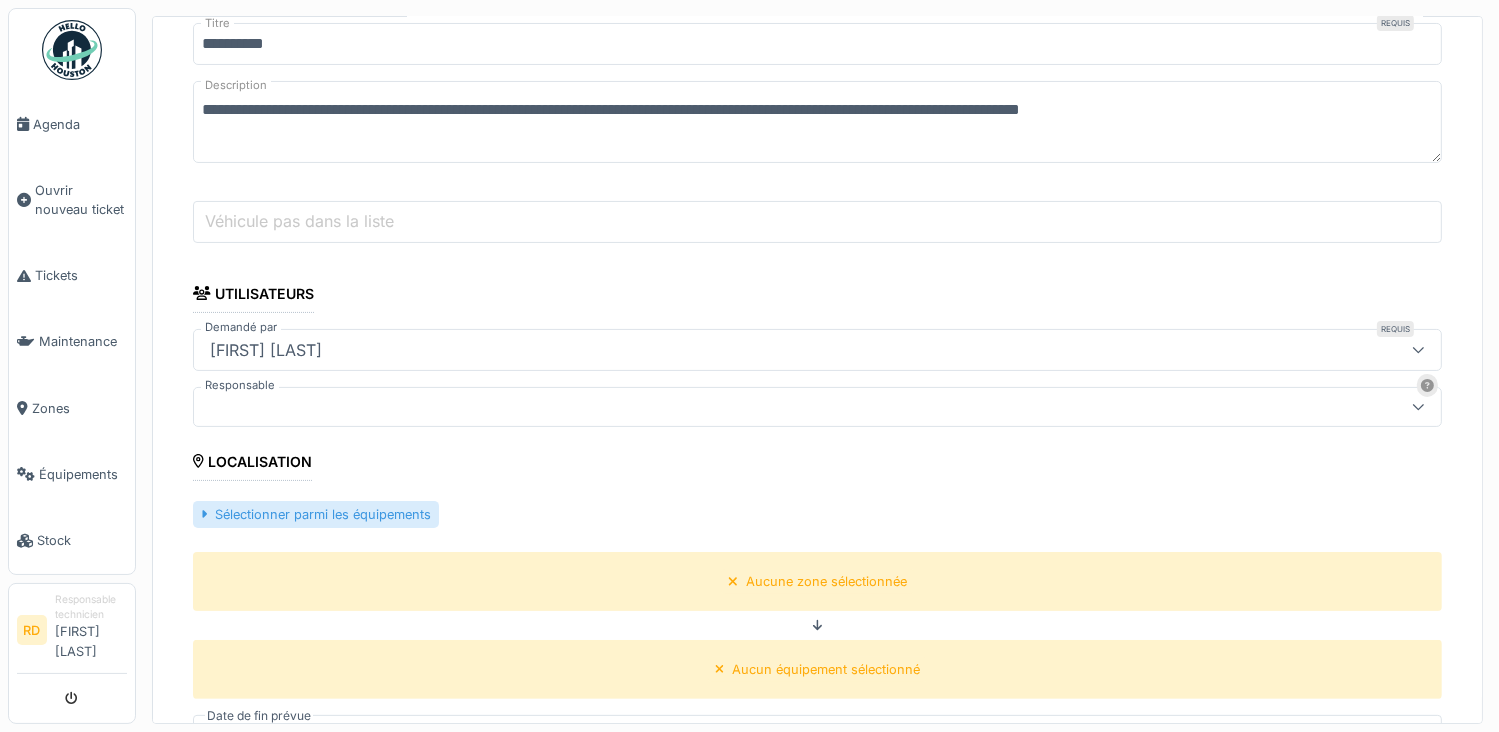 click on "Sélectionner parmi les équipements" at bounding box center [316, 514] 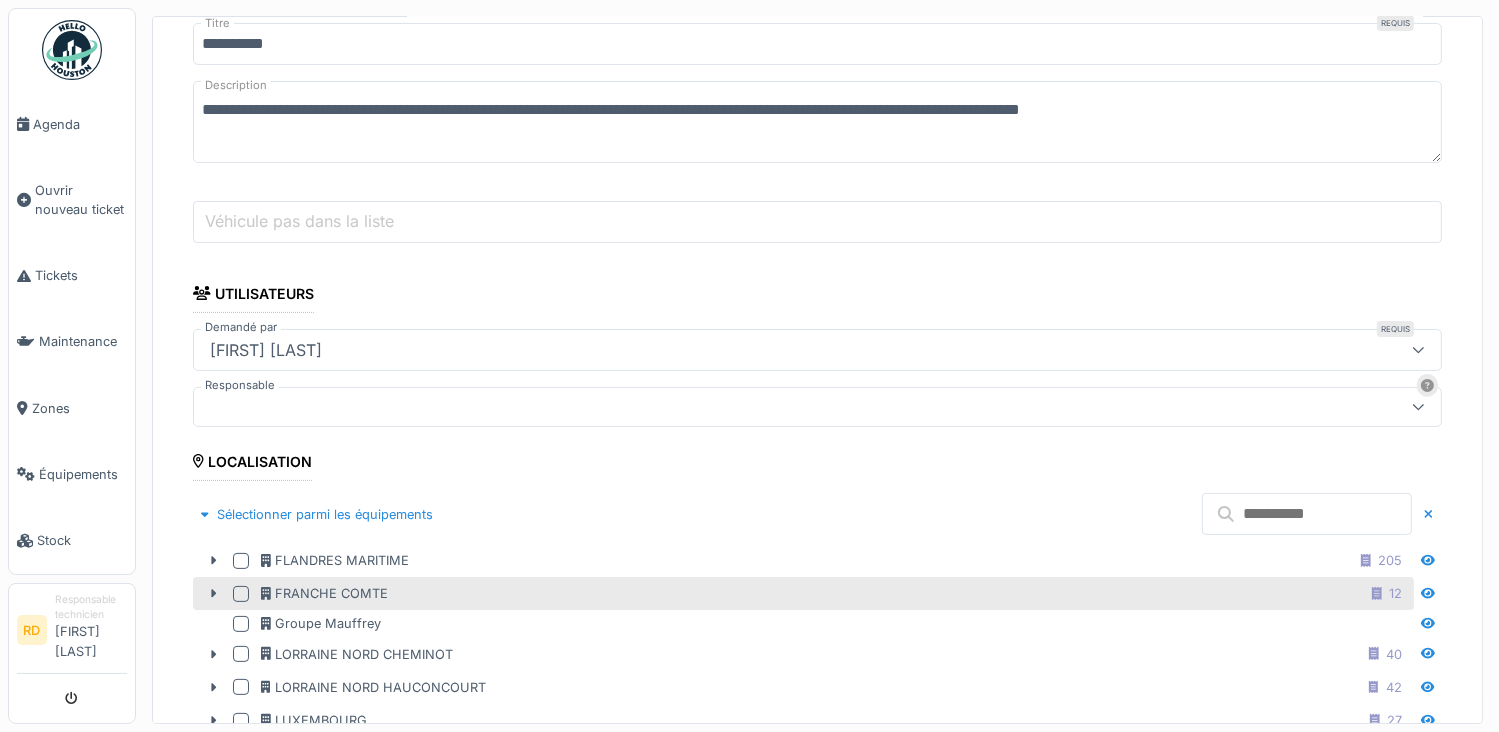 click at bounding box center [241, 594] 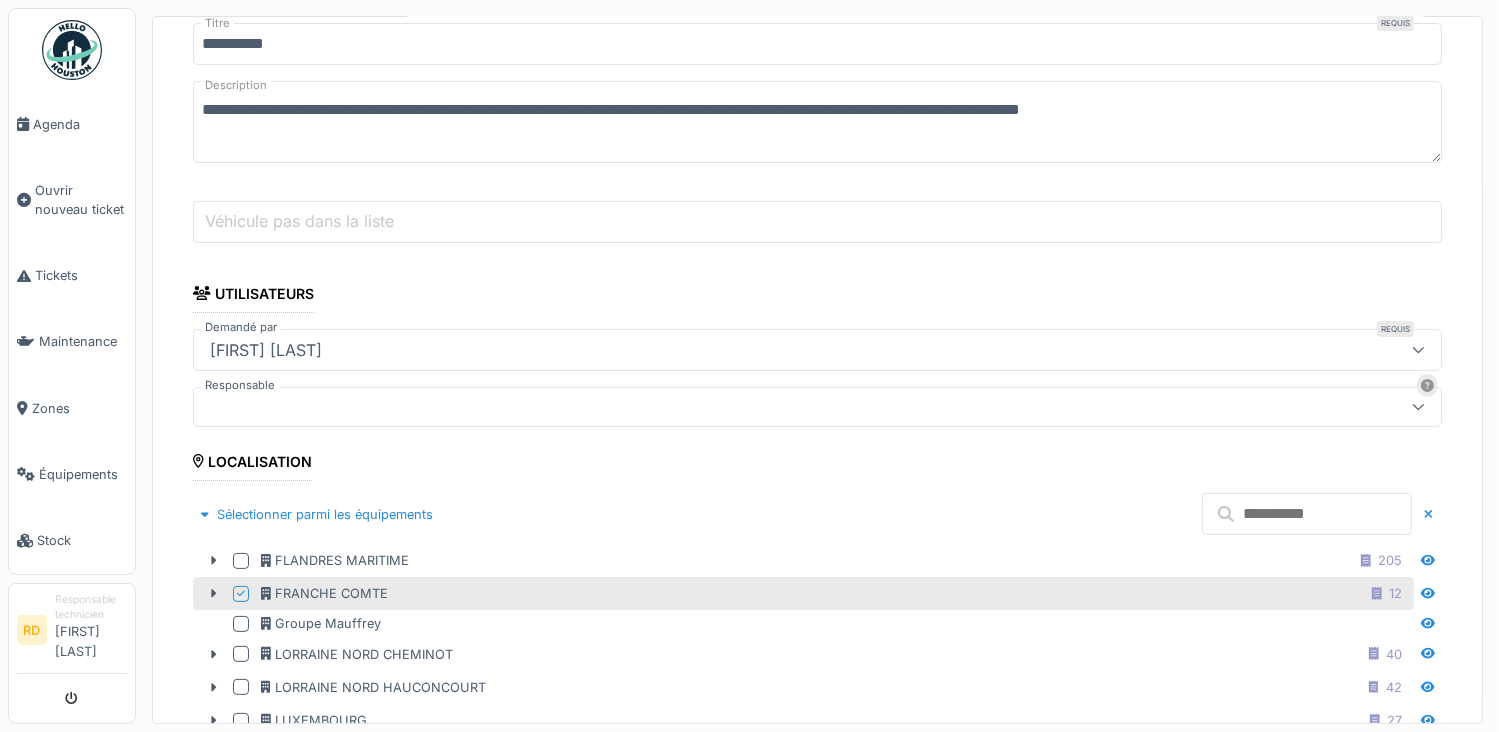 click at bounding box center [1307, 514] 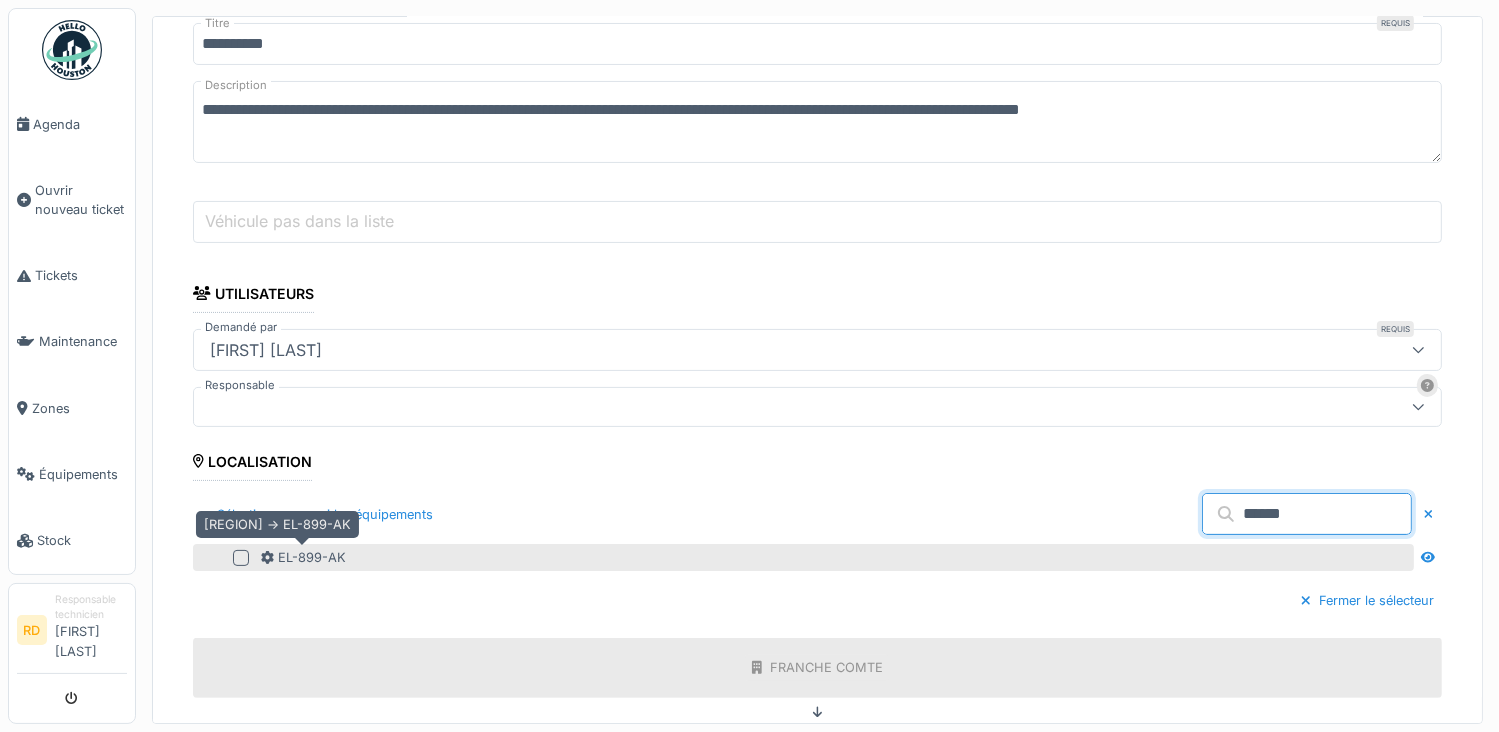 type on "******" 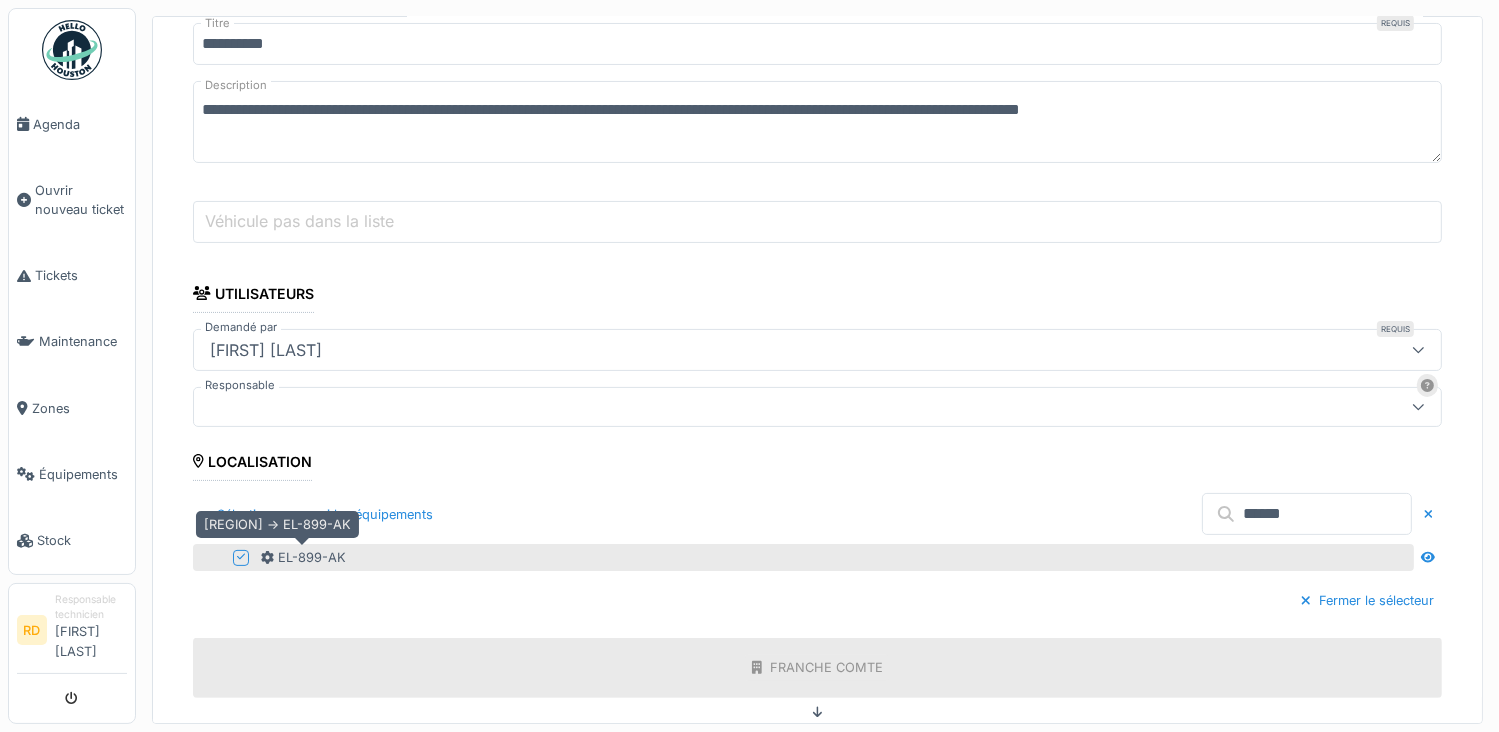 scroll, scrollTop: 1036, scrollLeft: 0, axis: vertical 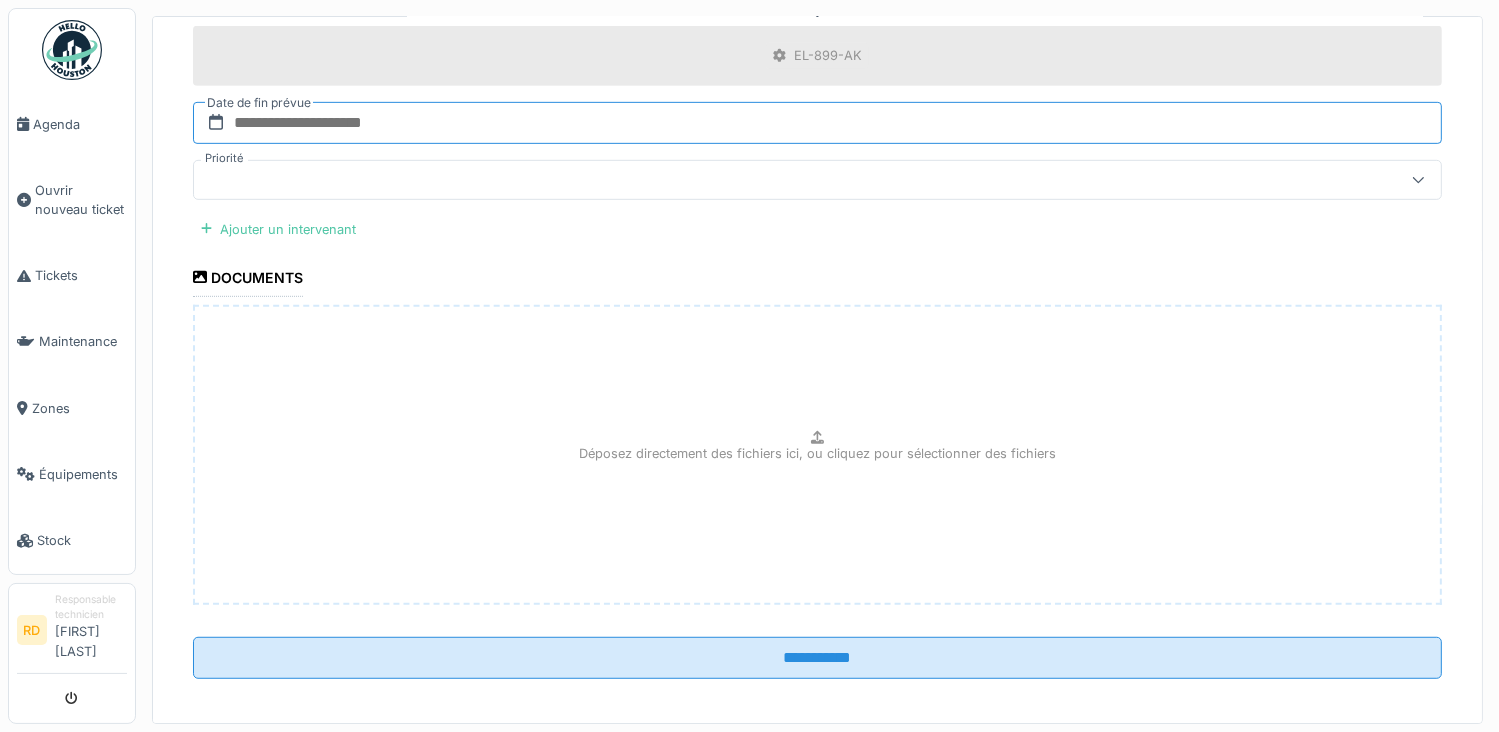 click at bounding box center [817, 123] 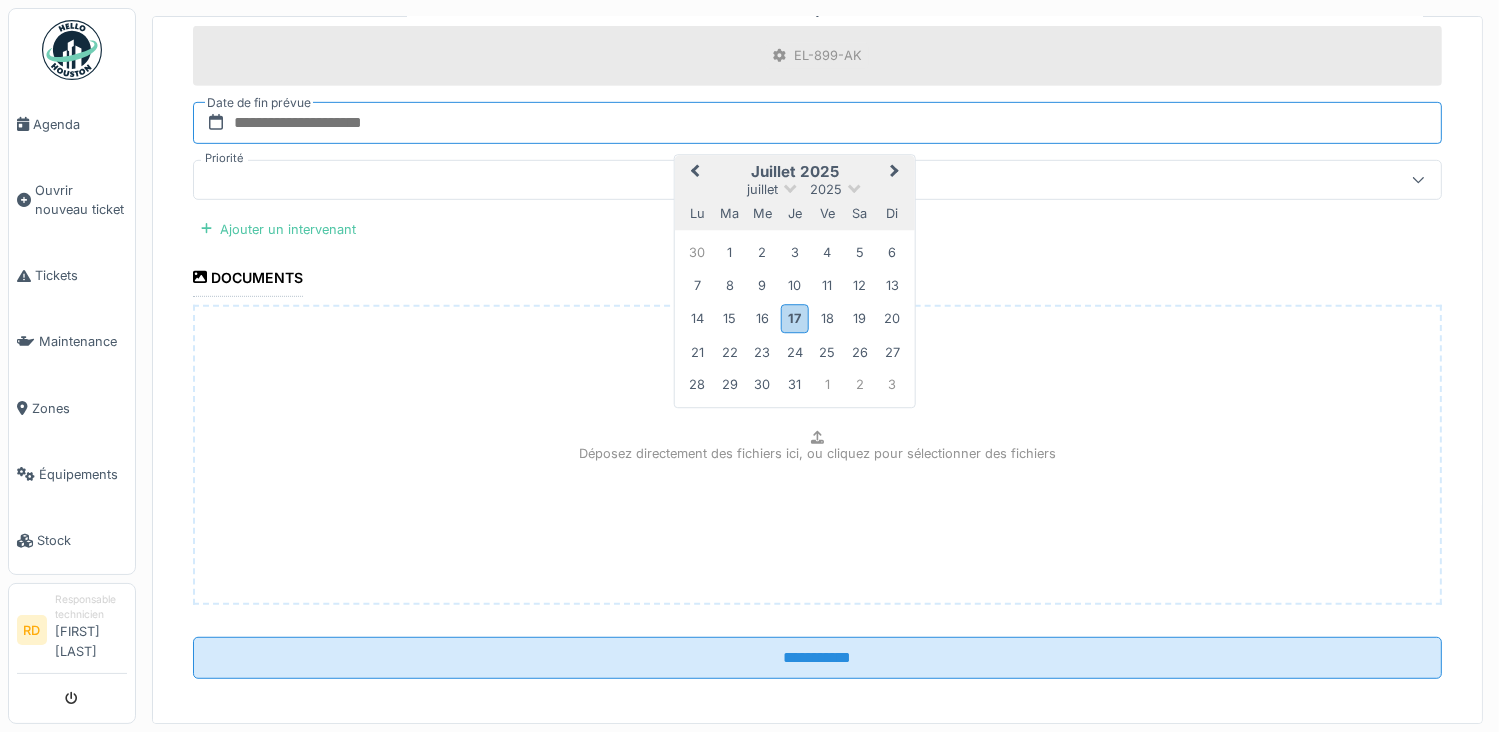 type on "**********" 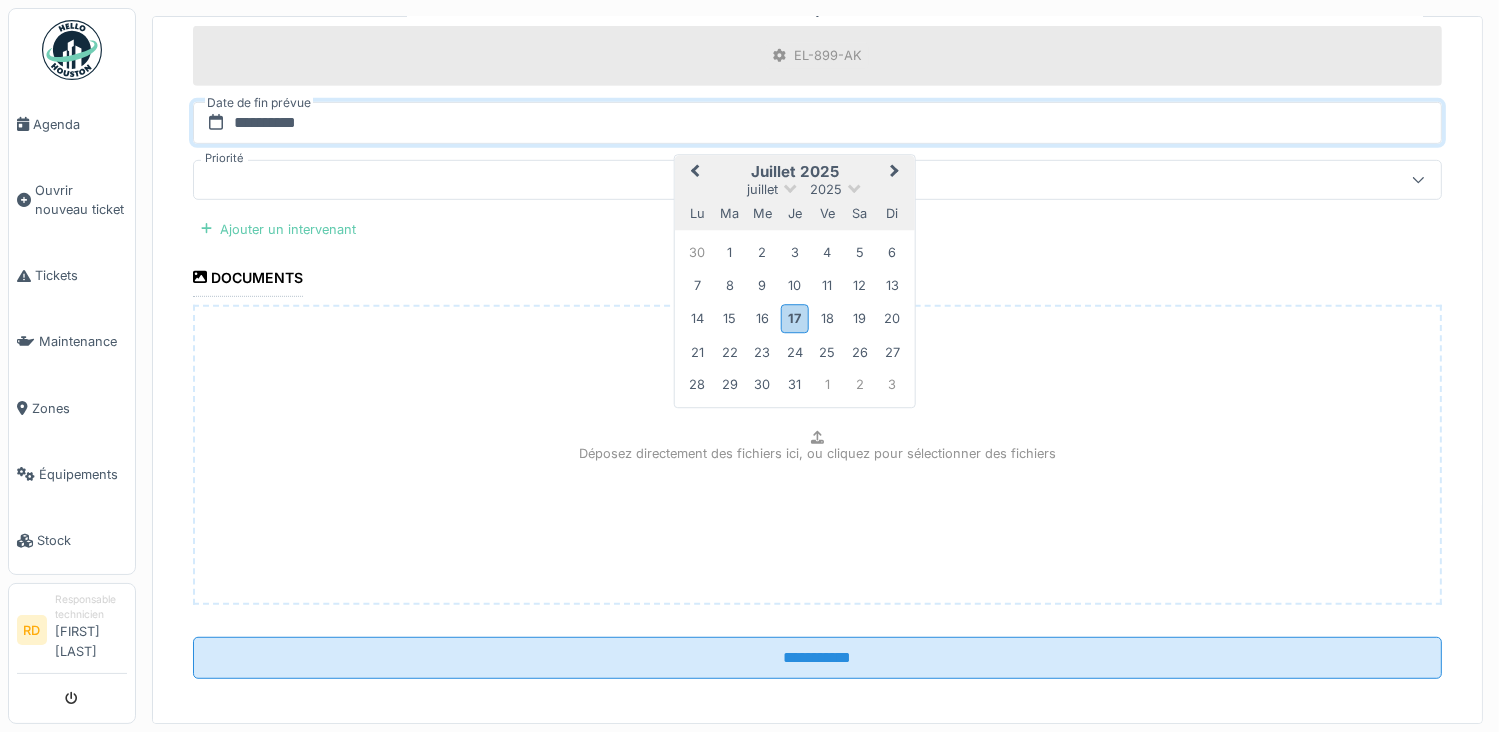 click on "Ajouter un intervenant" at bounding box center (278, 229) 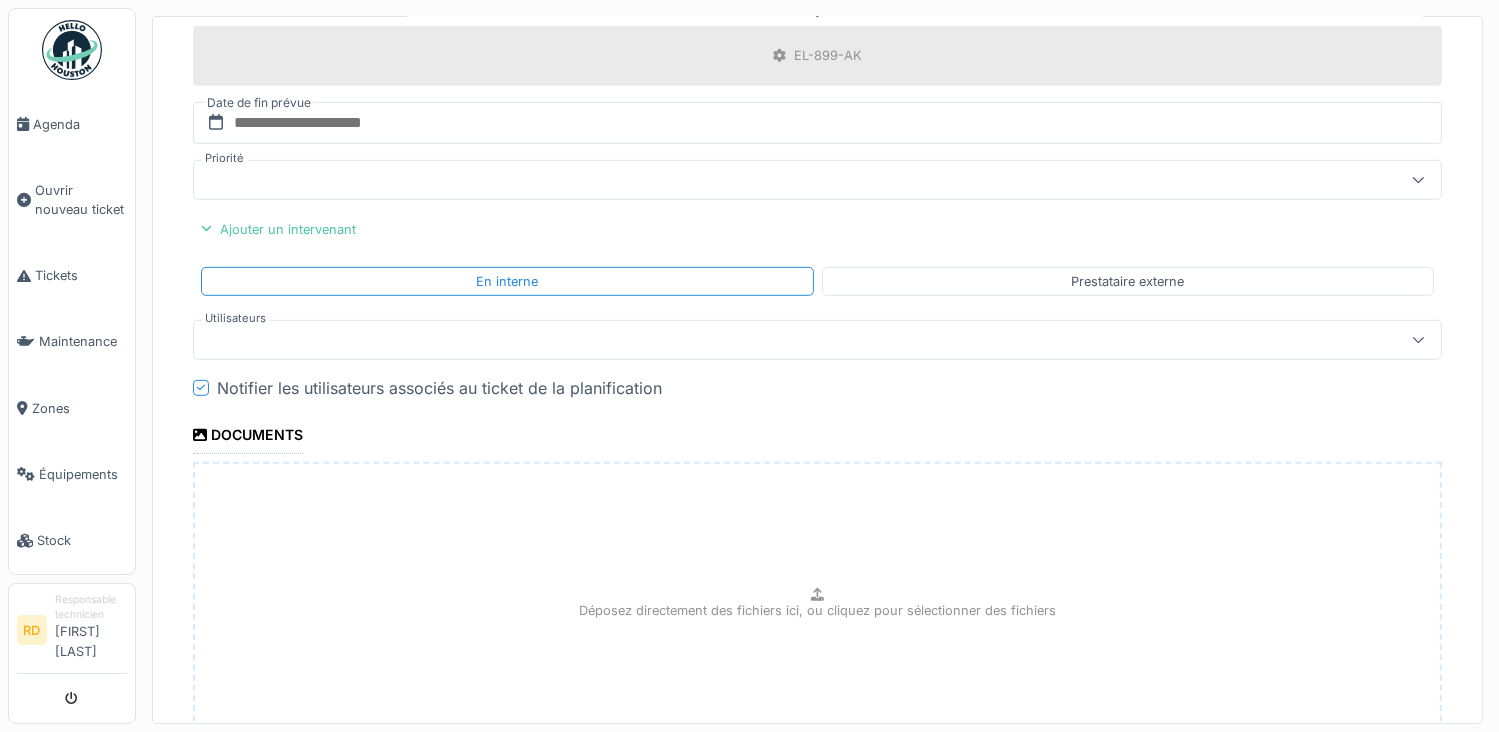 click at bounding box center (755, 340) 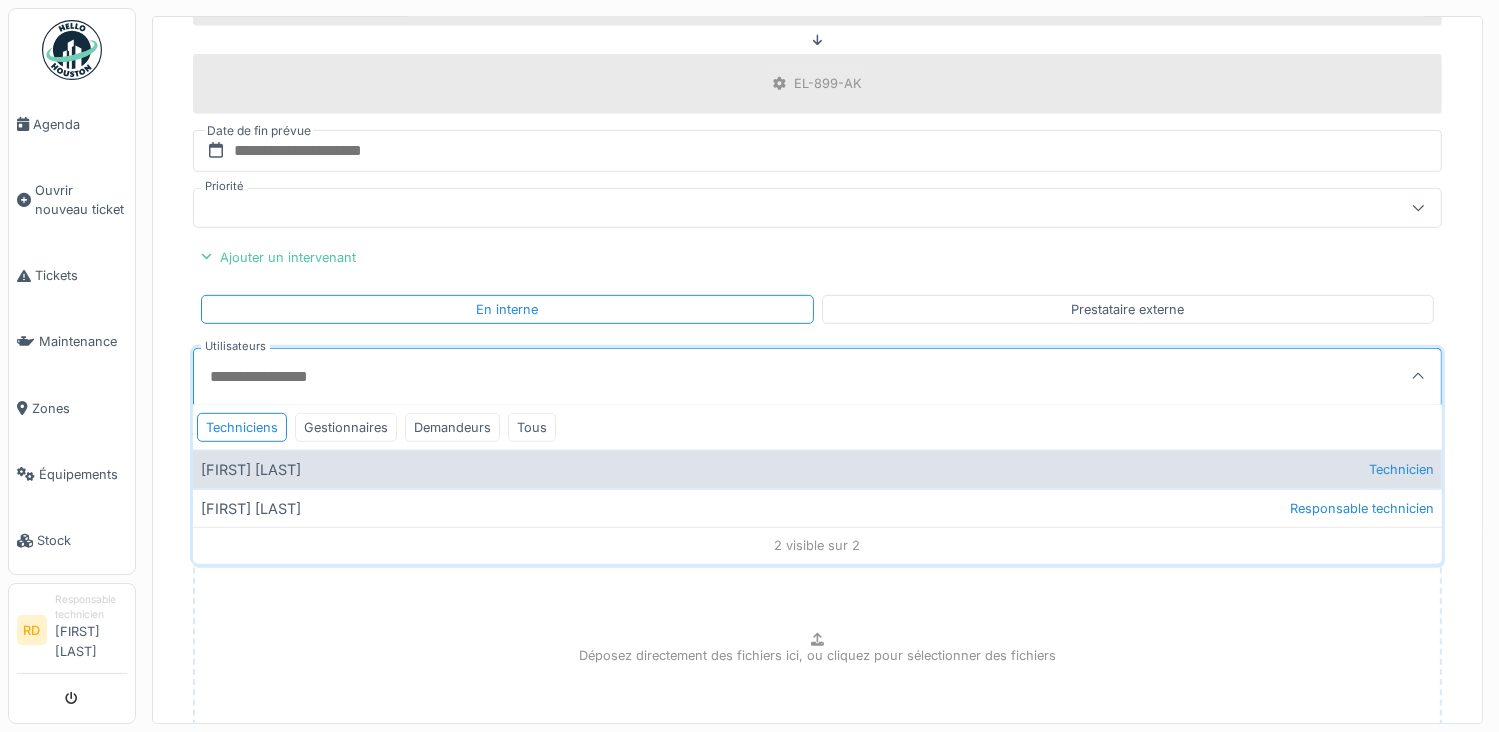 click on "[FIRST] [LAST]   Technicien" at bounding box center [817, 469] 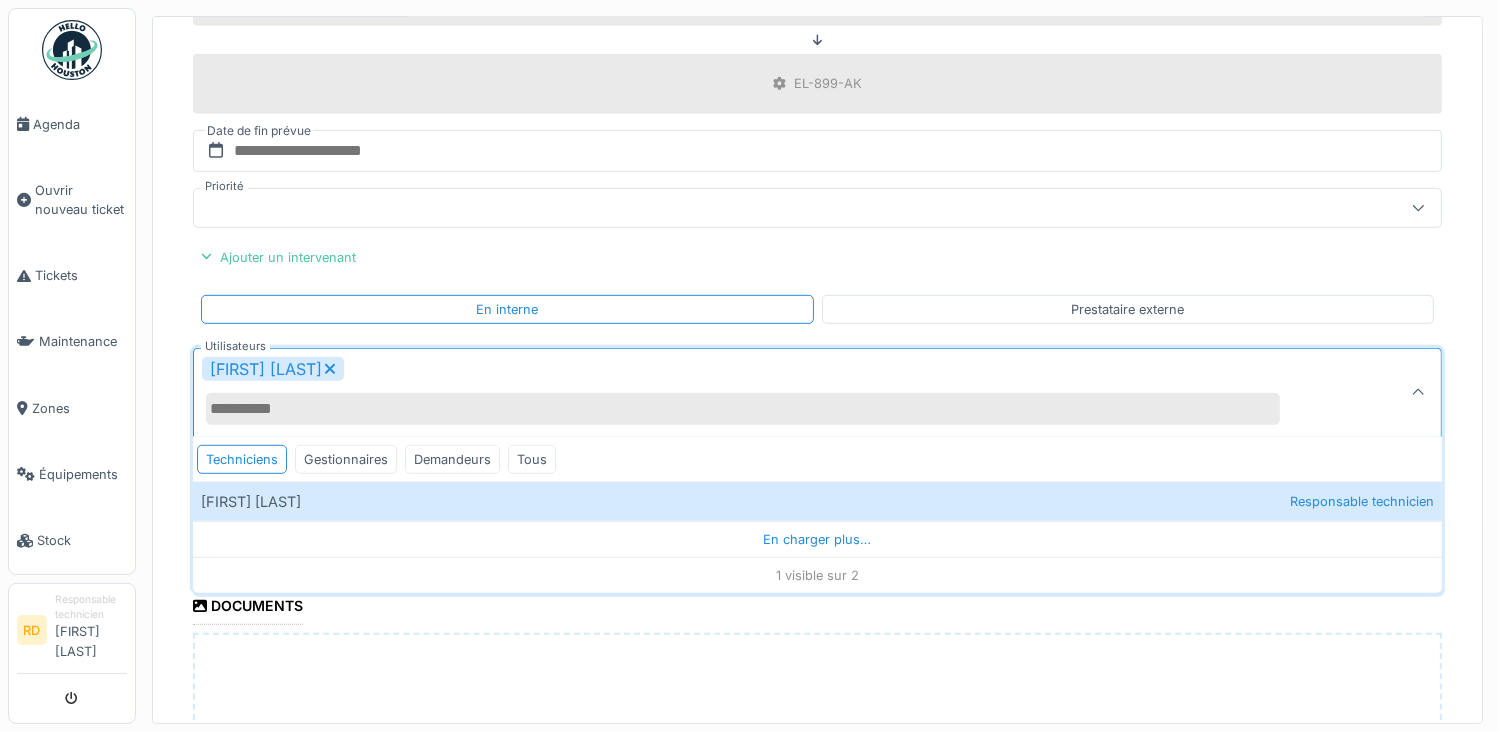 click on "**********" at bounding box center (817, 92) 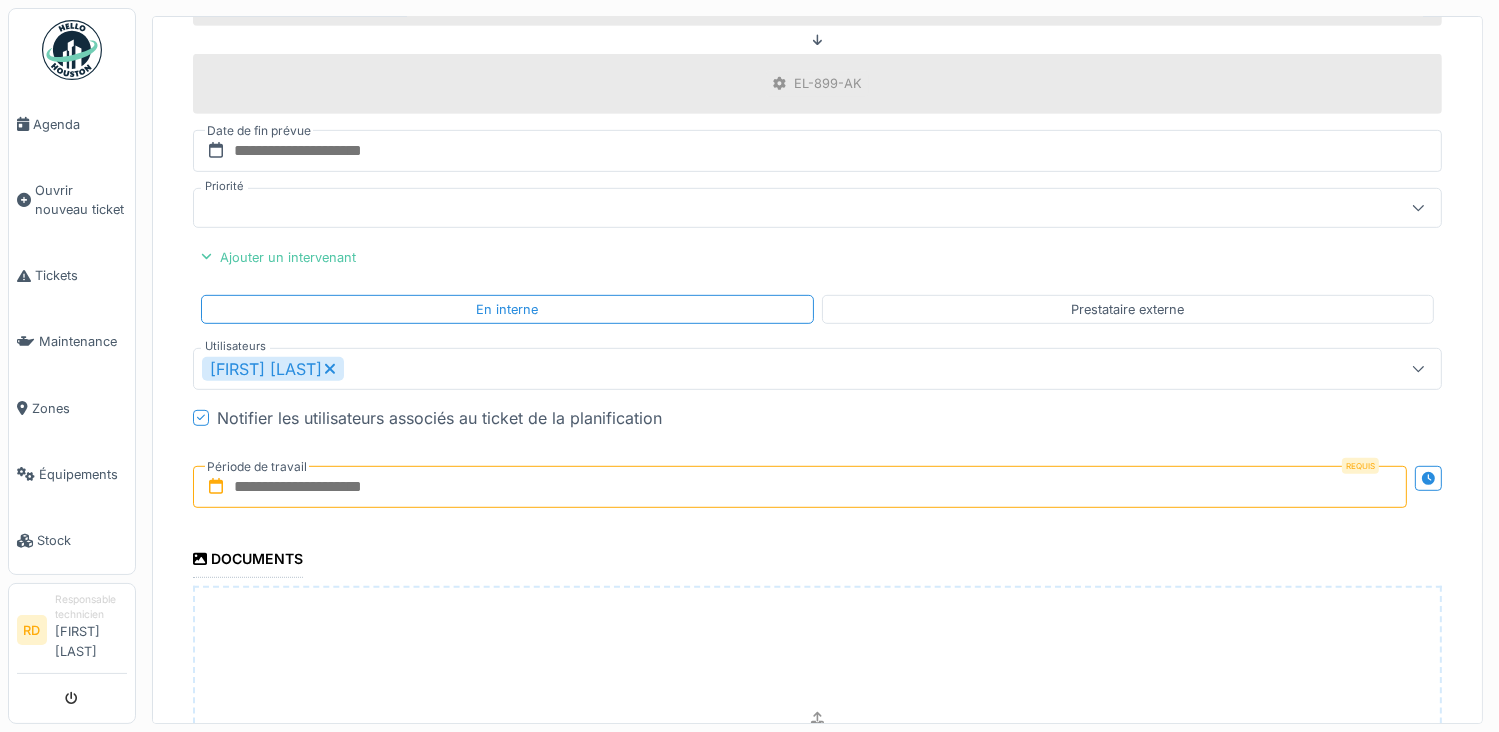 click at bounding box center (800, 487) 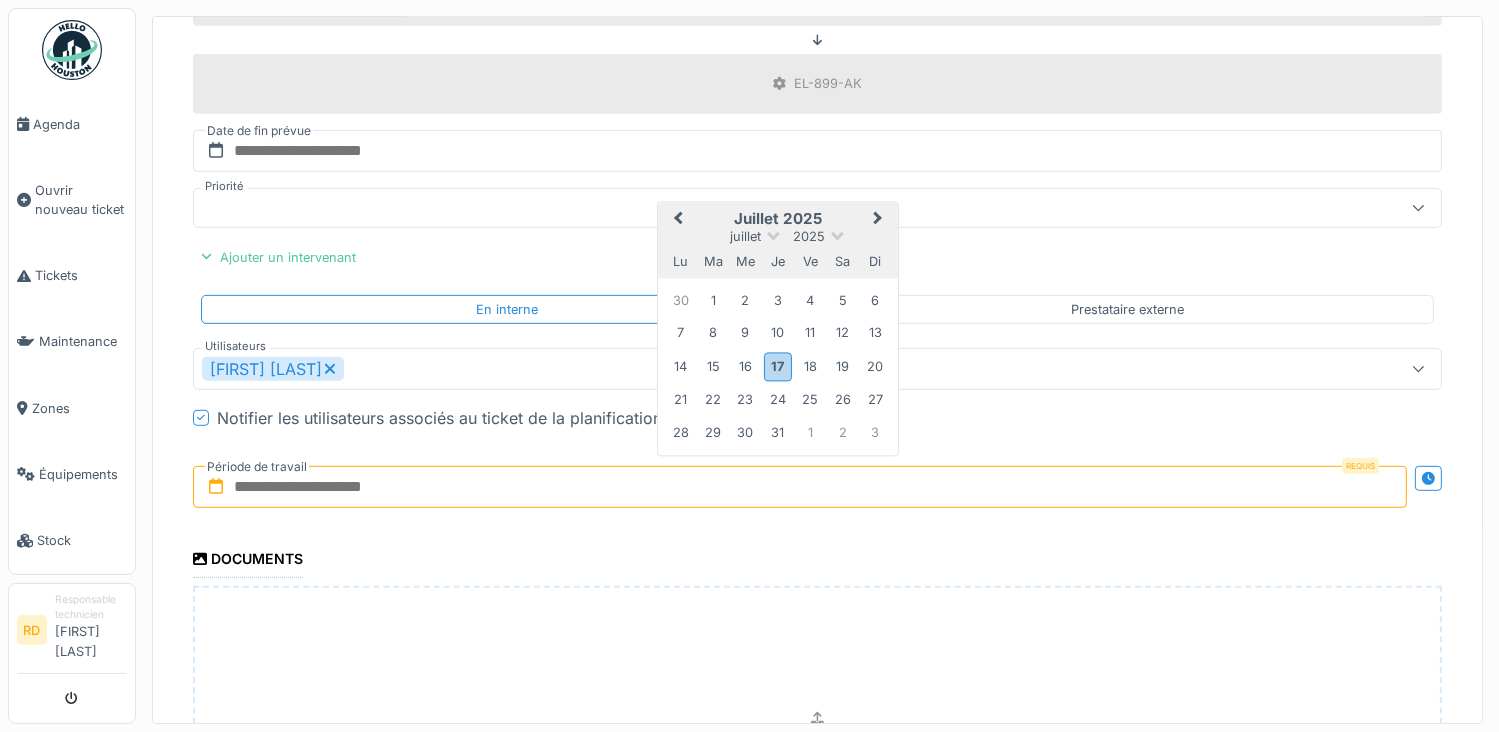 type on "**********" 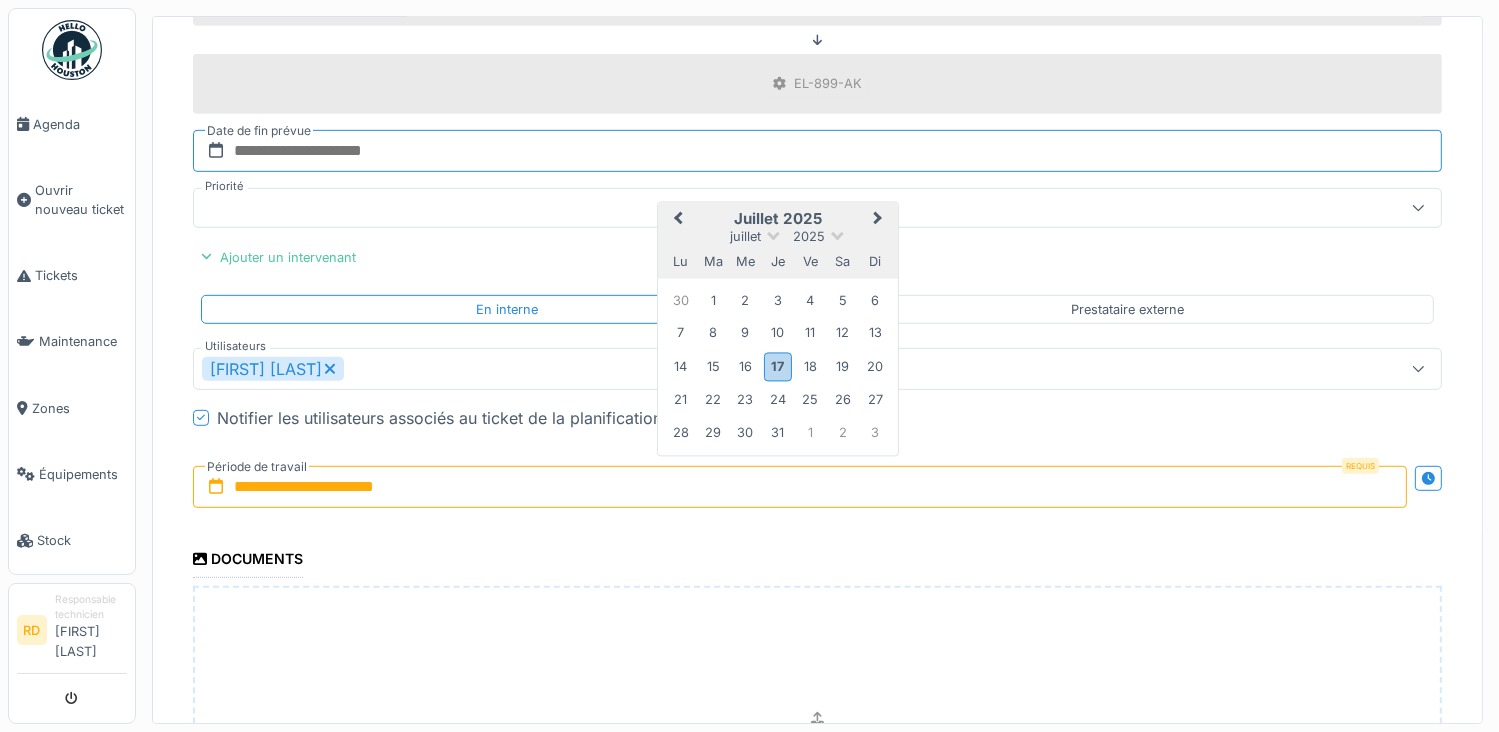 type on "**********" 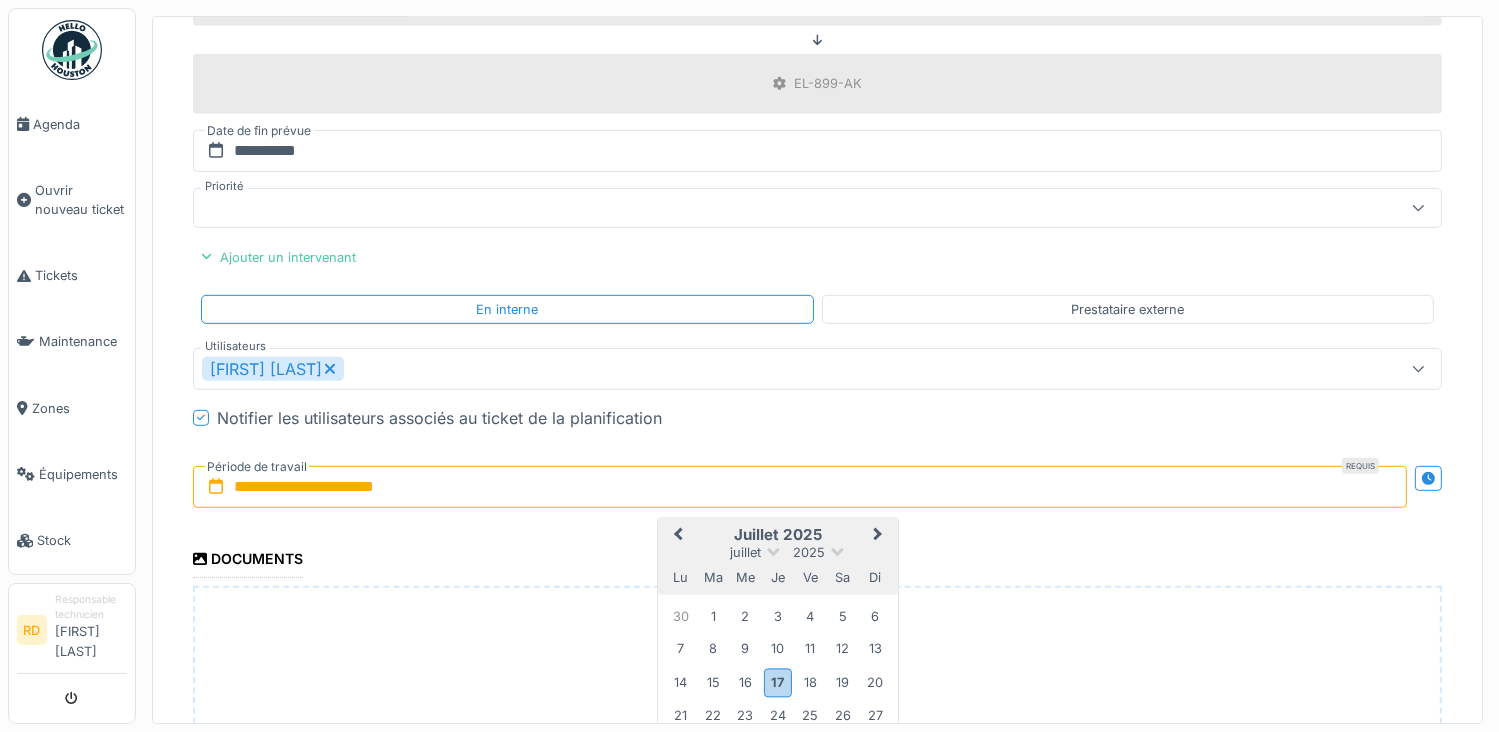 scroll, scrollTop: 1293, scrollLeft: 0, axis: vertical 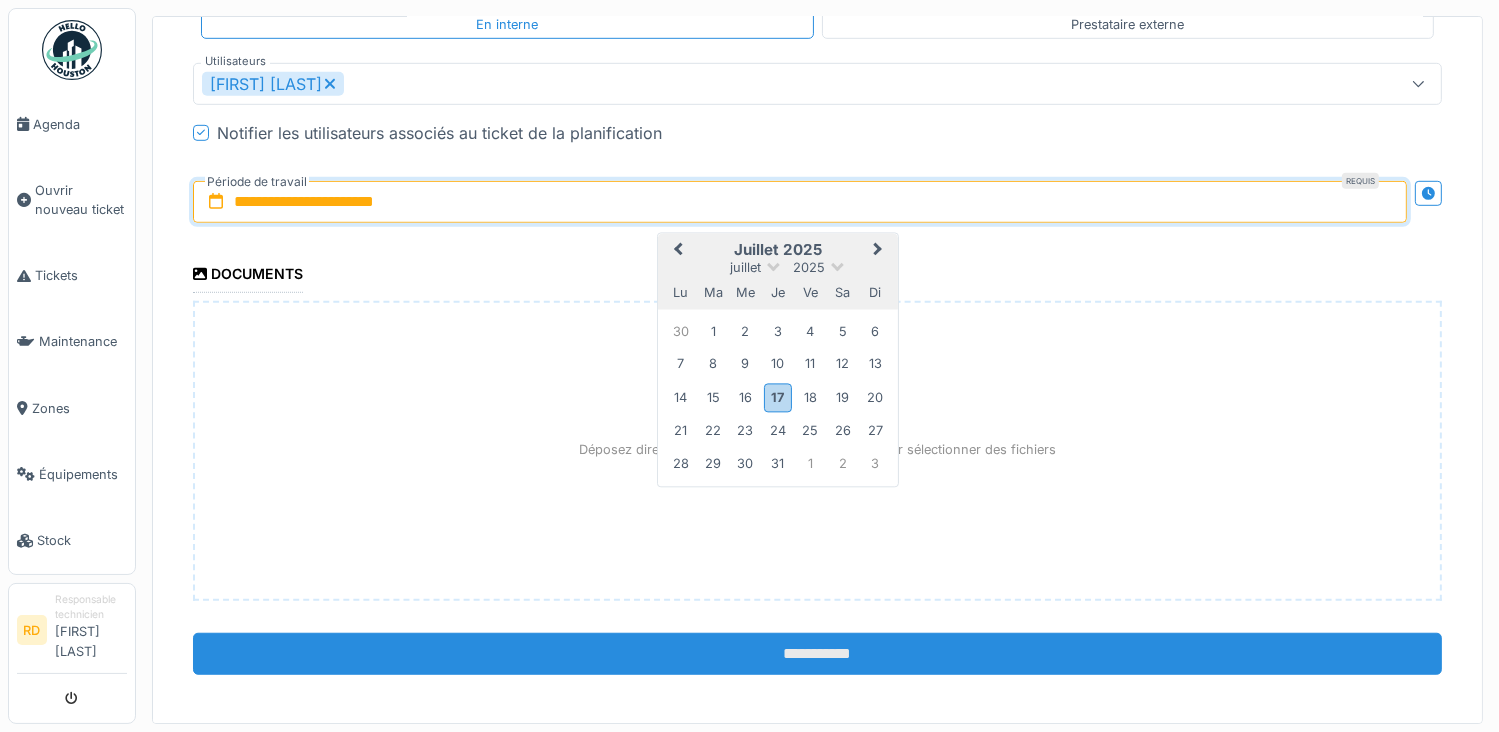 click on "**********" at bounding box center [817, 654] 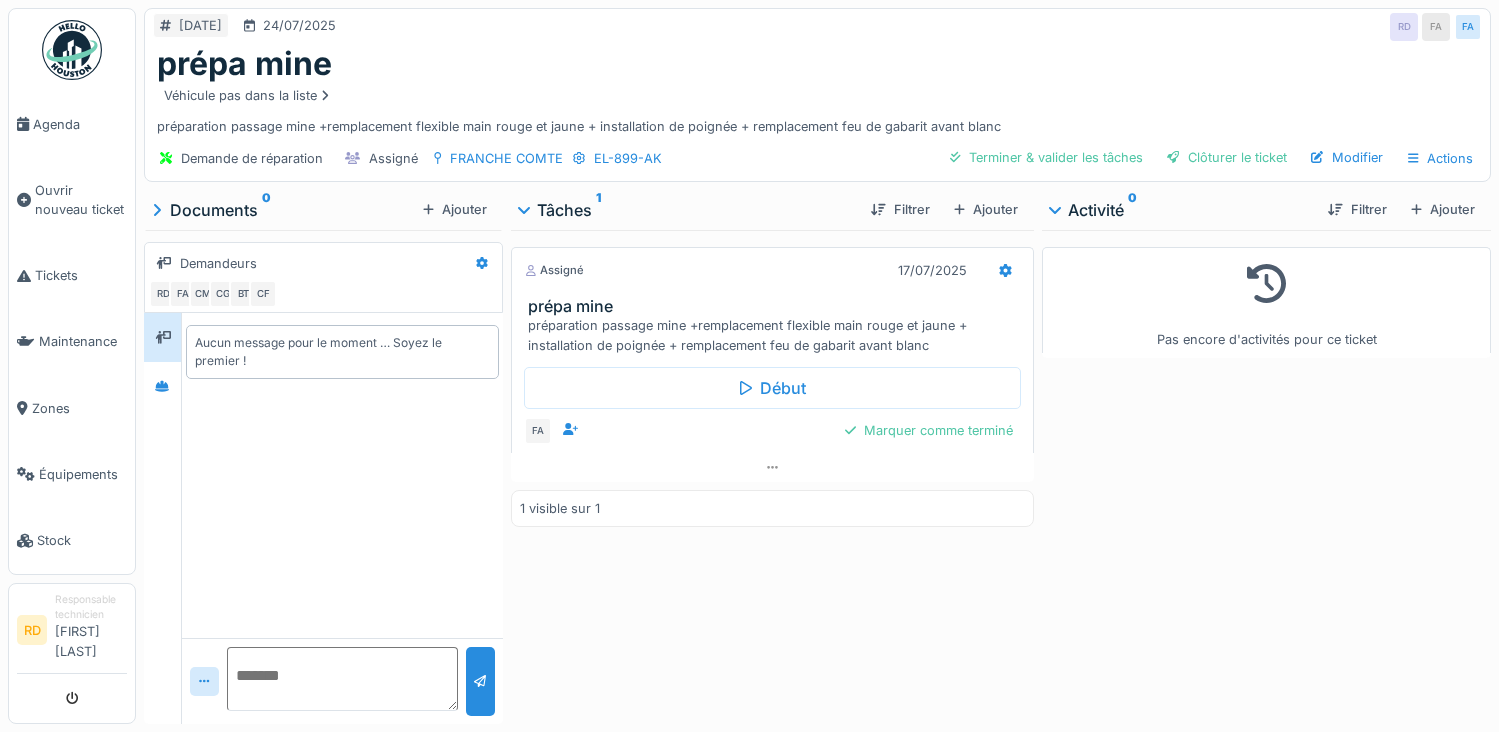 scroll, scrollTop: 0, scrollLeft: 0, axis: both 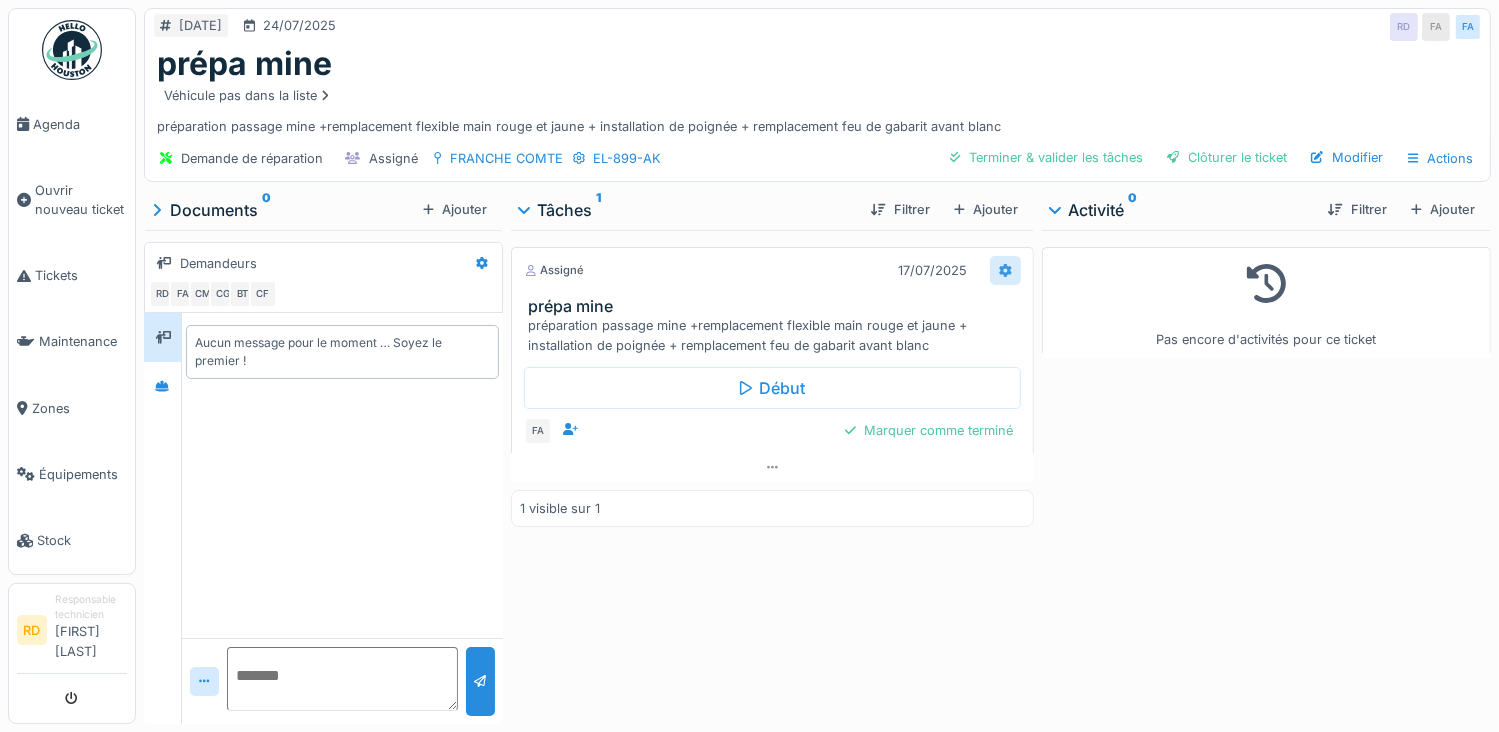 click 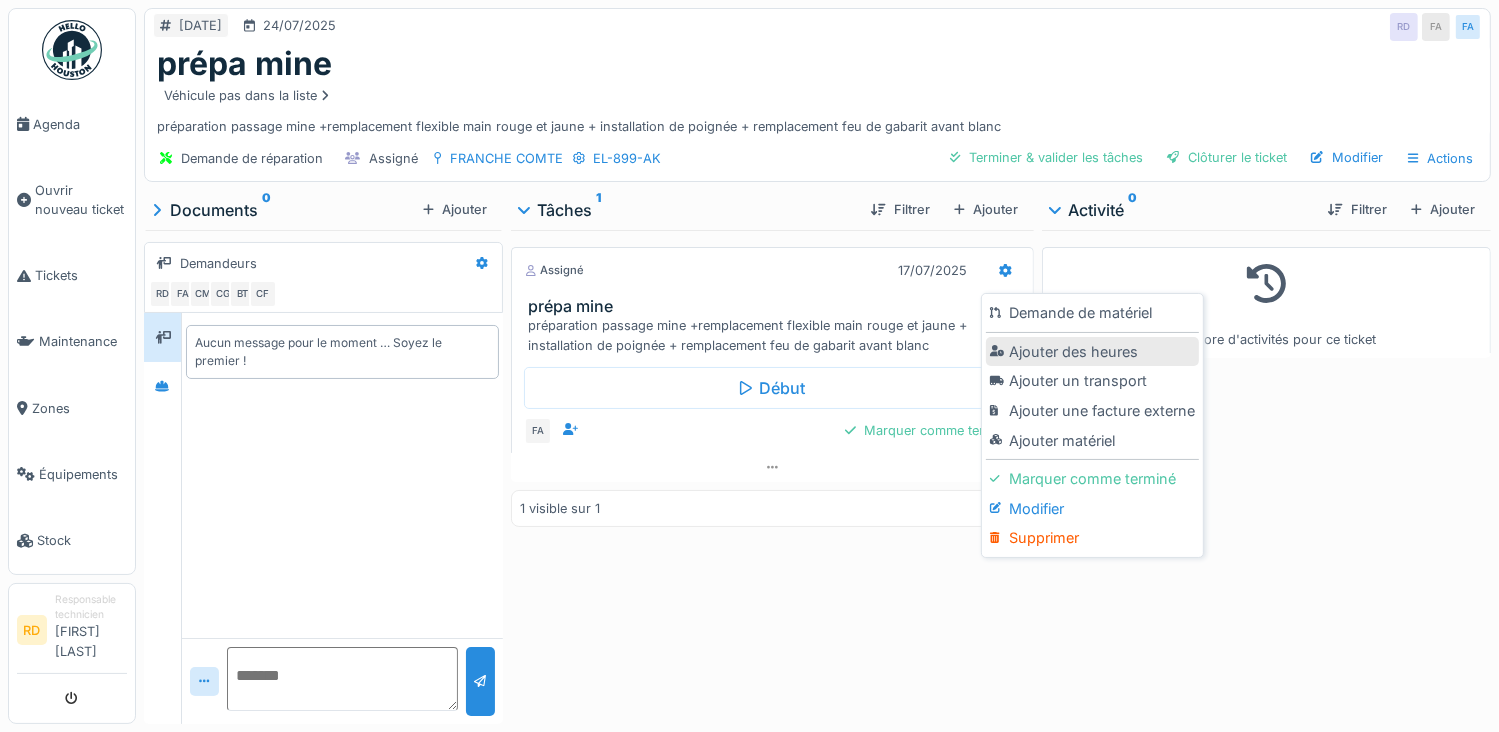 click on "Ajouter des heures" at bounding box center (1092, 352) 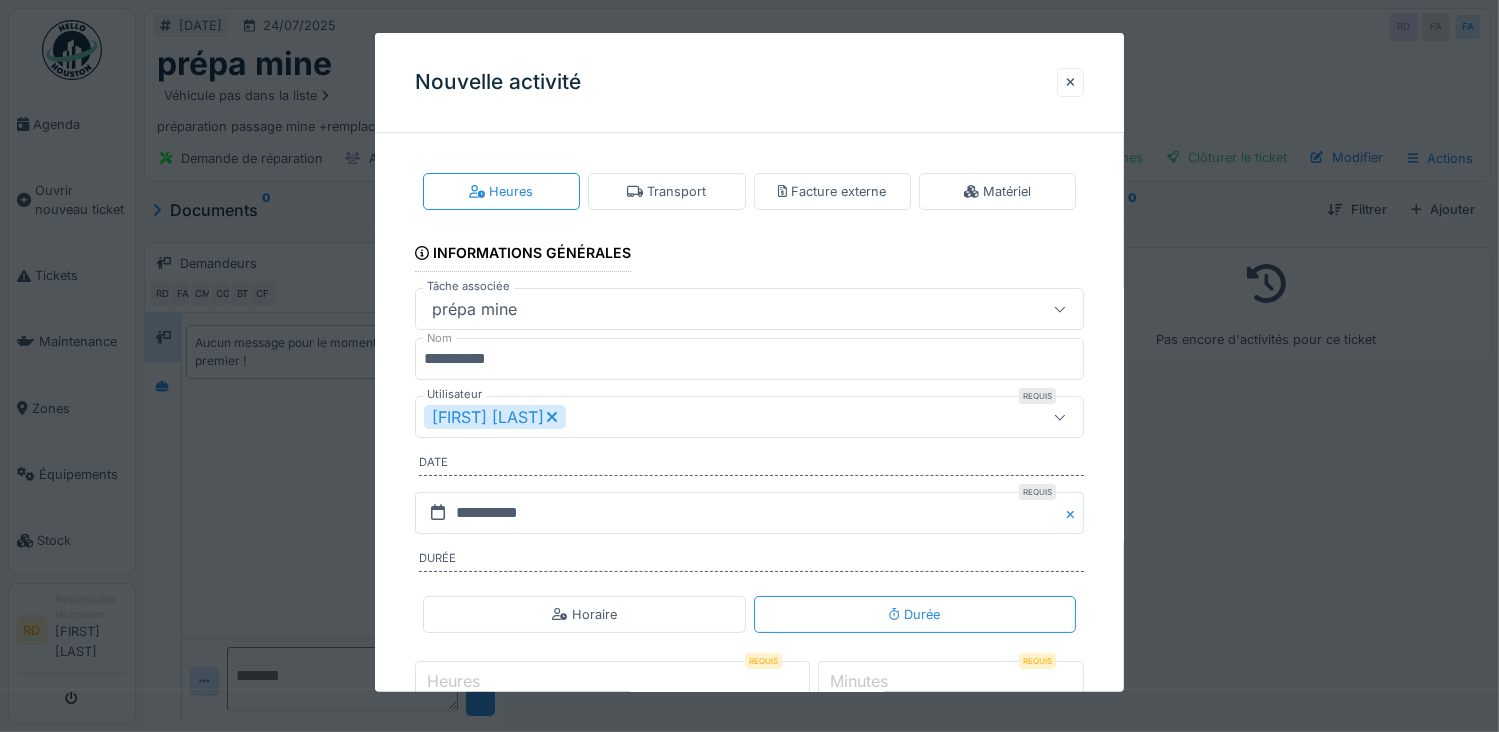 click 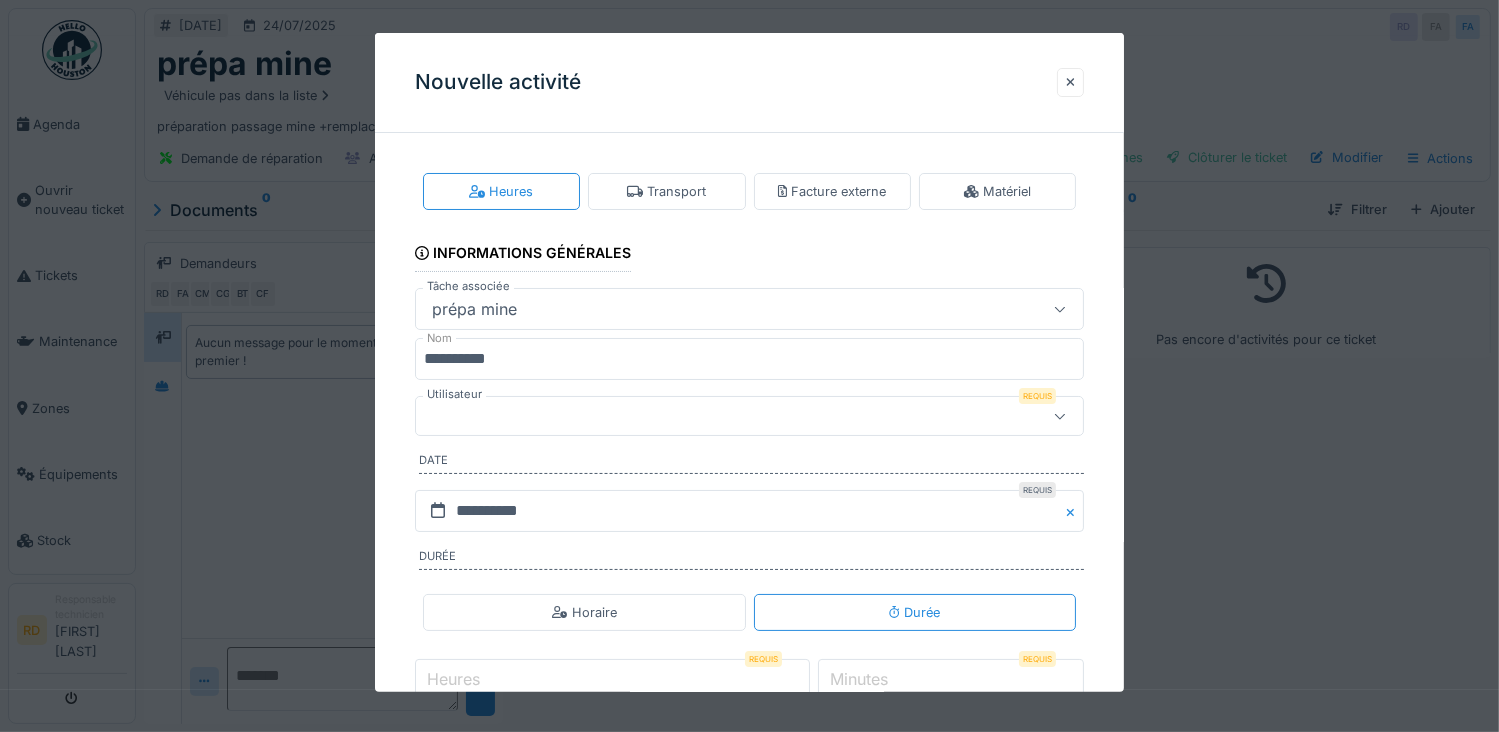 click at bounding box center (716, 416) 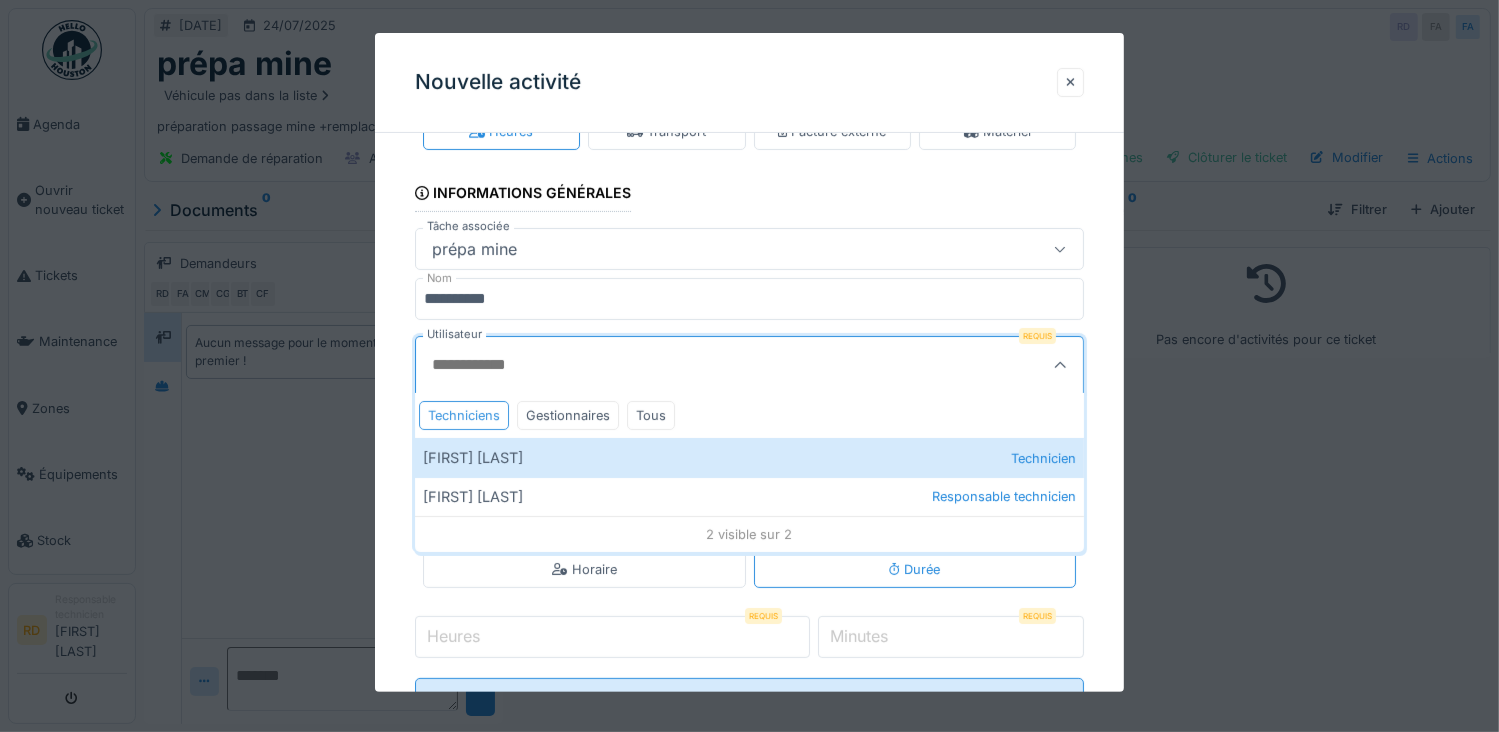 click on "[FIRST] [LAST]   Technicien" at bounding box center (750, 457) 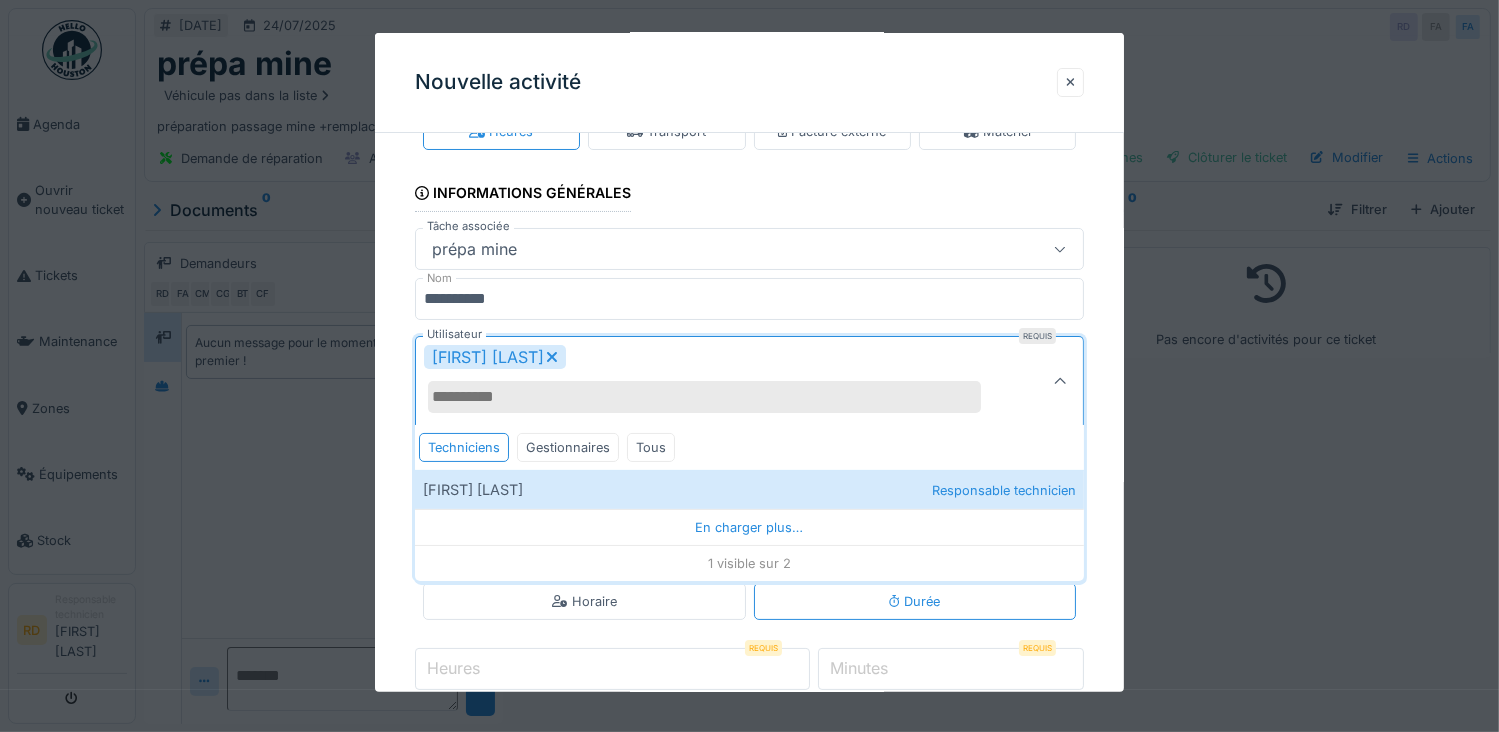 click on "**********" at bounding box center (750, 448) 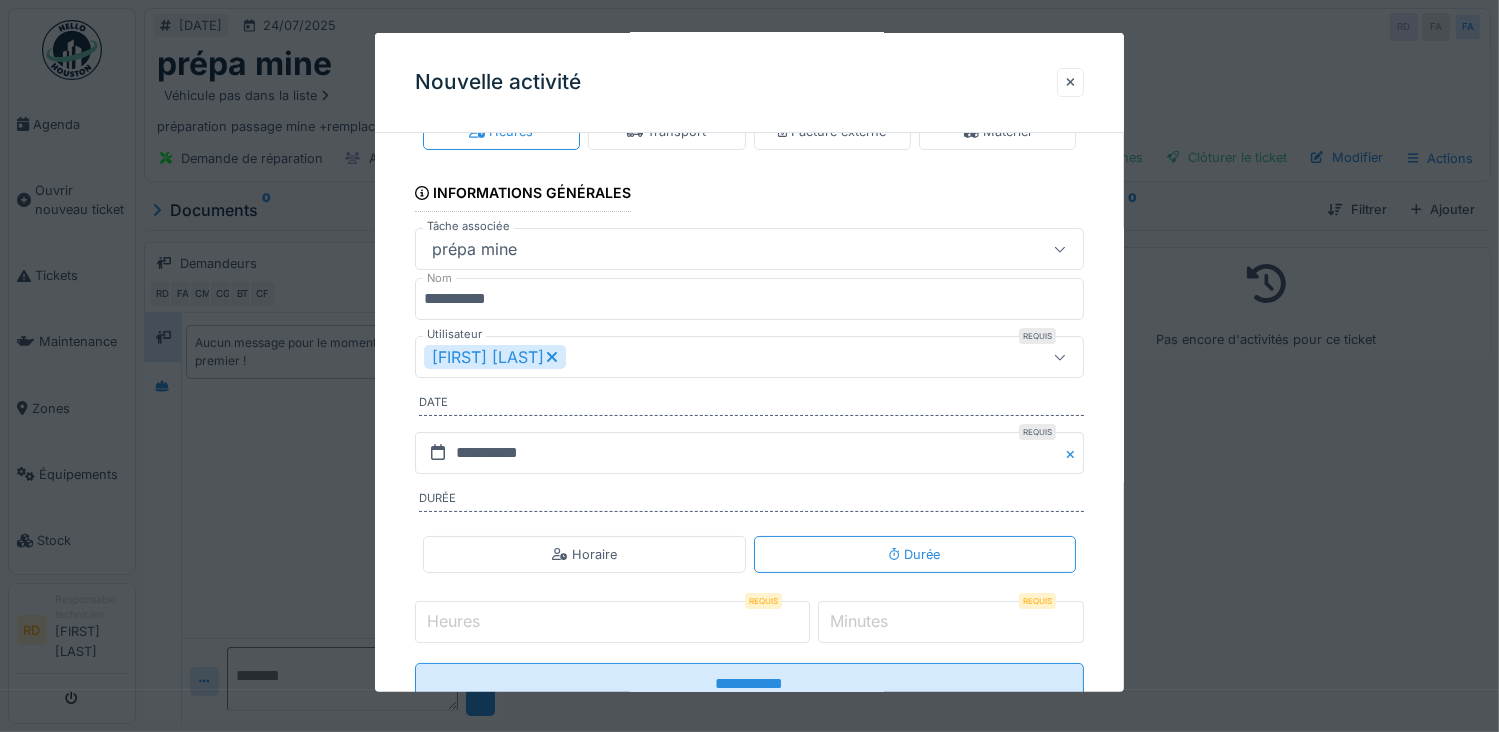 click on "Heures" at bounding box center (612, 622) 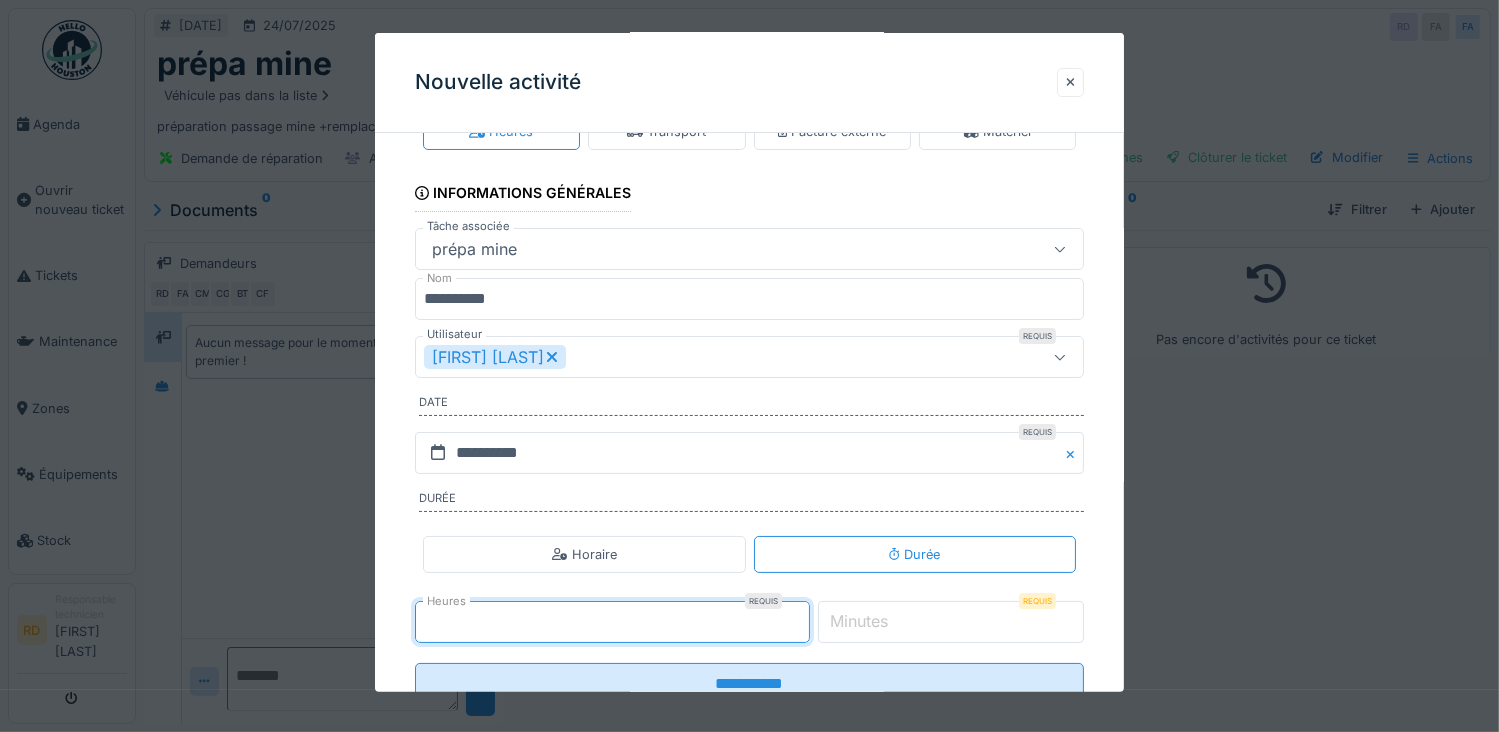 type on "*" 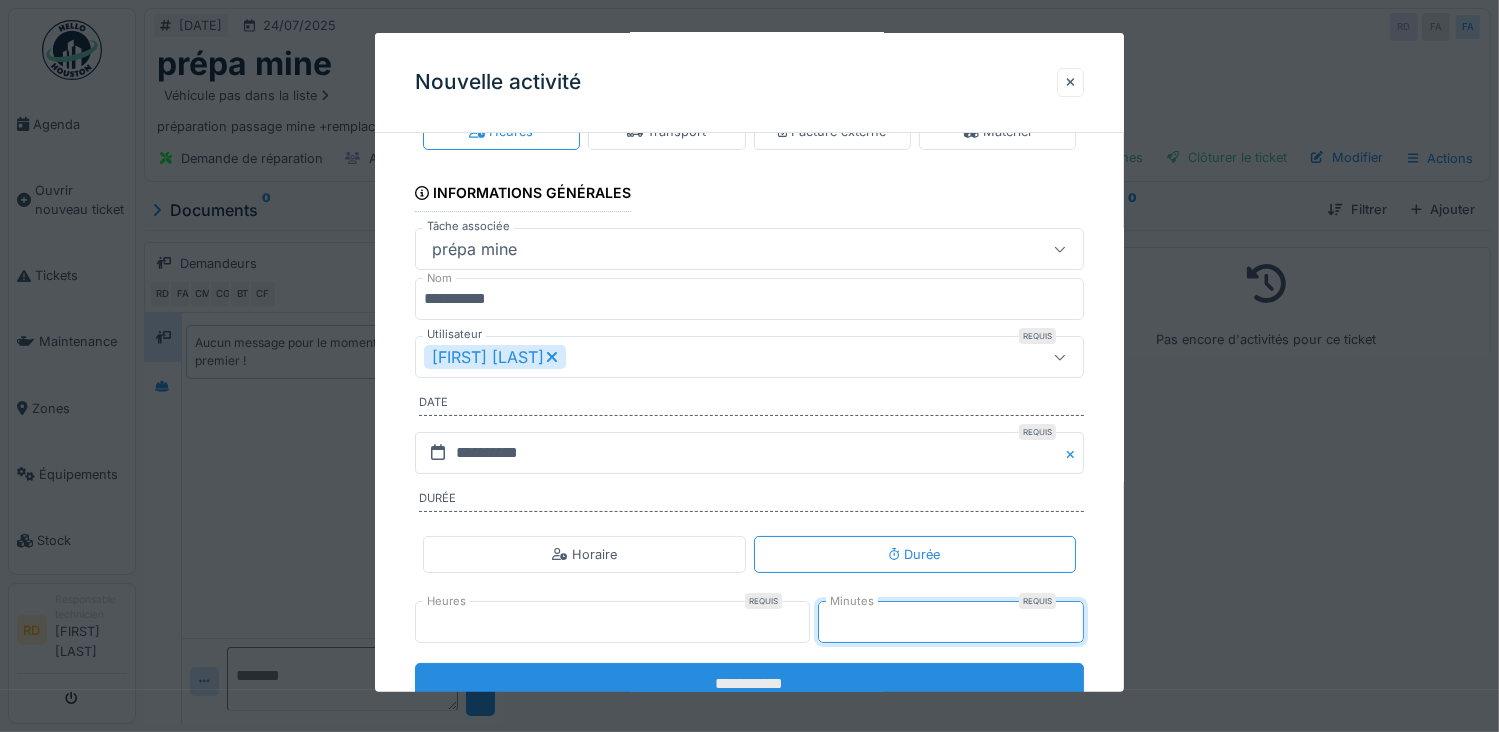 type on "**" 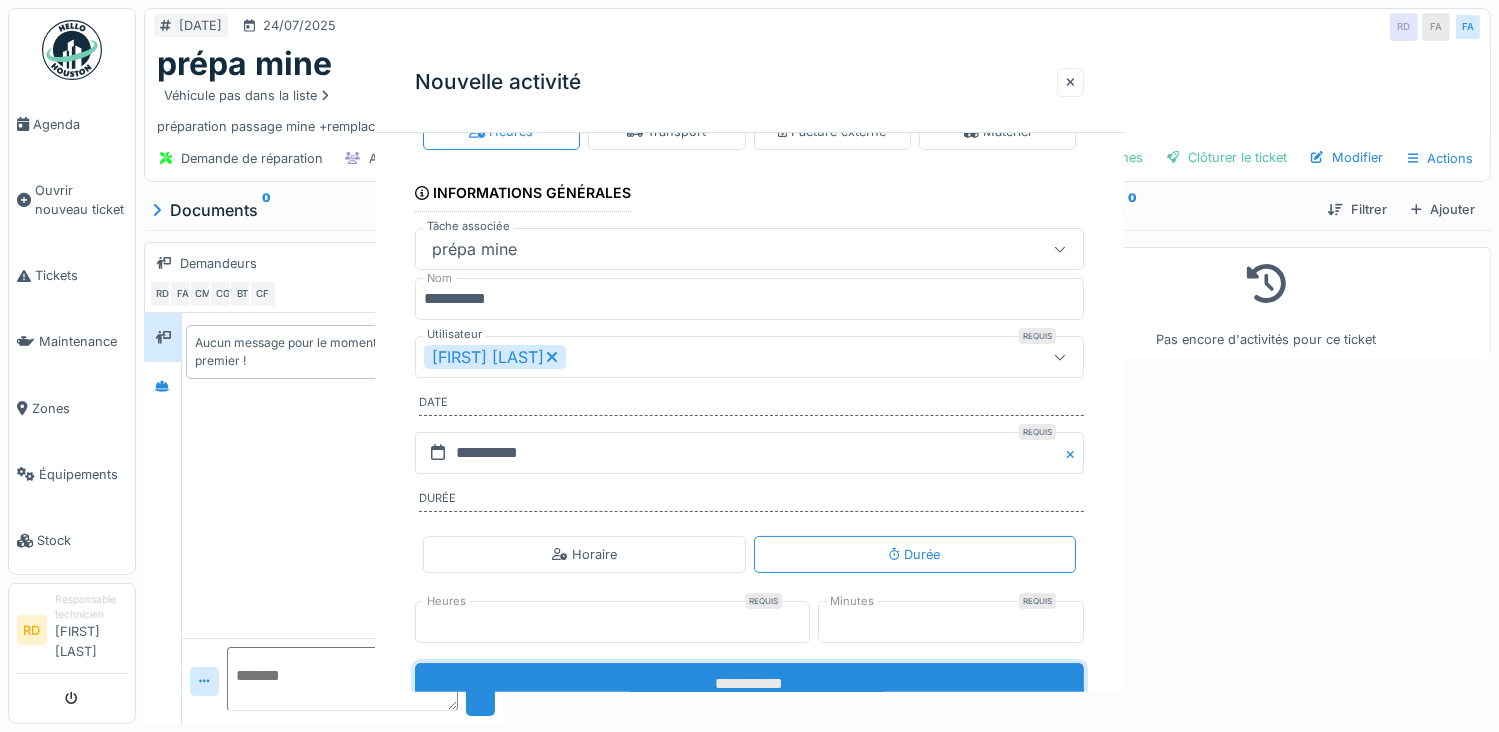 scroll, scrollTop: 0, scrollLeft: 0, axis: both 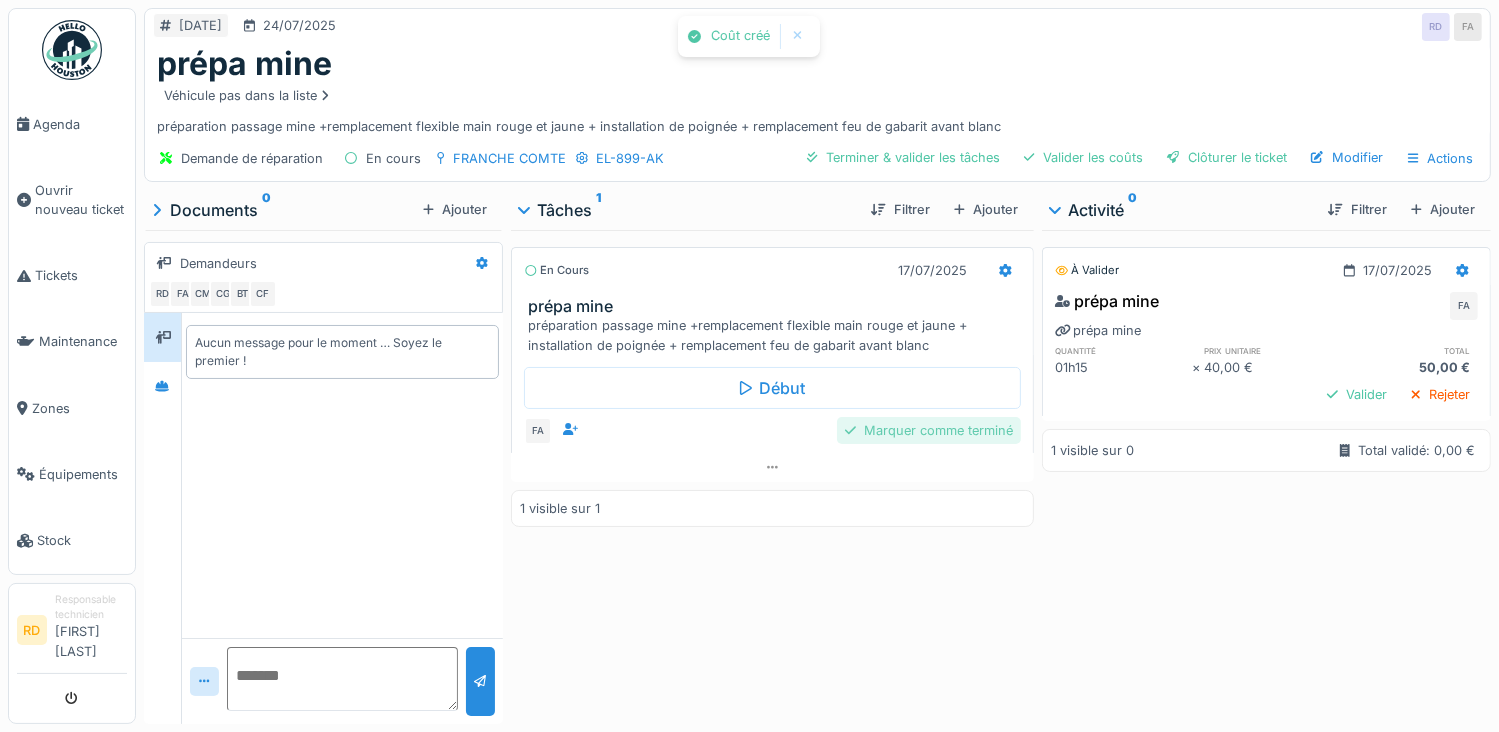 click on "Marquer comme terminé" at bounding box center (929, 430) 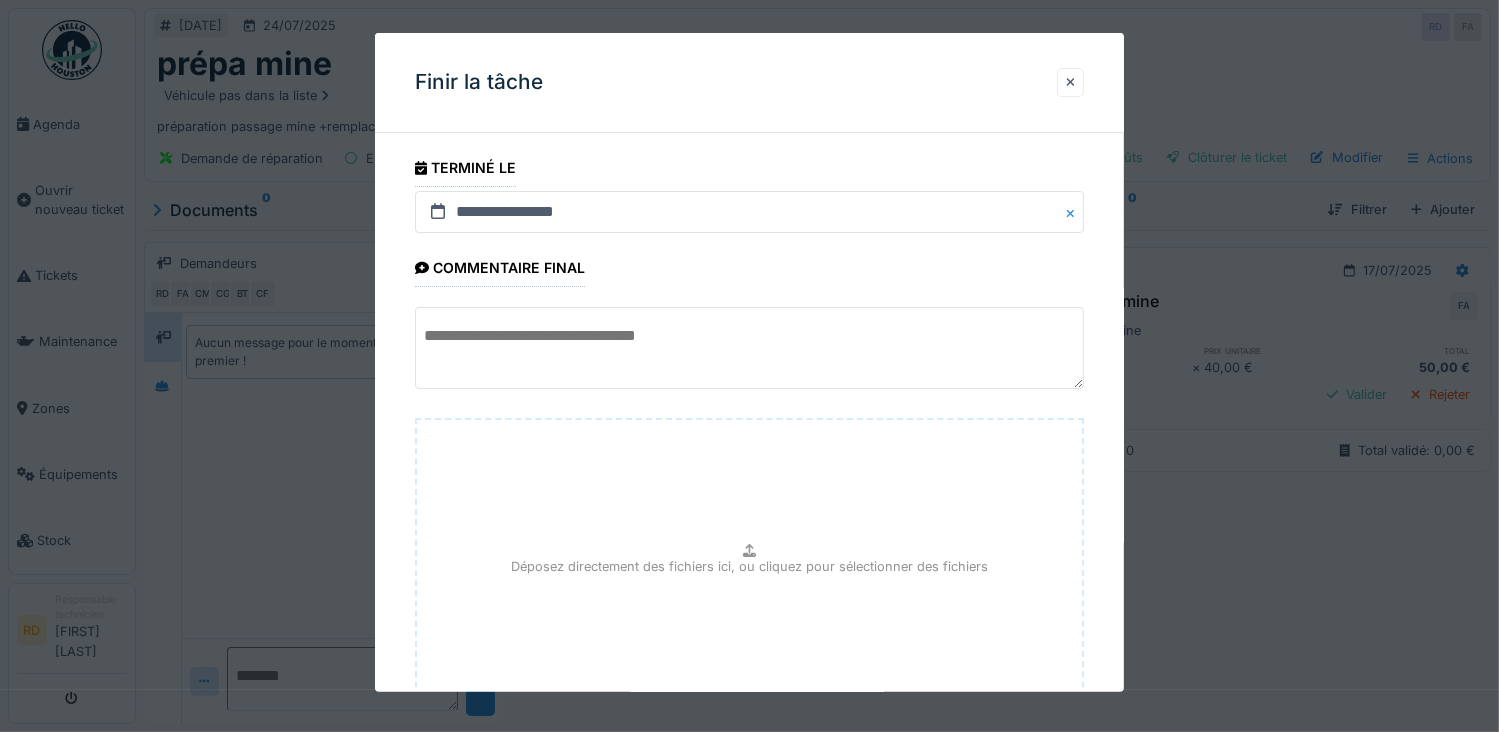 click at bounding box center (750, 348) 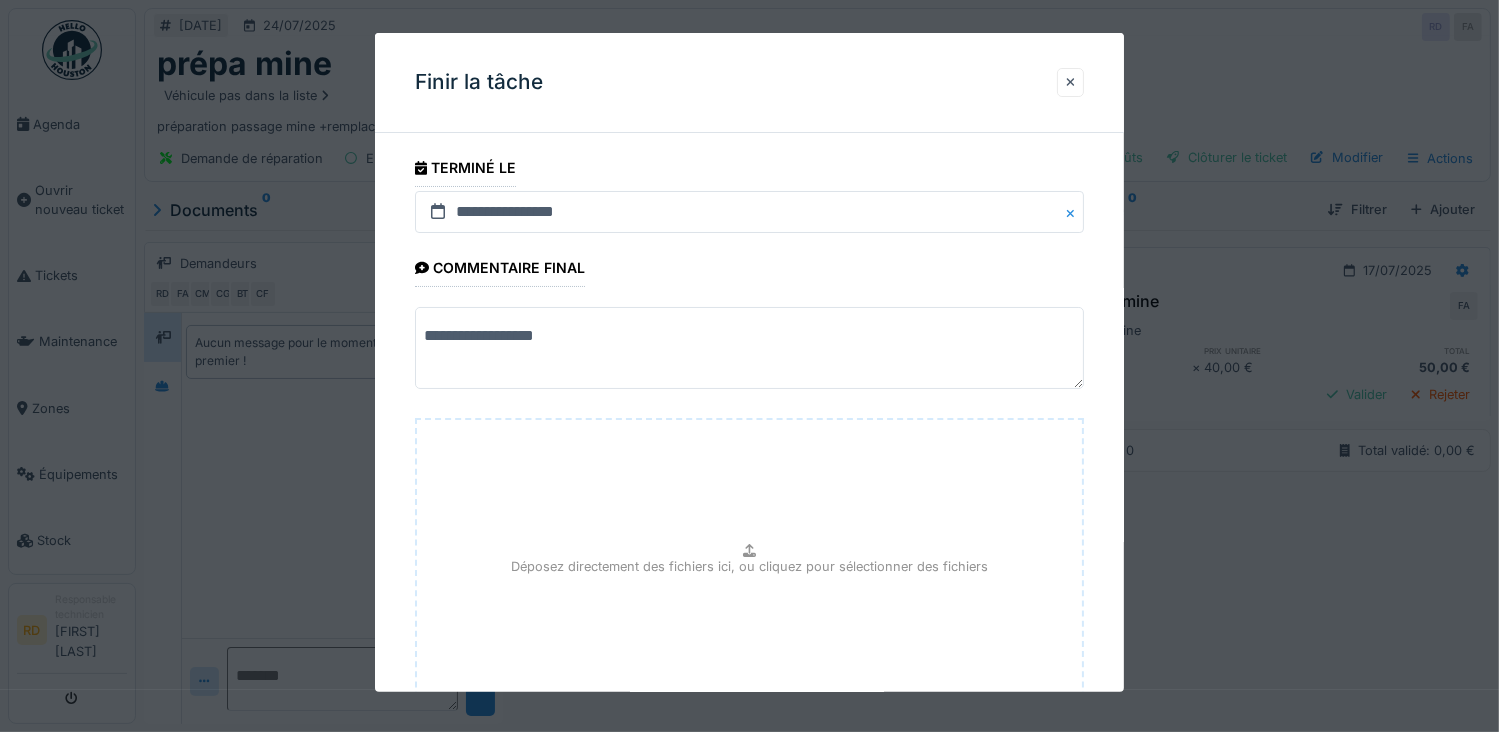 scroll, scrollTop: 154, scrollLeft: 0, axis: vertical 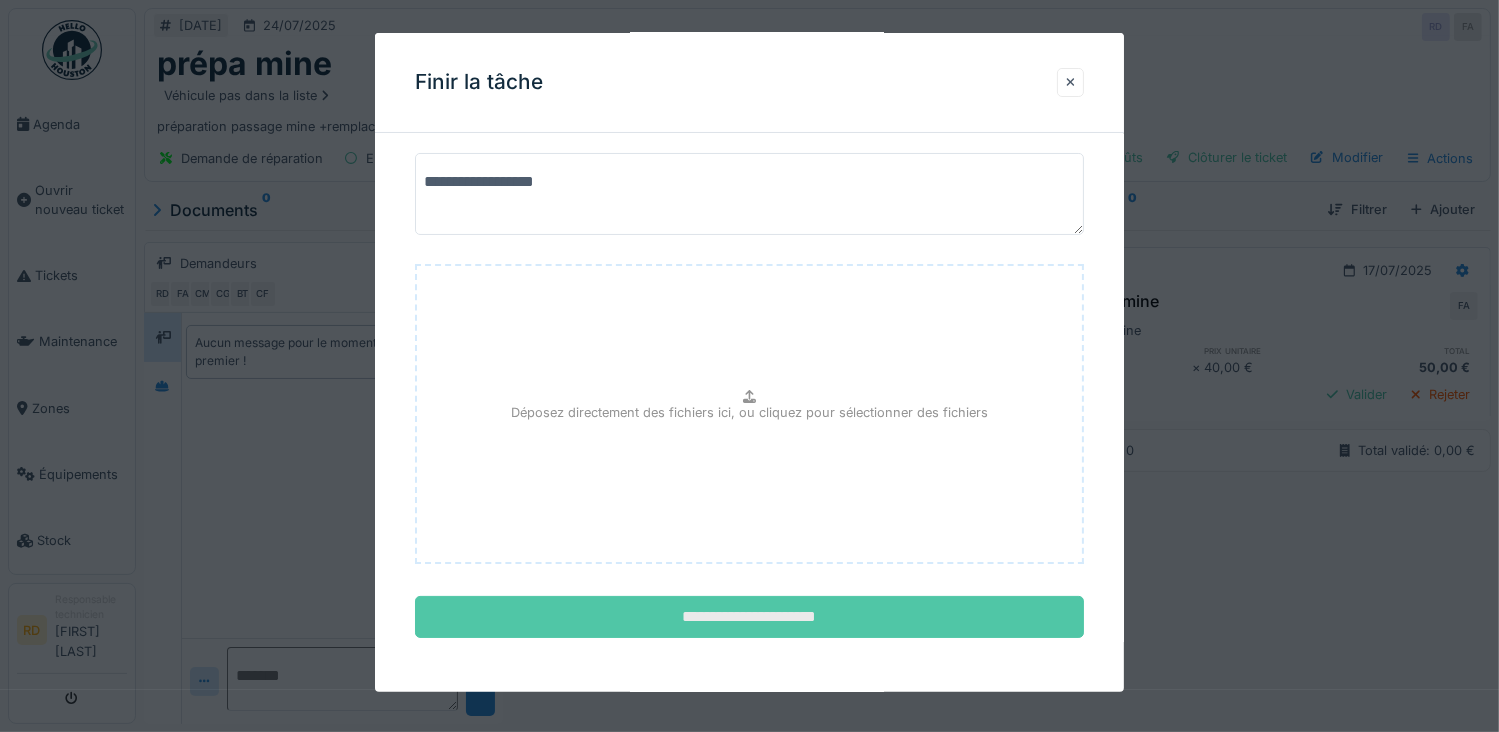 type on "**********" 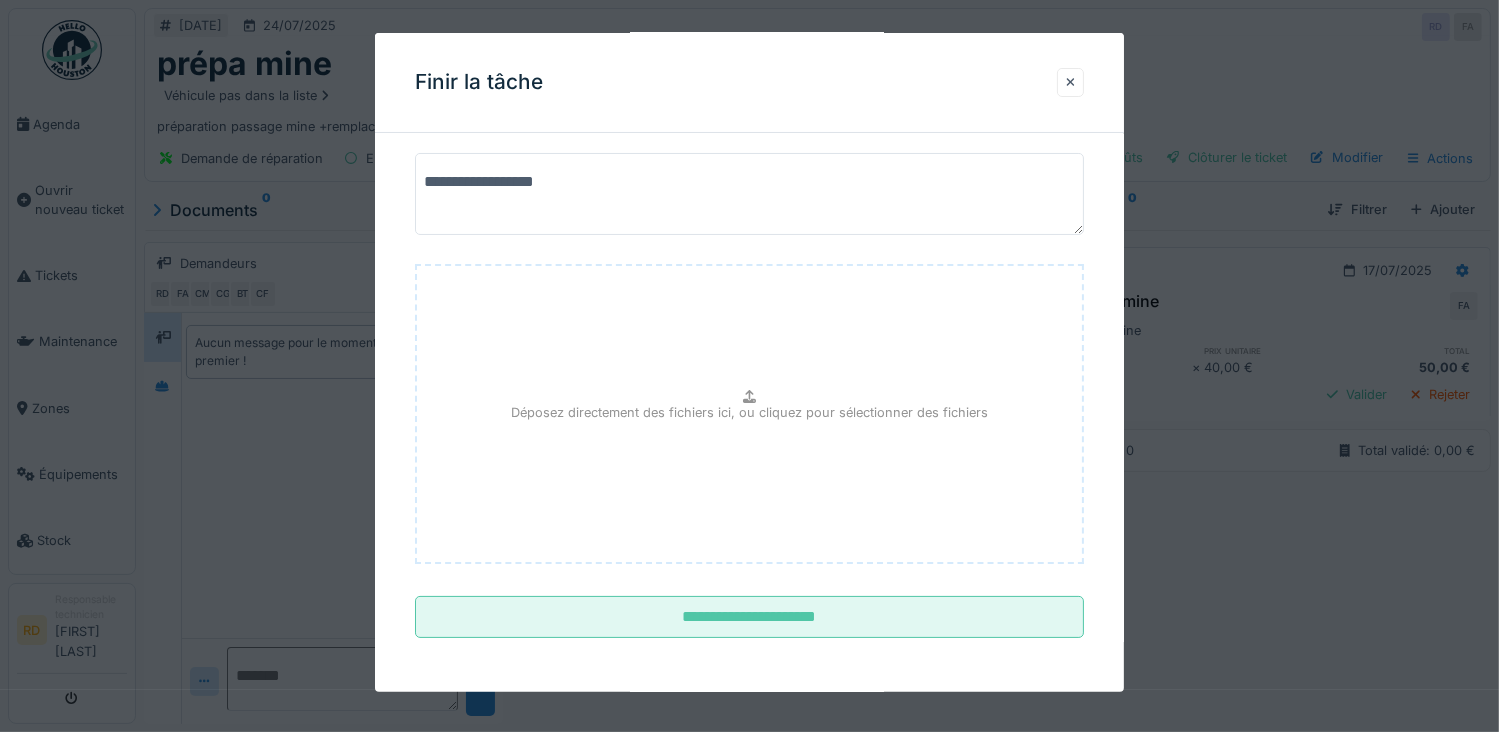 drag, startPoint x: 713, startPoint y: 600, endPoint x: 726, endPoint y: 568, distance: 34.539833 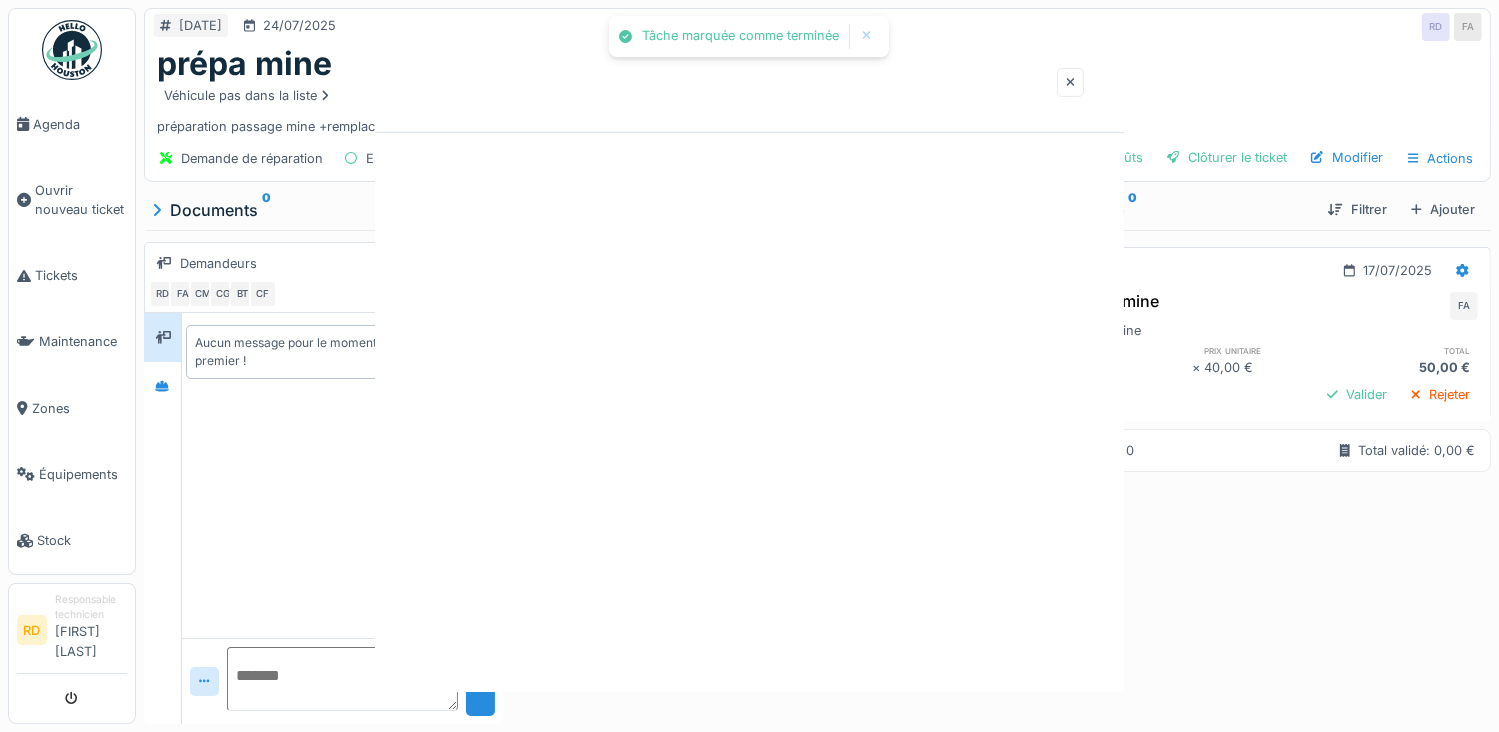 scroll, scrollTop: 0, scrollLeft: 0, axis: both 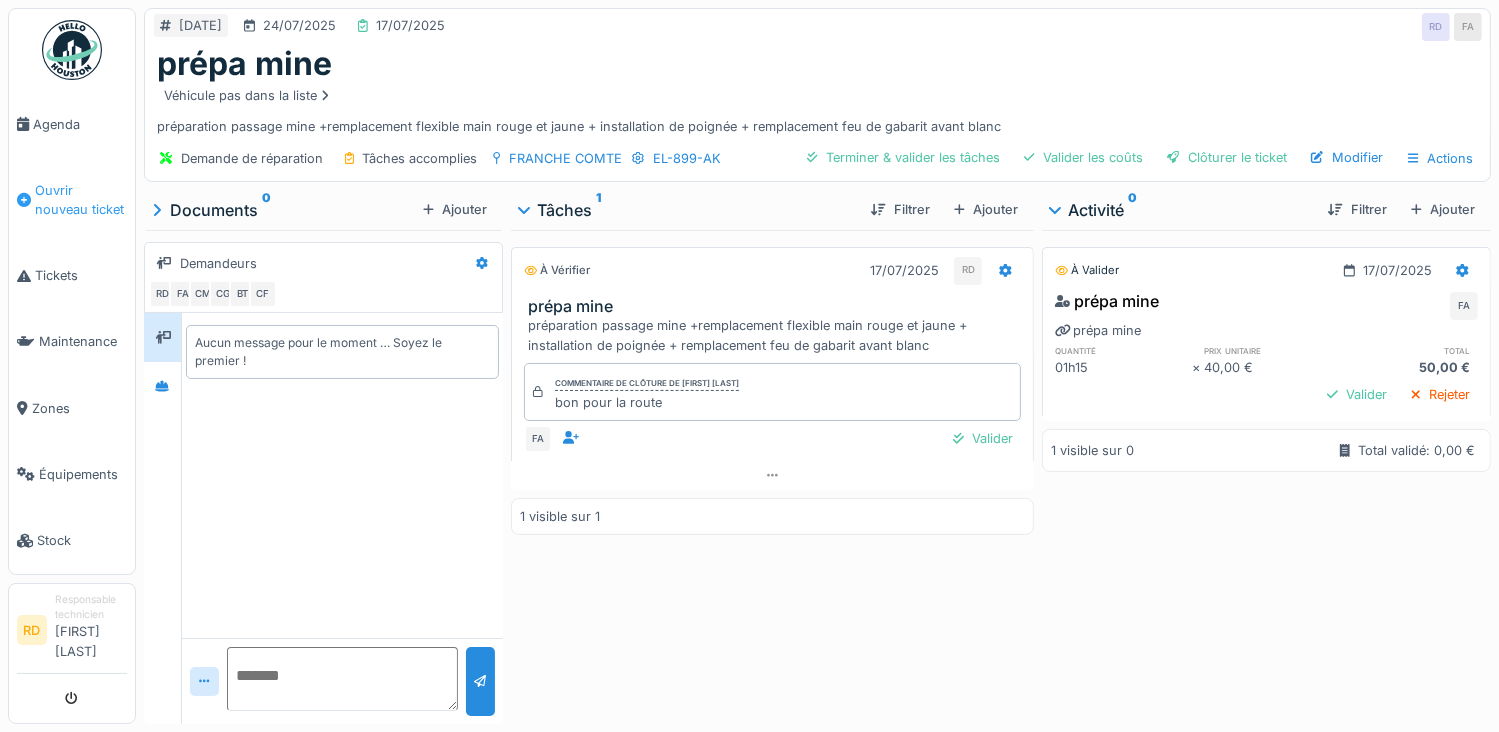 click on "Ouvrir nouveau ticket" at bounding box center (81, 200) 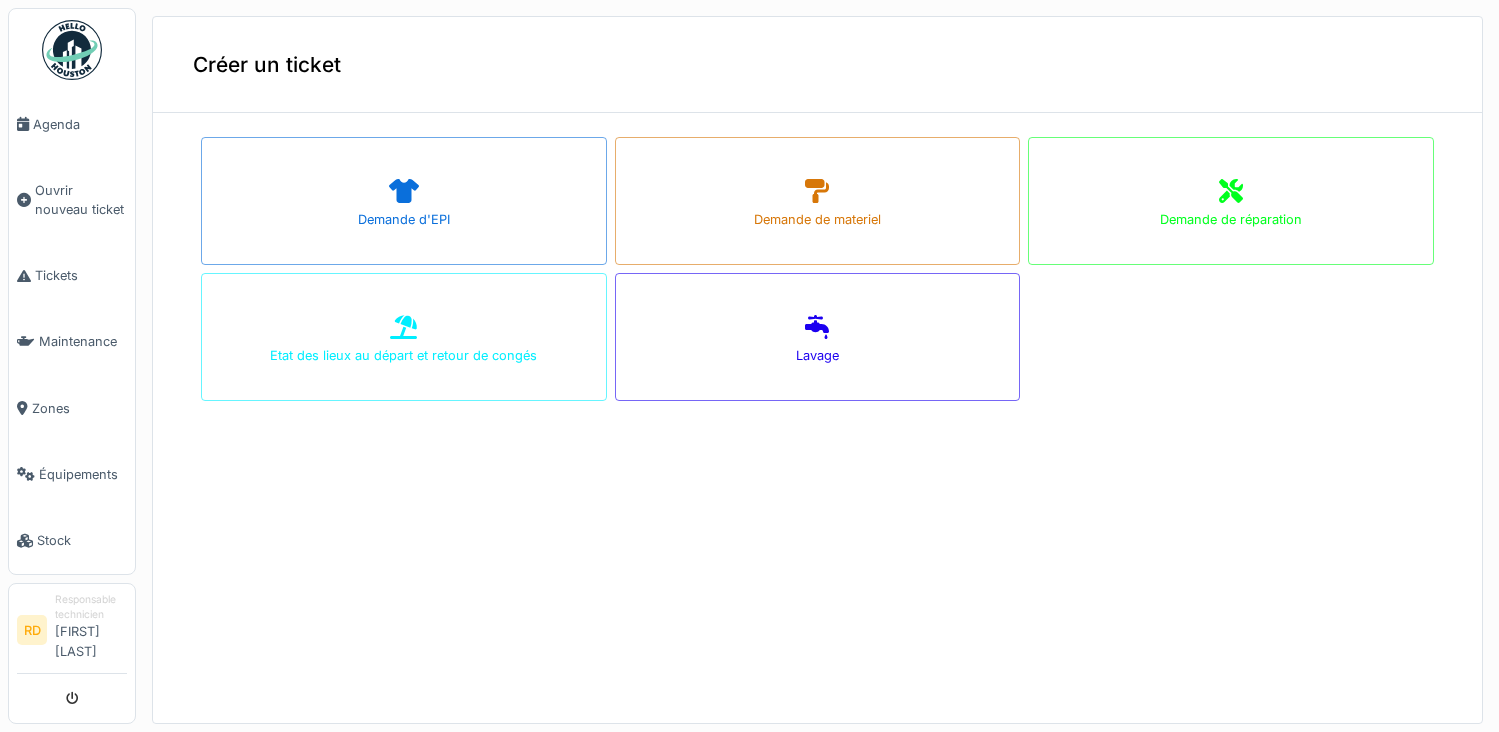 scroll, scrollTop: 0, scrollLeft: 0, axis: both 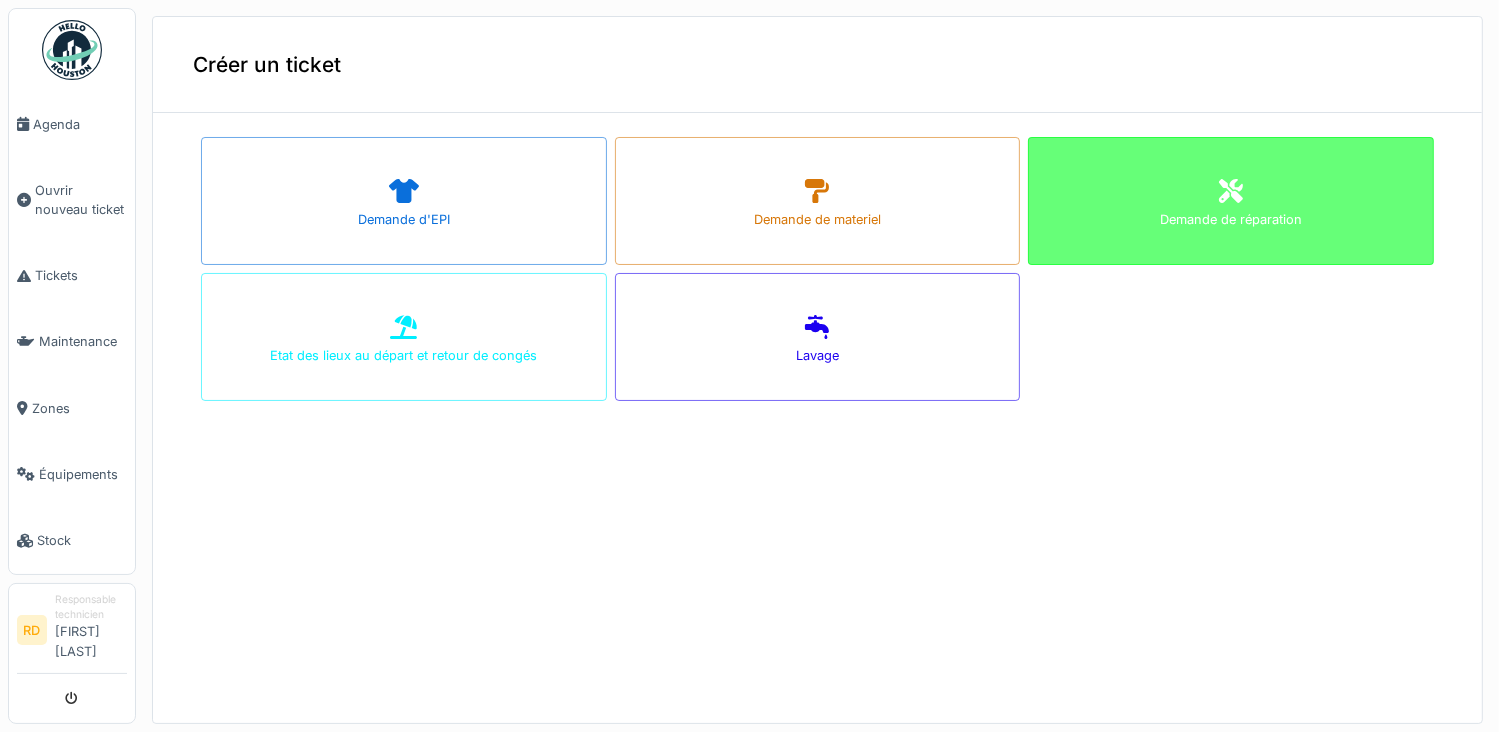 click 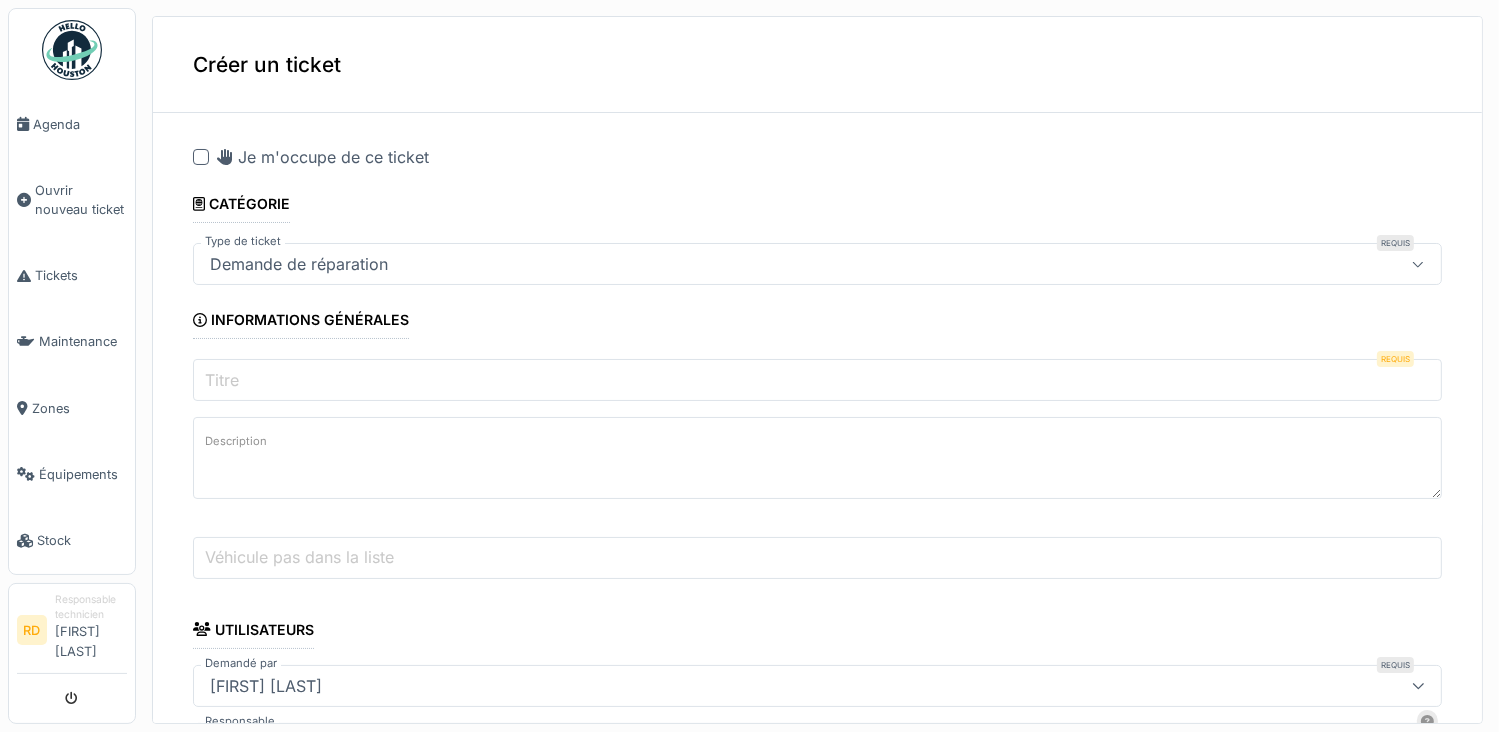 click on "Titre" at bounding box center [817, 380] 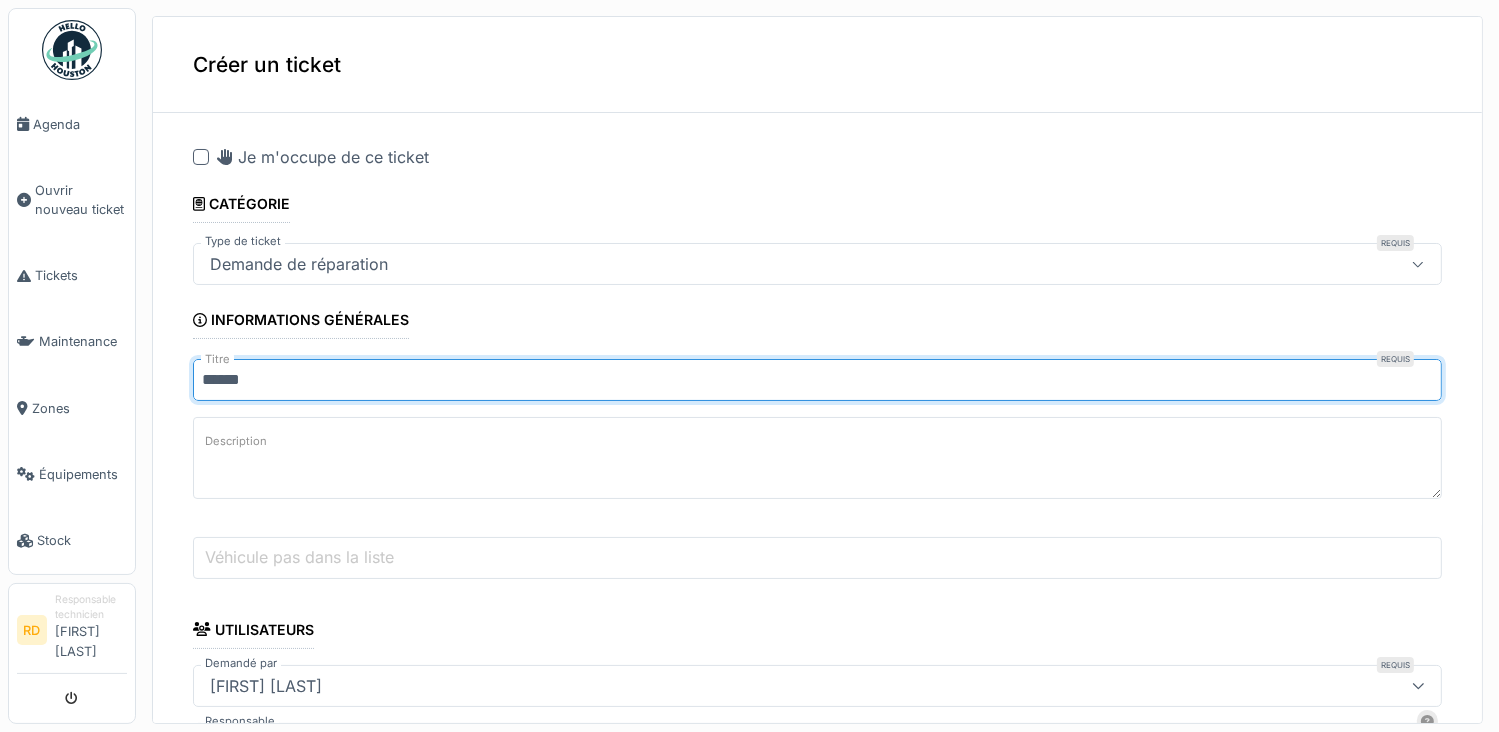 type on "*****" 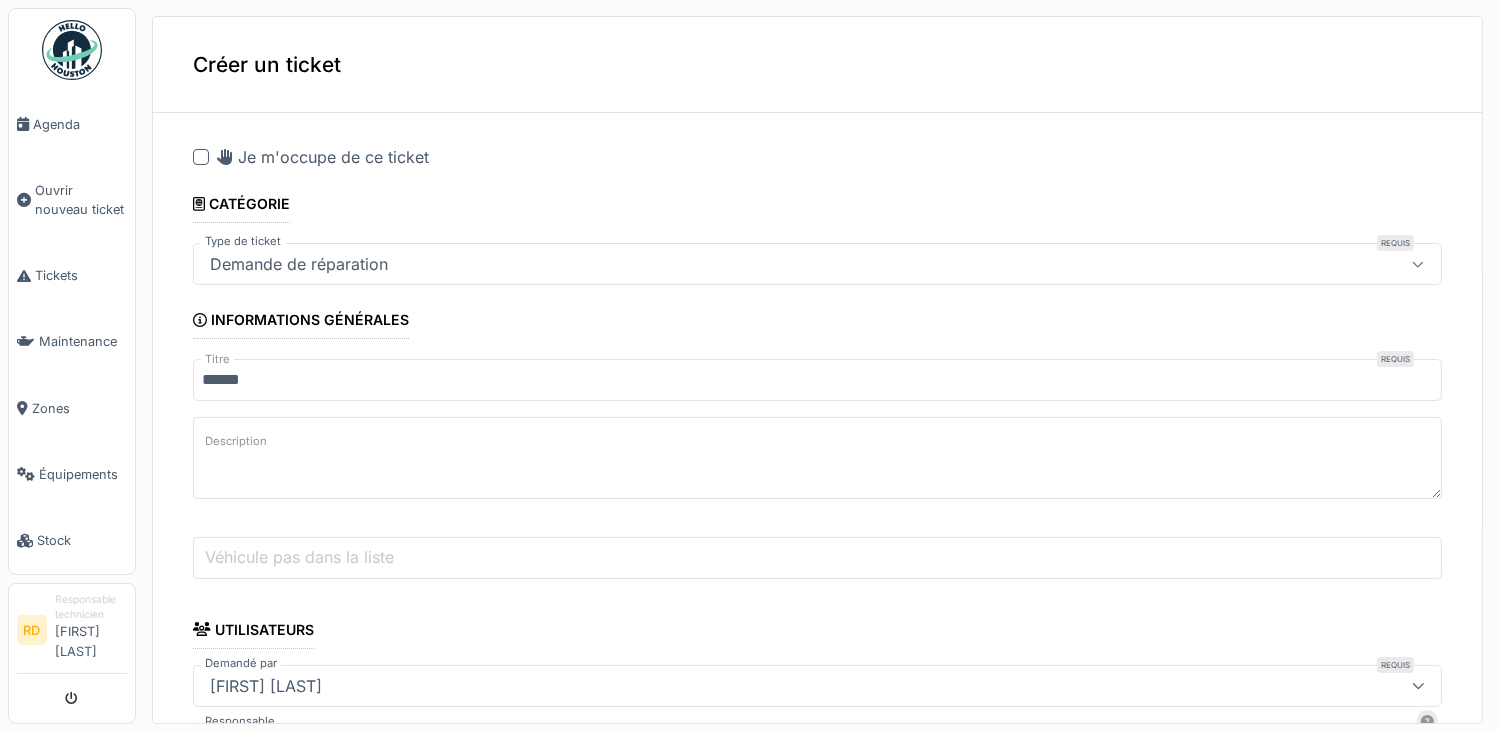 click on "Description" at bounding box center [817, 458] 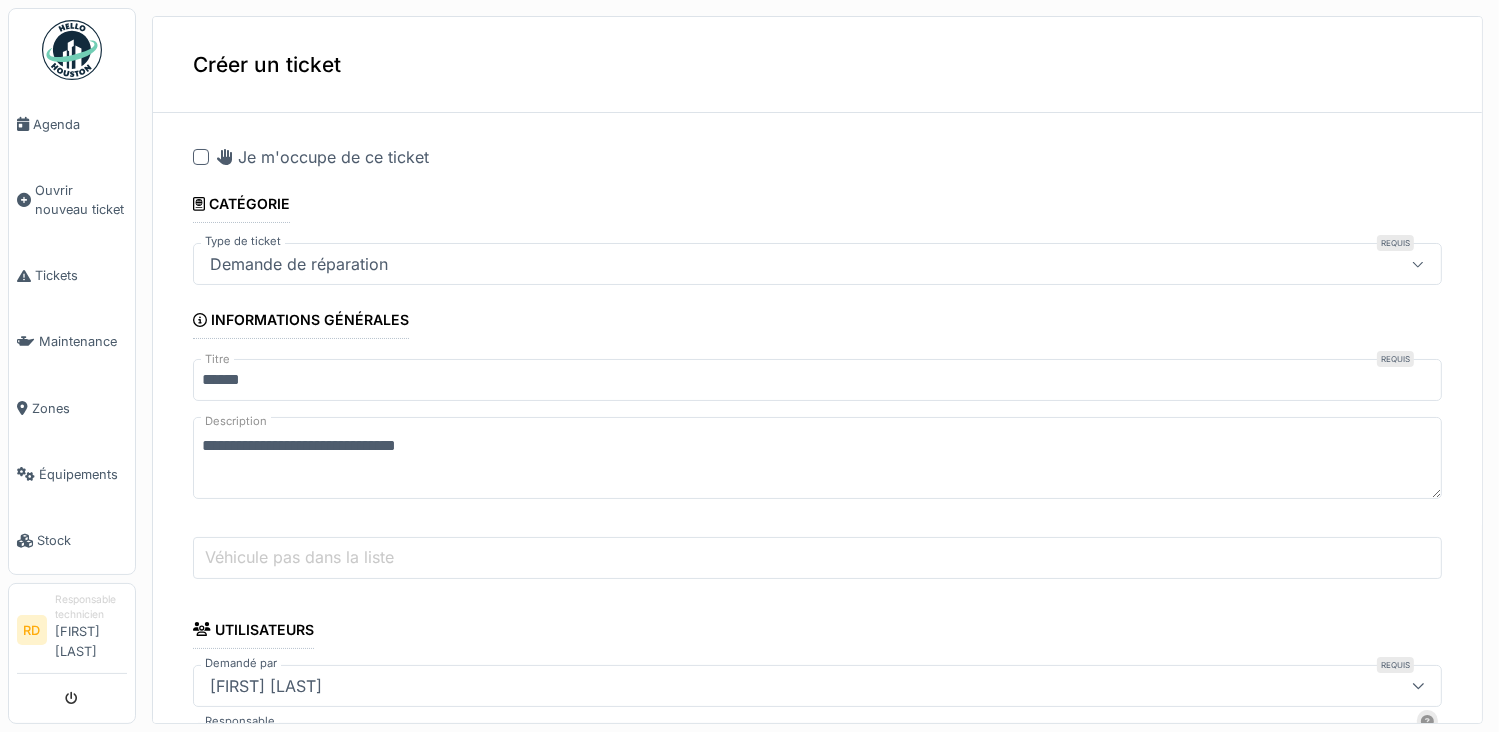 scroll, scrollTop: 300, scrollLeft: 0, axis: vertical 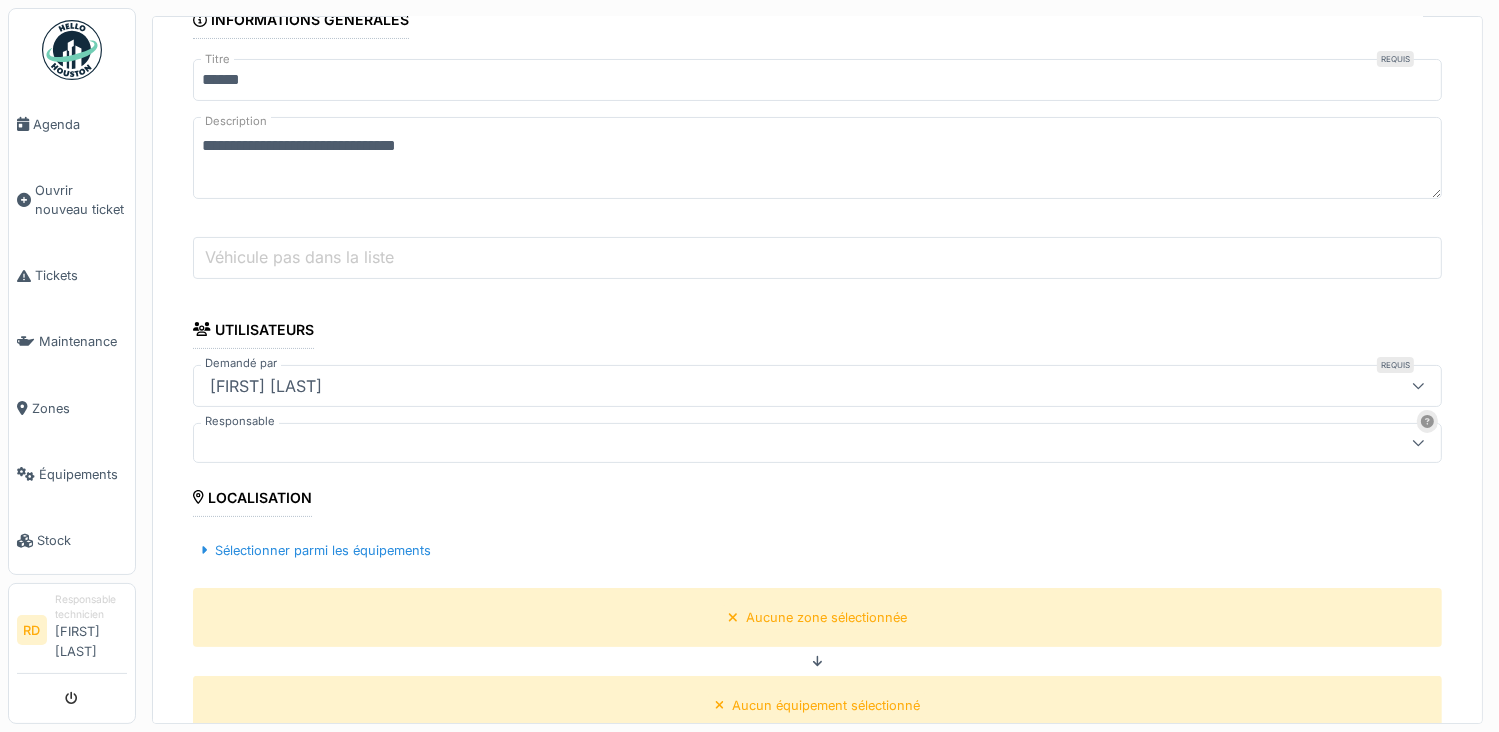 type on "**********" 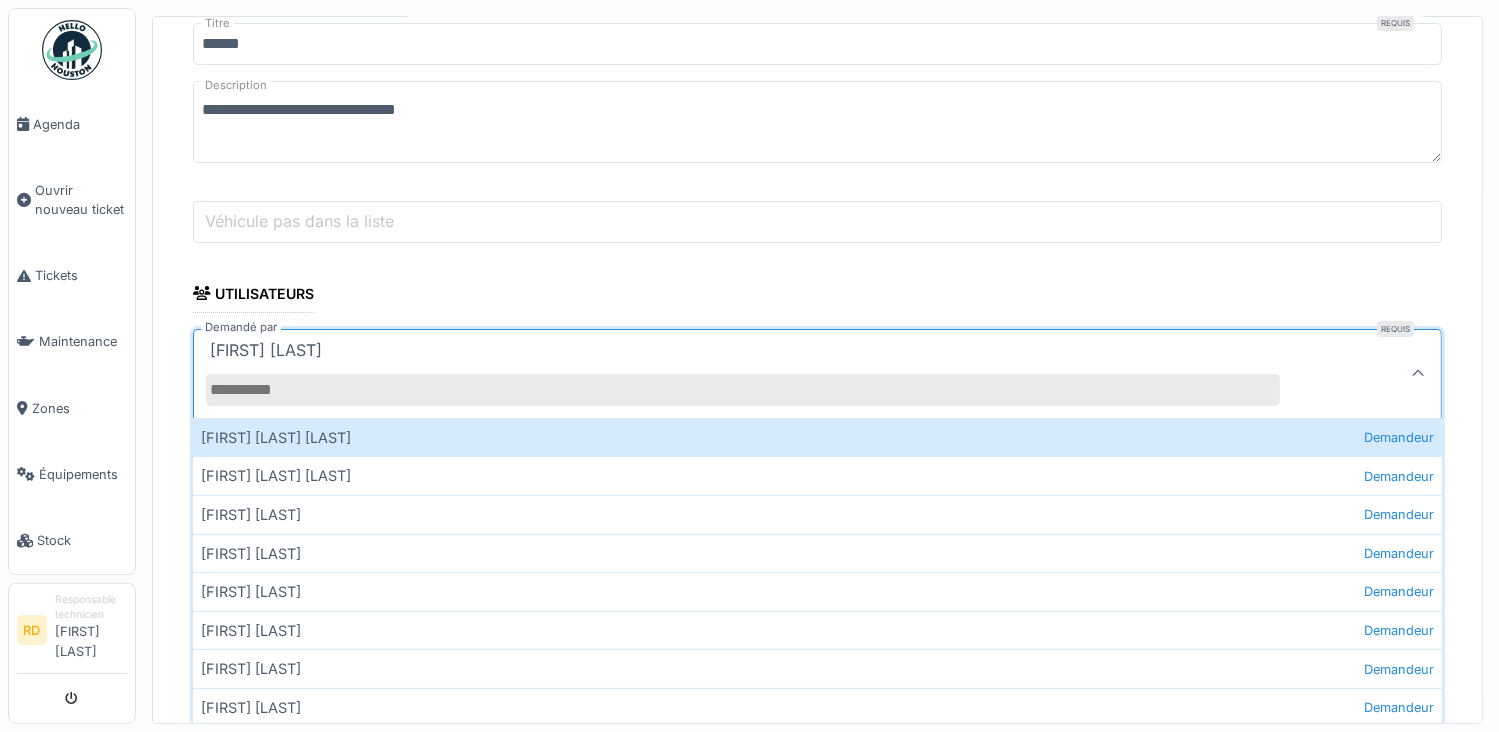 click on "Demandé par" at bounding box center [743, 390] 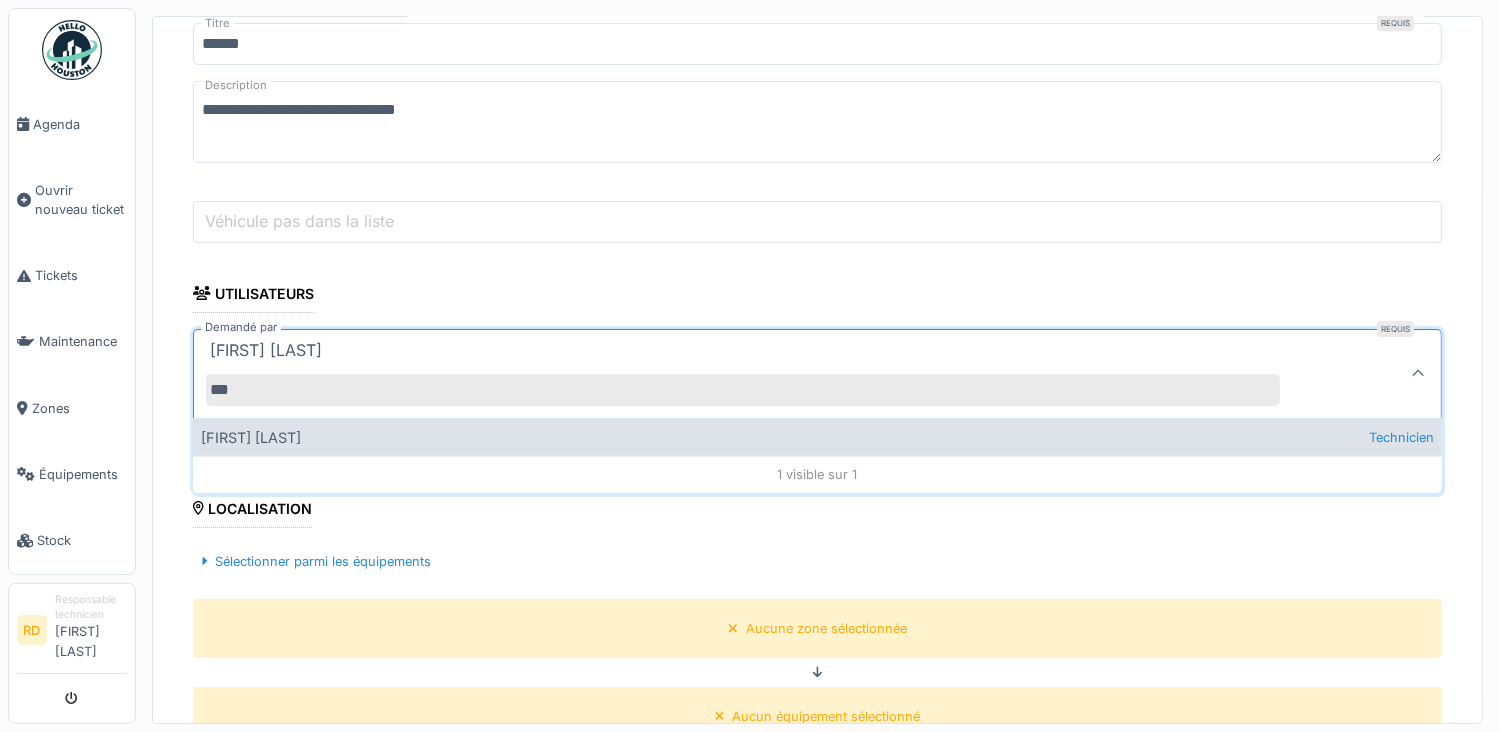 type on "***" 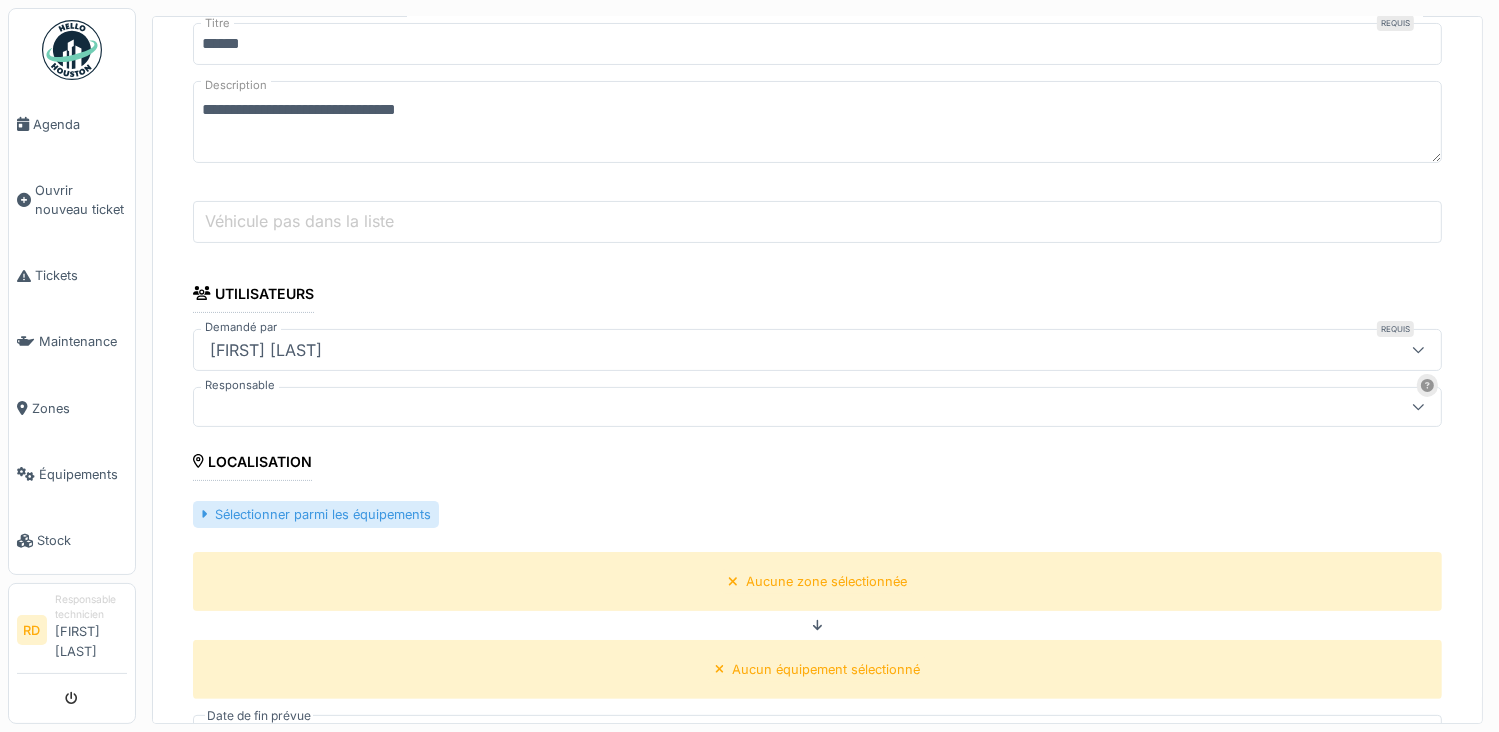 click on "Sélectionner parmi les équipements" at bounding box center [316, 514] 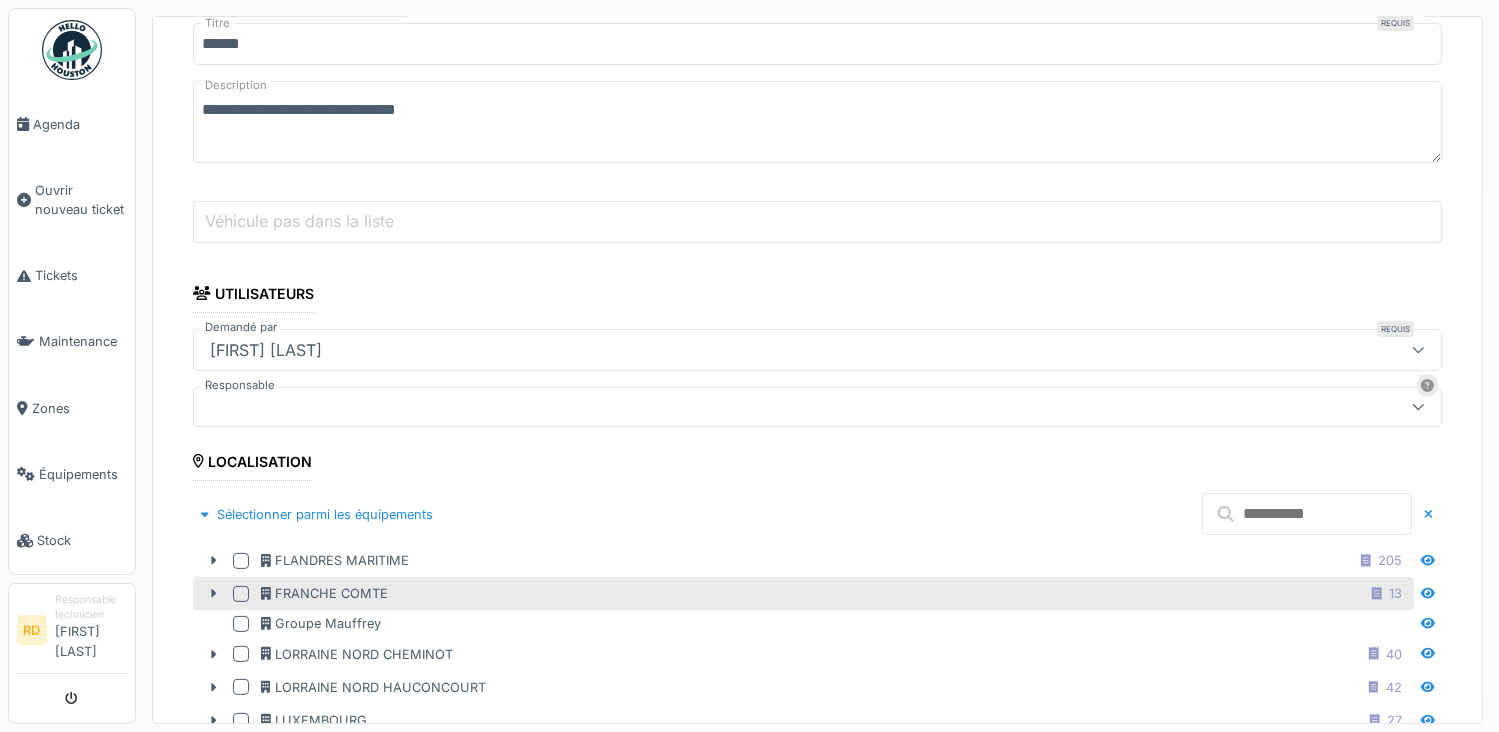 click at bounding box center [245, 594] 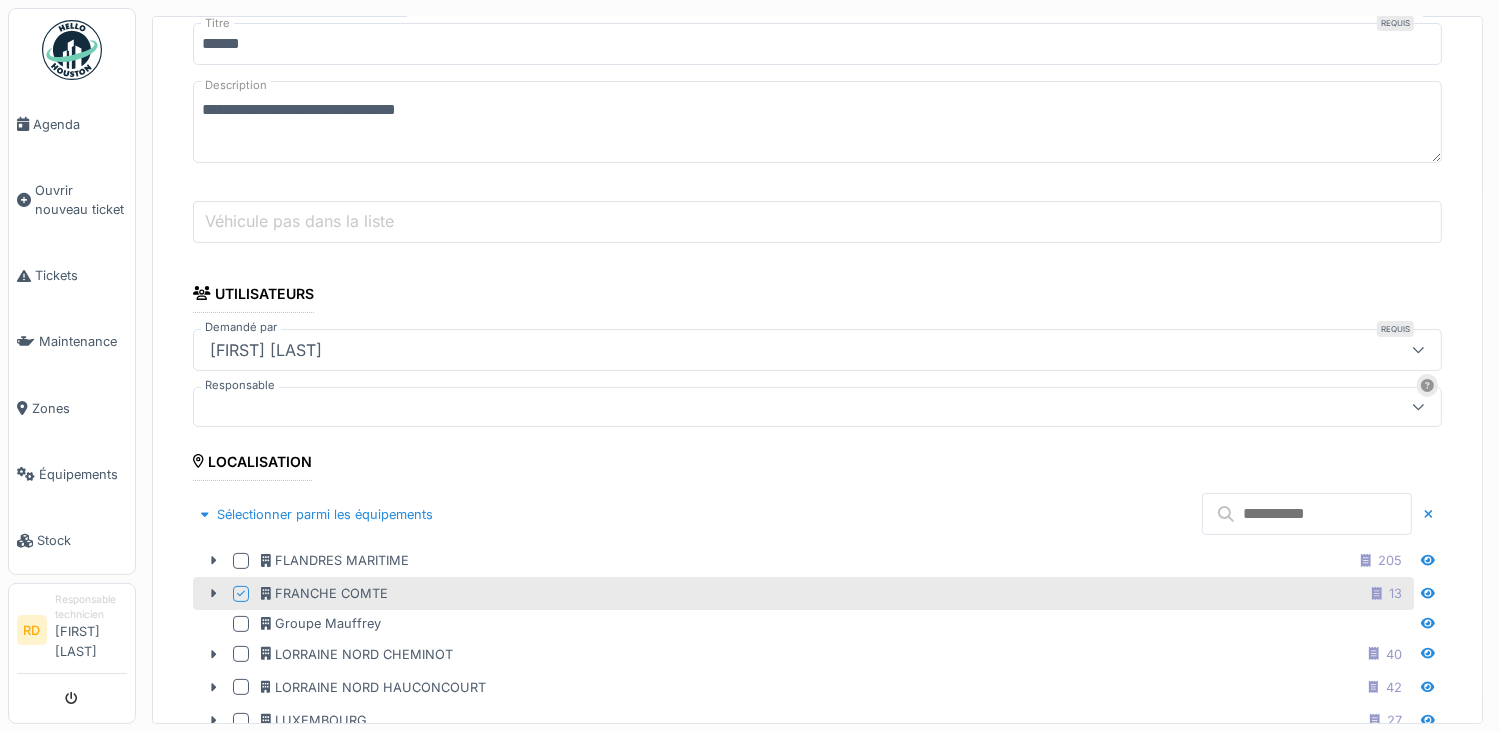 click at bounding box center (1307, 514) 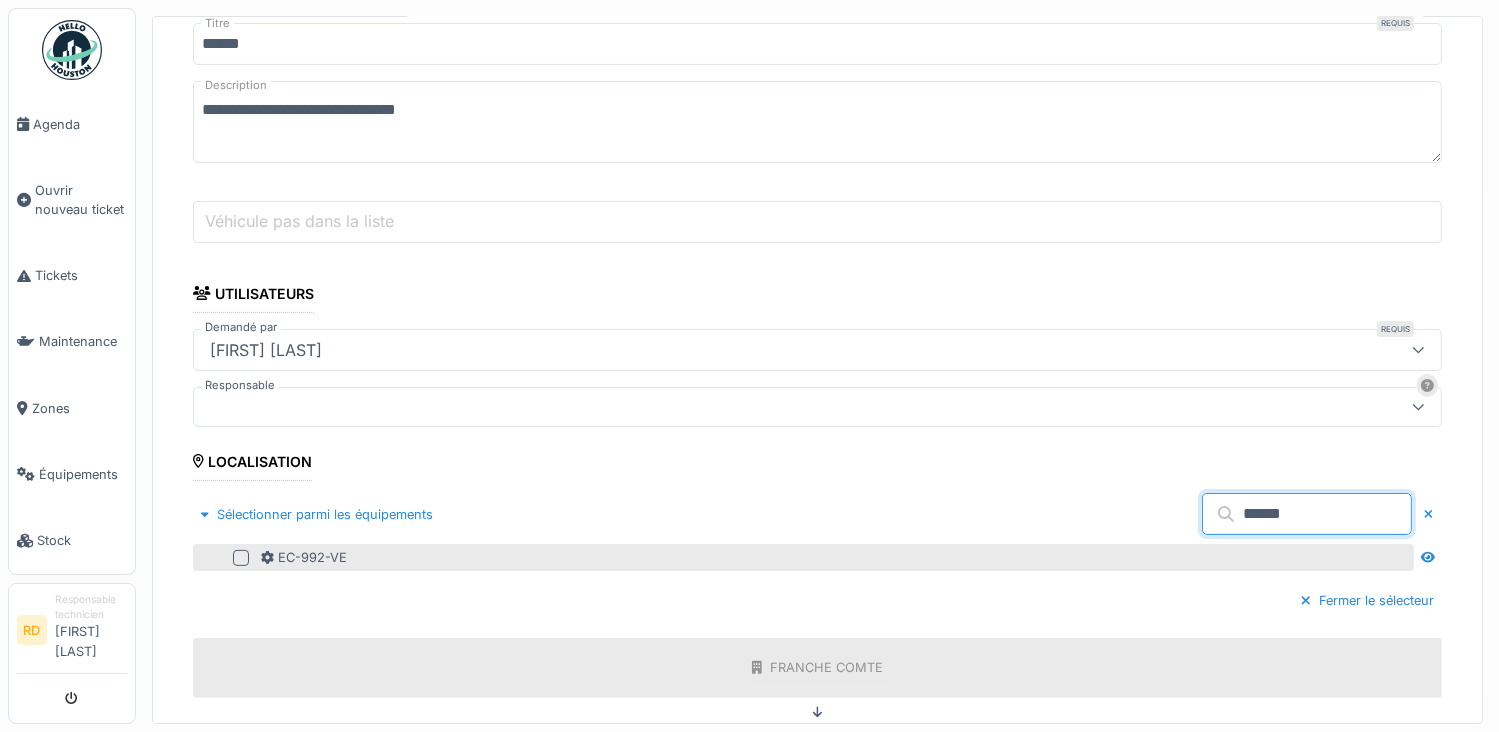 type on "******" 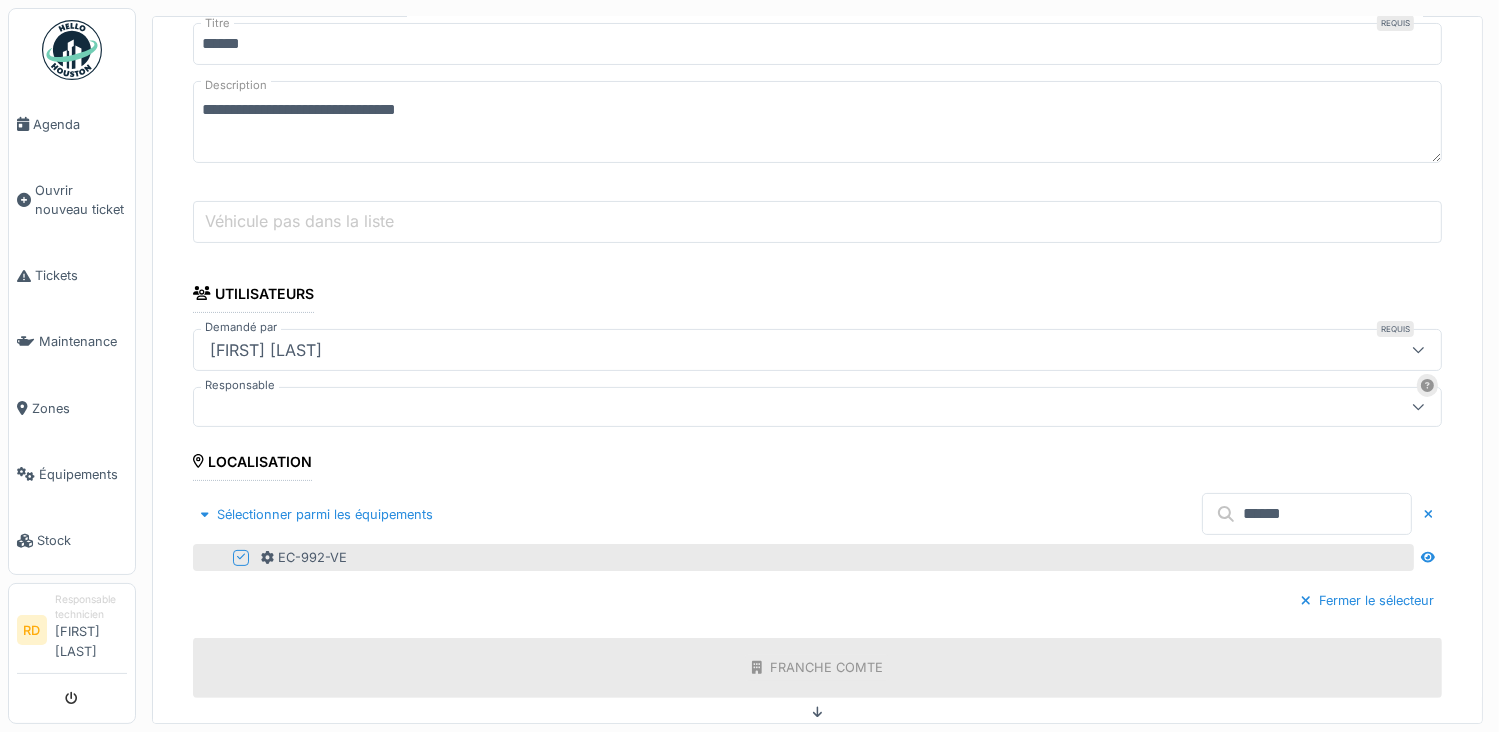 scroll, scrollTop: 1036, scrollLeft: 0, axis: vertical 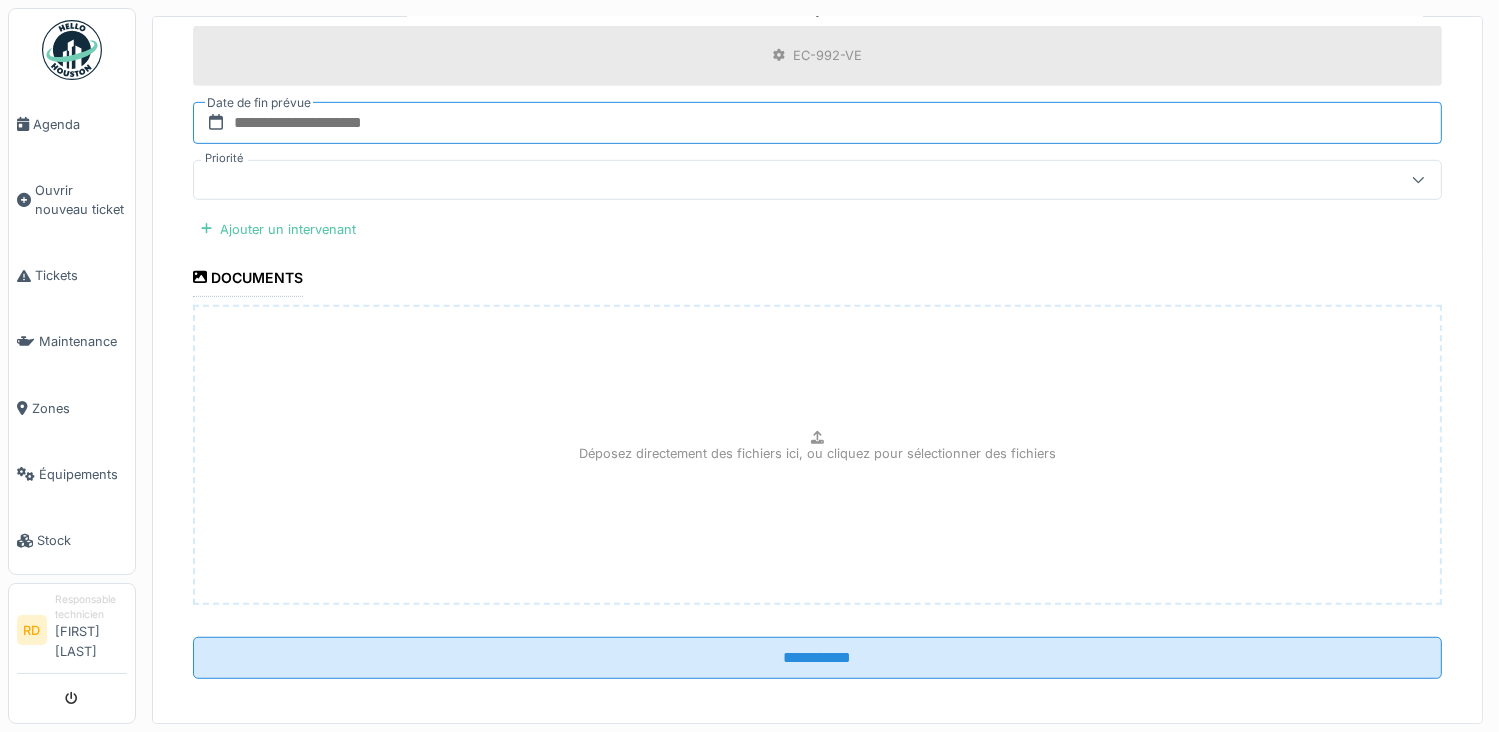 click at bounding box center (817, 123) 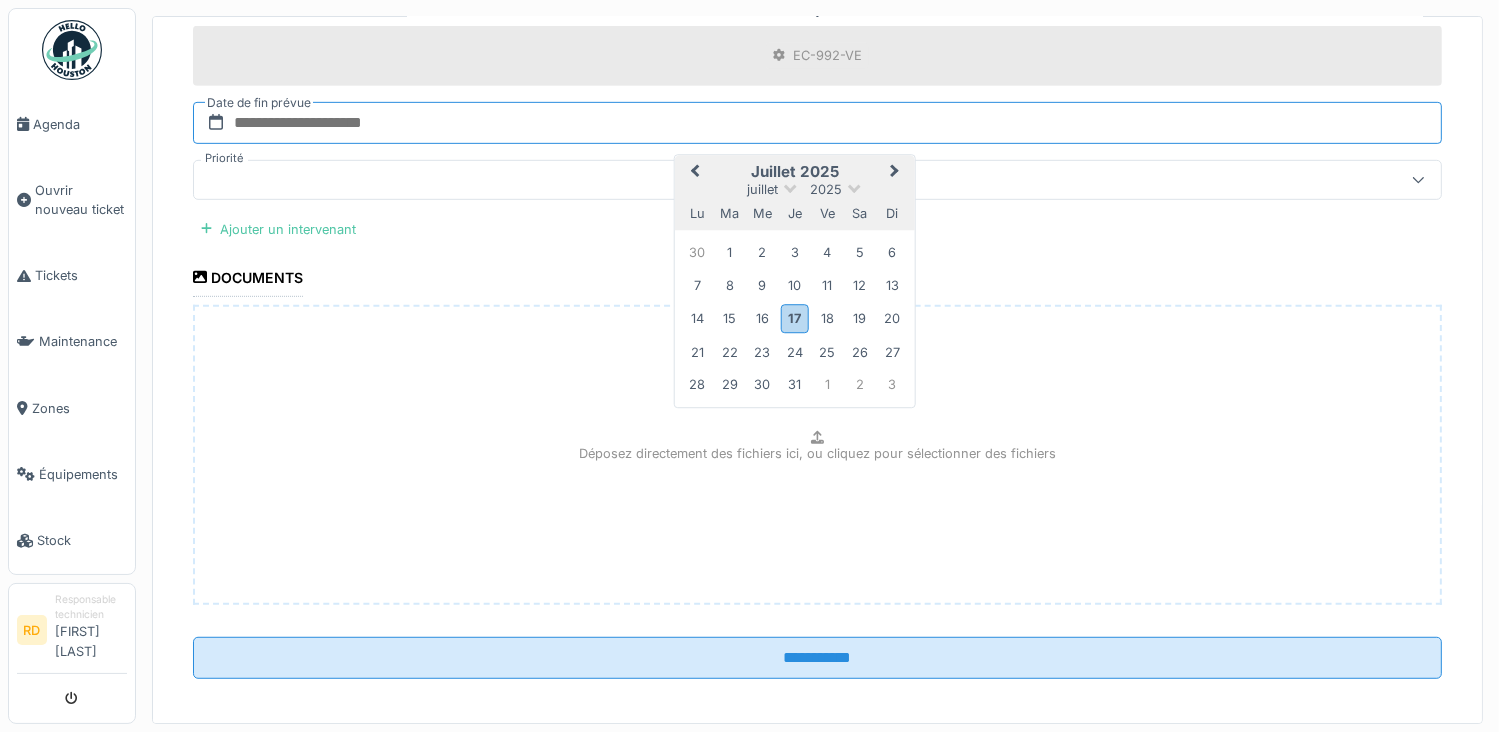 type on "**********" 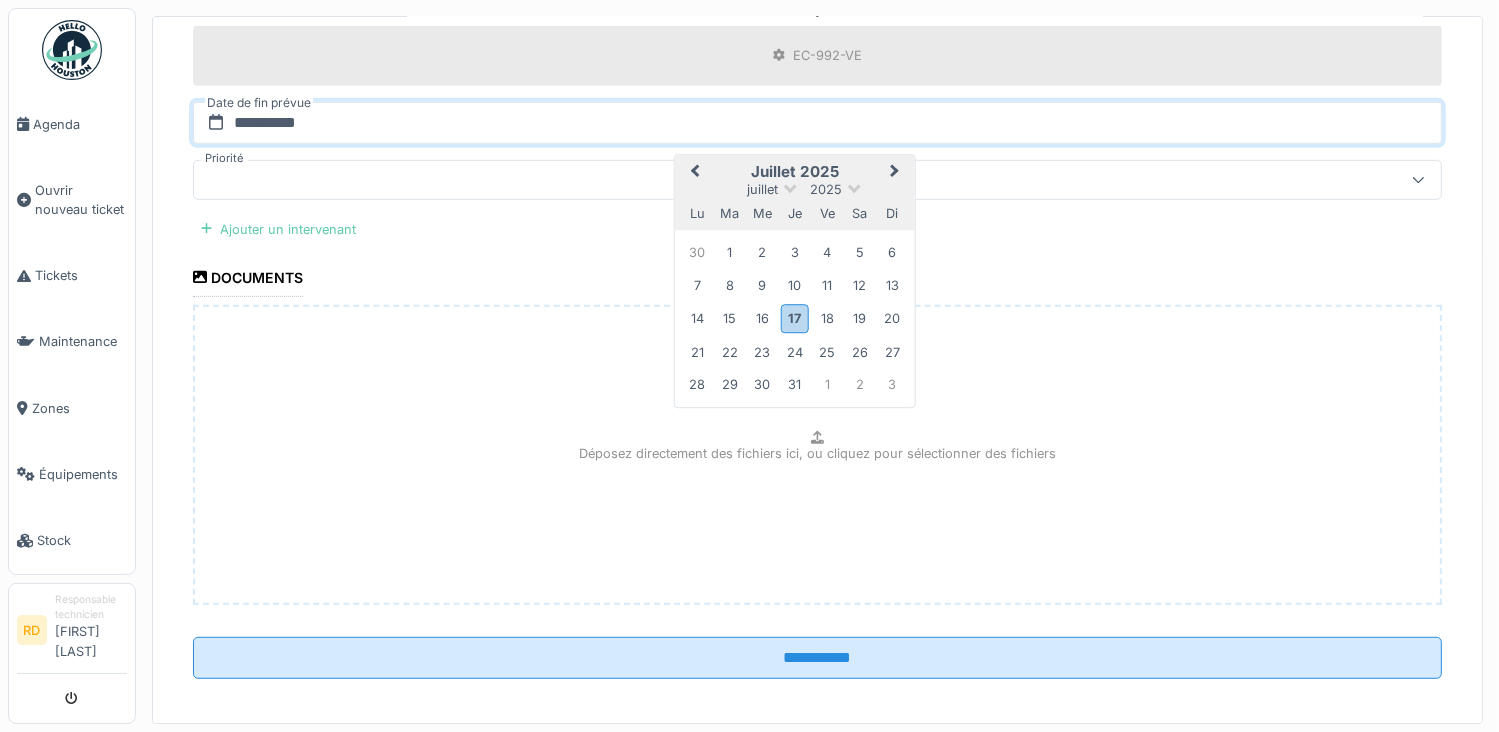 click on "Ajouter un intervenant" at bounding box center (278, 229) 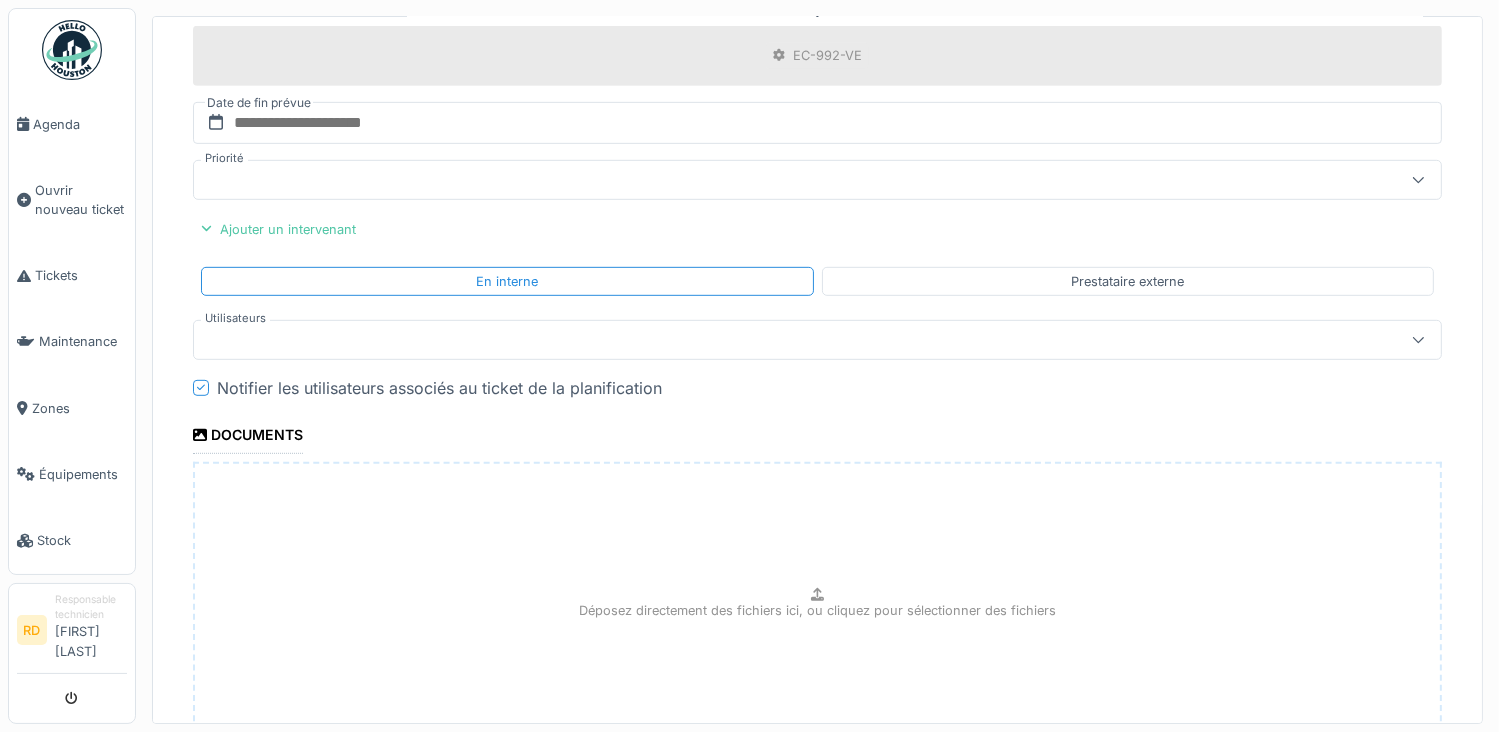 click at bounding box center [755, 340] 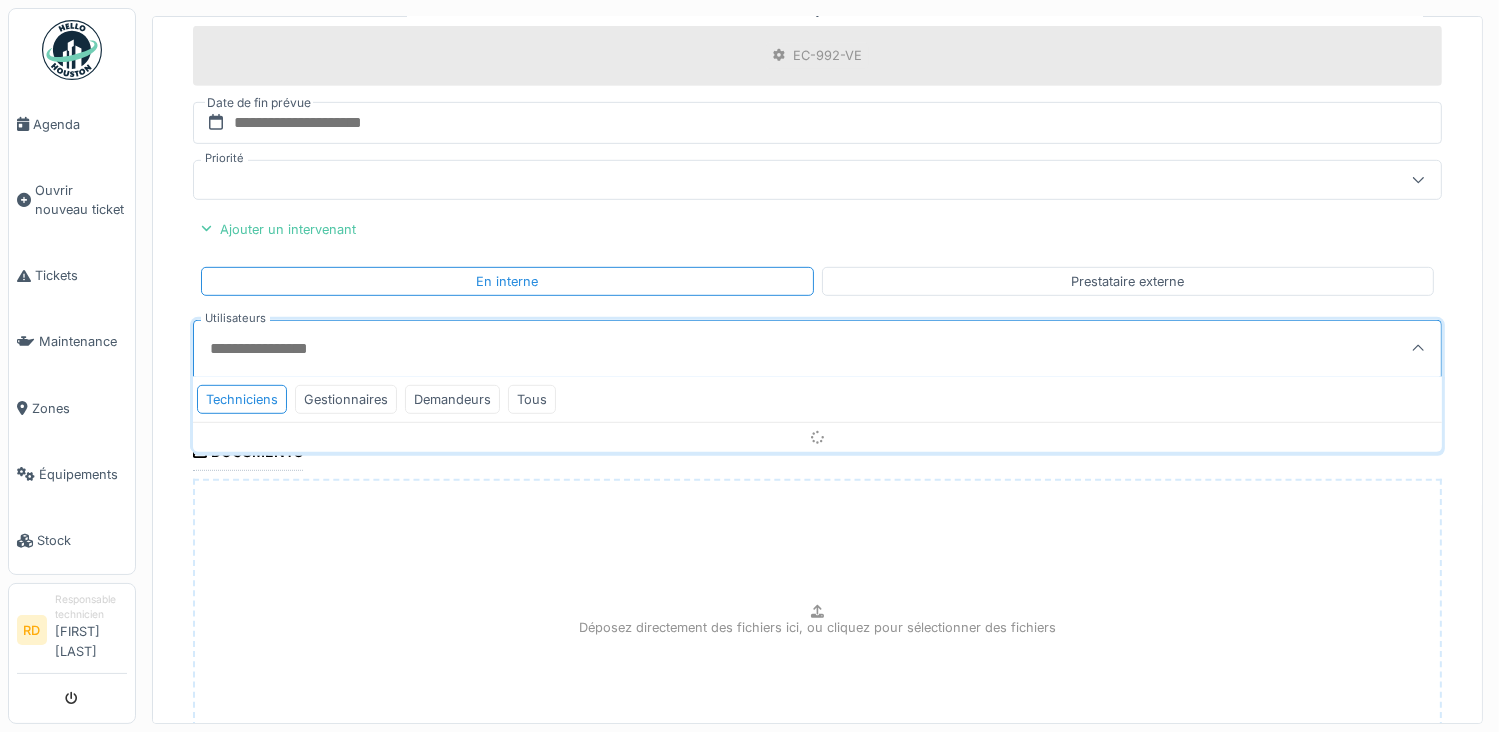 scroll, scrollTop: 1008, scrollLeft: 0, axis: vertical 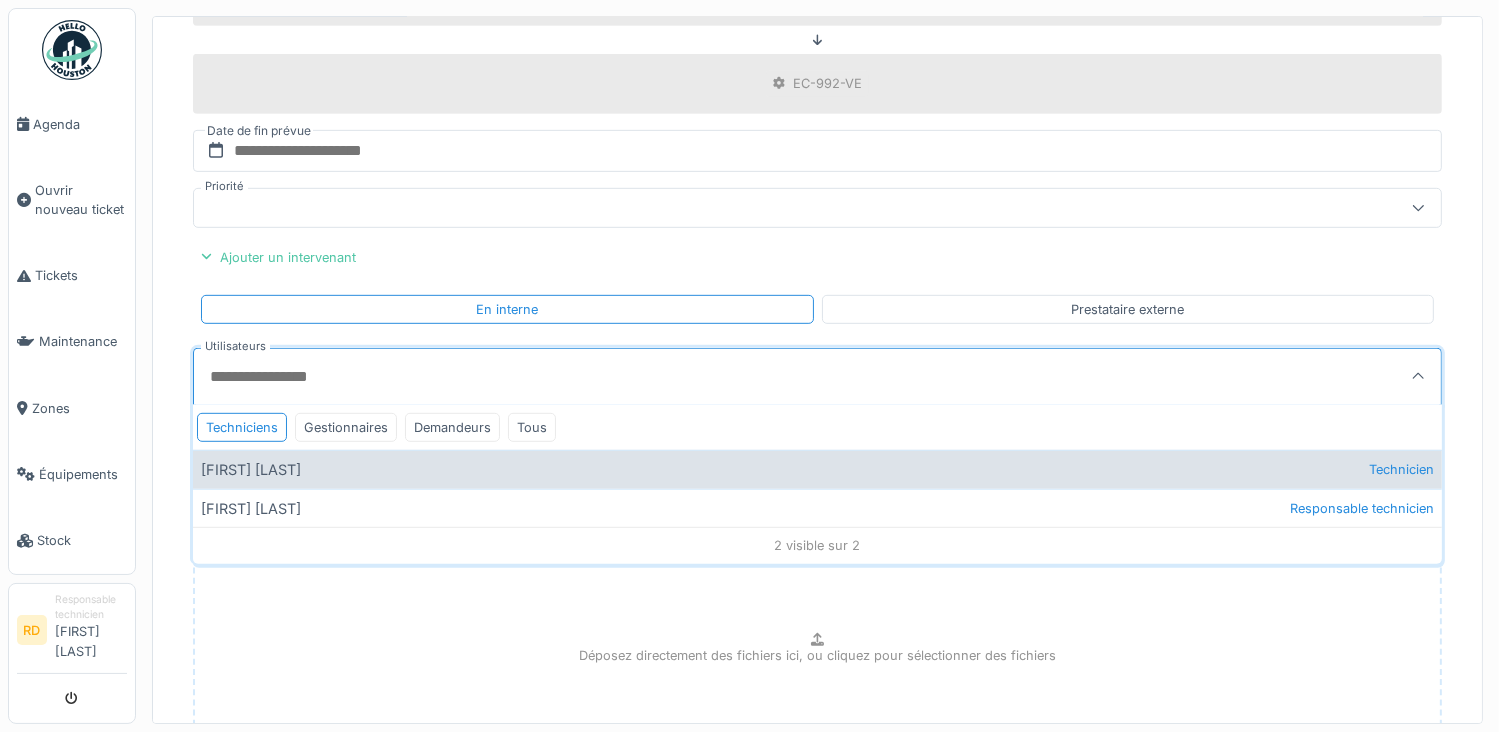 click on "[NAME] [NAME]   Technicien" at bounding box center (817, 469) 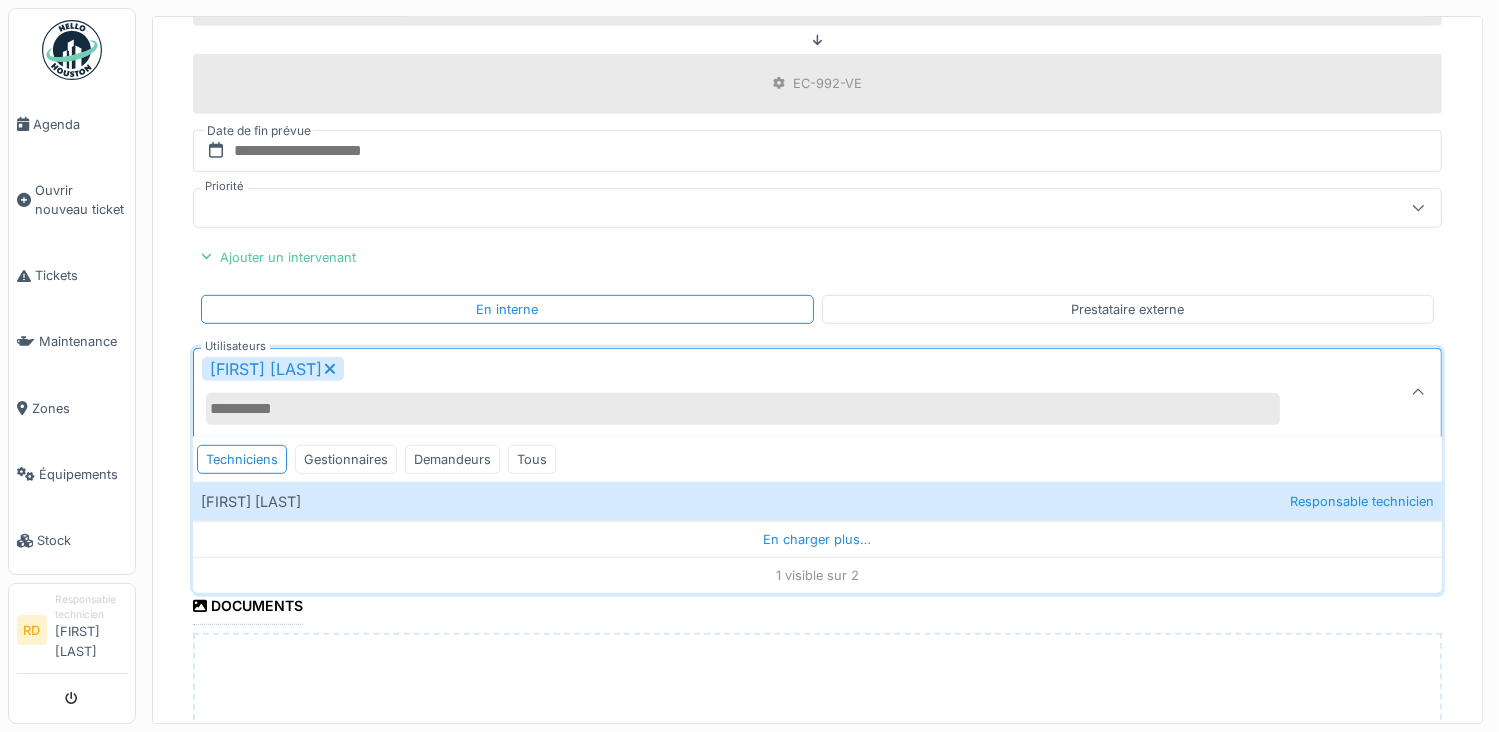 click on "**********" at bounding box center (817, 92) 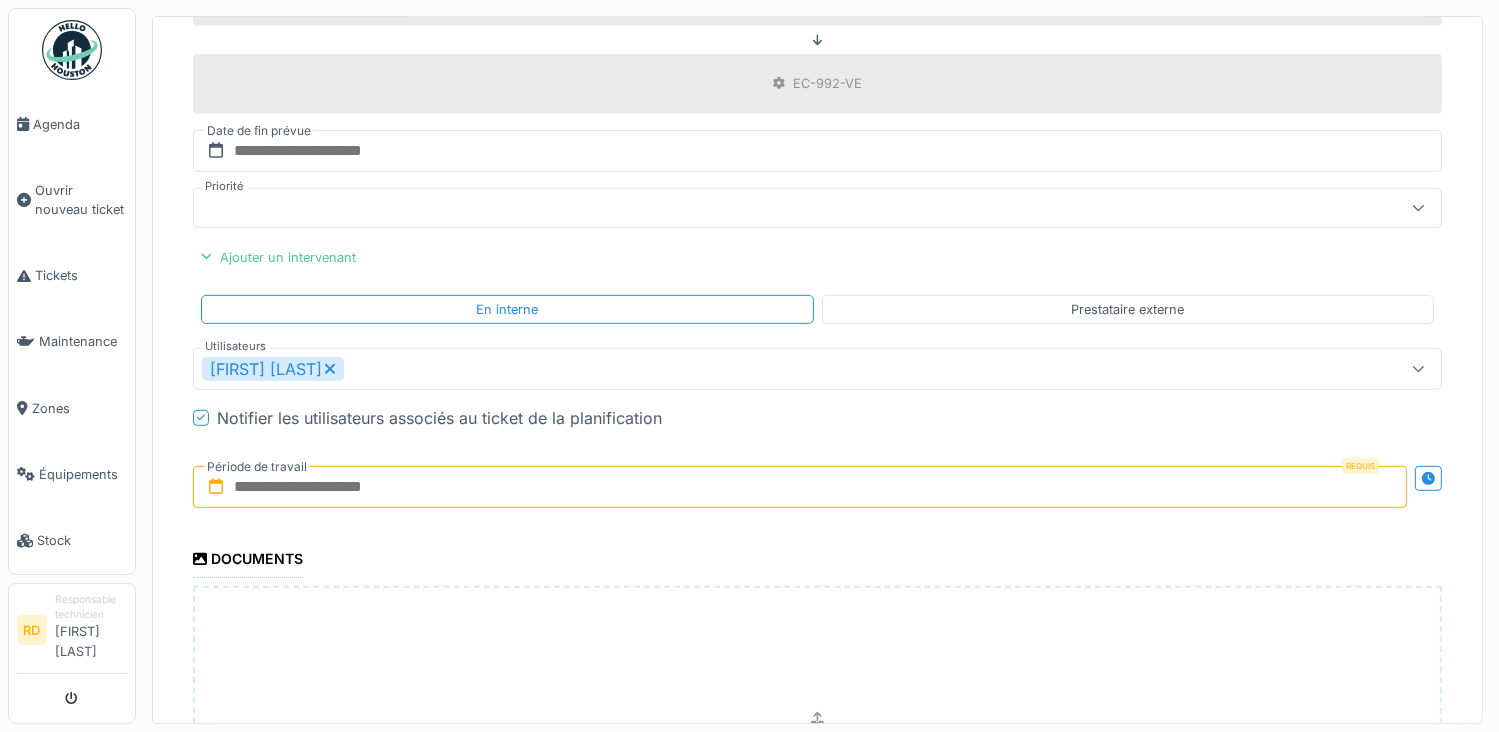 click at bounding box center [800, 487] 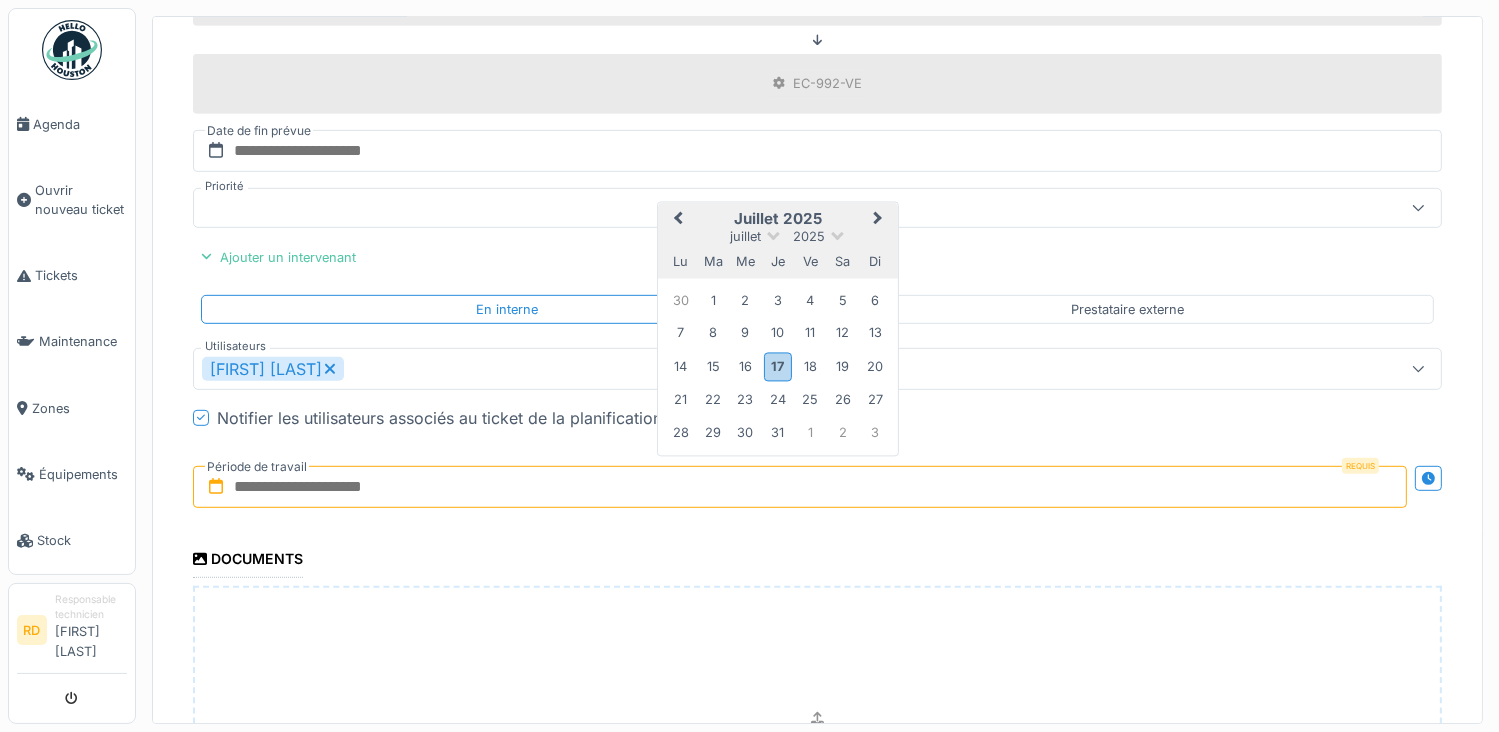 type on "**********" 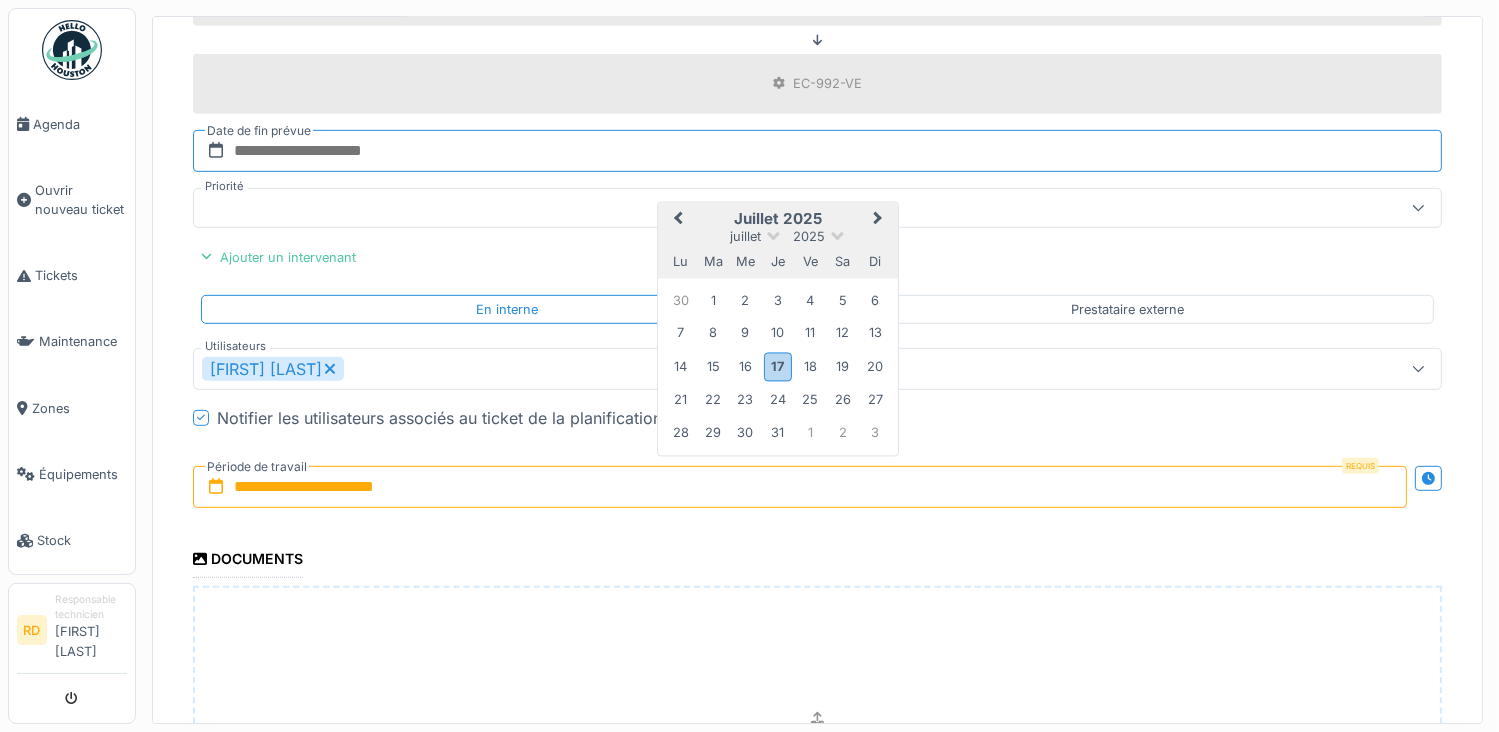 type on "**********" 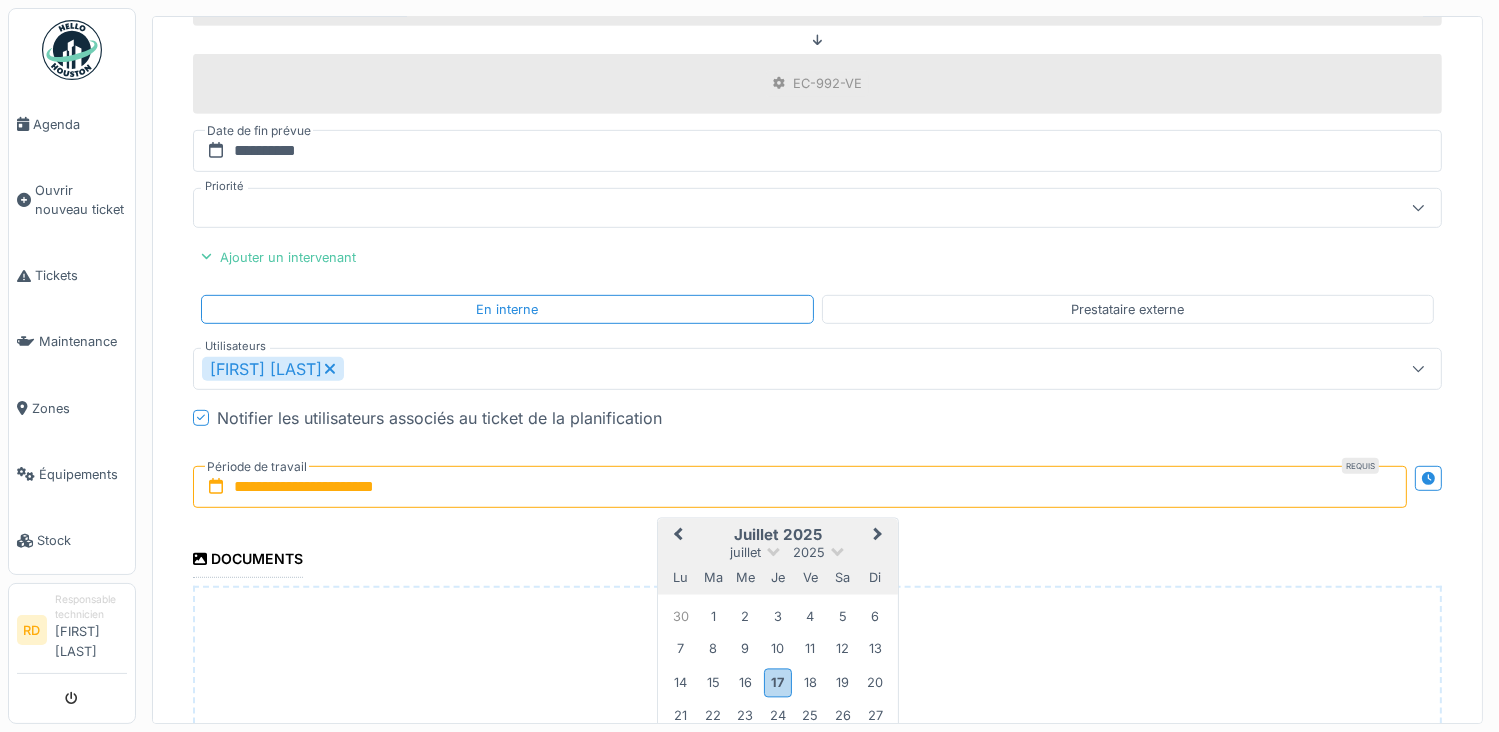 scroll, scrollTop: 1293, scrollLeft: 0, axis: vertical 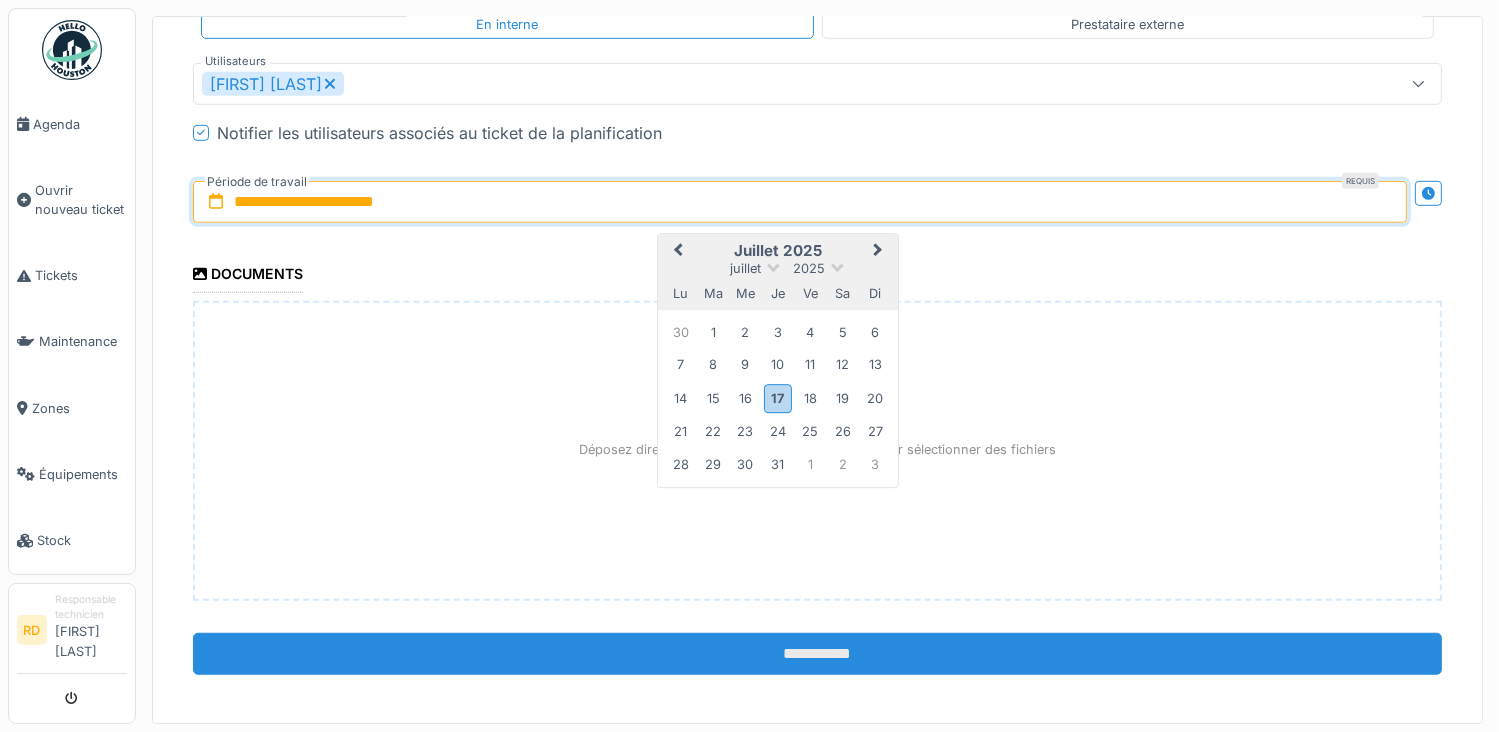 click on "**********" at bounding box center (817, 654) 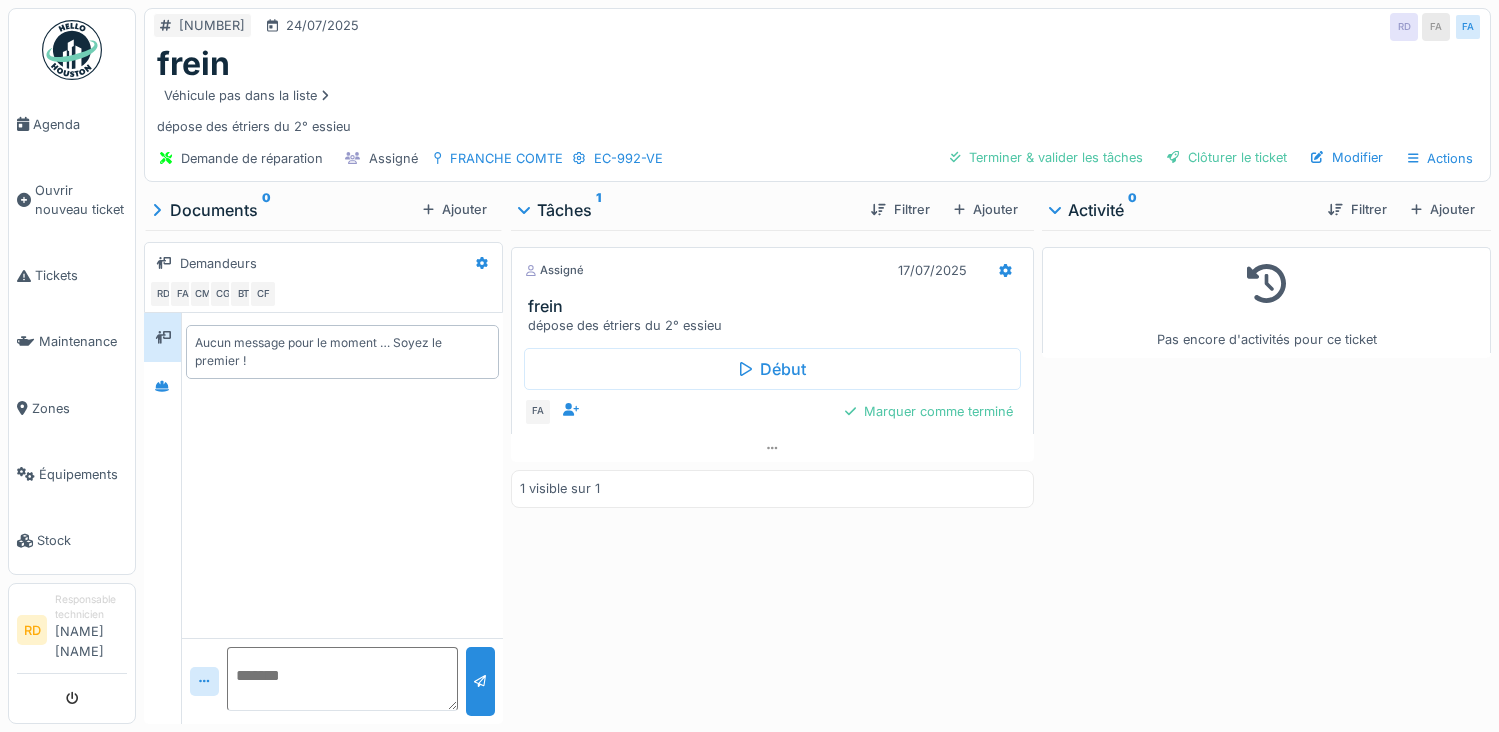 scroll, scrollTop: 0, scrollLeft: 0, axis: both 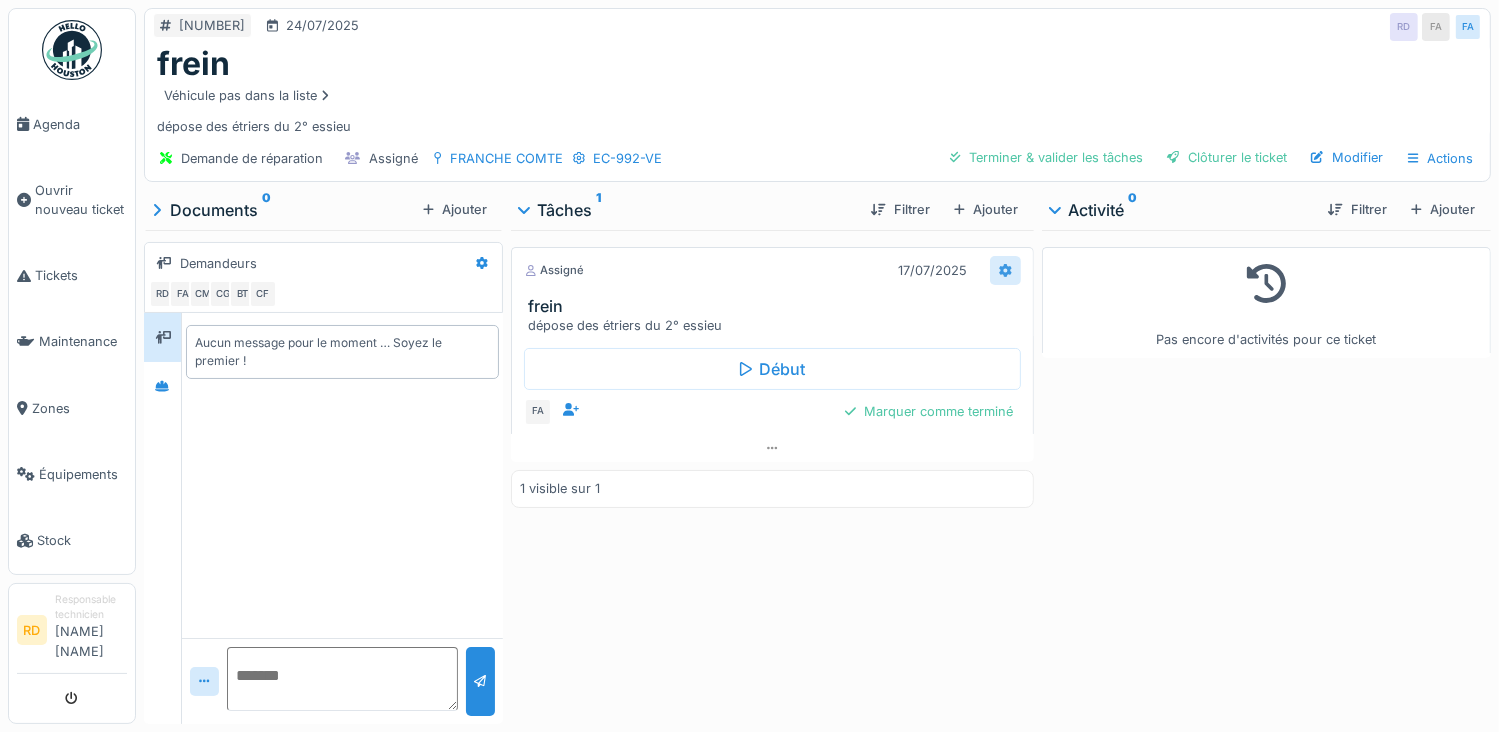 click 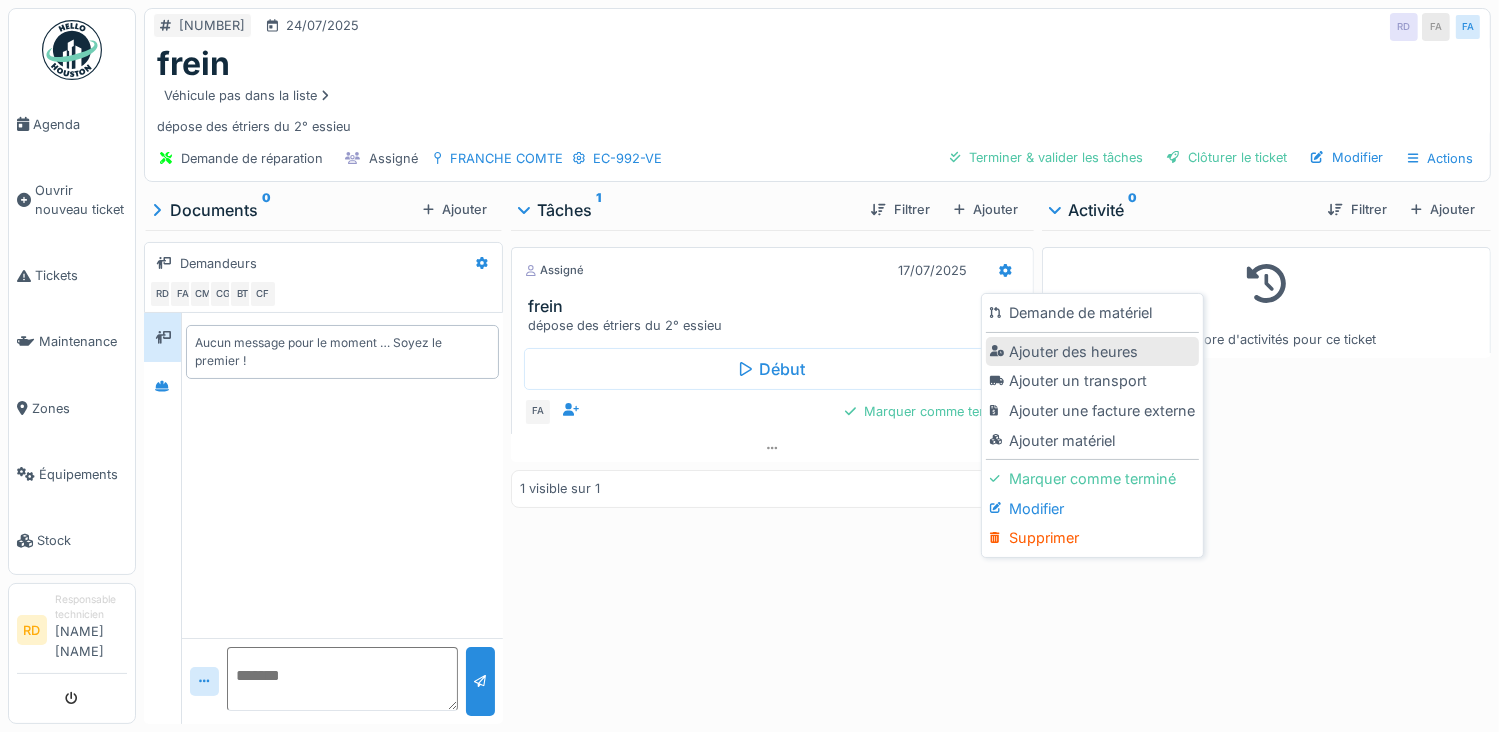 click on "Ajouter des heures" at bounding box center (1092, 352) 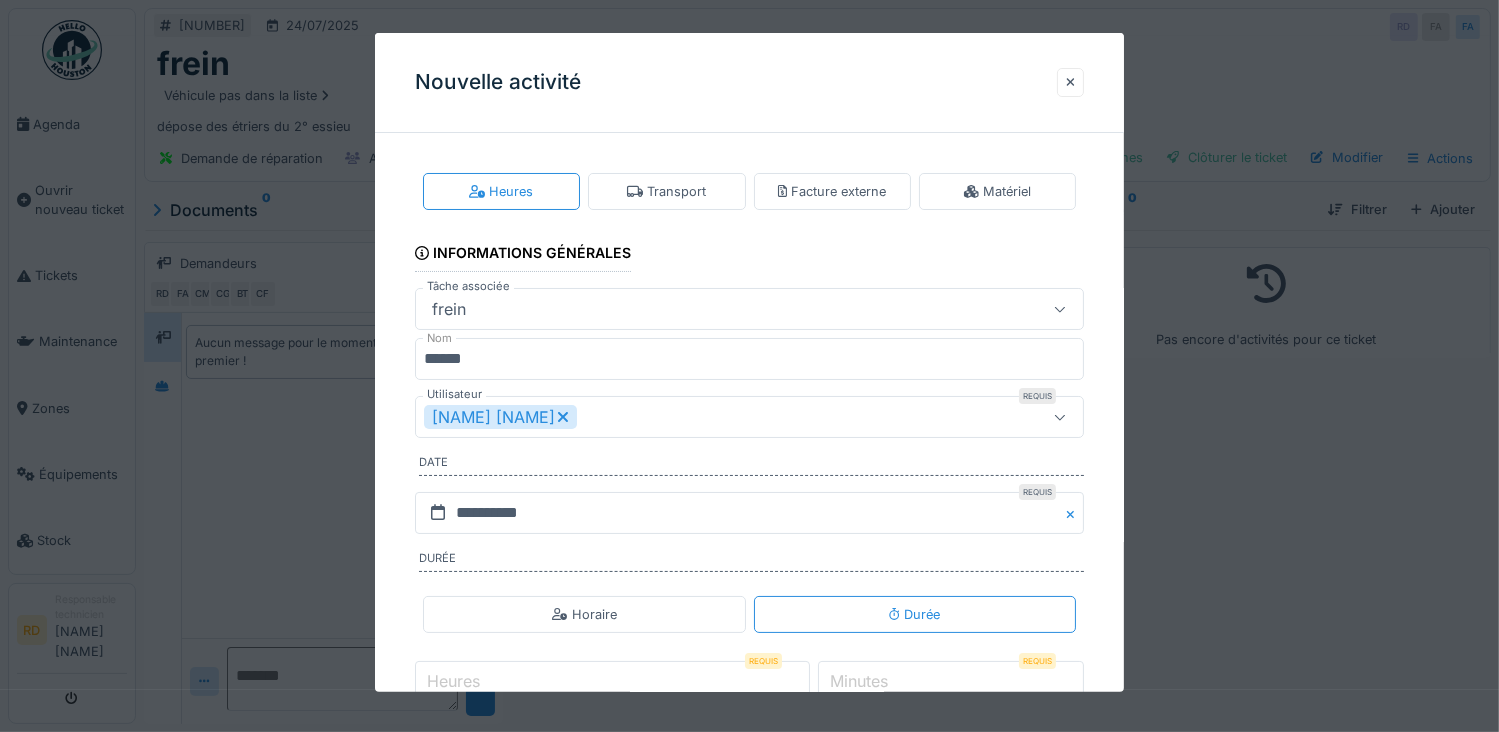 click 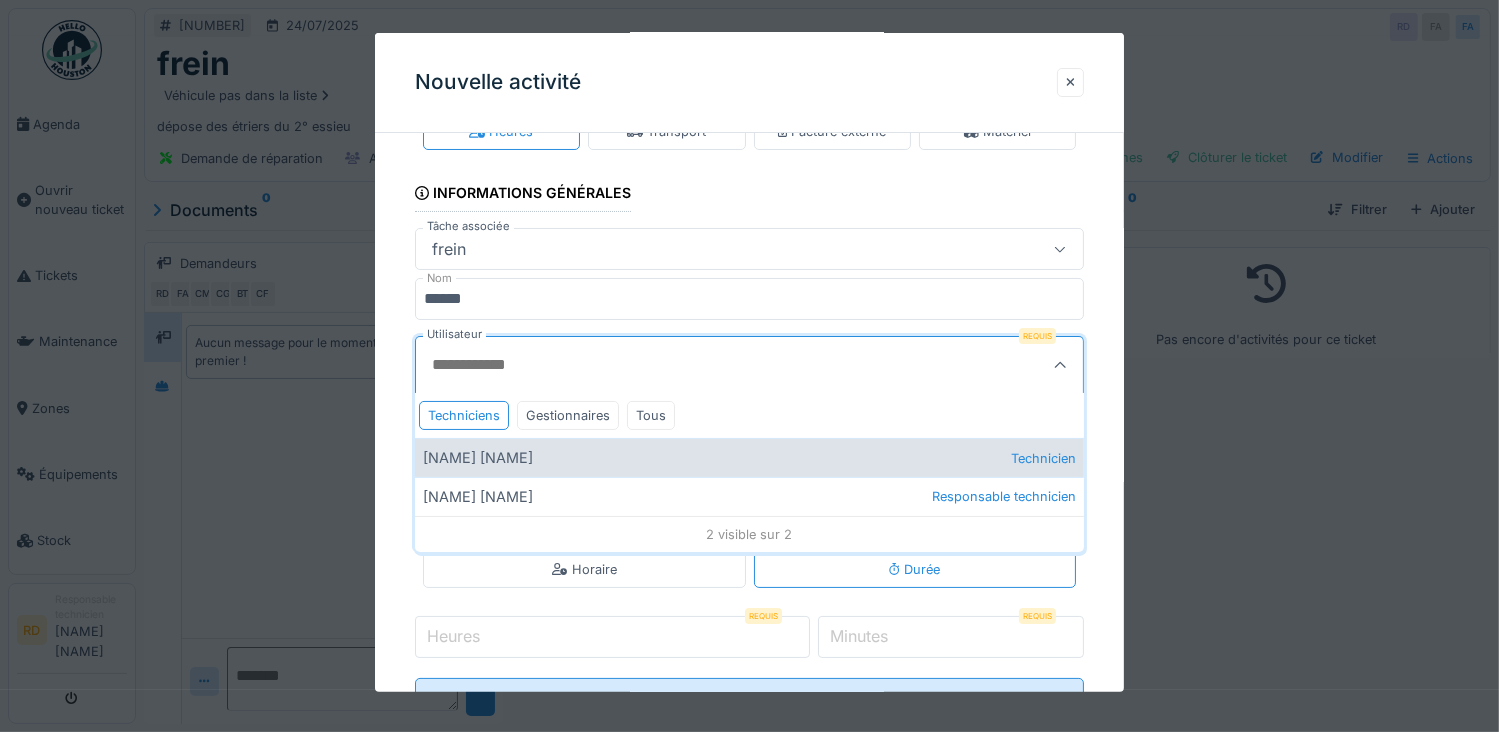 click on "[NAME] [NAME]   Technicien" at bounding box center [750, 457] 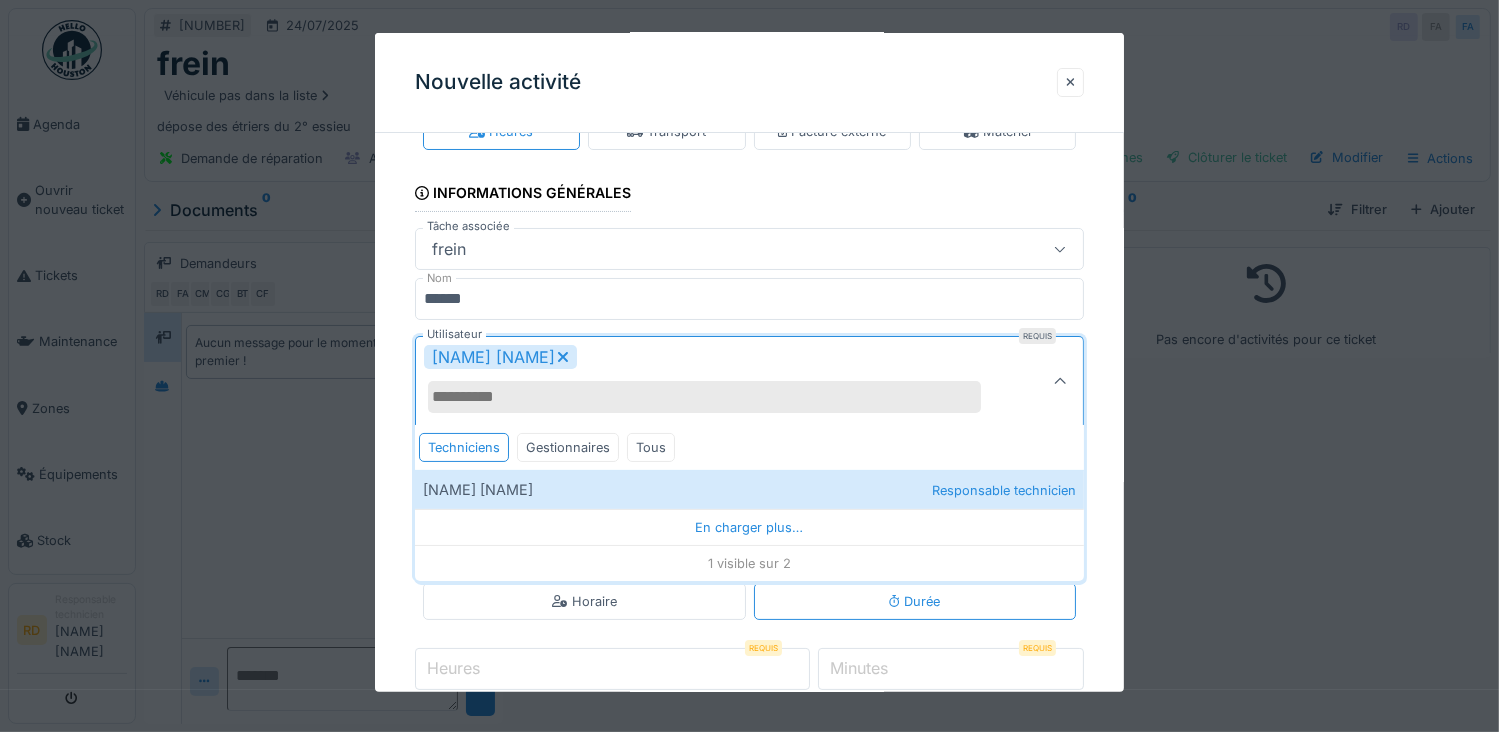 click on "**********" at bounding box center (750, 448) 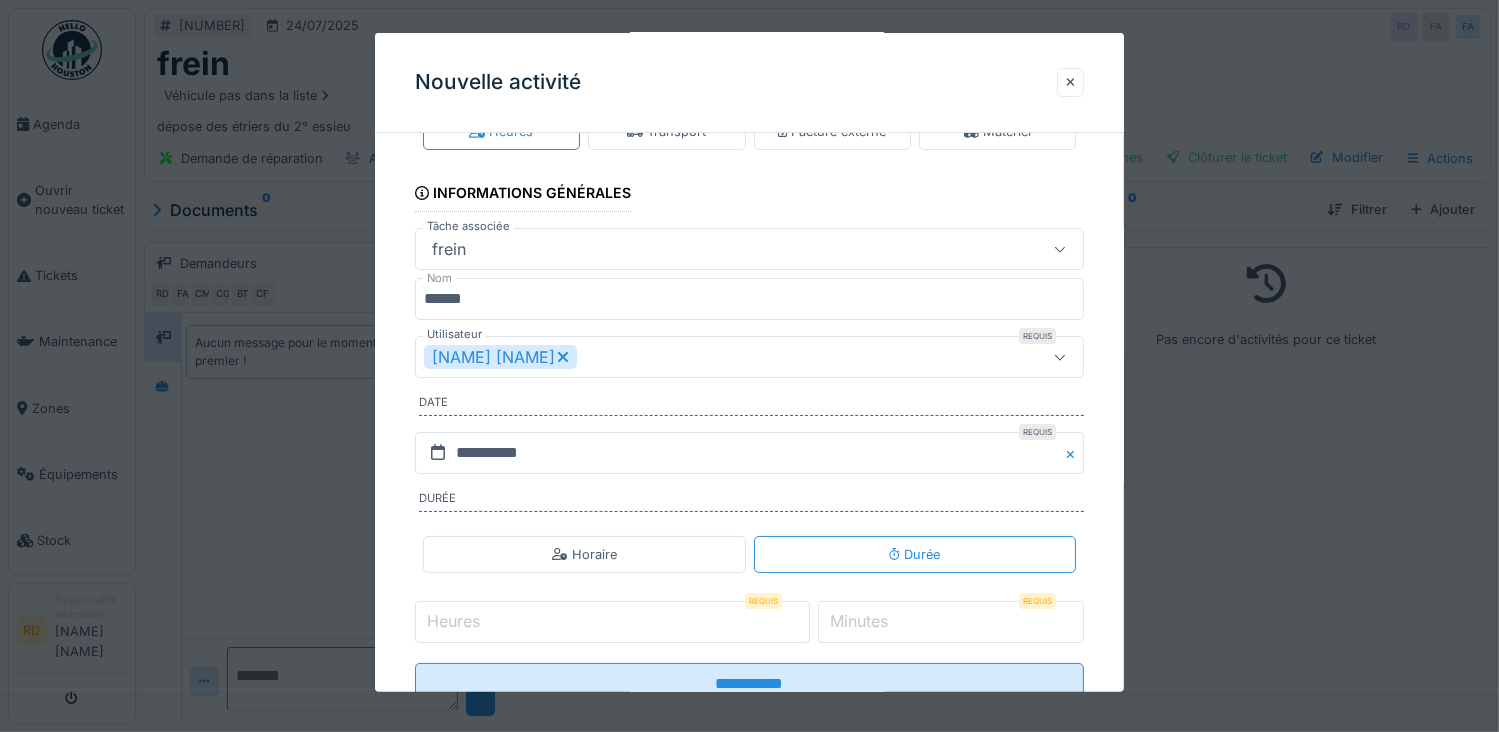 click on "Heures" at bounding box center (612, 622) 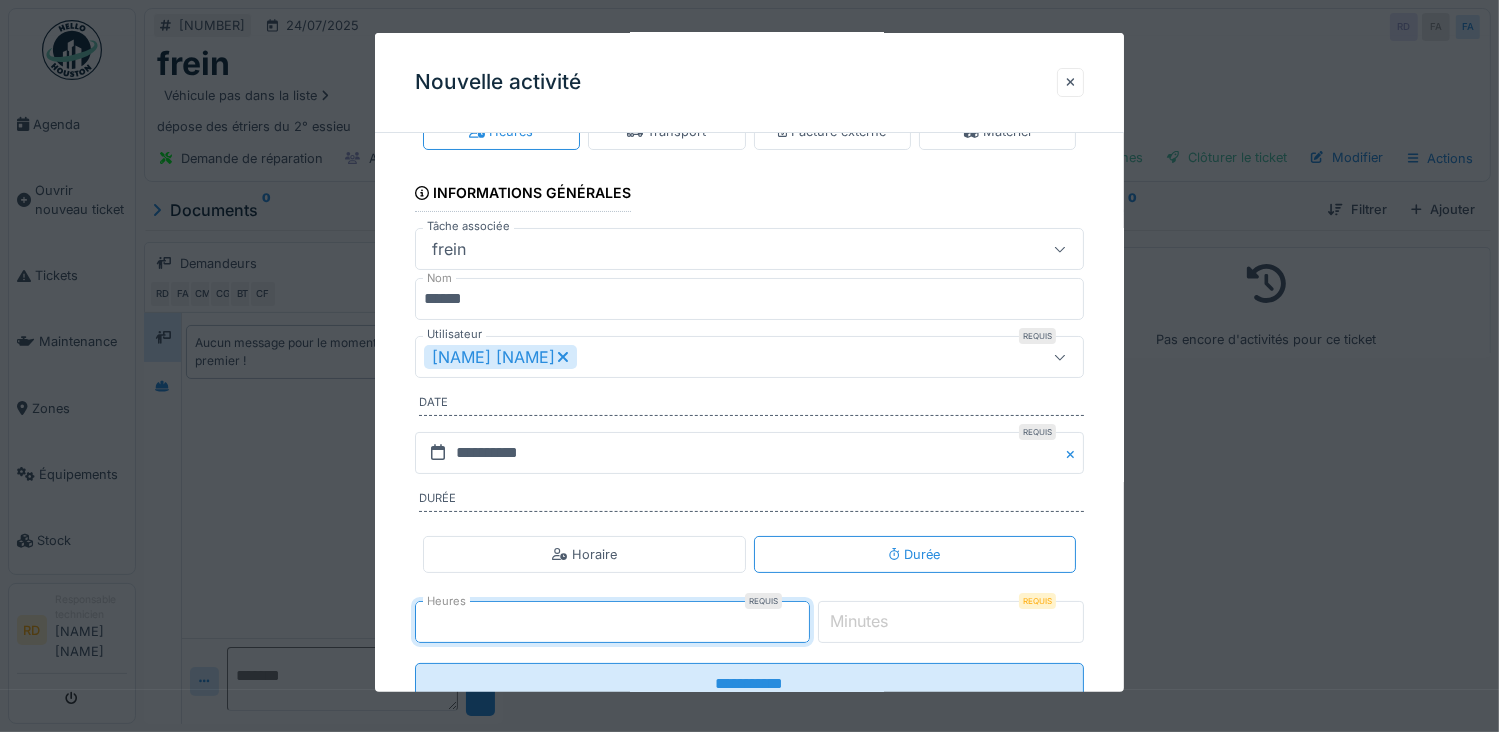type on "*" 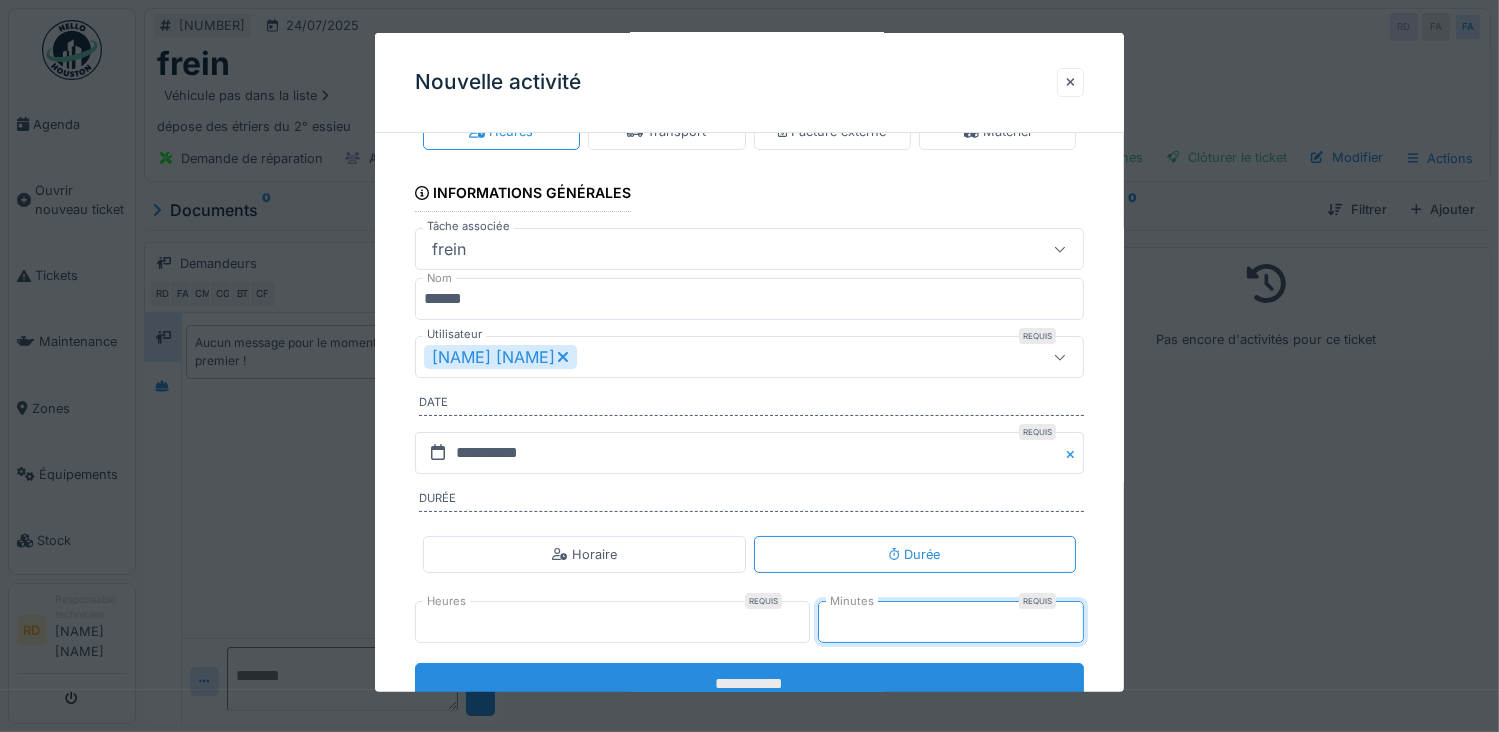 type on "**" 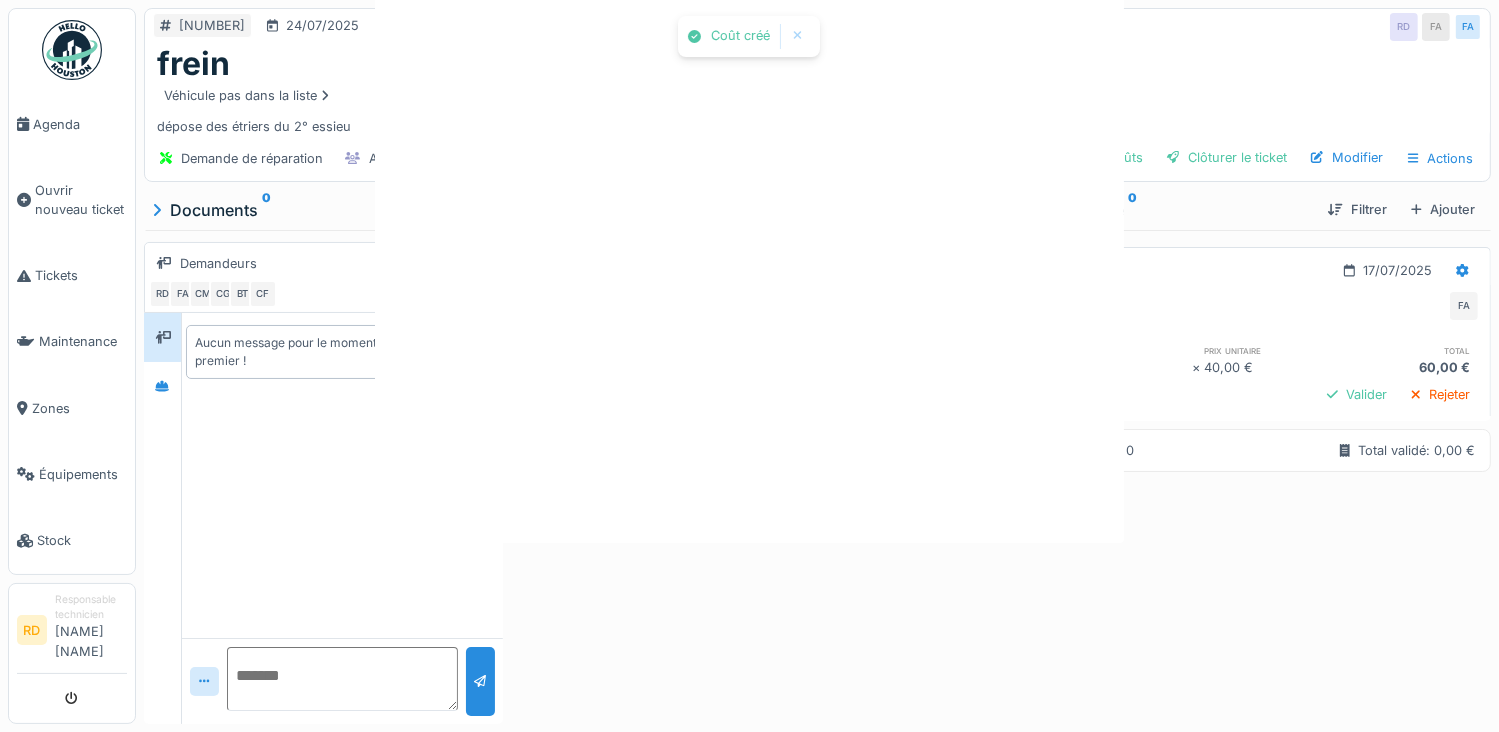 scroll, scrollTop: 0, scrollLeft: 0, axis: both 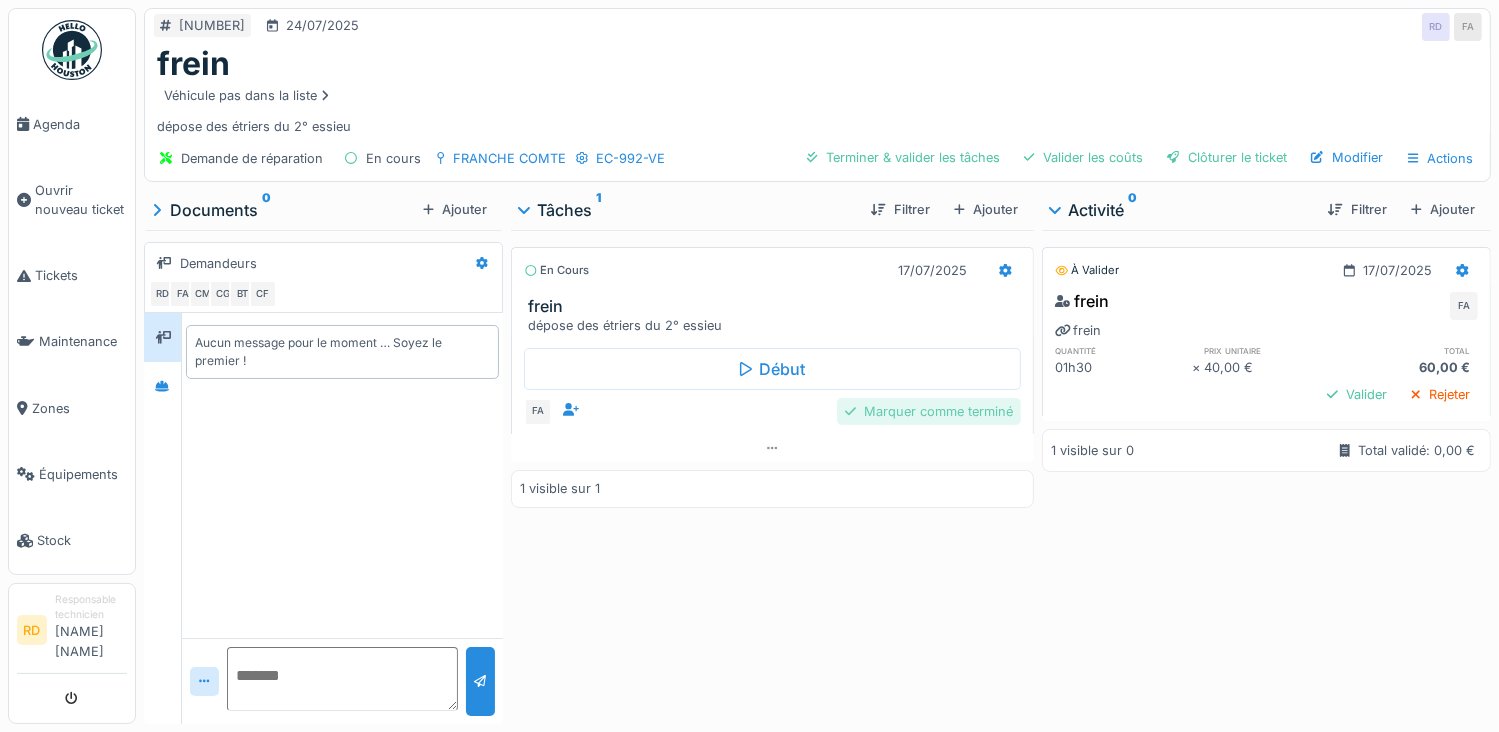 click on "Marquer comme terminé" at bounding box center [929, 411] 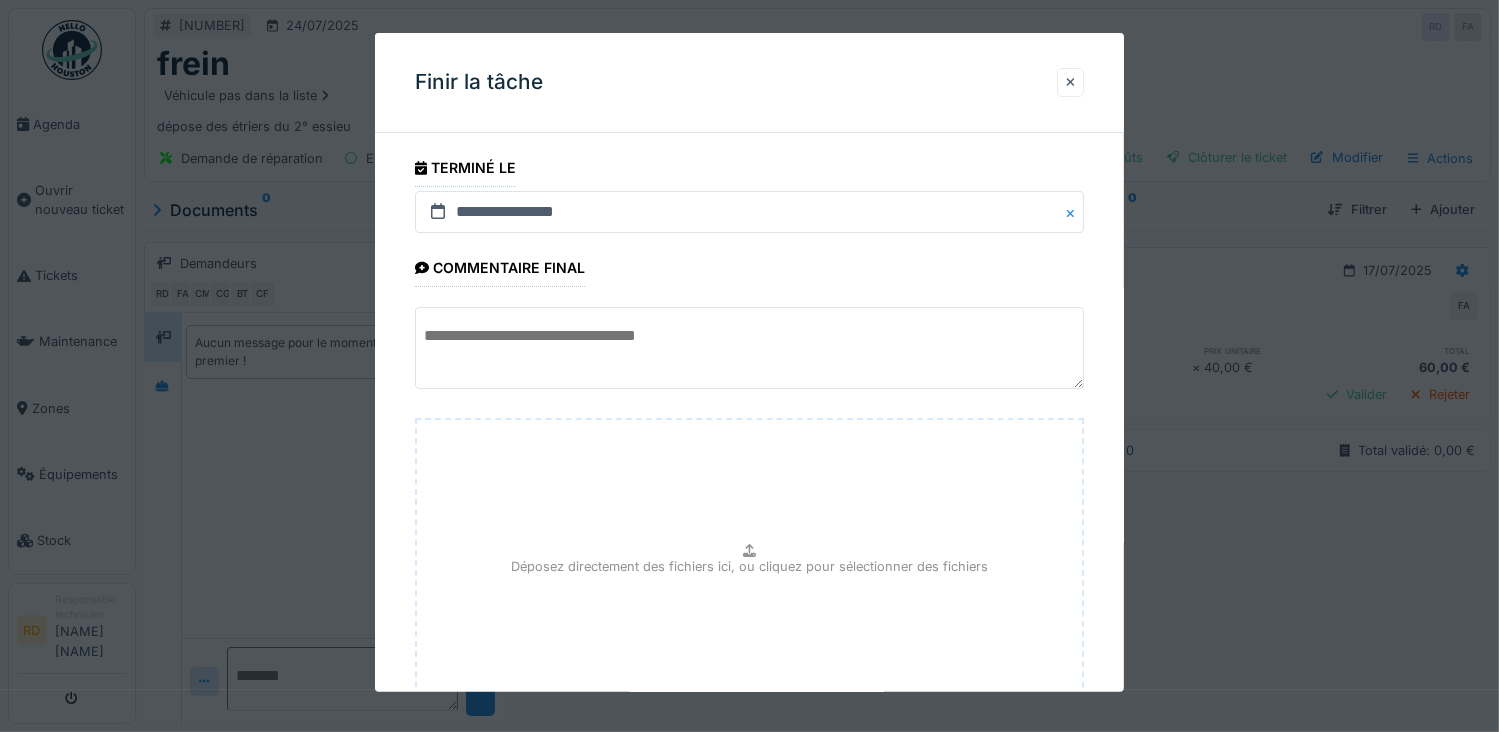 click at bounding box center (750, 348) 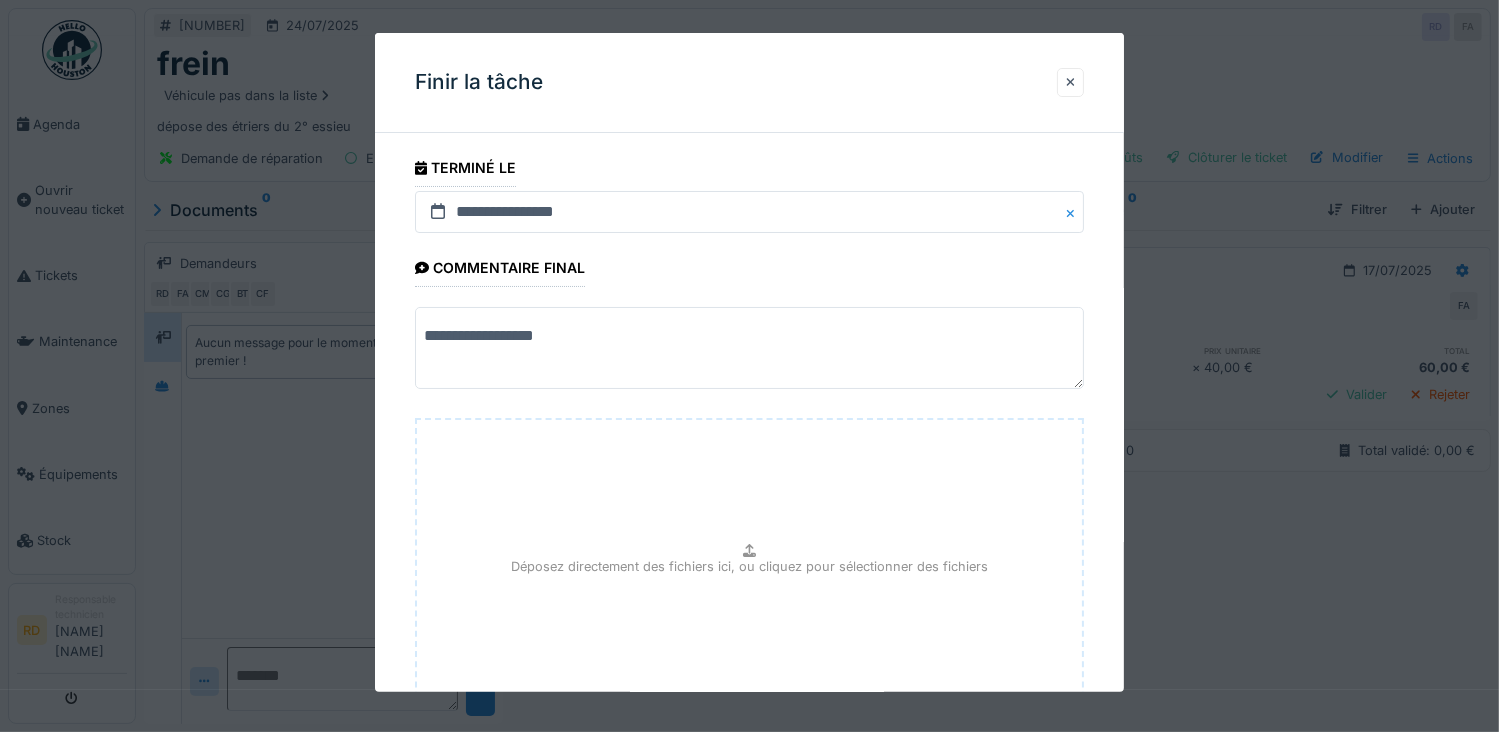scroll, scrollTop: 154, scrollLeft: 0, axis: vertical 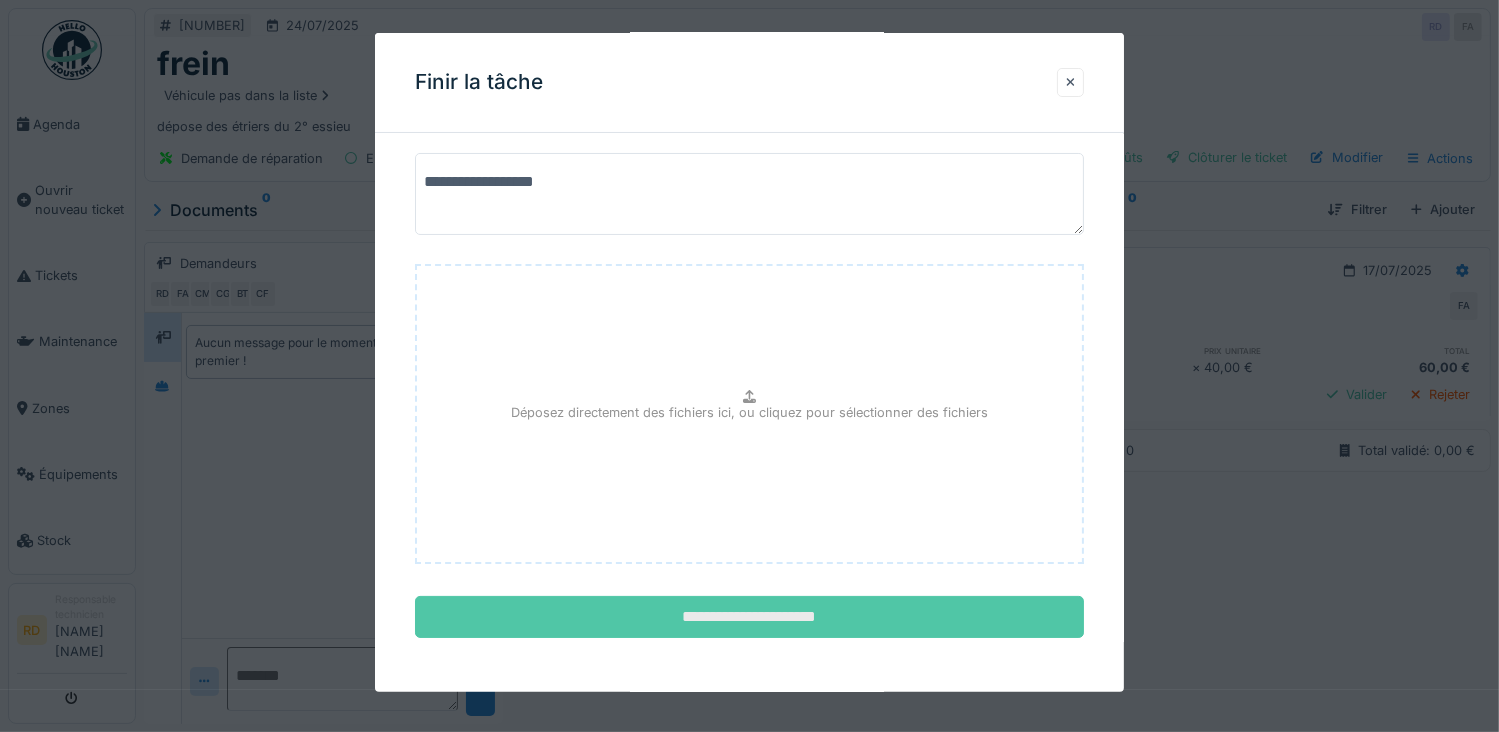 type on "**********" 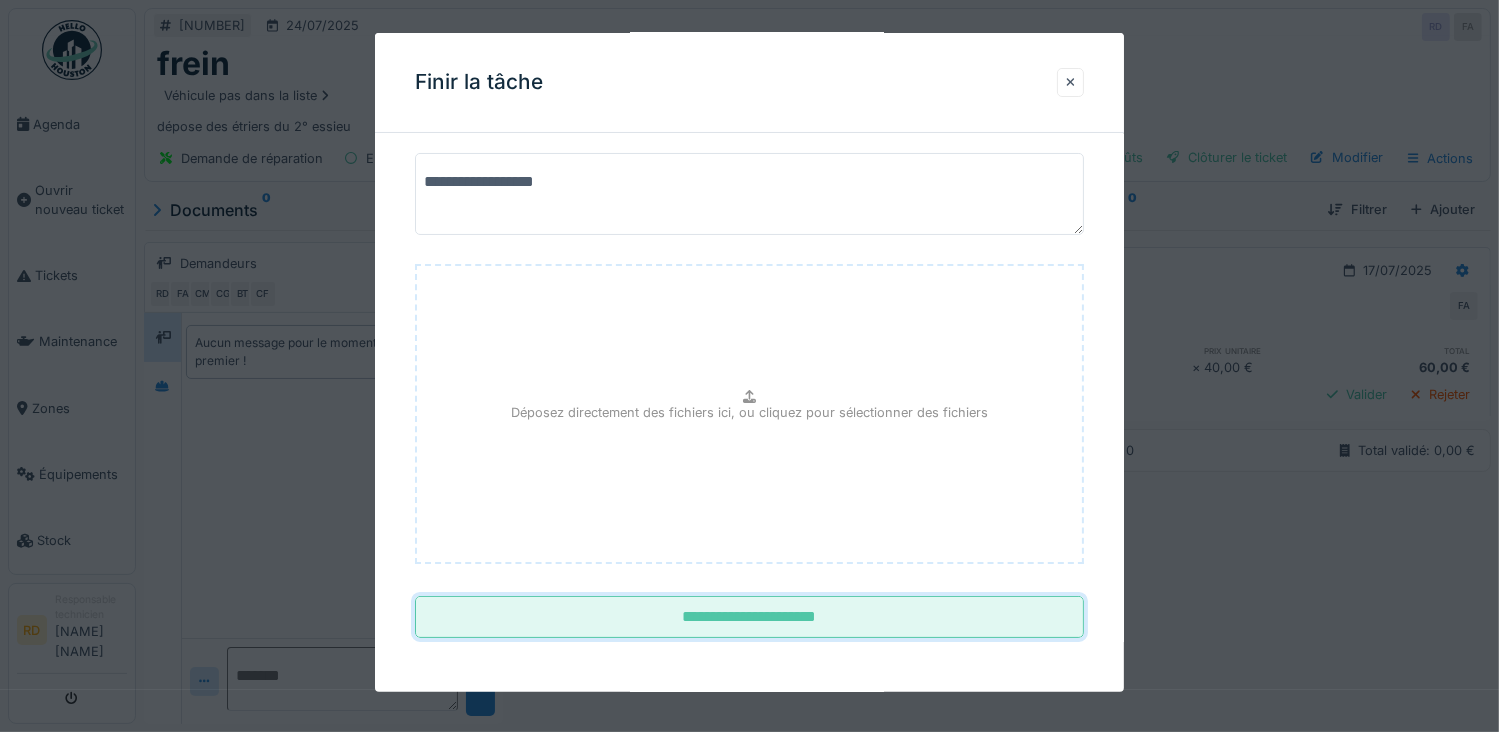 drag, startPoint x: 730, startPoint y: 611, endPoint x: 740, endPoint y: 588, distance: 25.079872 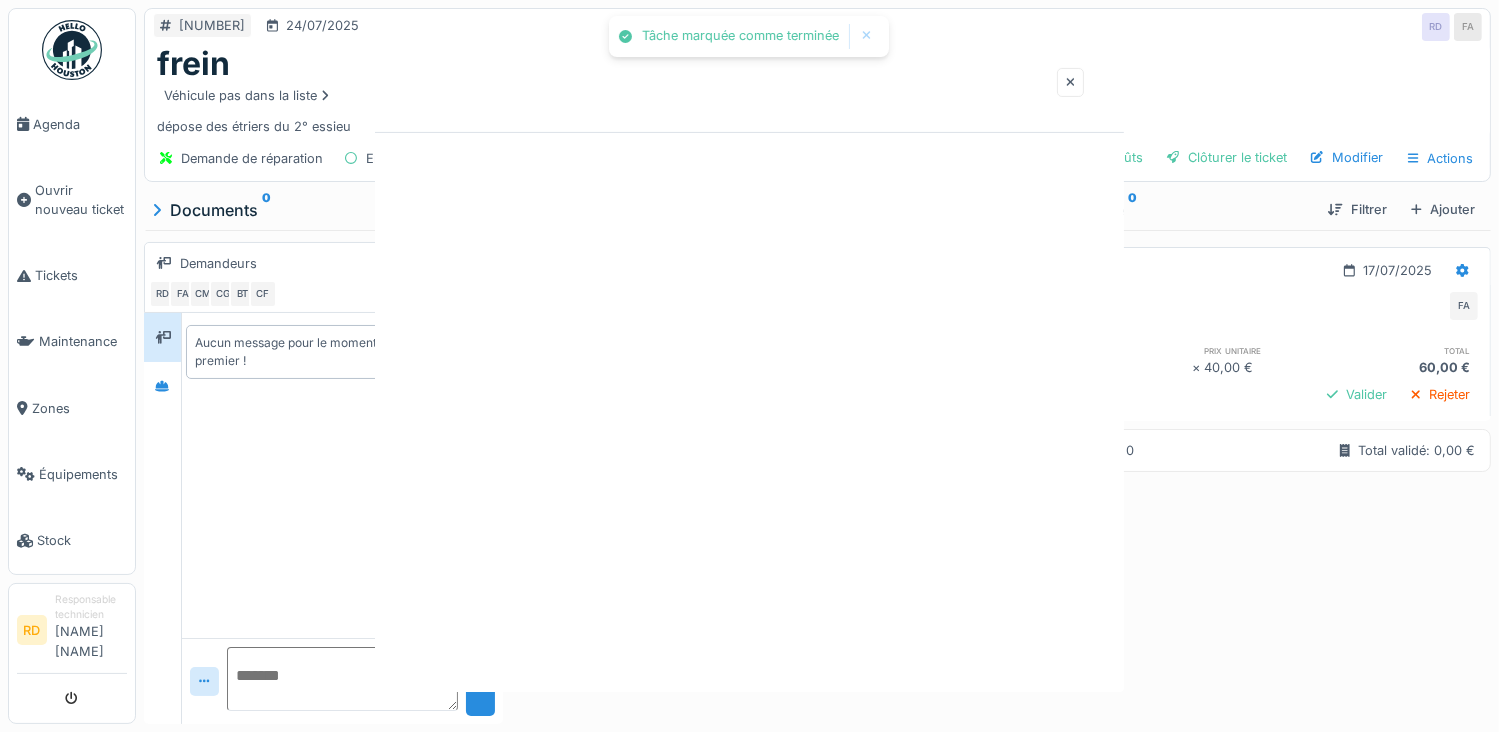 scroll, scrollTop: 0, scrollLeft: 0, axis: both 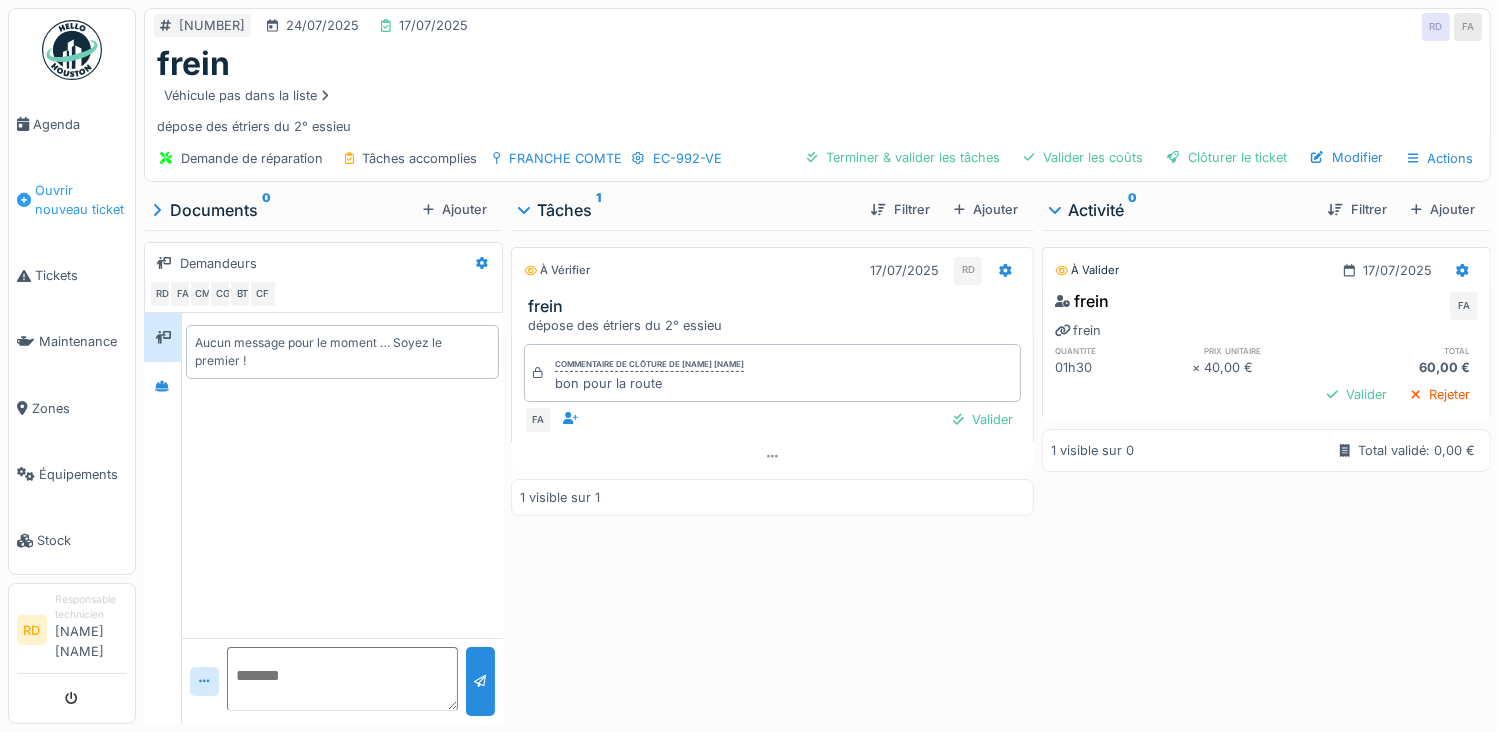 click on "Ouvrir nouveau ticket" at bounding box center (81, 200) 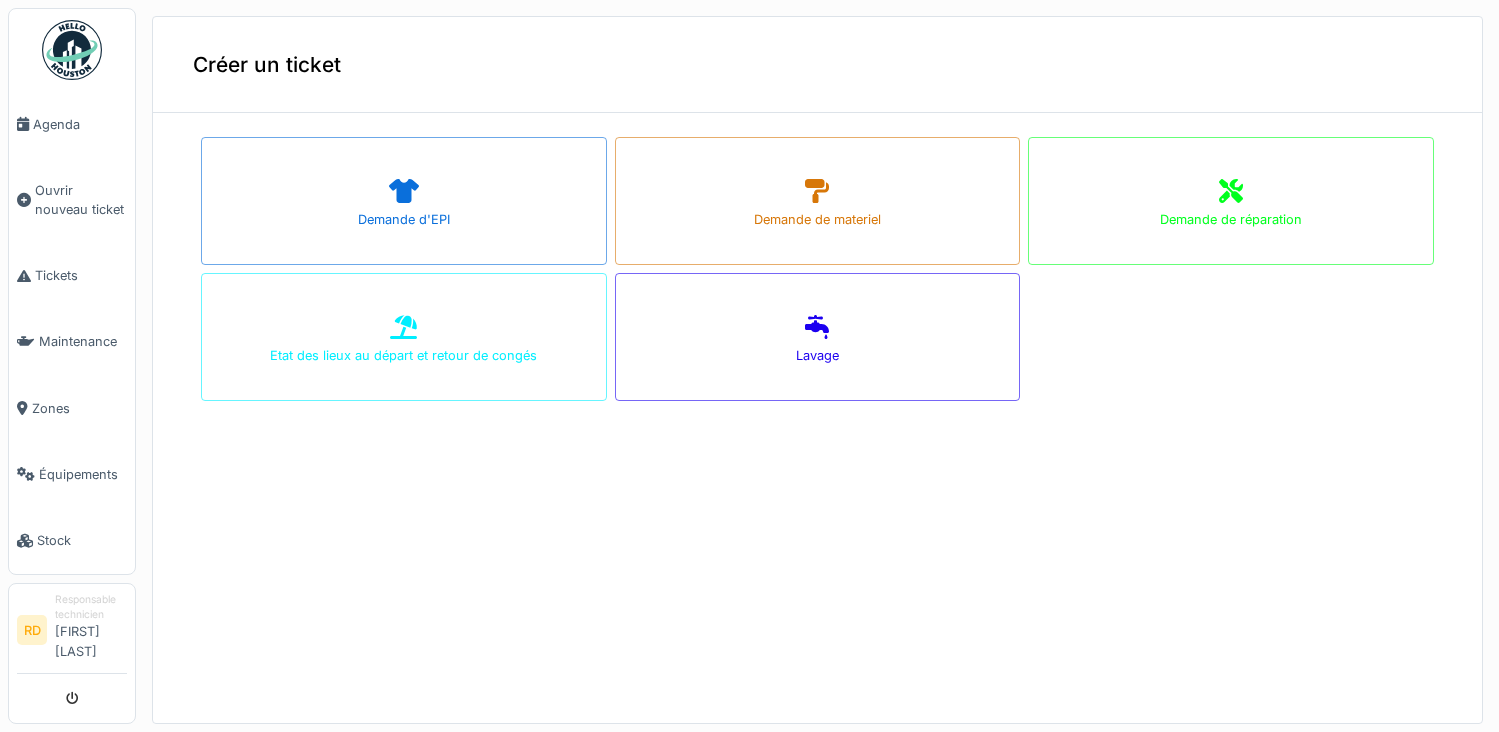 scroll, scrollTop: 0, scrollLeft: 0, axis: both 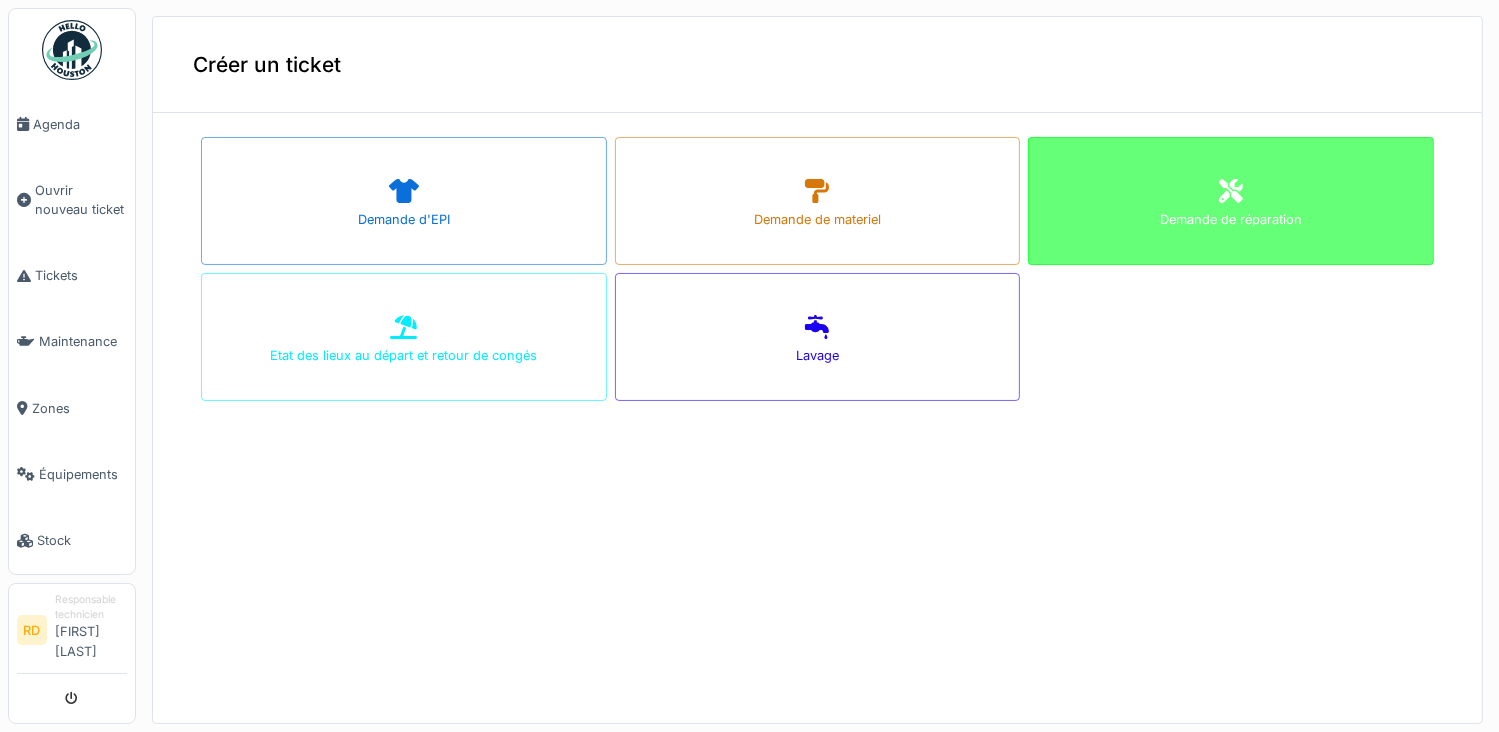 click on "Demande de réparation" at bounding box center (1231, 201) 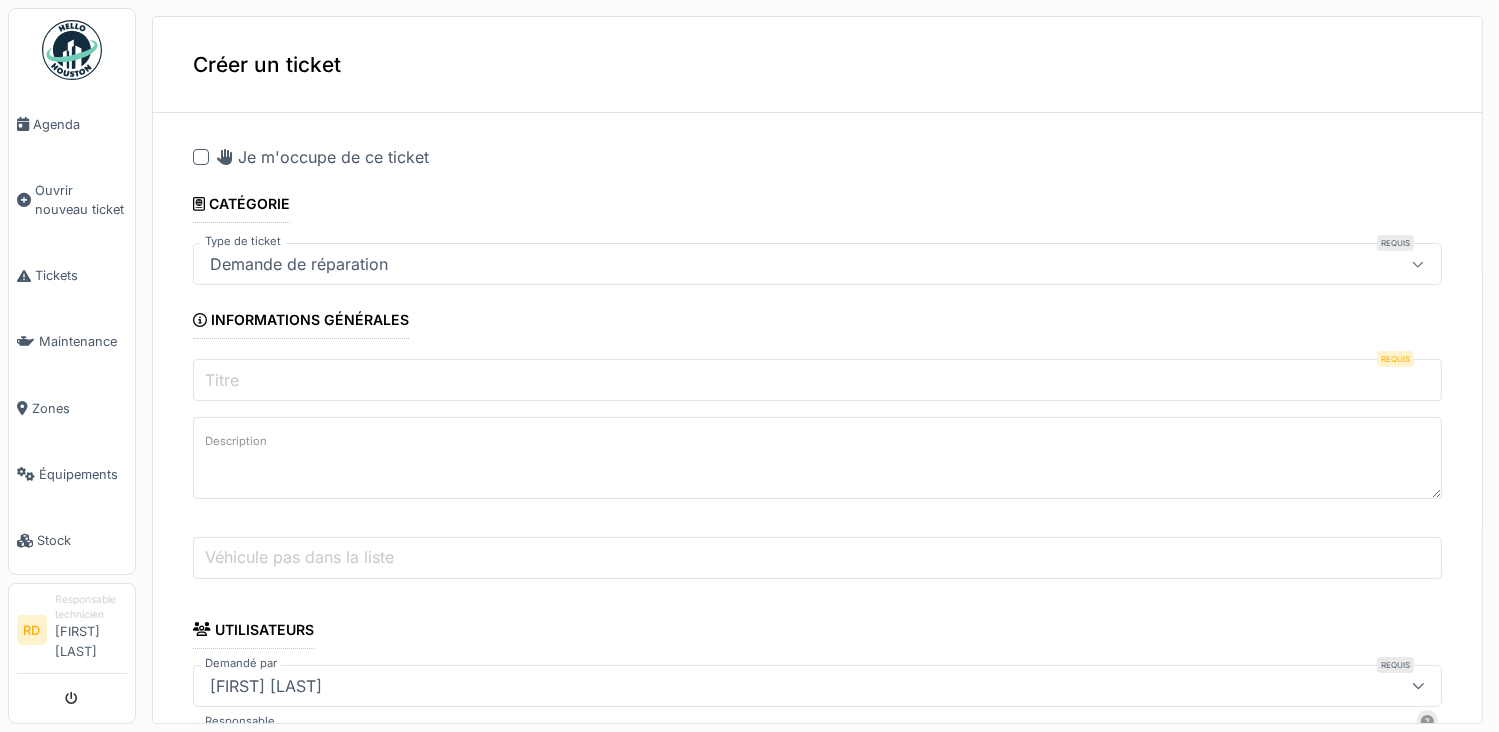 click on "Titre" at bounding box center (817, 380) 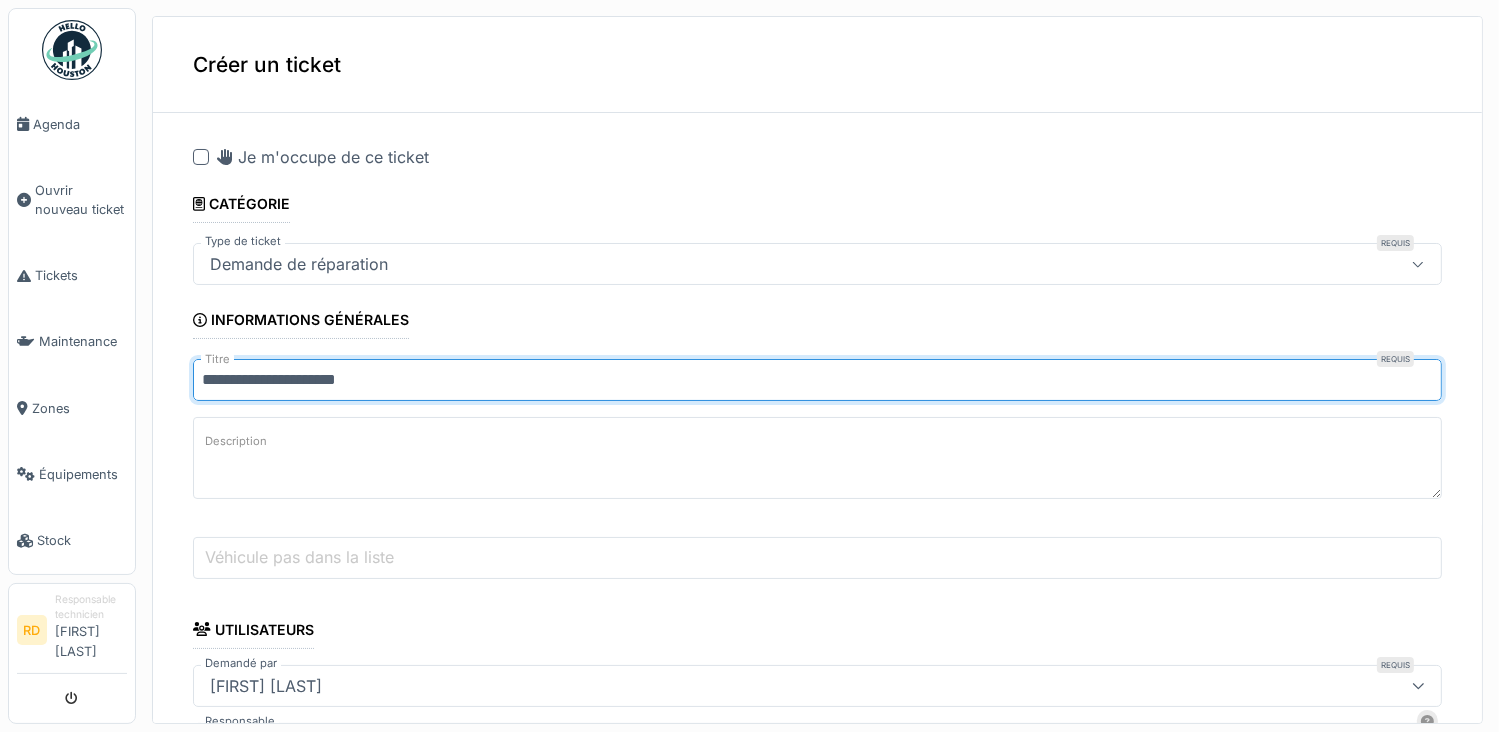 type on "**********" 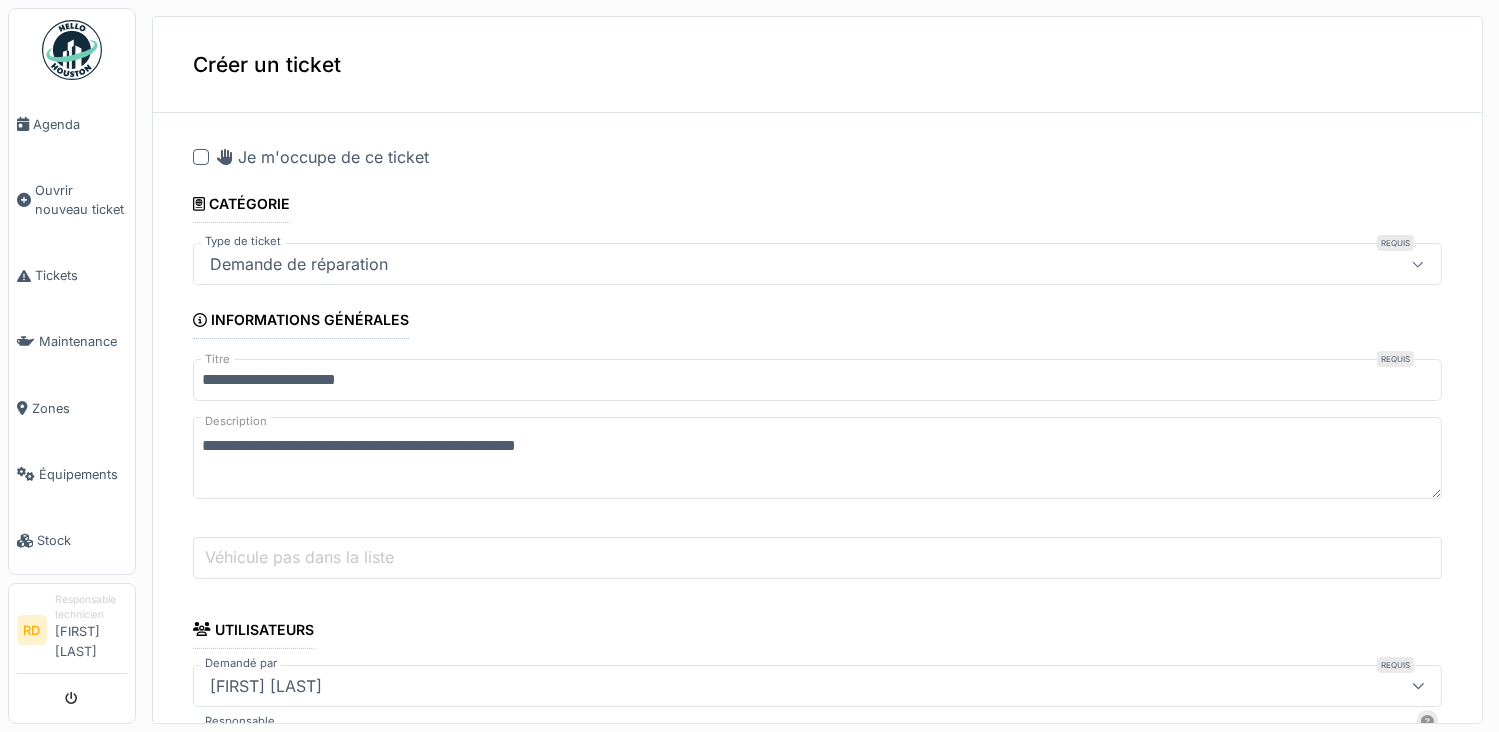 type on "**********" 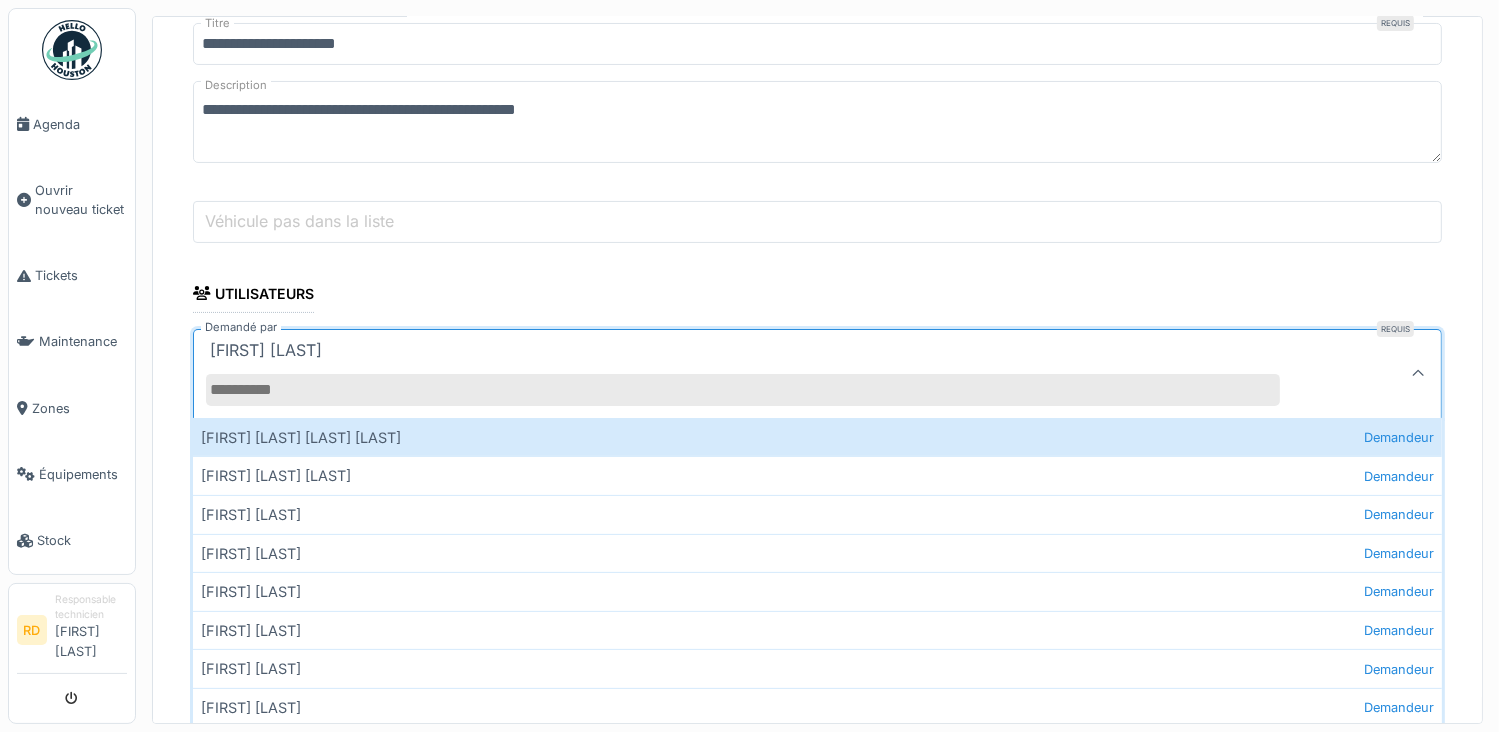 click on "Demandé par" at bounding box center (743, 390) 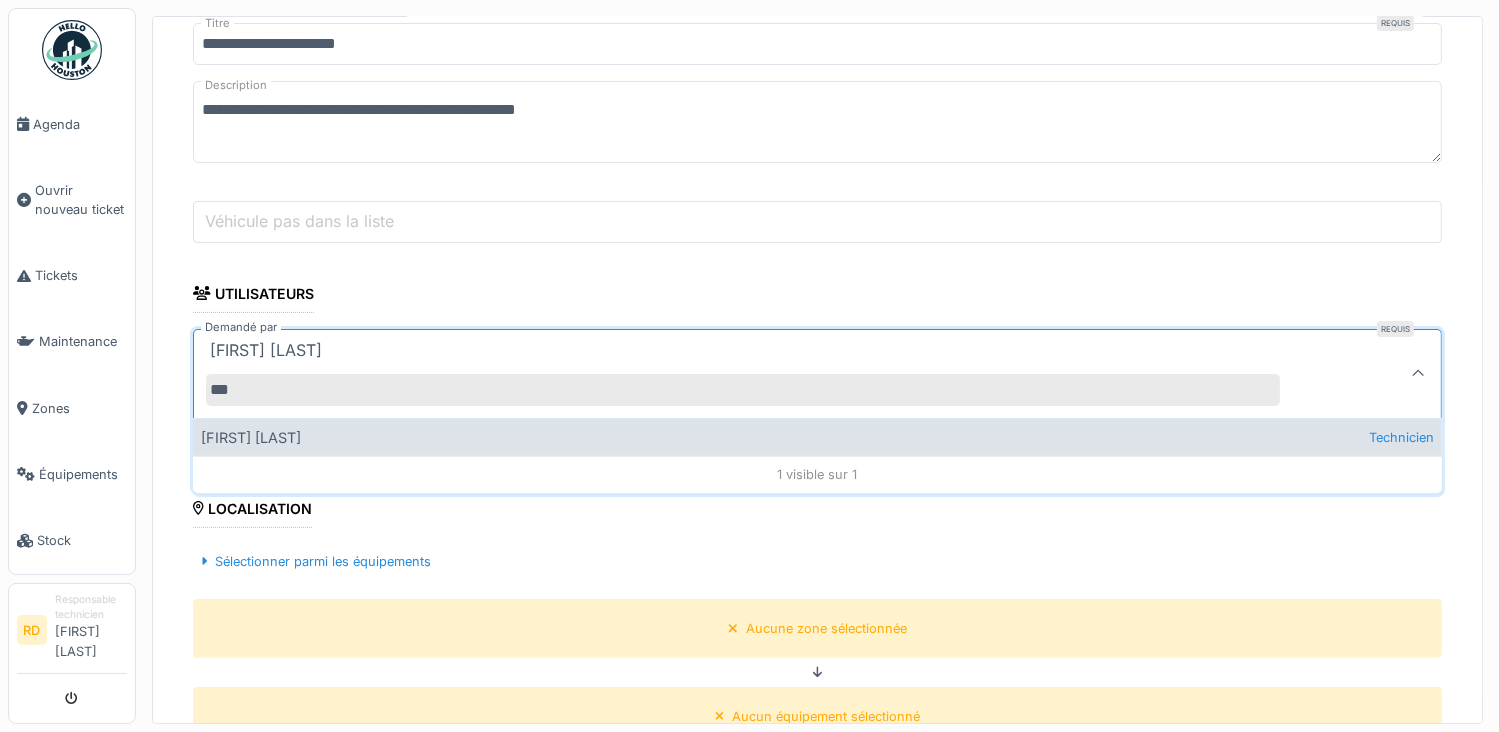 type on "***" 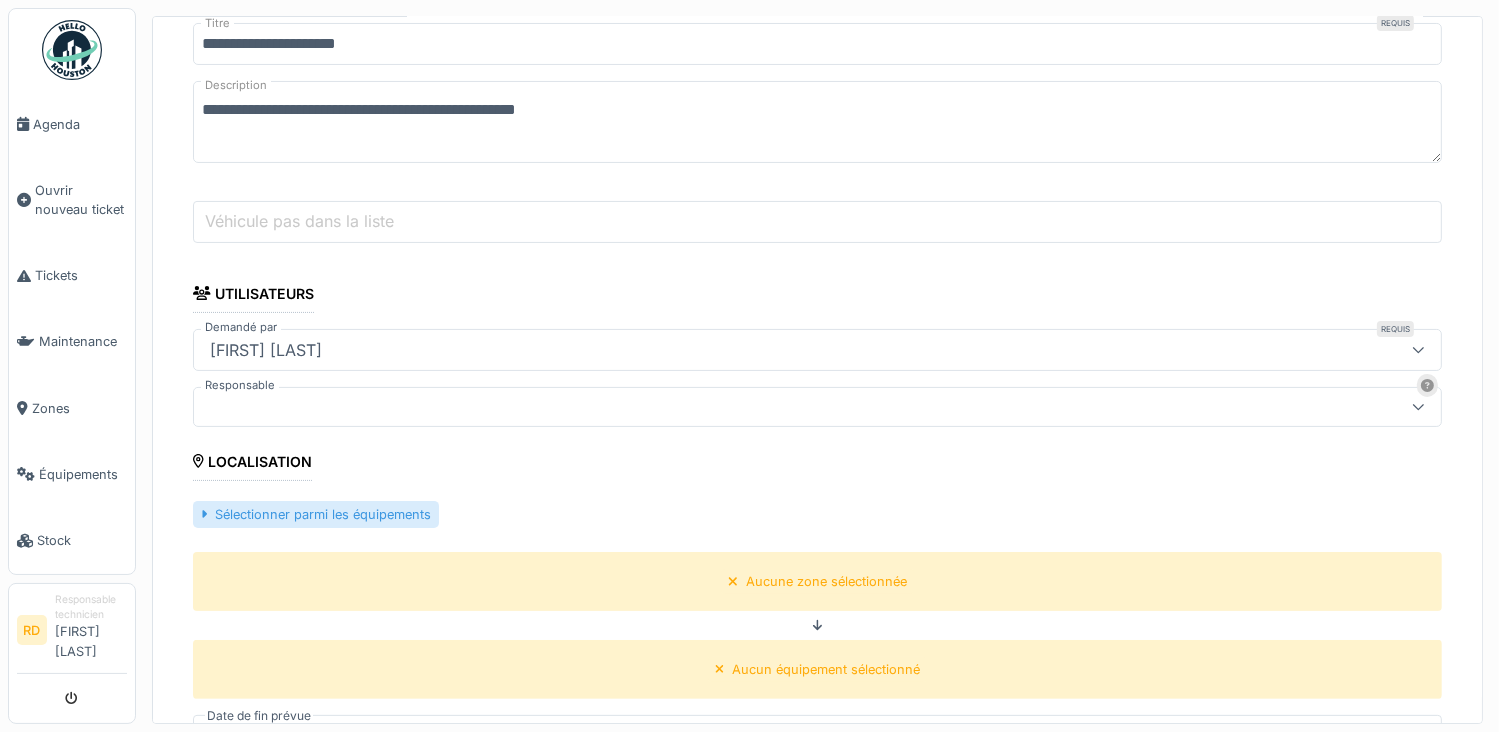 click on "Sélectionner parmi les équipements" at bounding box center (316, 514) 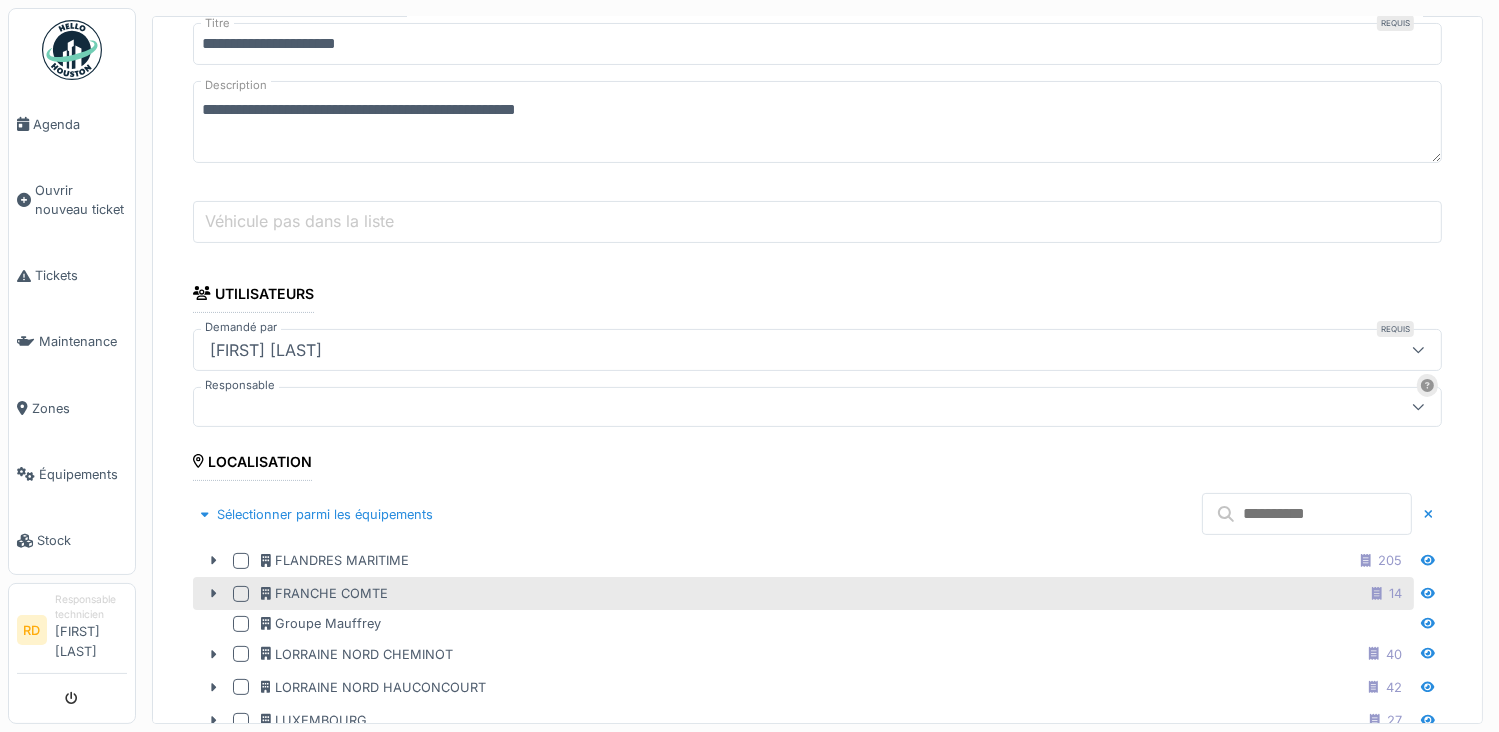 drag, startPoint x: 238, startPoint y: 579, endPoint x: 264, endPoint y: 575, distance: 26.305893 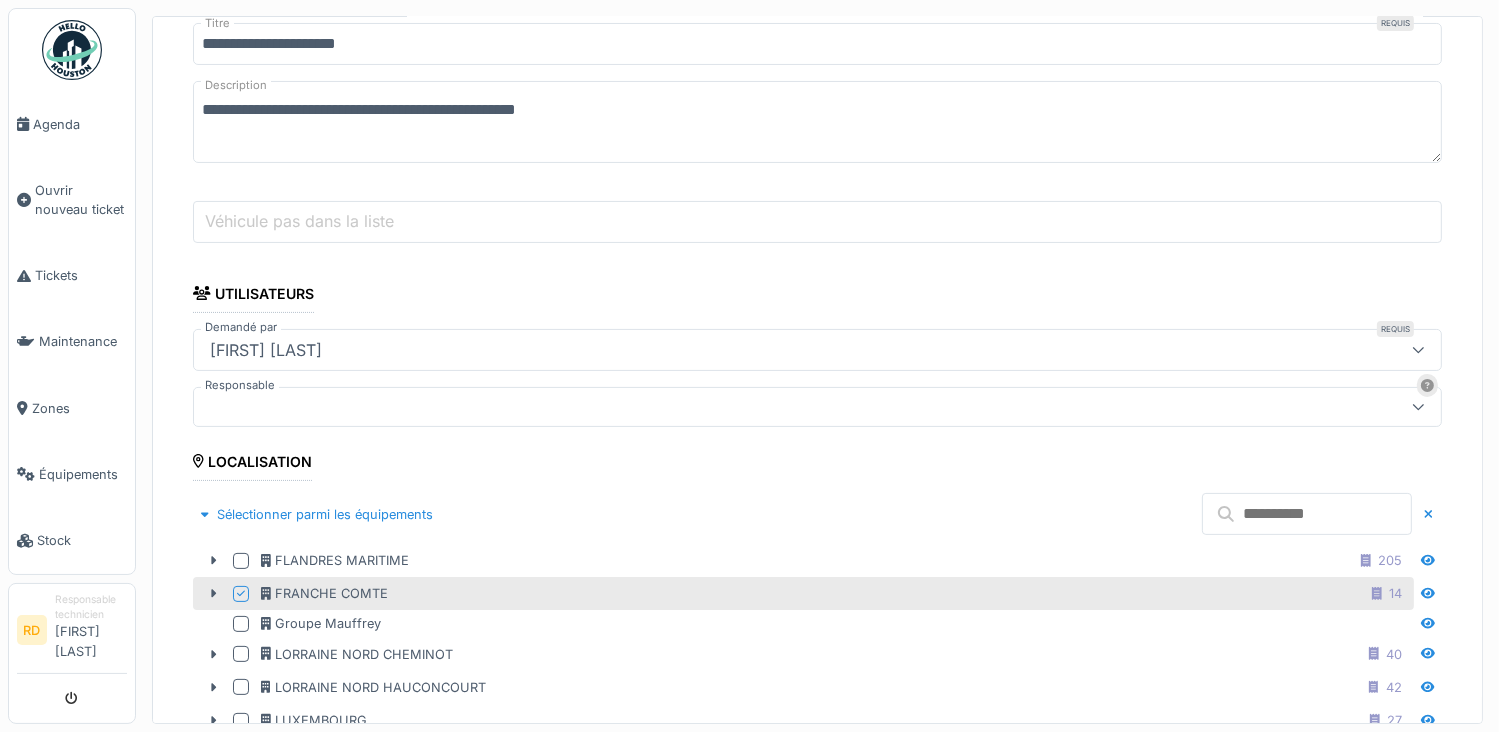 click at bounding box center (1307, 514) 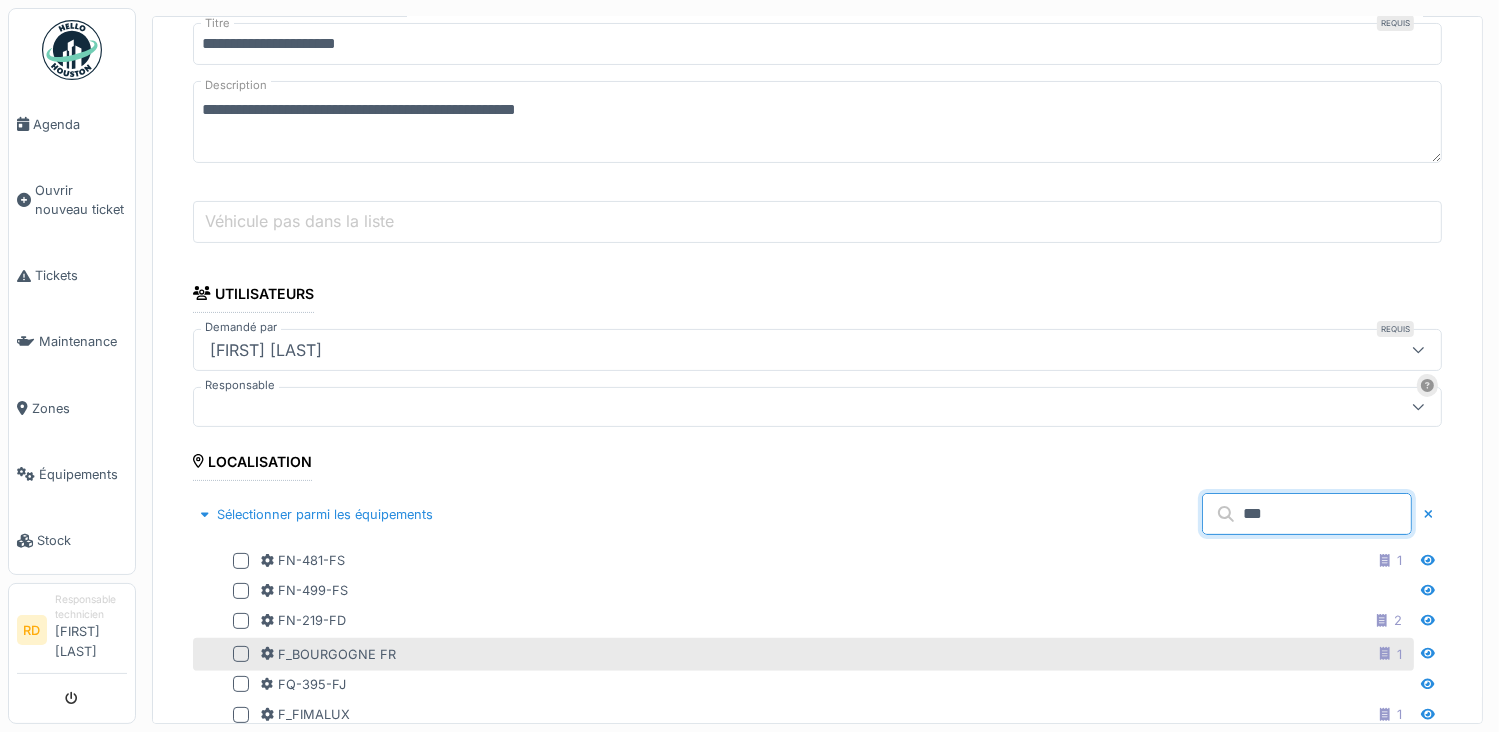 type on "***" 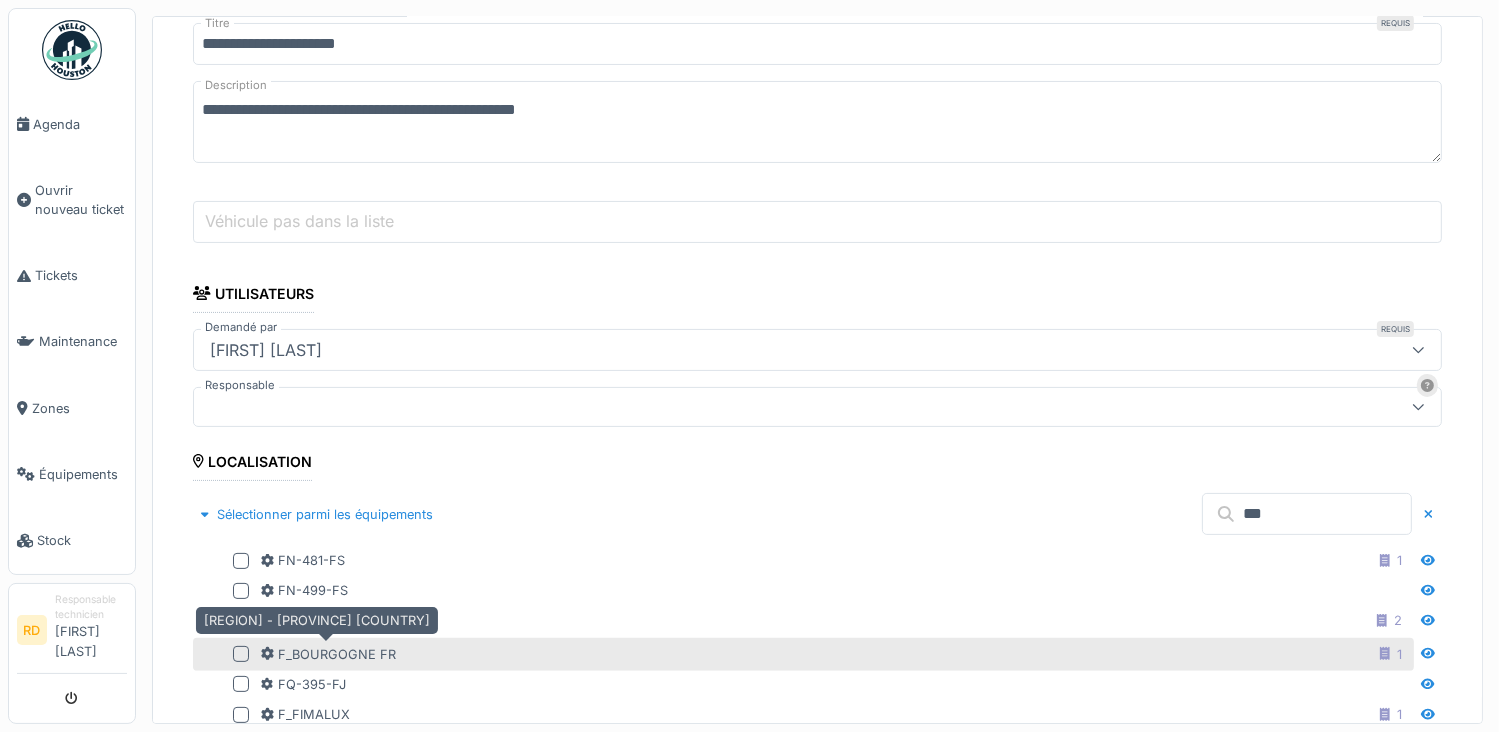 click on "F_BOURGOGNE FR" at bounding box center [328, 654] 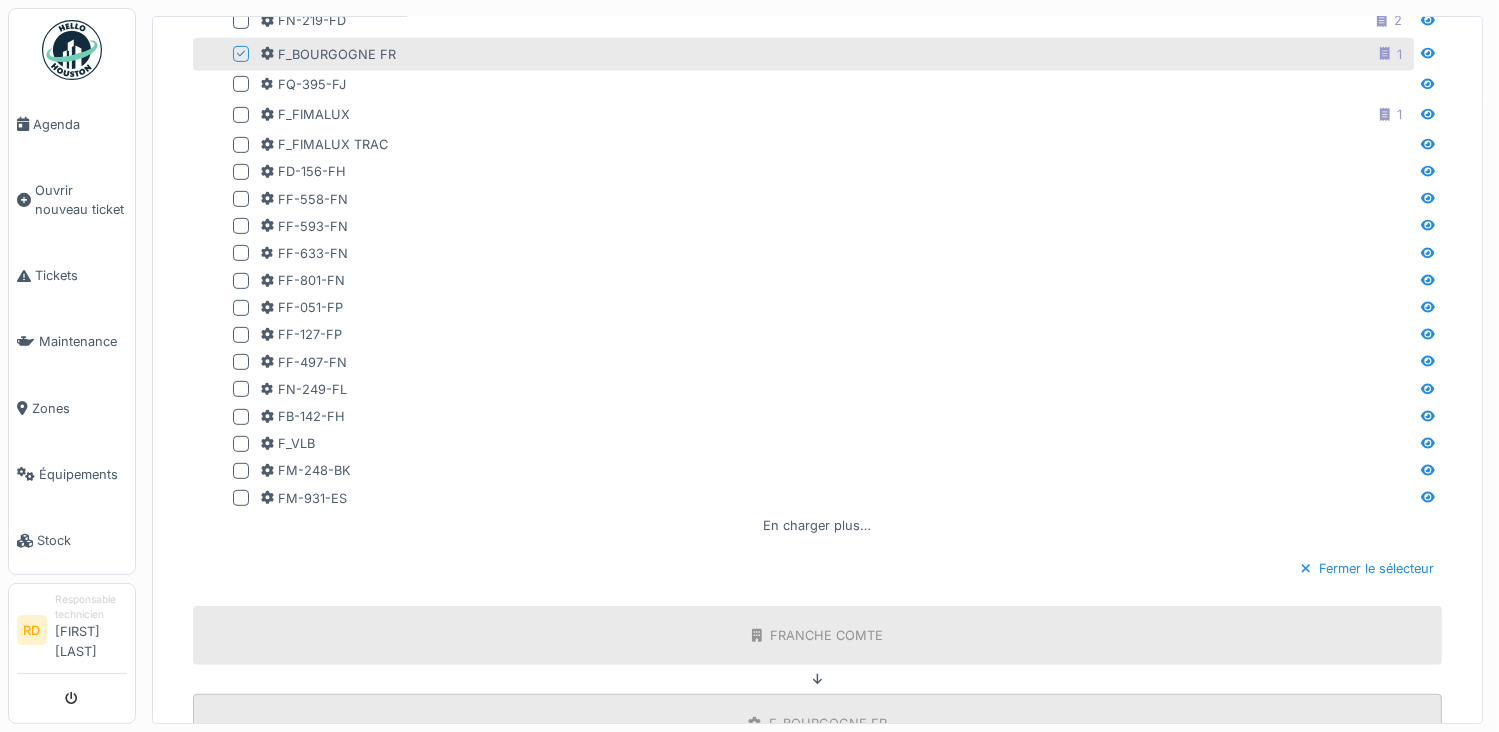 scroll, scrollTop: 1608, scrollLeft: 0, axis: vertical 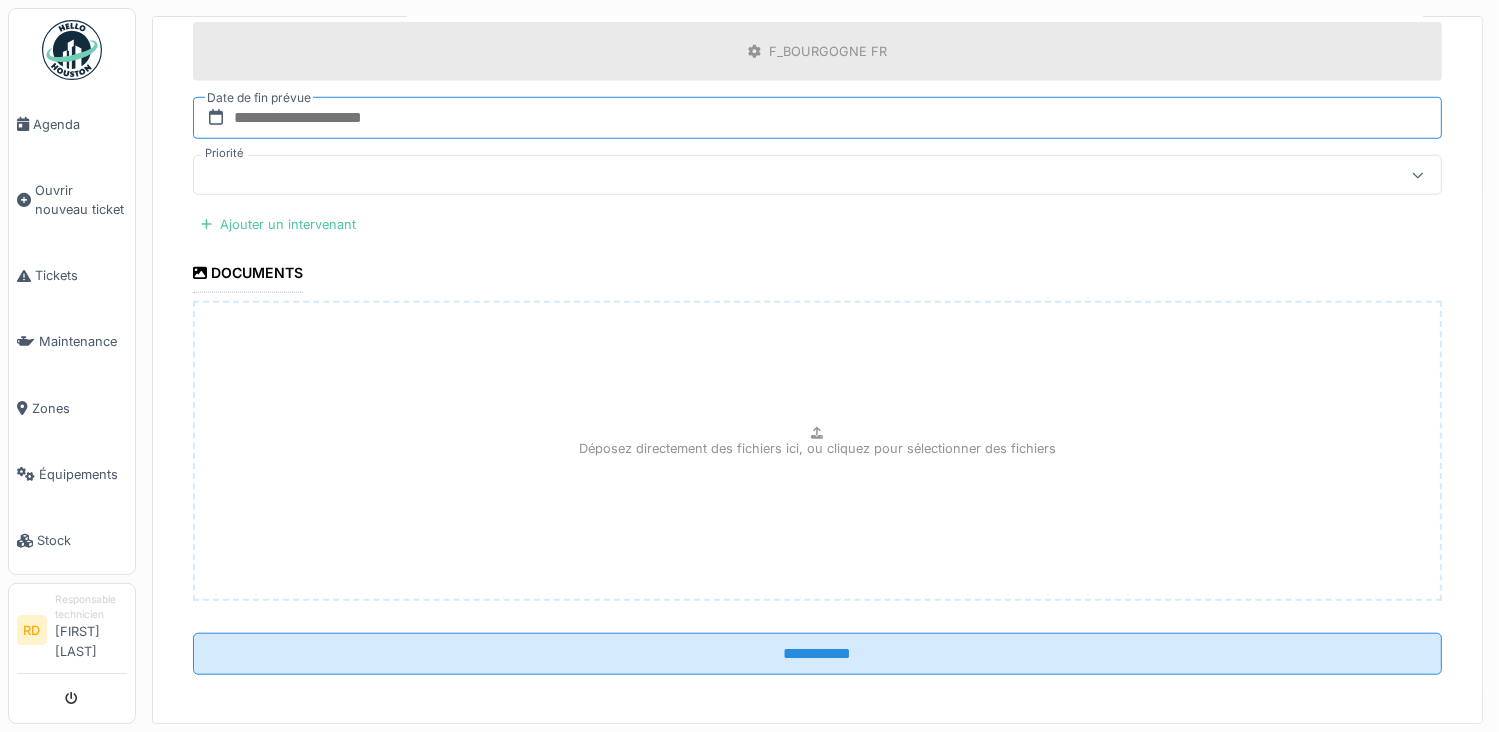 click at bounding box center [817, 118] 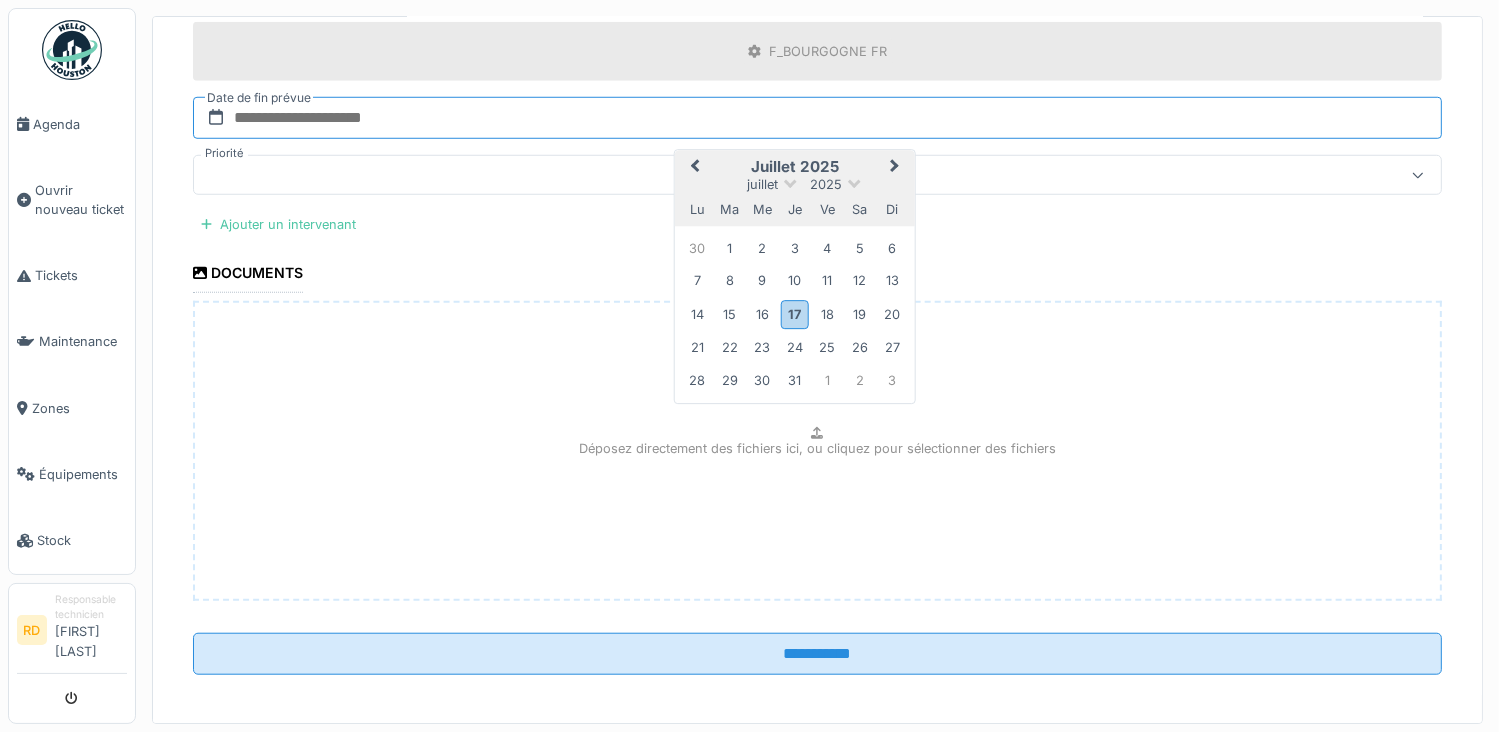 type on "**********" 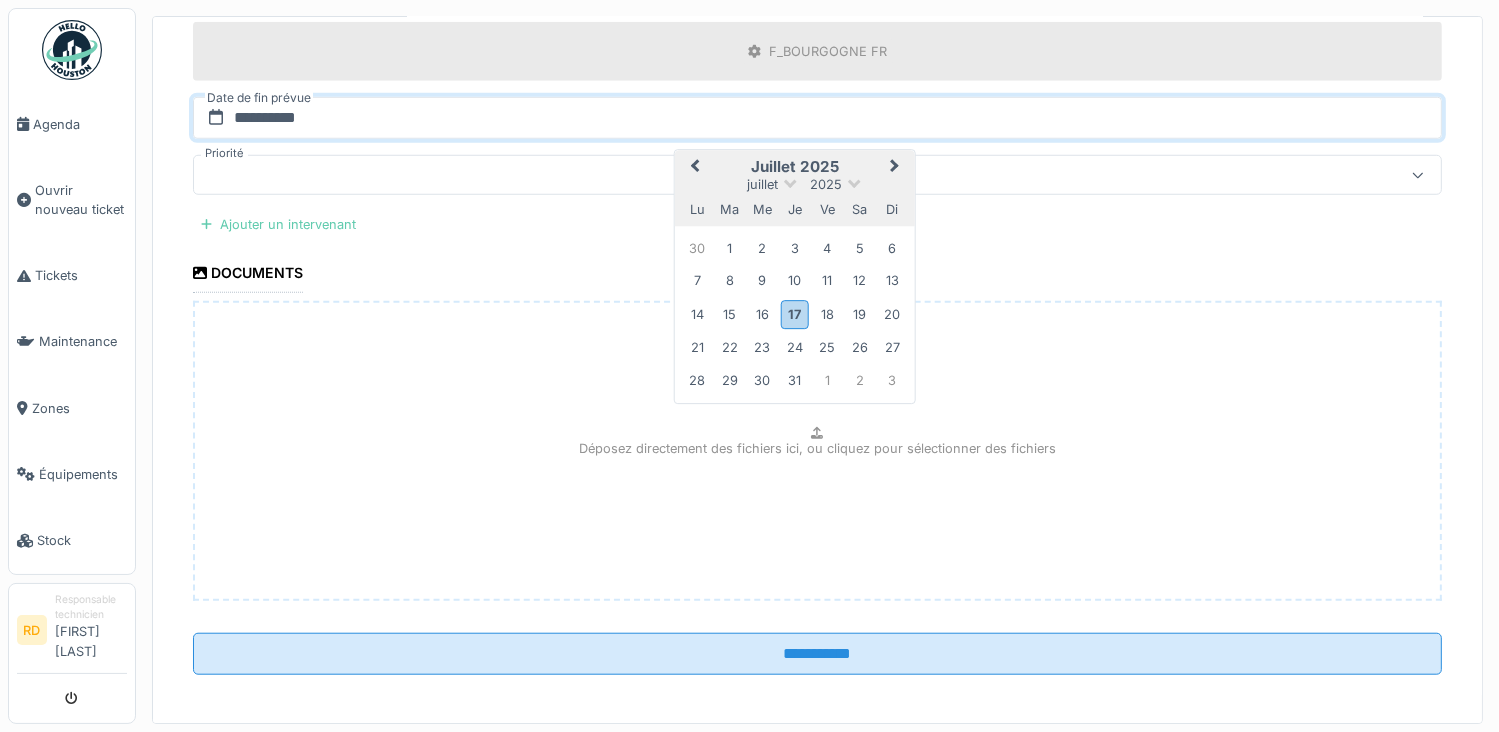 click on "Ajouter un intervenant" at bounding box center (278, 224) 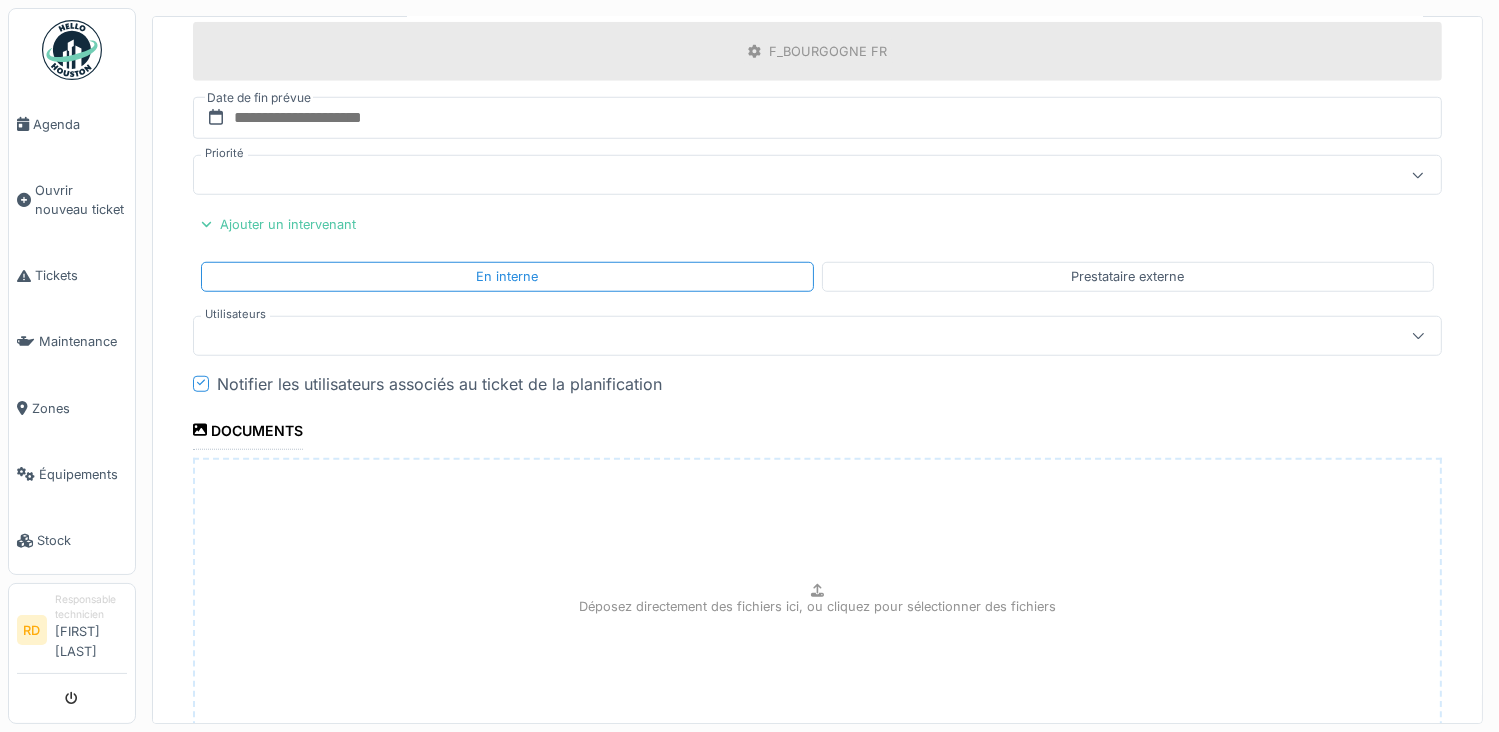 click at bounding box center (755, 336) 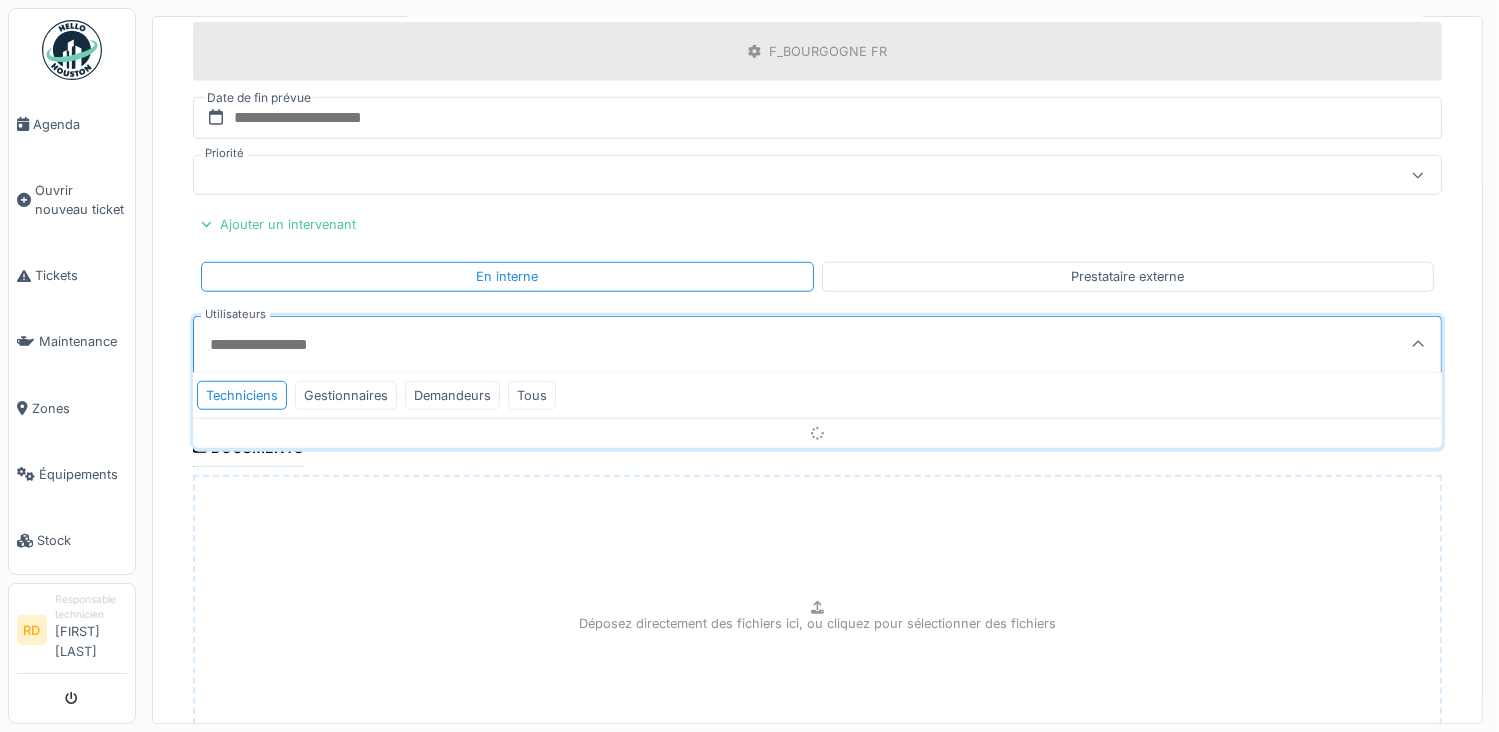 scroll, scrollTop: 1575, scrollLeft: 0, axis: vertical 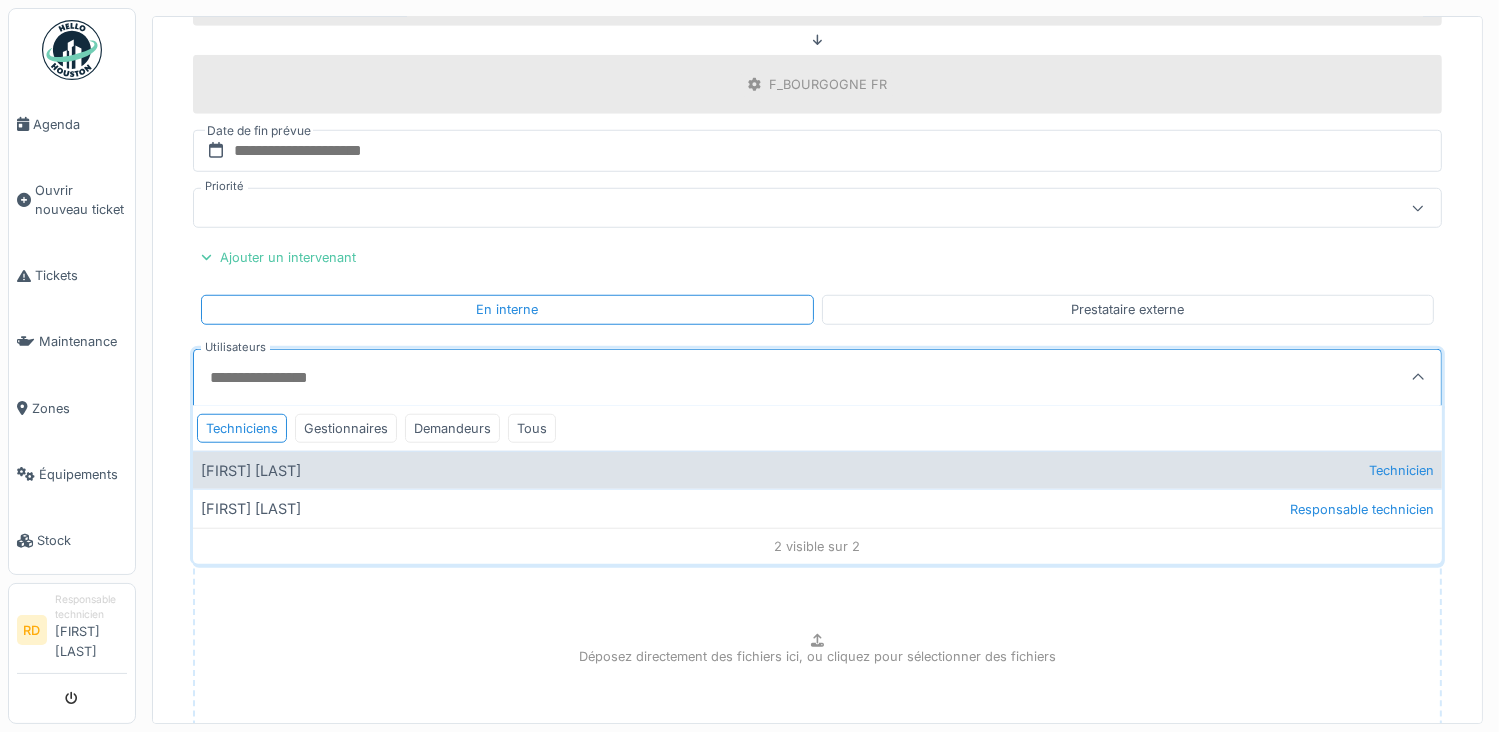 click on "Florian Arbelot   Technicien" at bounding box center (817, 470) 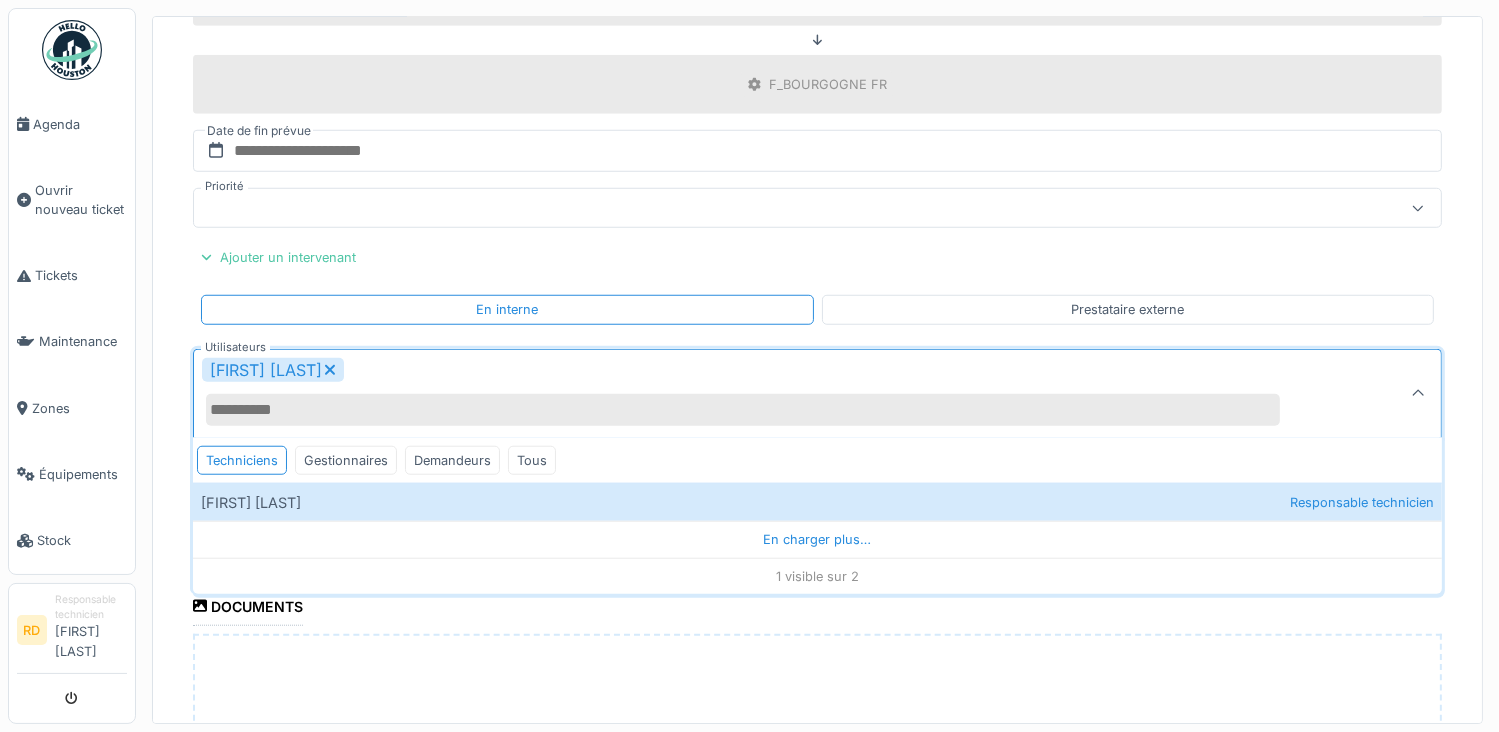 click on "**********" at bounding box center (817, -191) 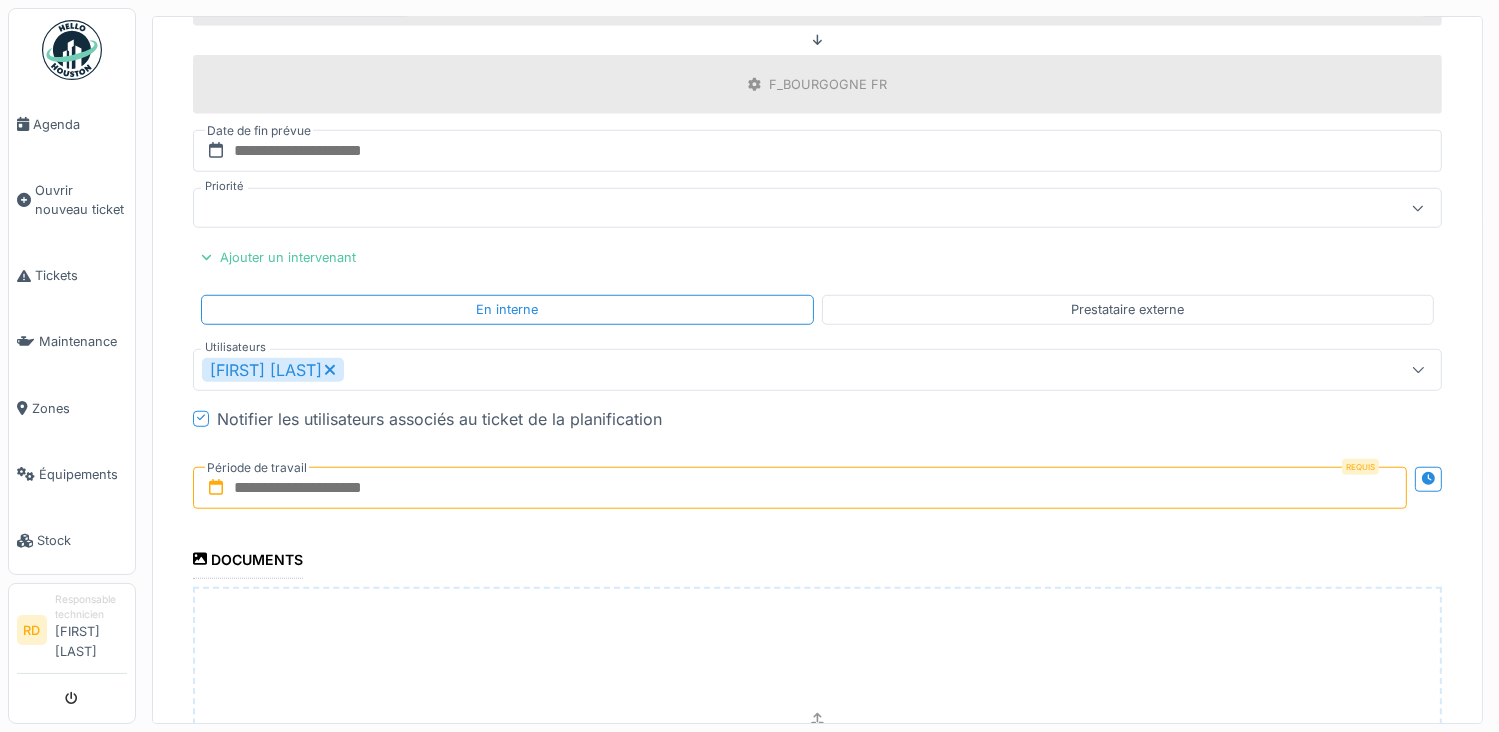 click at bounding box center [800, 488] 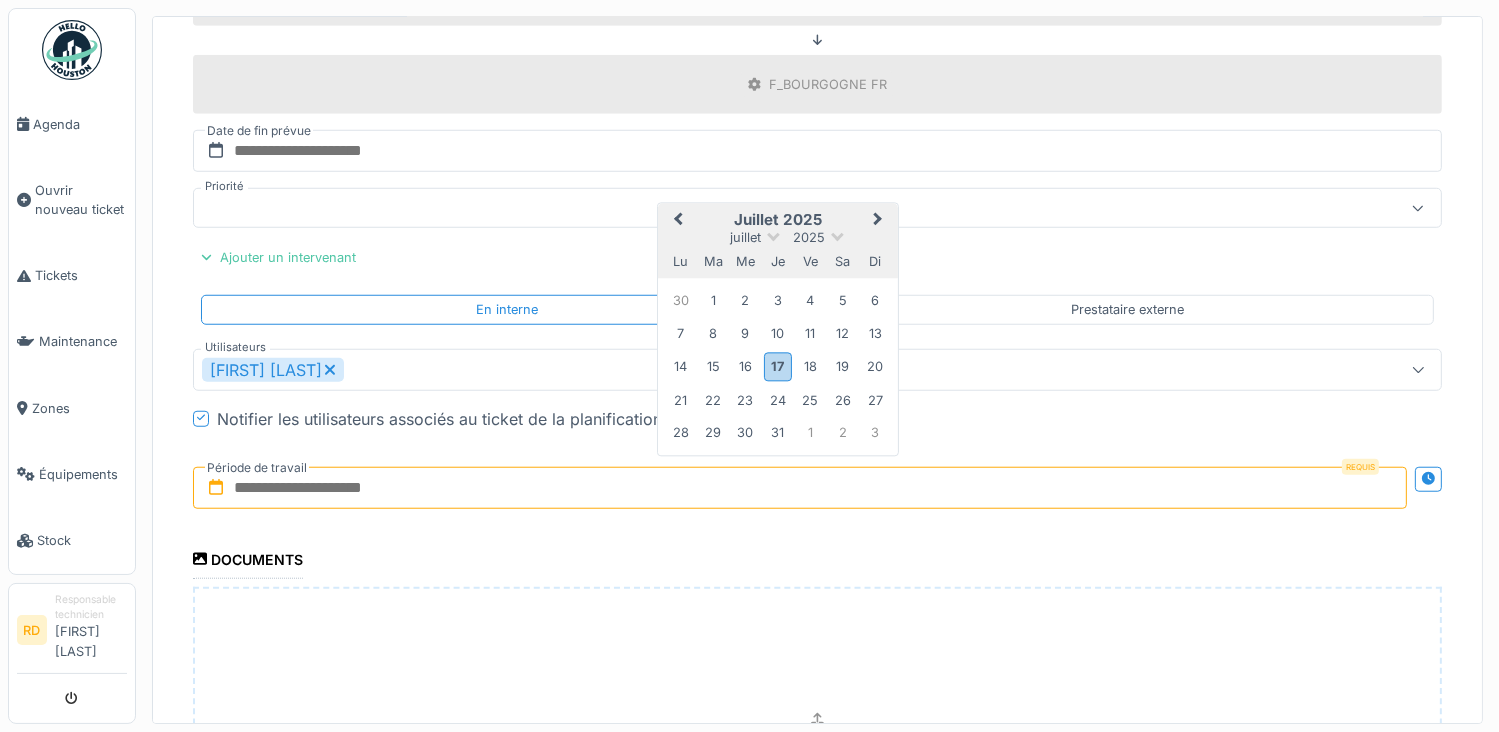 type on "**********" 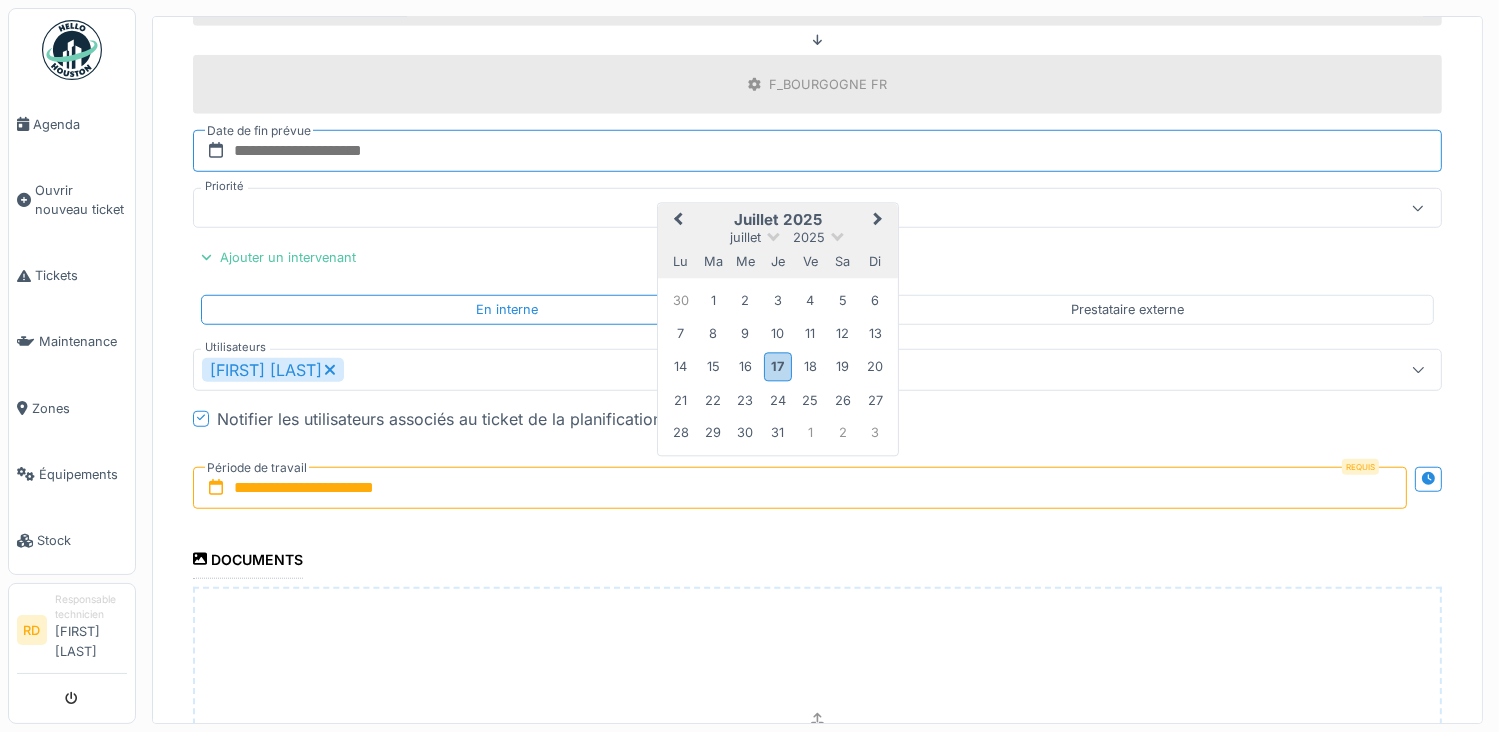 type on "**********" 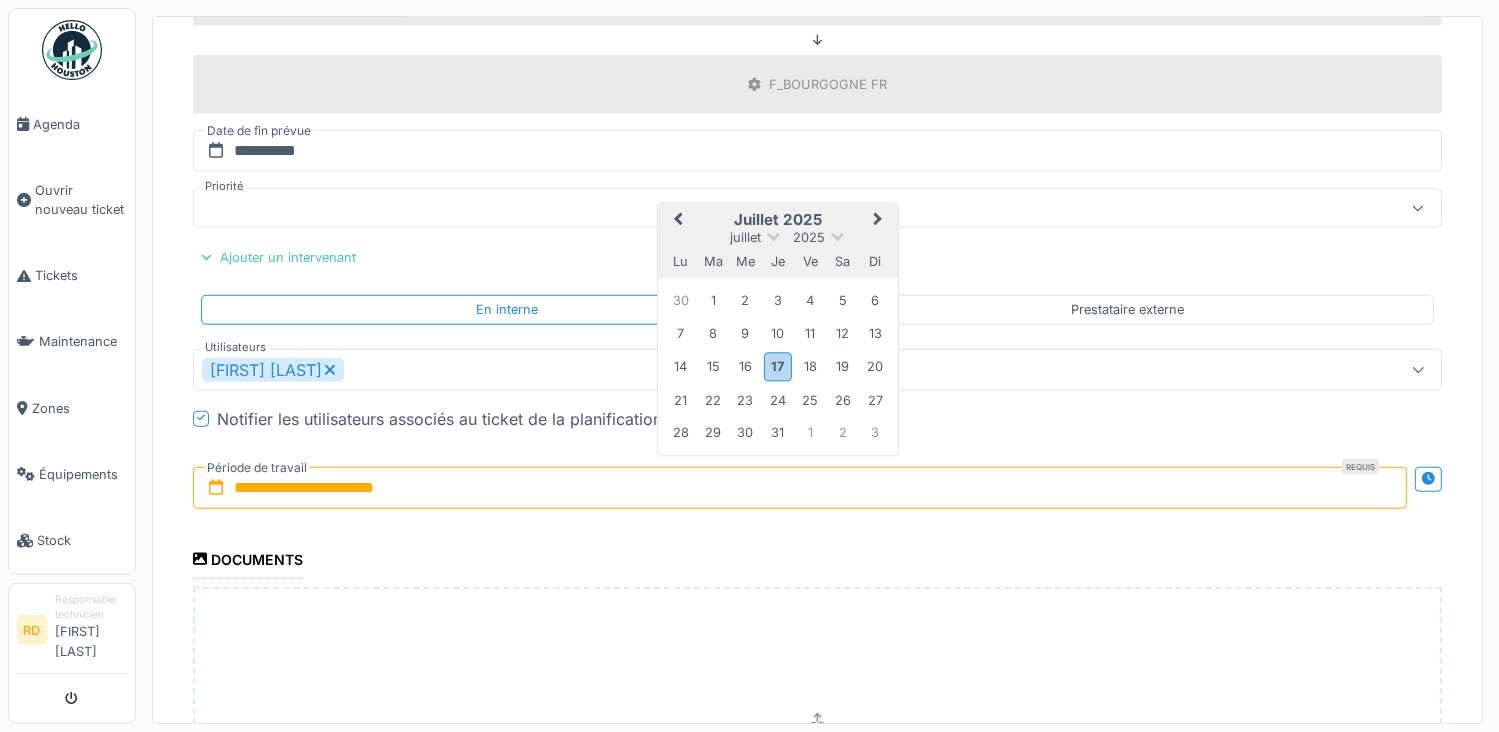 scroll, scrollTop: 1860, scrollLeft: 0, axis: vertical 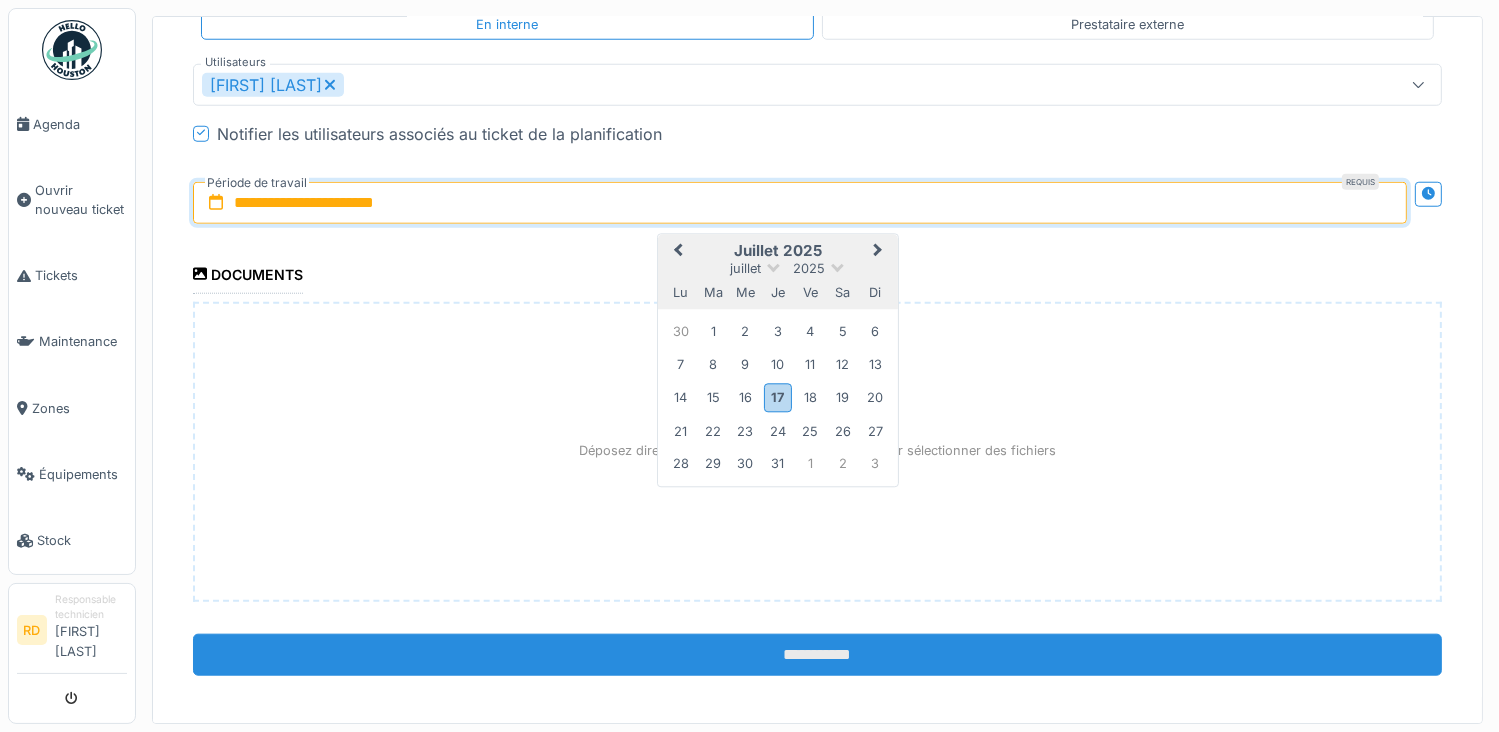 click on "**********" at bounding box center (817, 655) 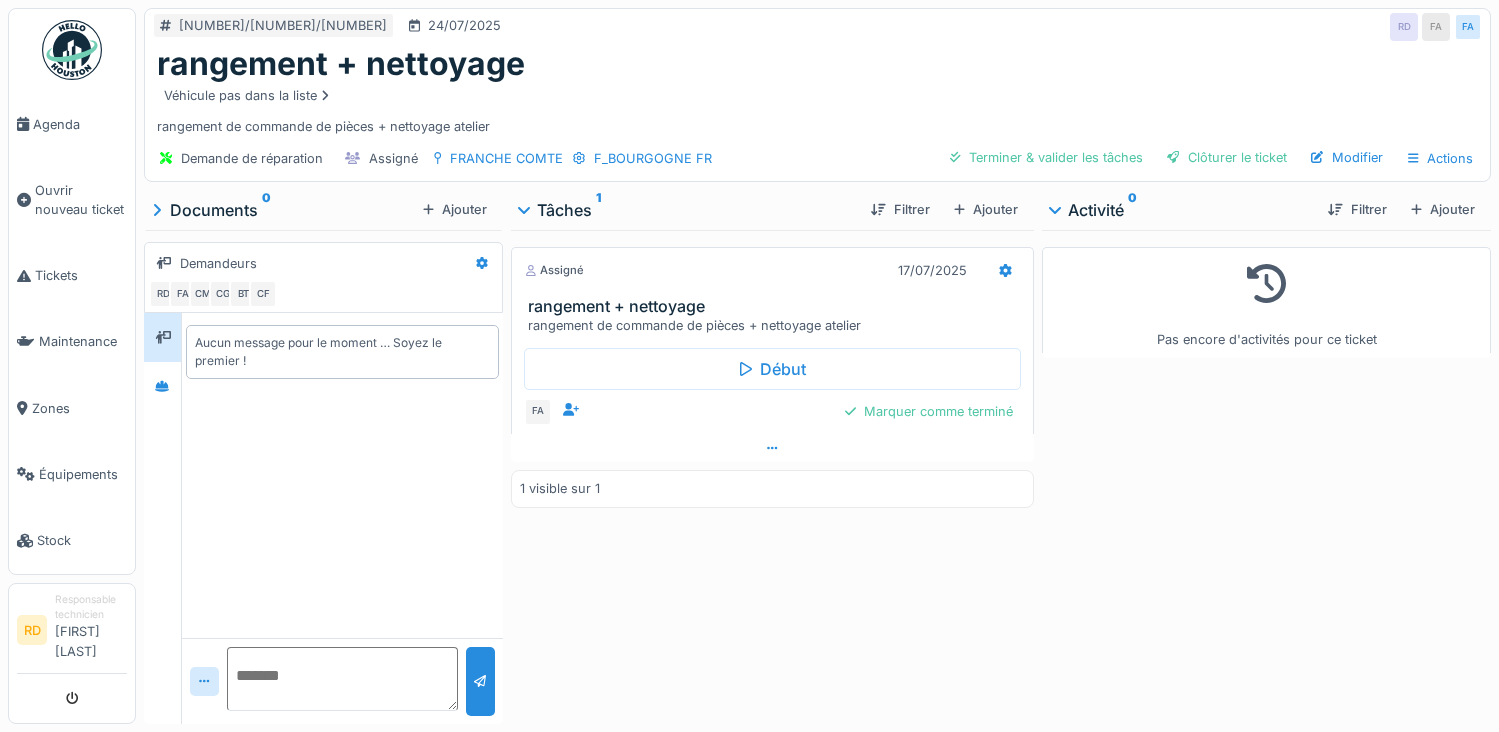 scroll, scrollTop: 0, scrollLeft: 0, axis: both 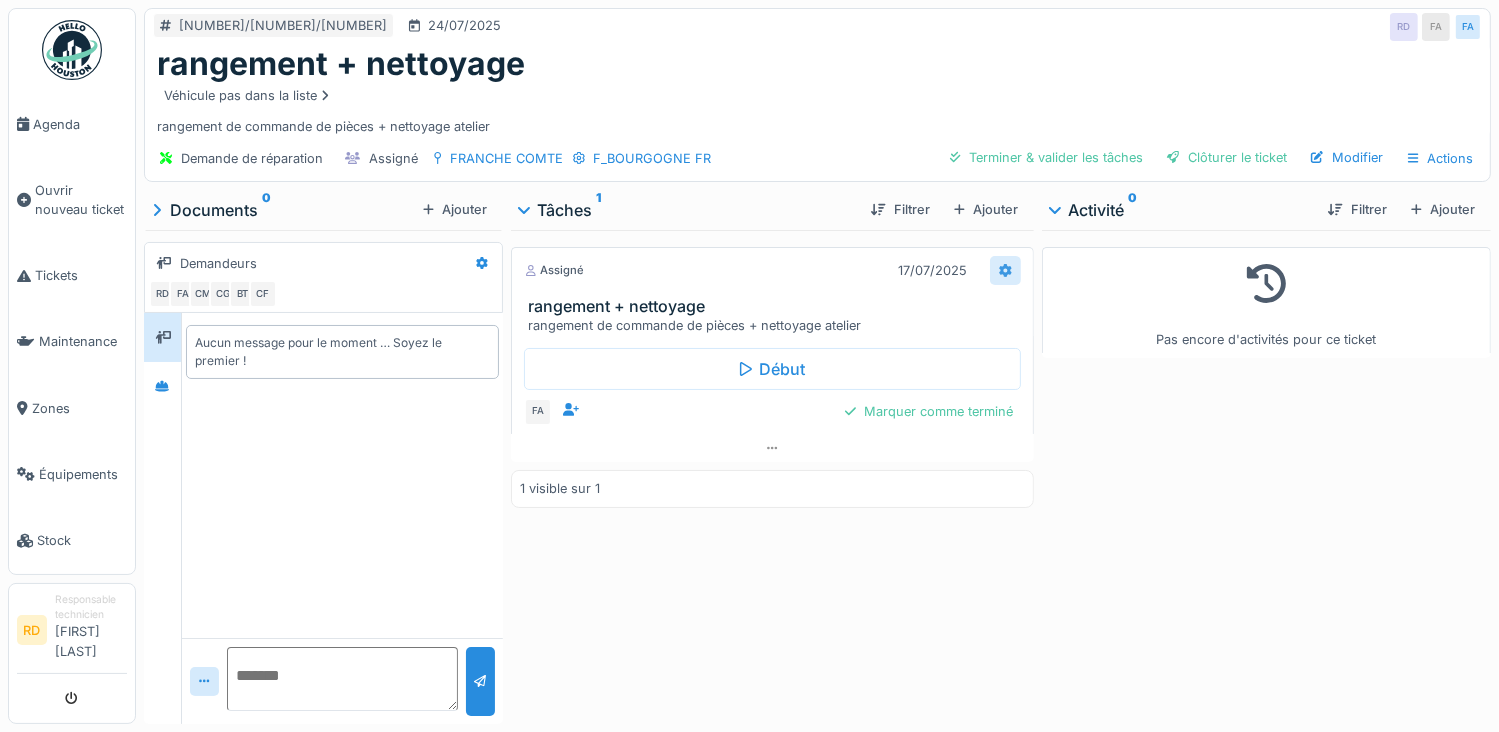 click 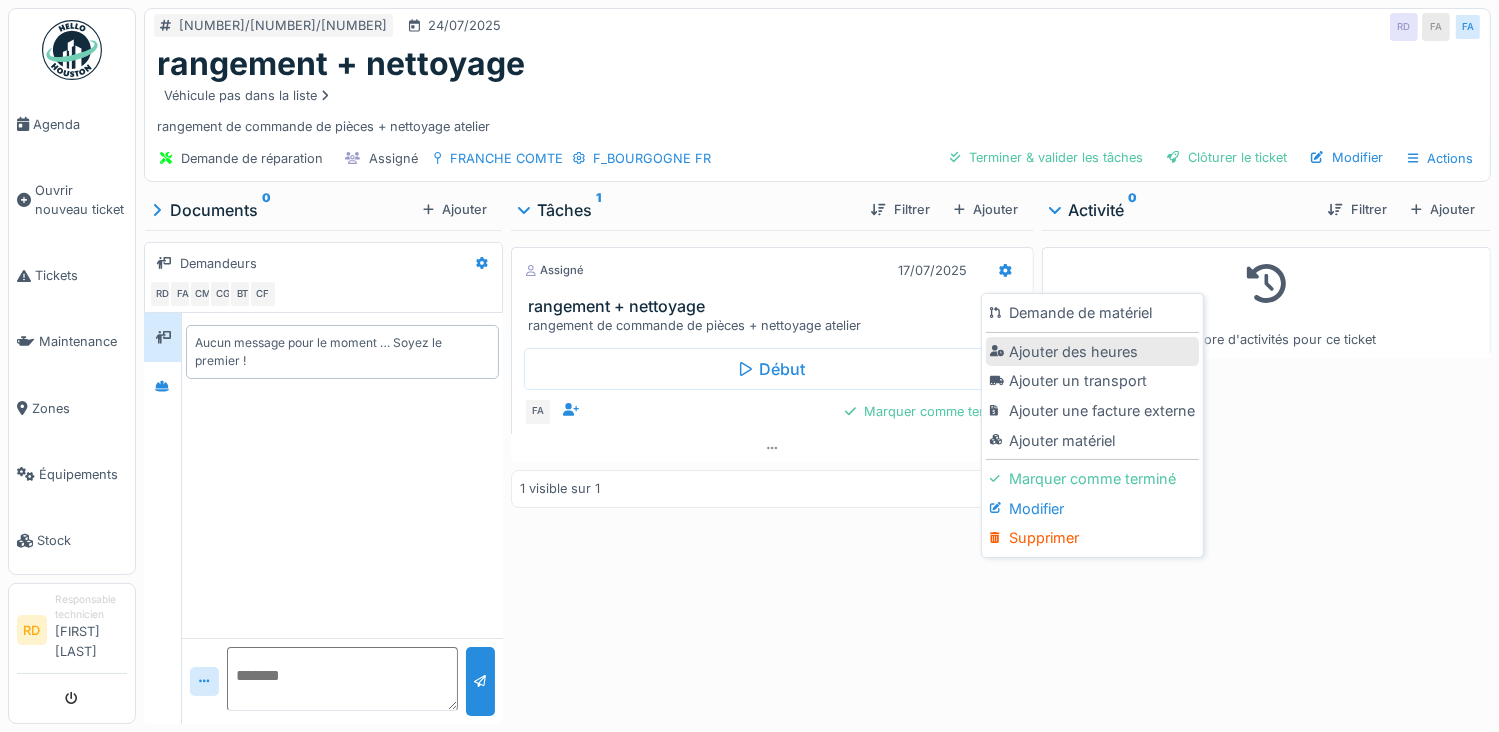 click on "Ajouter des heures" at bounding box center [1092, 352] 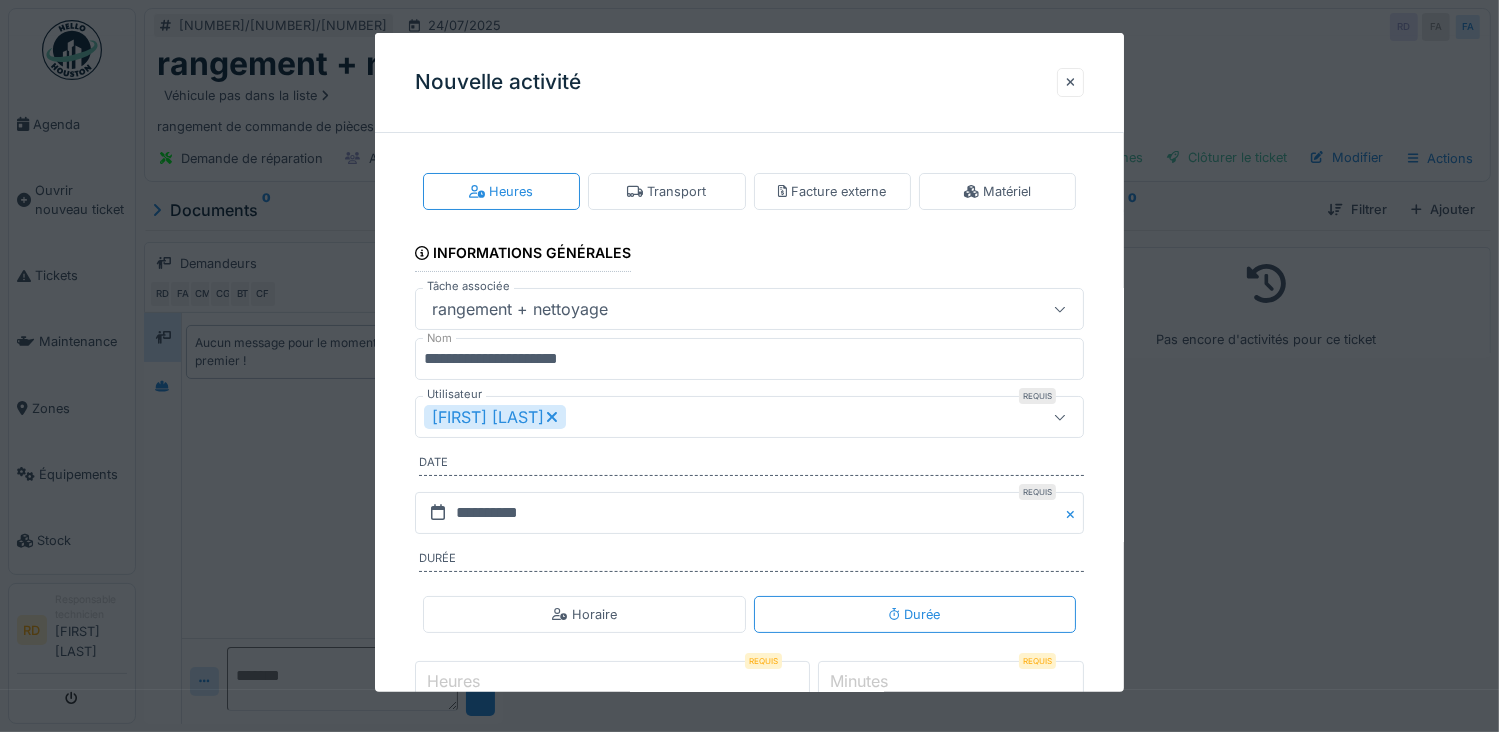 click 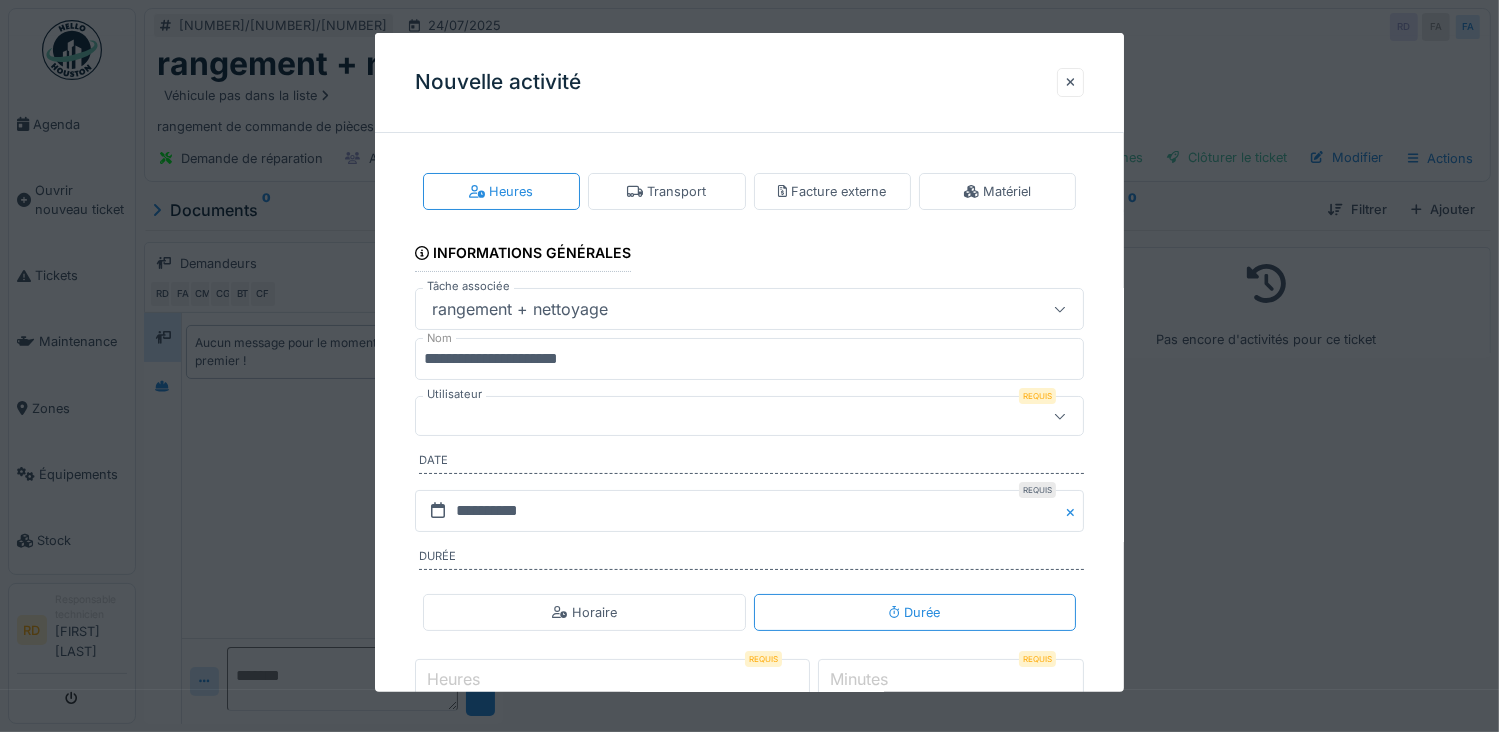 click at bounding box center [716, 416] 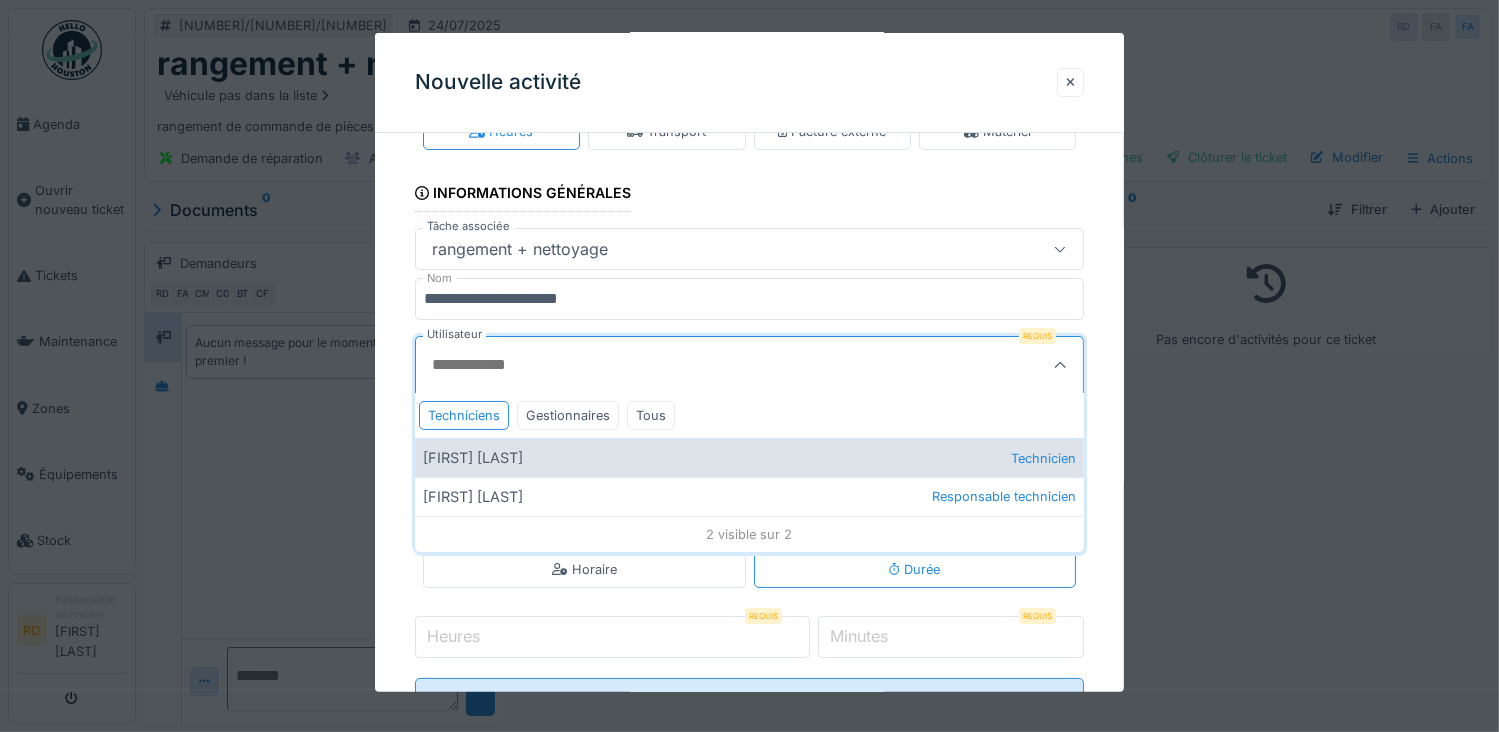 click on "Florian Arbelot   Technicien" at bounding box center (750, 457) 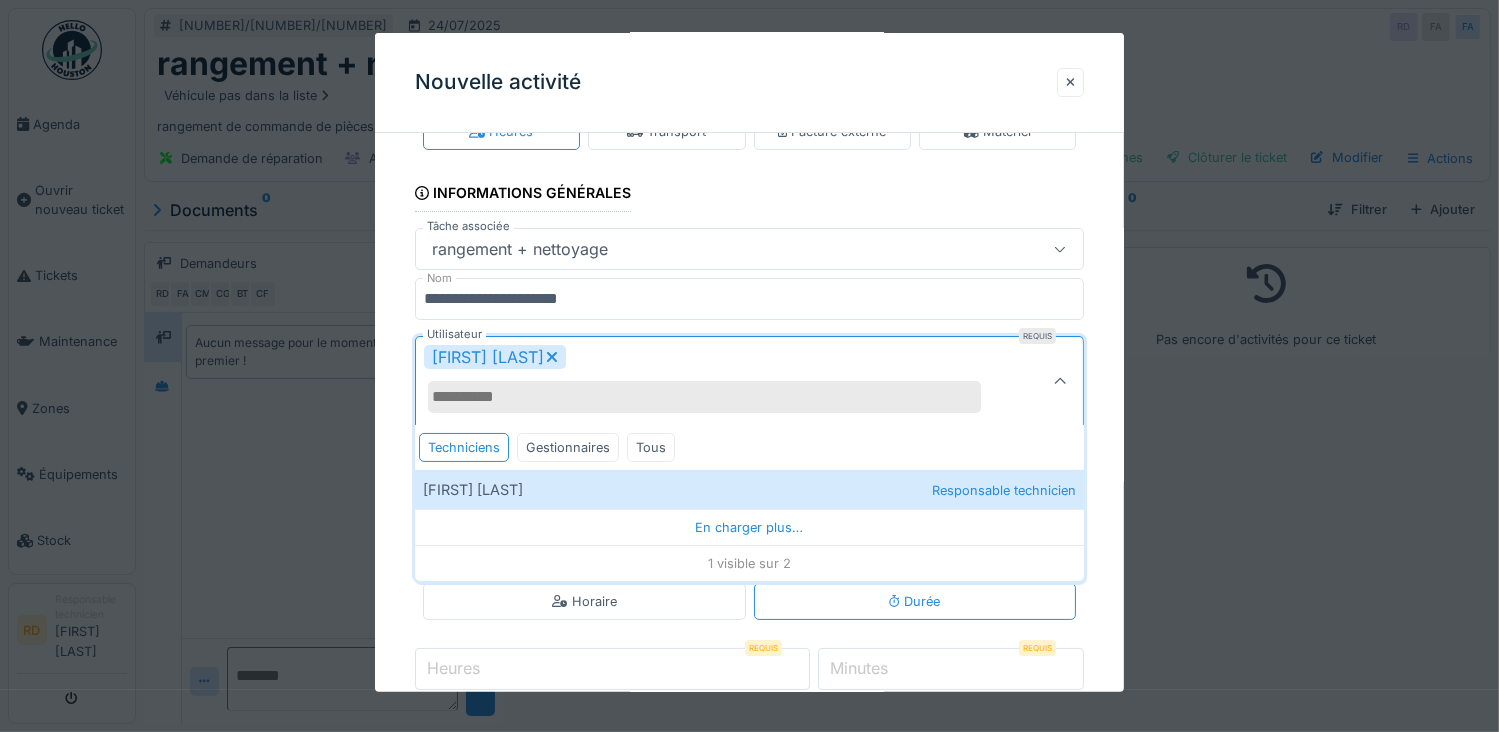 click on "Heures" at bounding box center [453, 668] 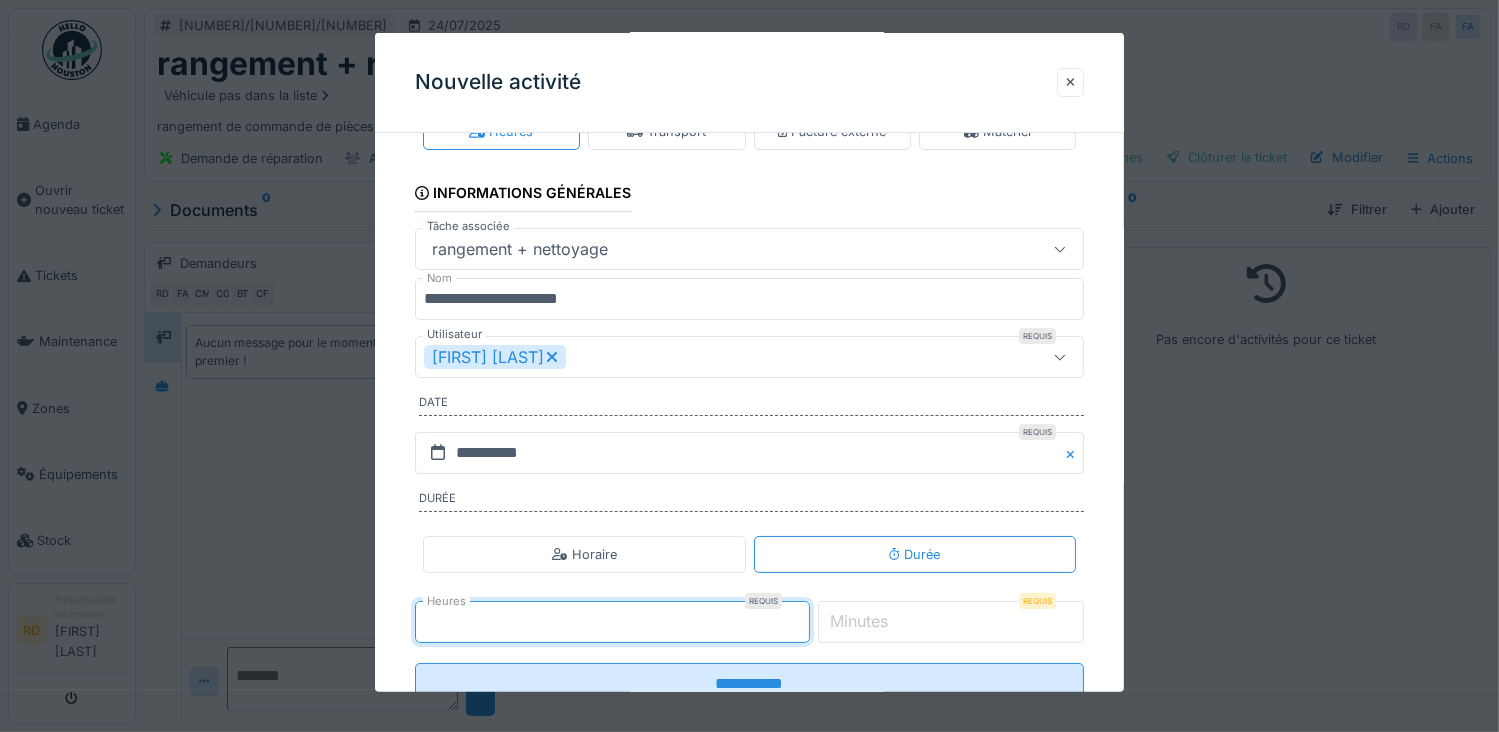 type on "*" 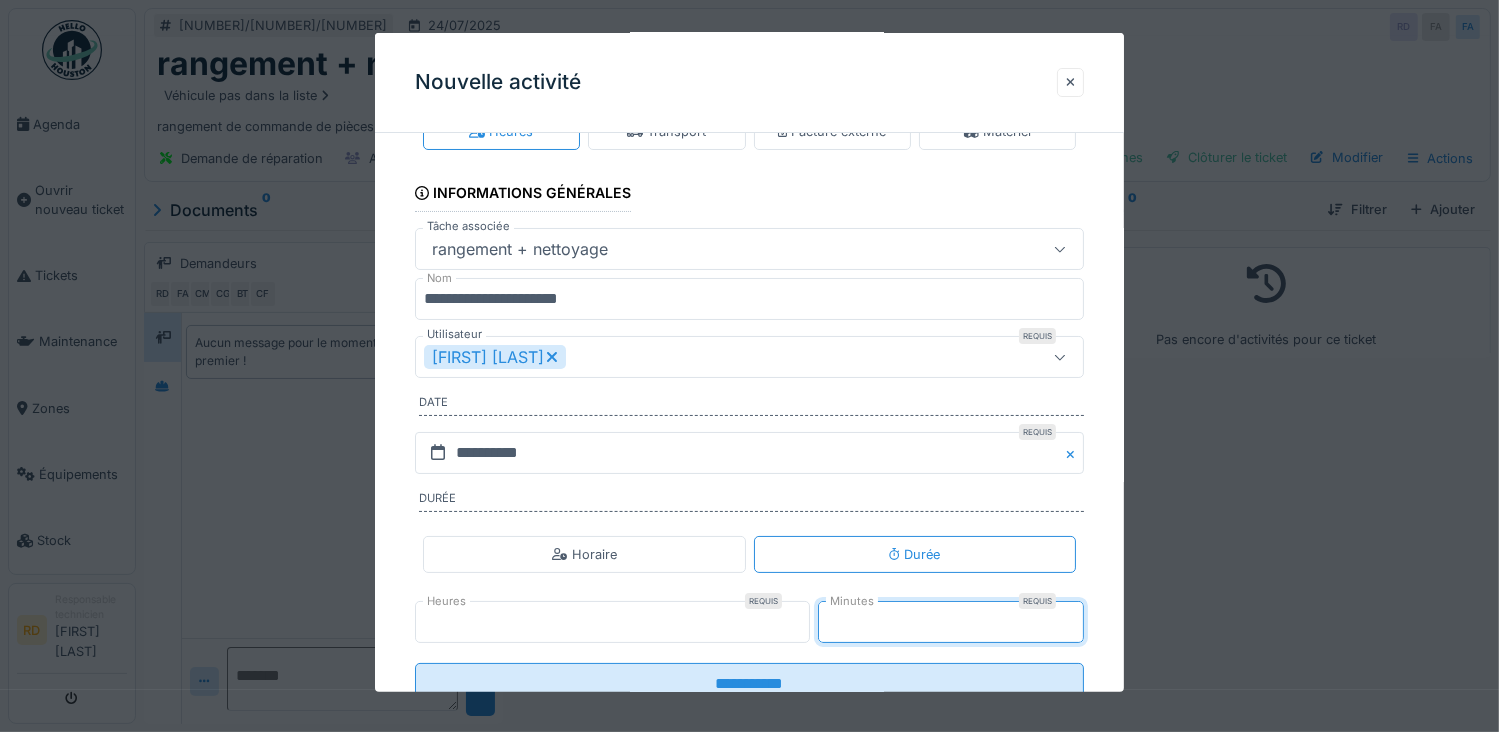 scroll, scrollTop: 124, scrollLeft: 0, axis: vertical 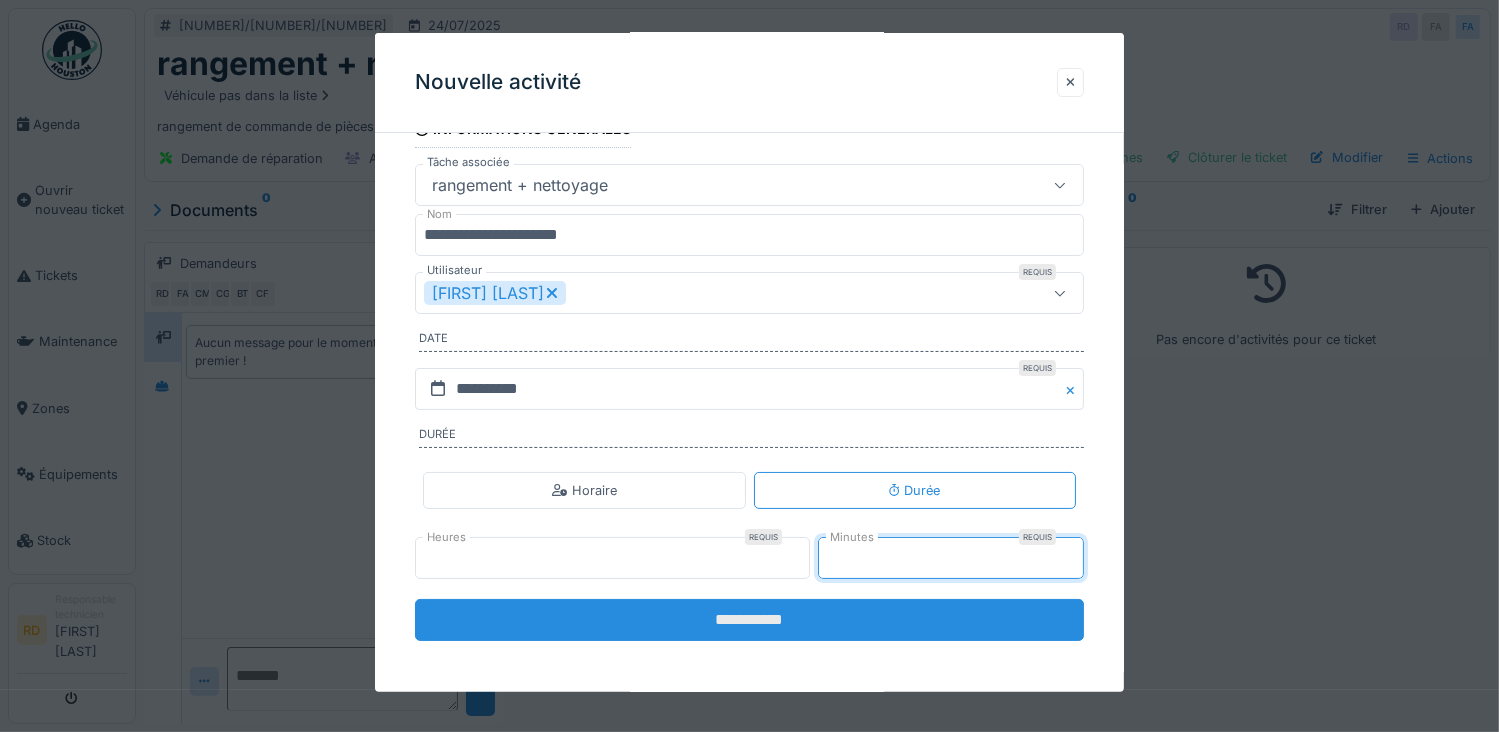 type on "**" 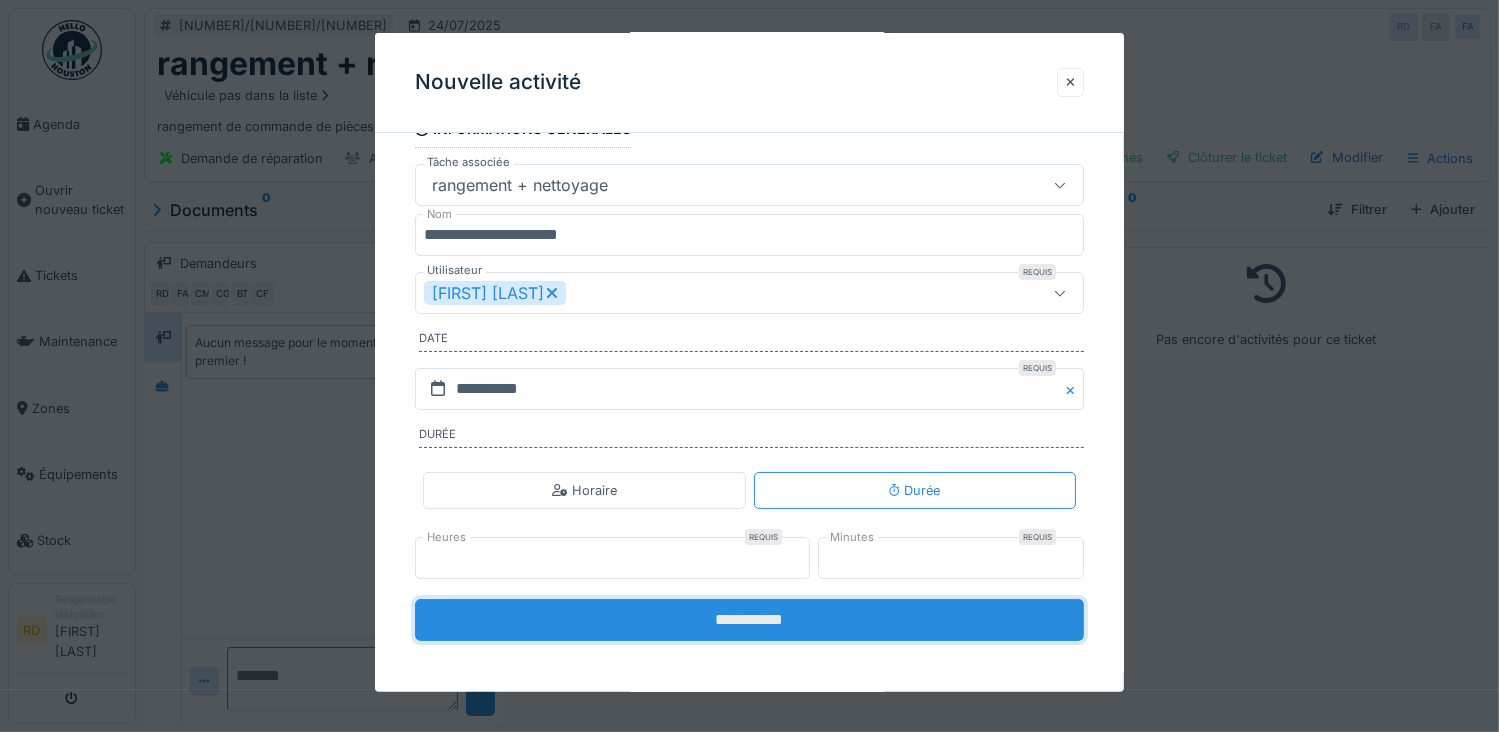 click on "**********" at bounding box center [750, 620] 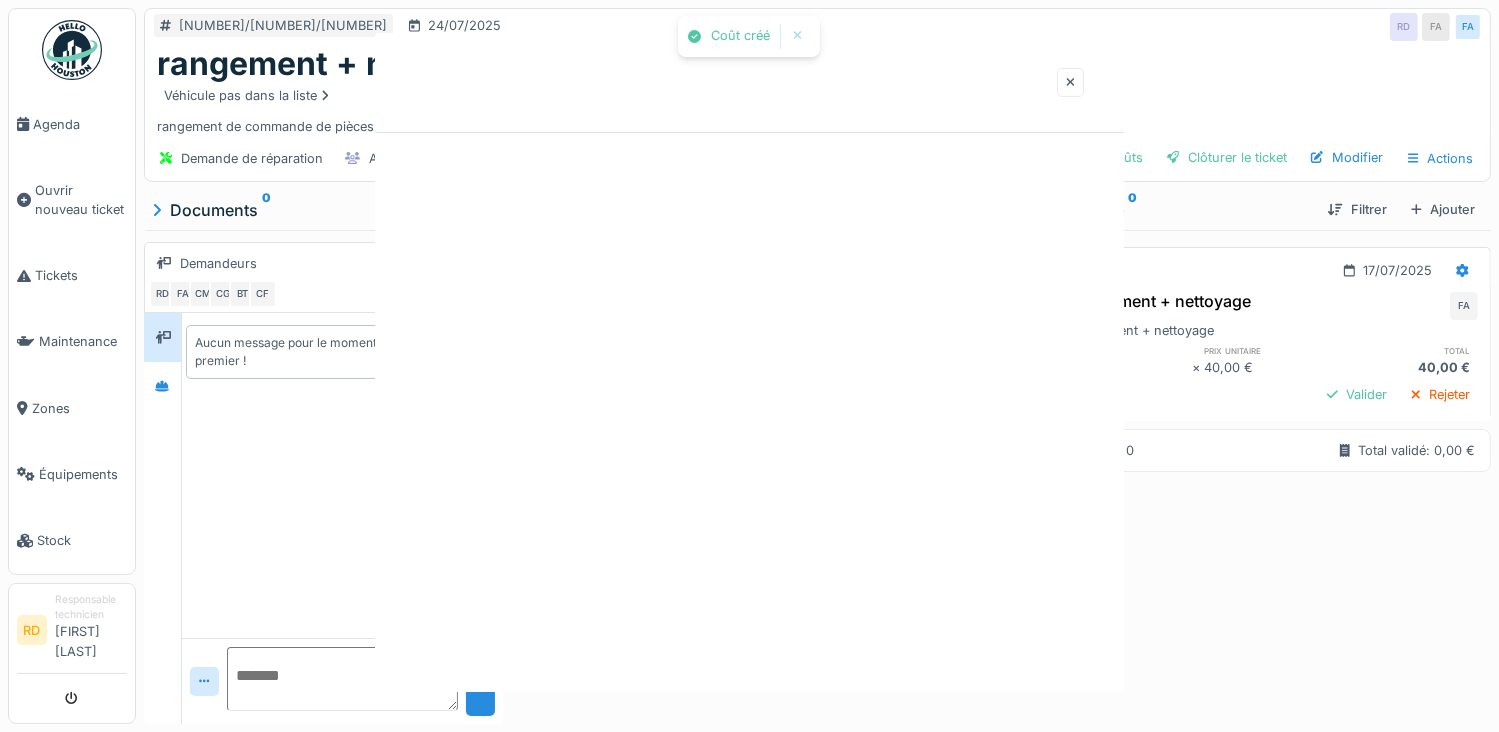 scroll, scrollTop: 0, scrollLeft: 0, axis: both 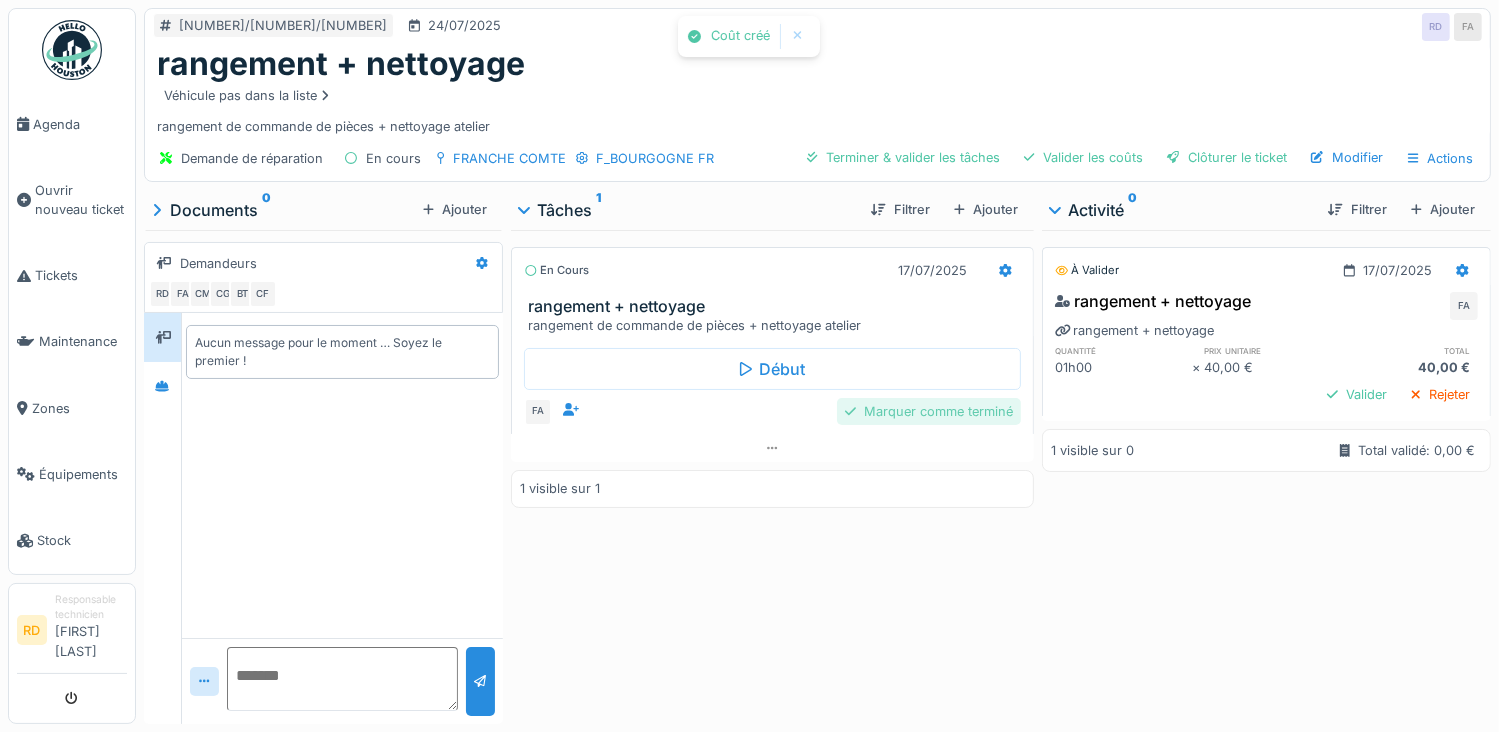 click on "Marquer comme terminé" at bounding box center [929, 411] 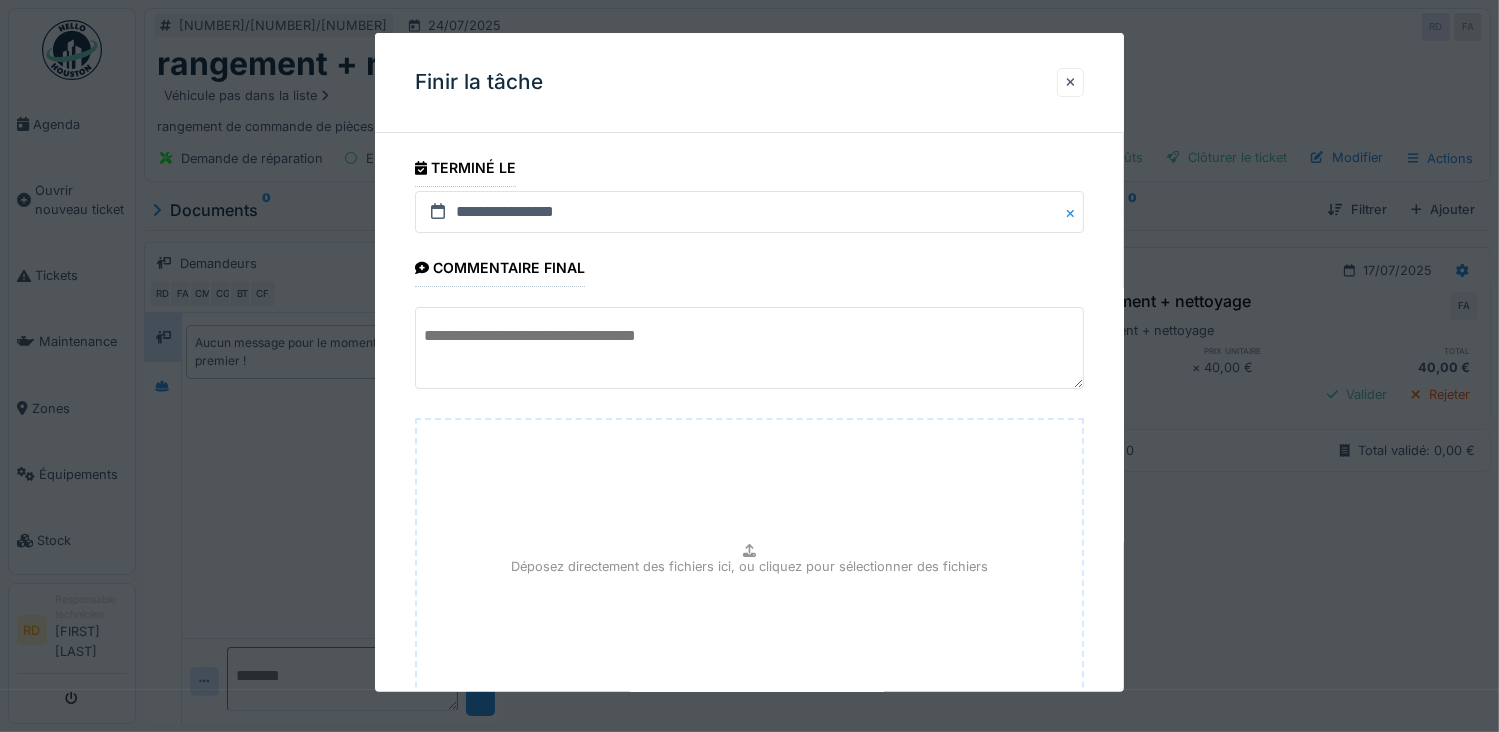 click at bounding box center (750, 348) 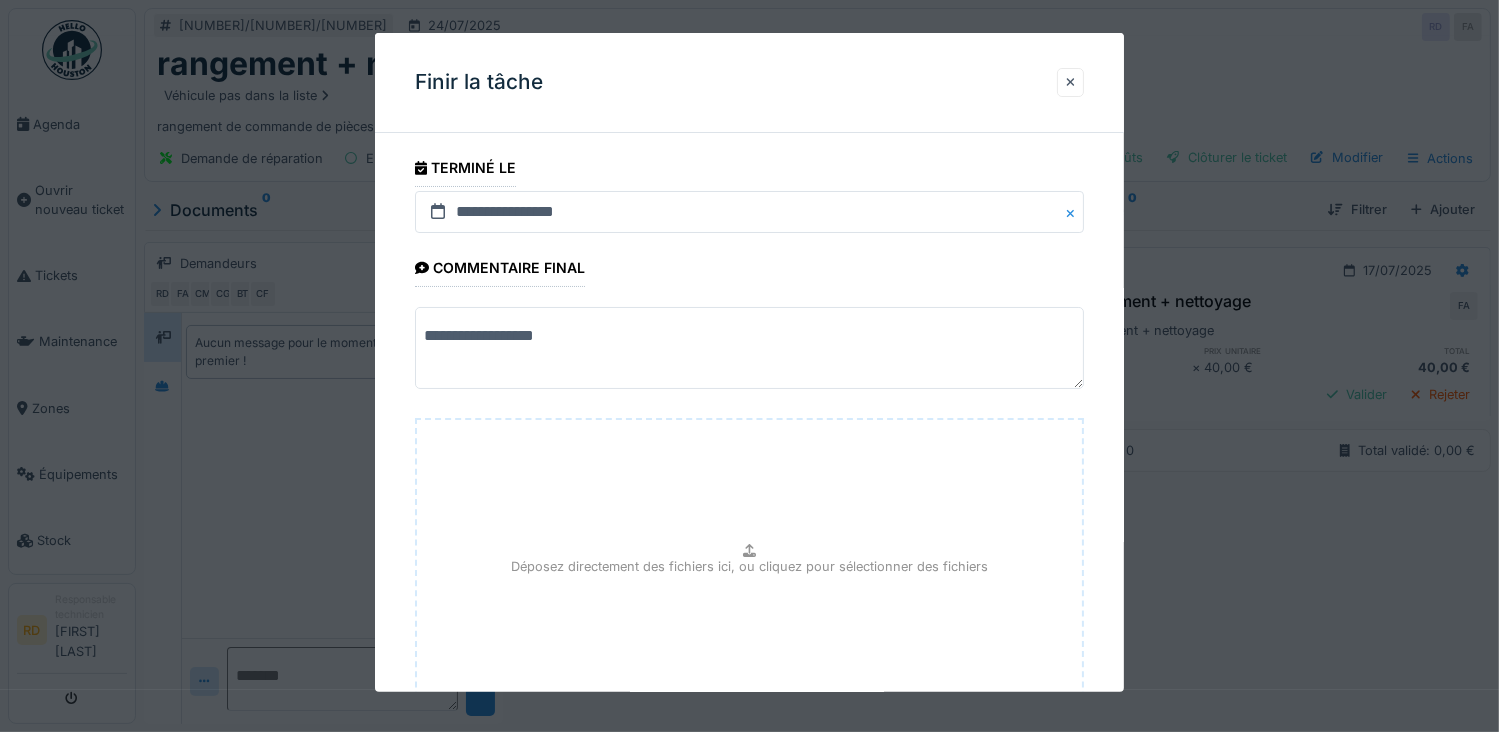 scroll, scrollTop: 154, scrollLeft: 0, axis: vertical 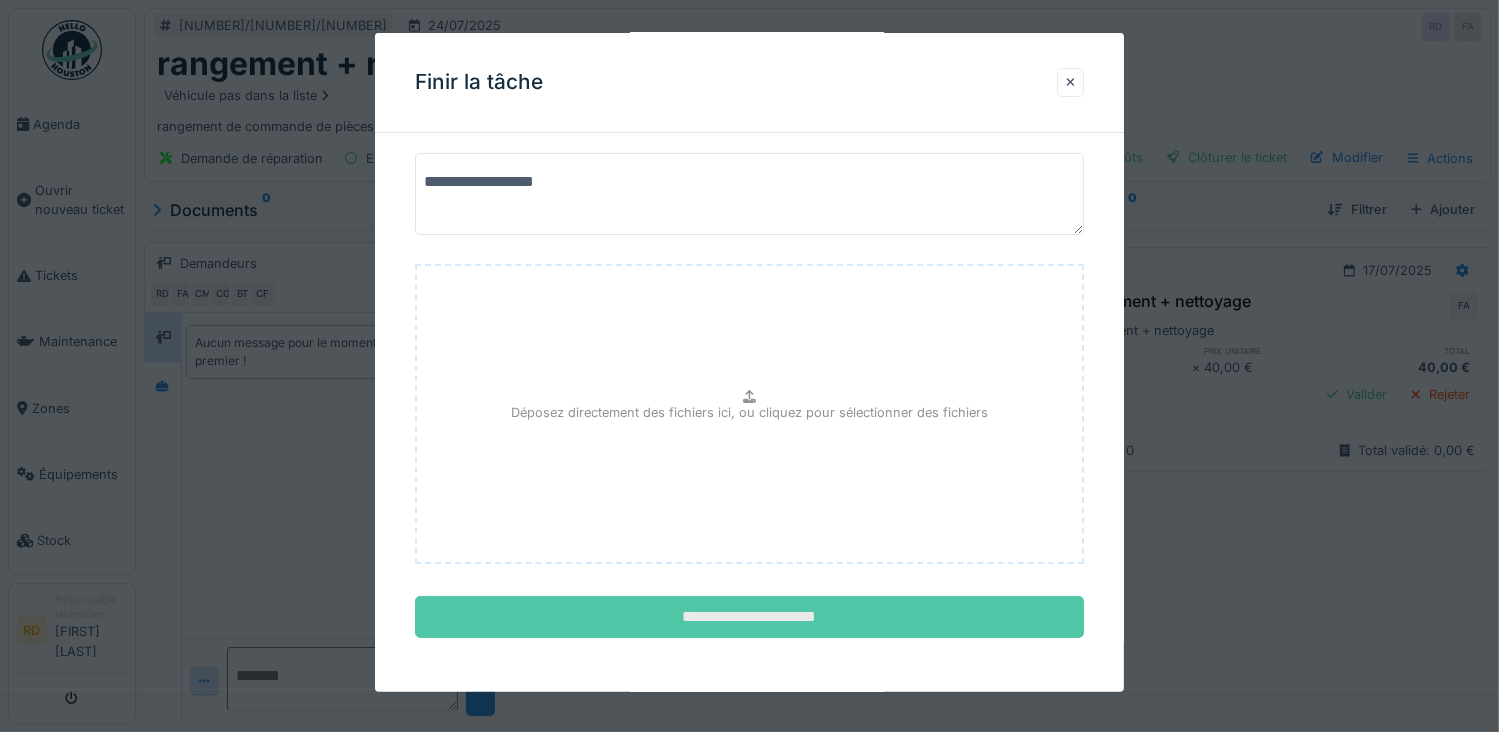 type on "**********" 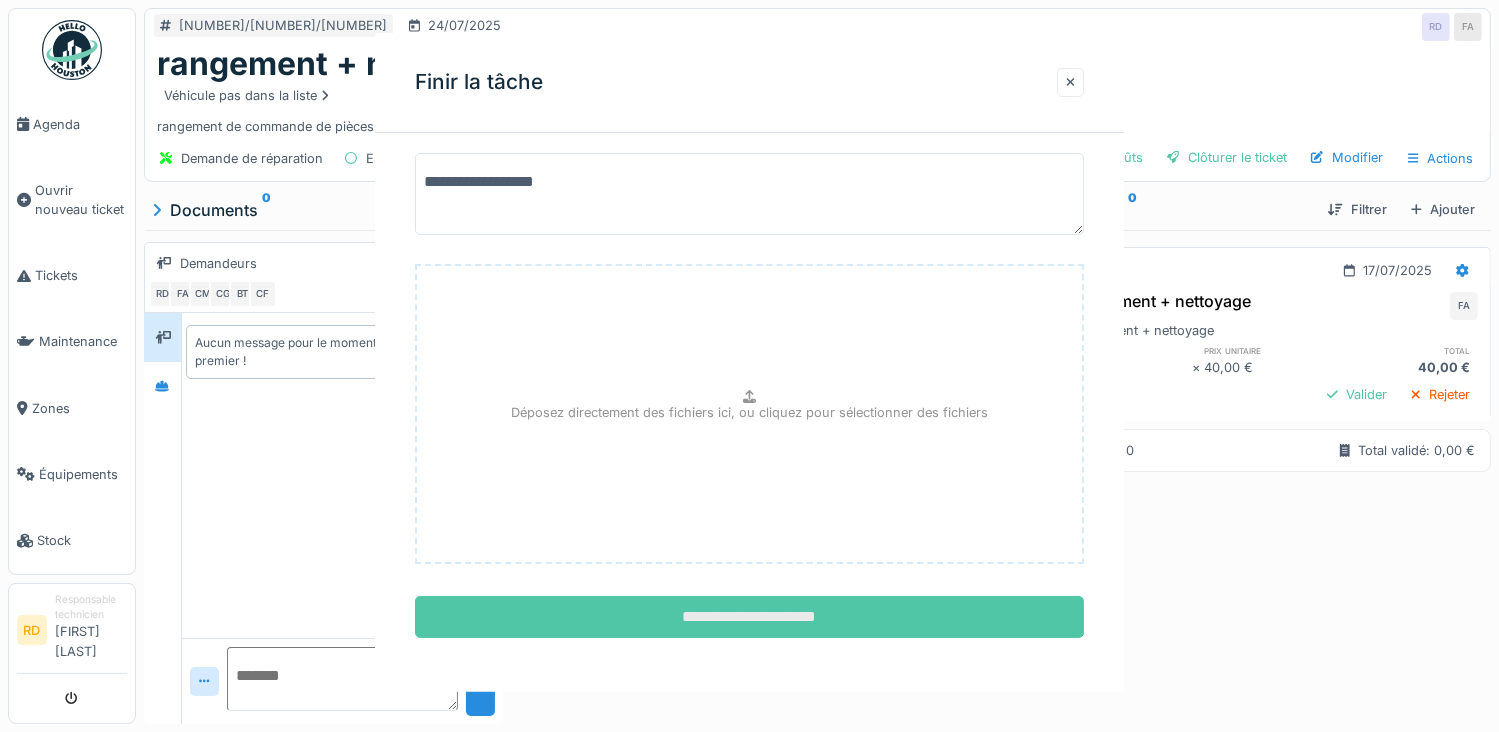 scroll, scrollTop: 0, scrollLeft: 0, axis: both 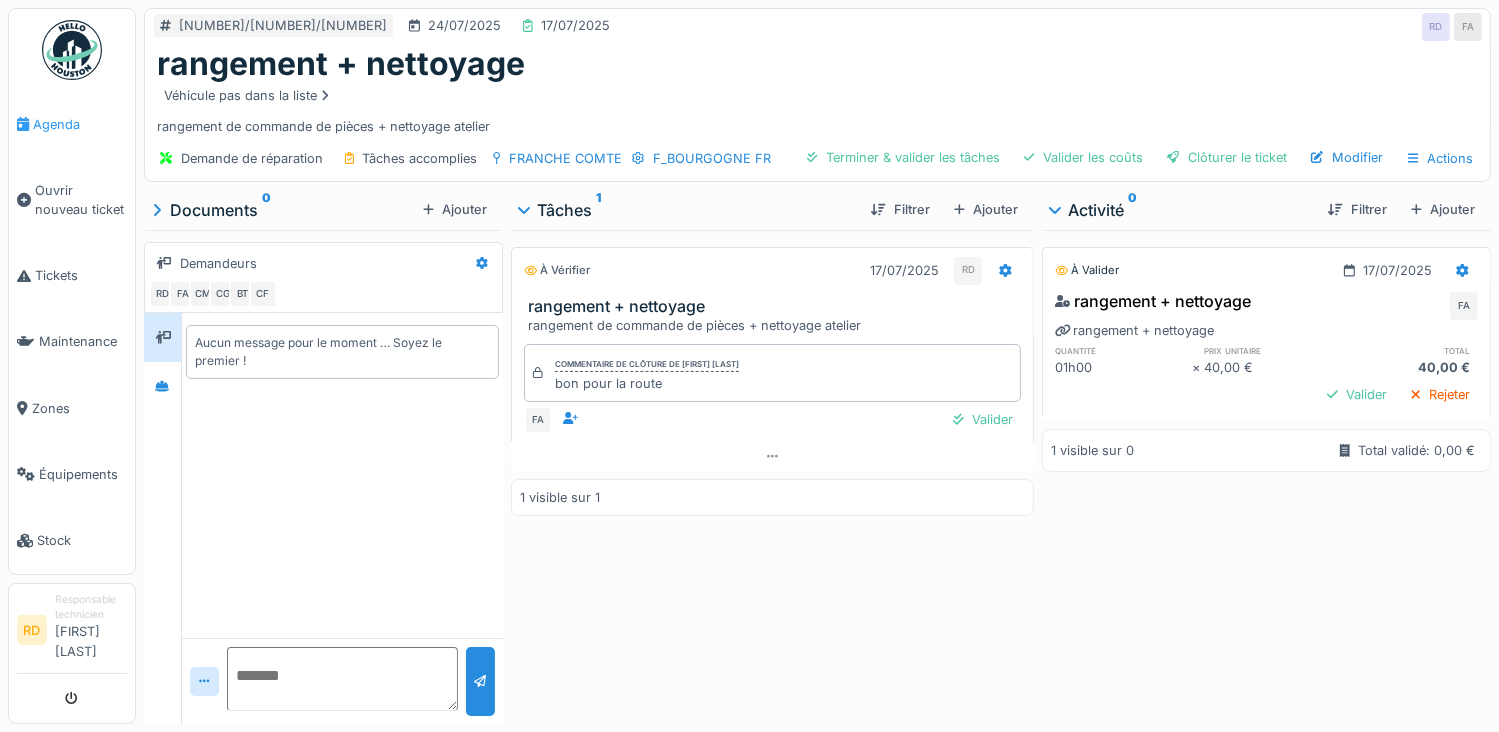 click on "Agenda" at bounding box center [80, 124] 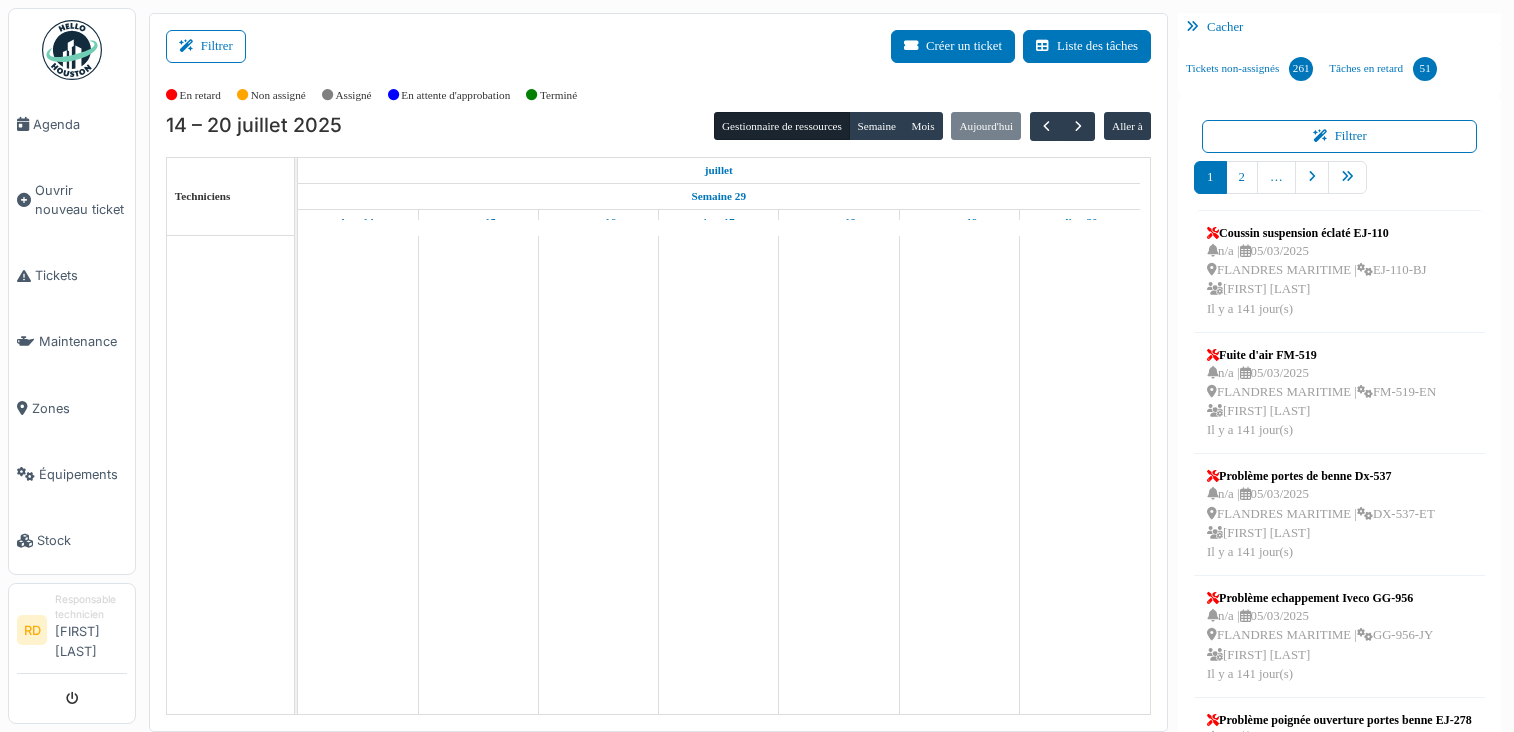 scroll, scrollTop: 0, scrollLeft: 0, axis: both 